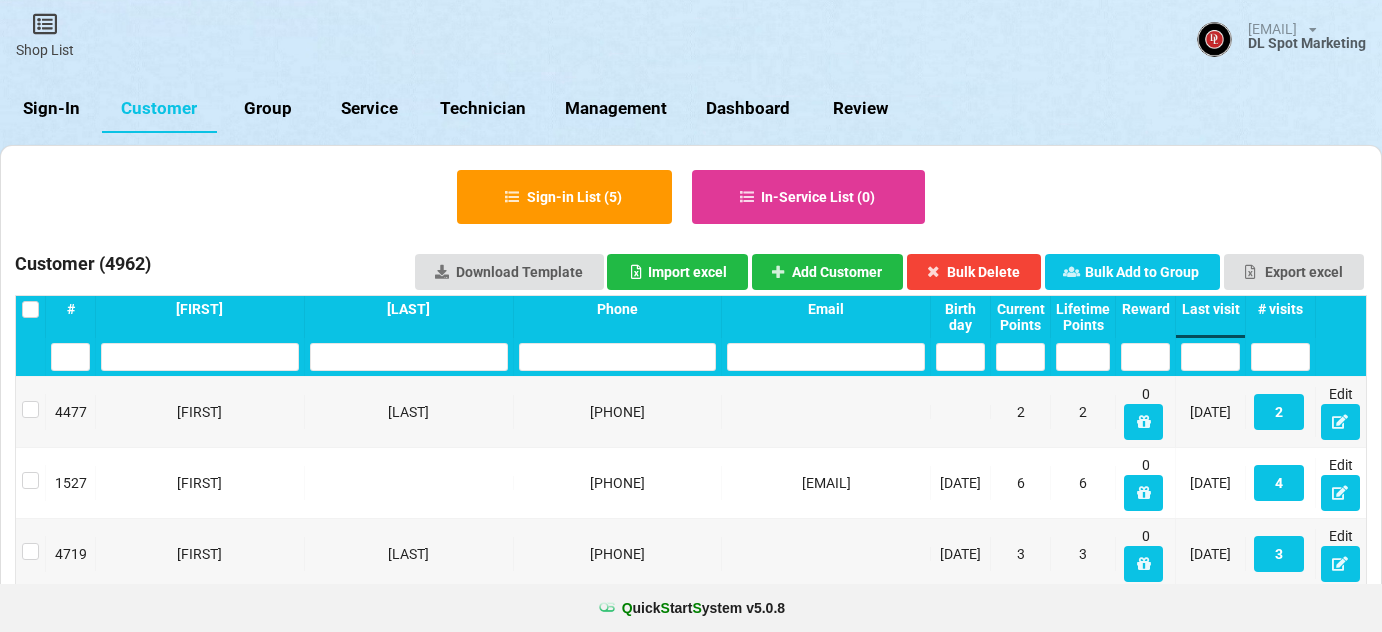 select on "25" 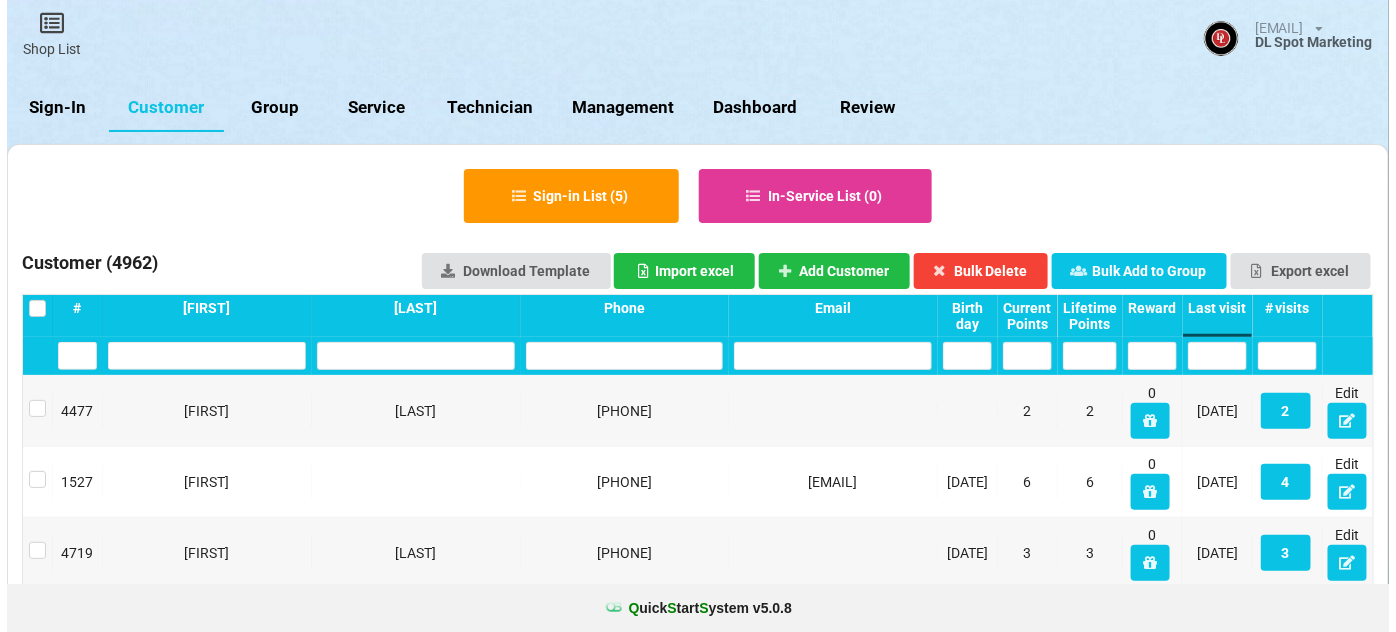 scroll, scrollTop: 0, scrollLeft: 0, axis: both 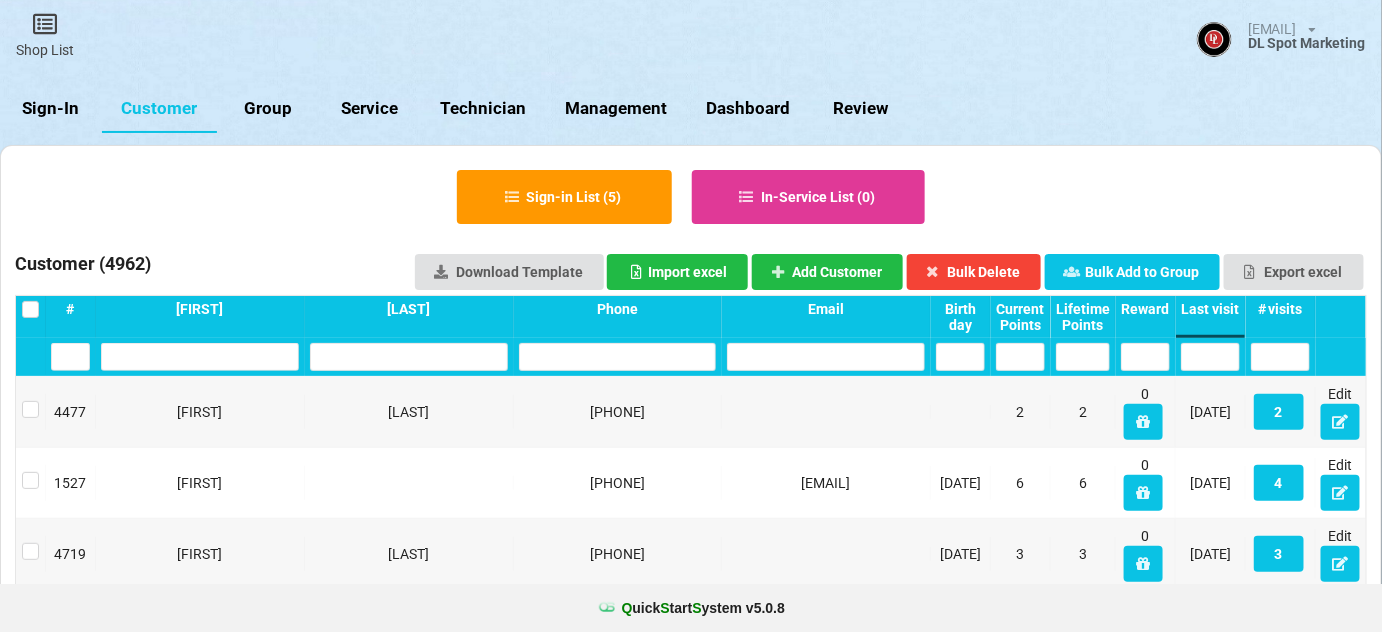 click on "Sign-In" at bounding box center (51, 109) 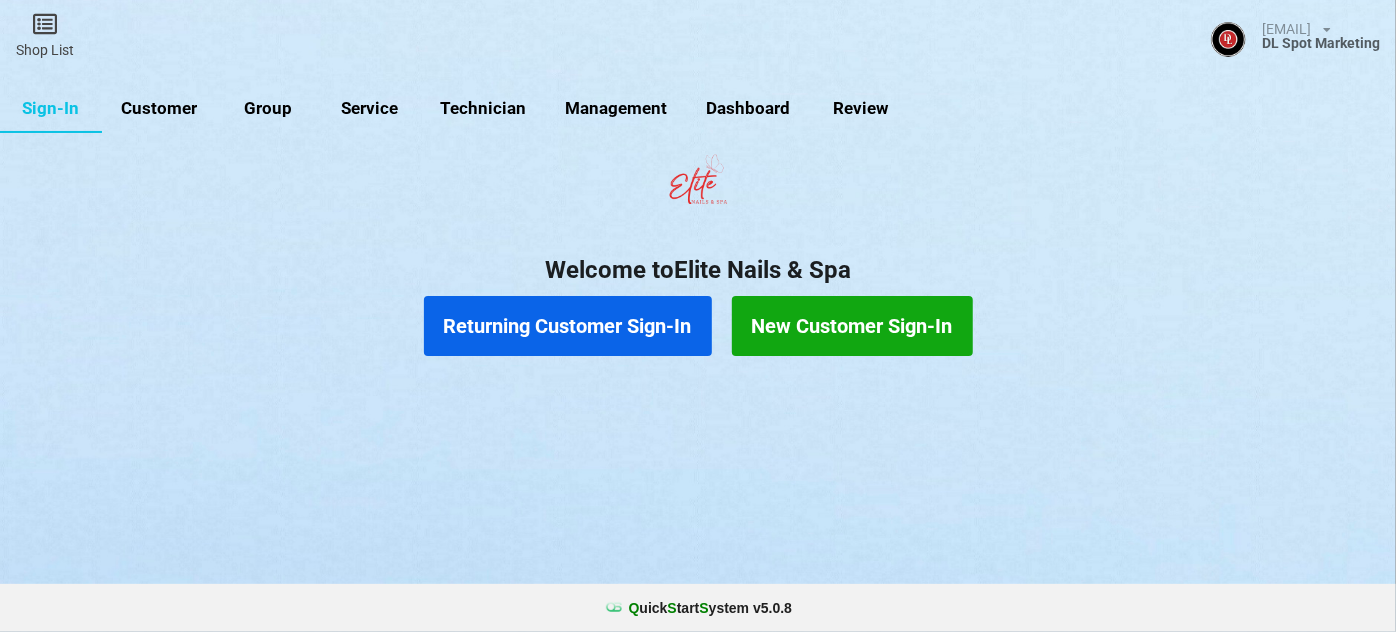 click on "Customer" at bounding box center (159, 109) 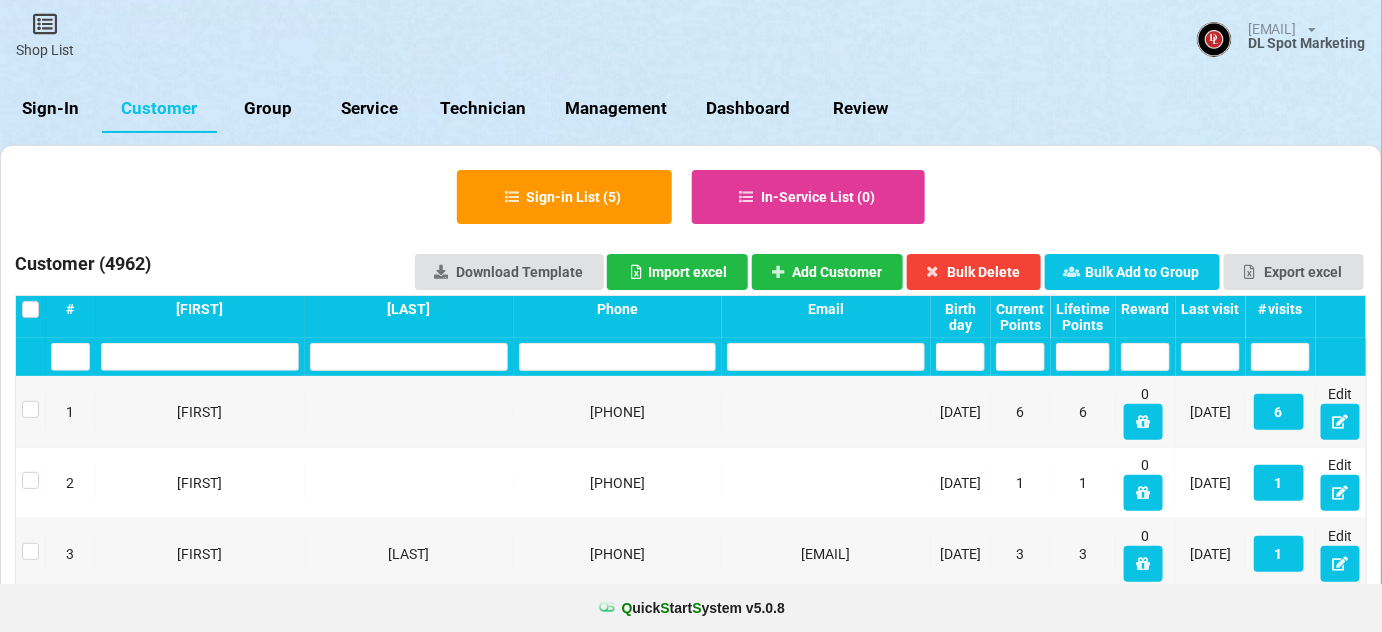click on "Last visit" at bounding box center [1210, 309] 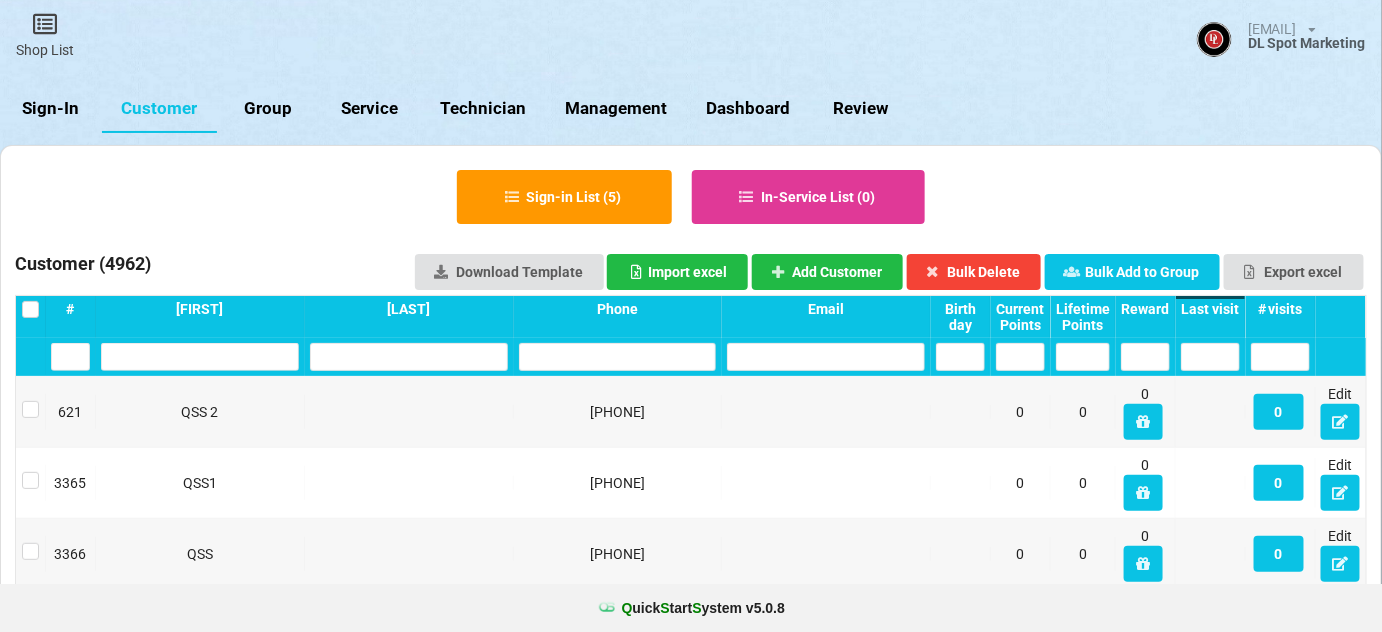 click on "Last visit" at bounding box center (1210, 309) 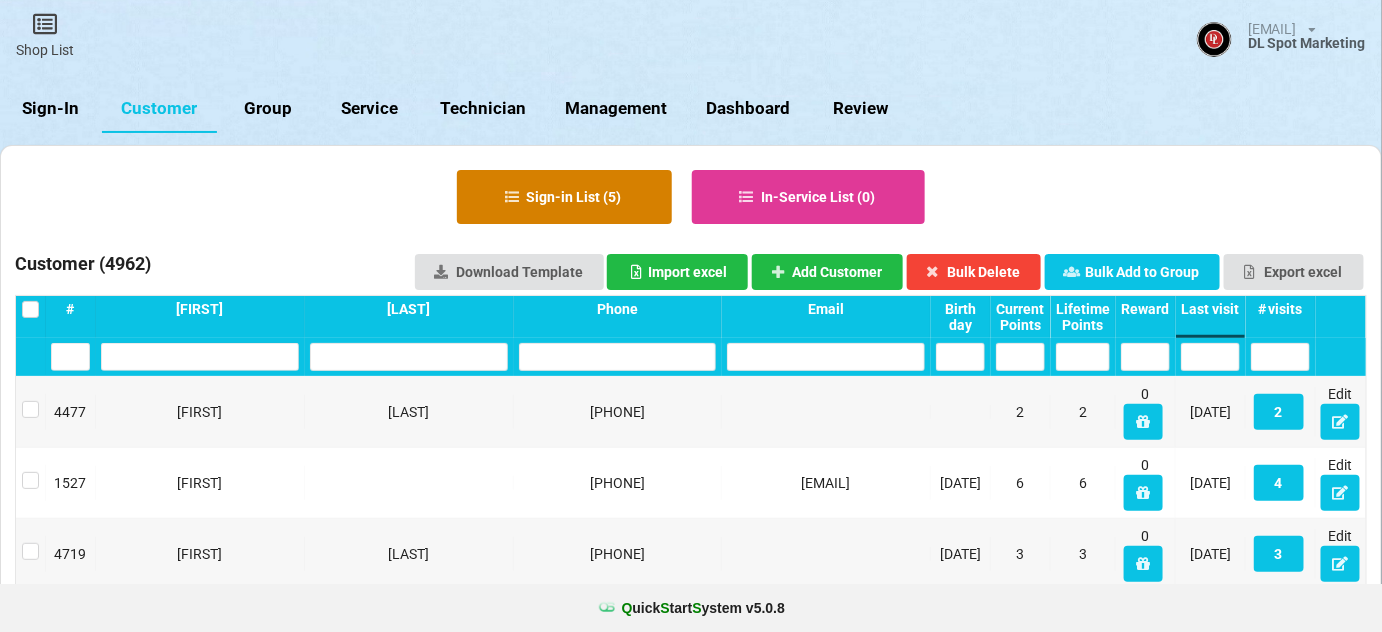 click on "Sign-in List ( 5 )" at bounding box center (564, 197) 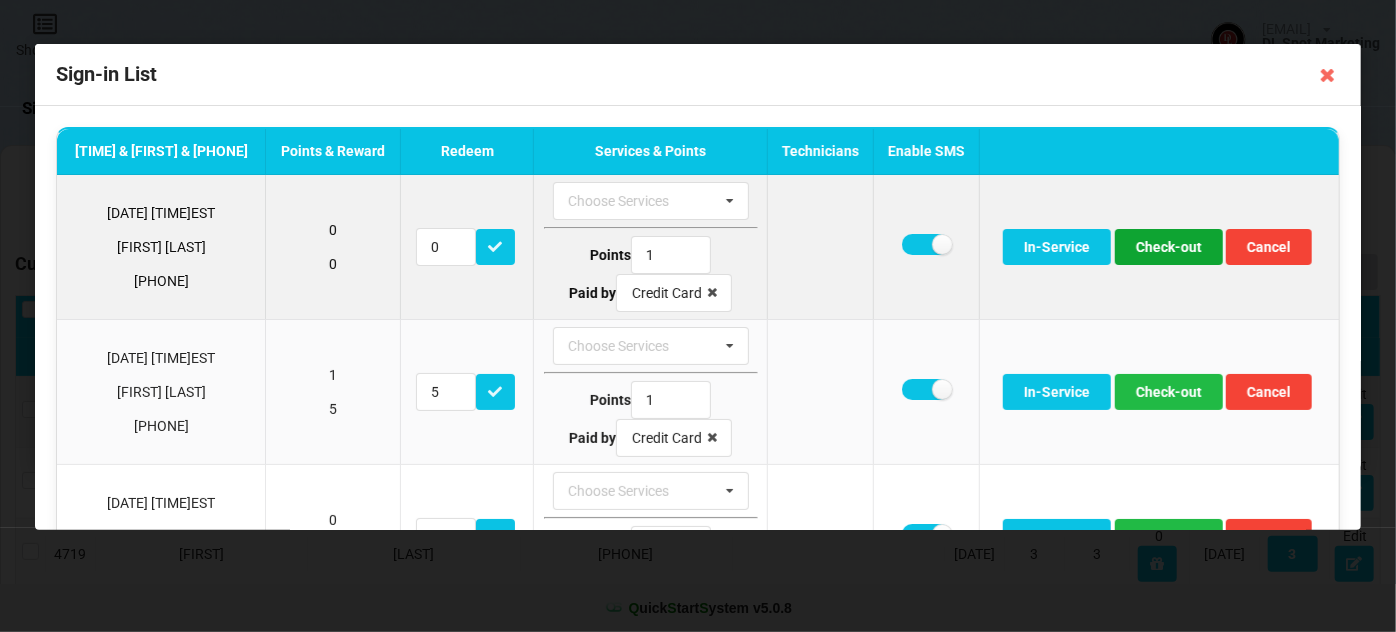 click on "Check-out" at bounding box center (1169, 247) 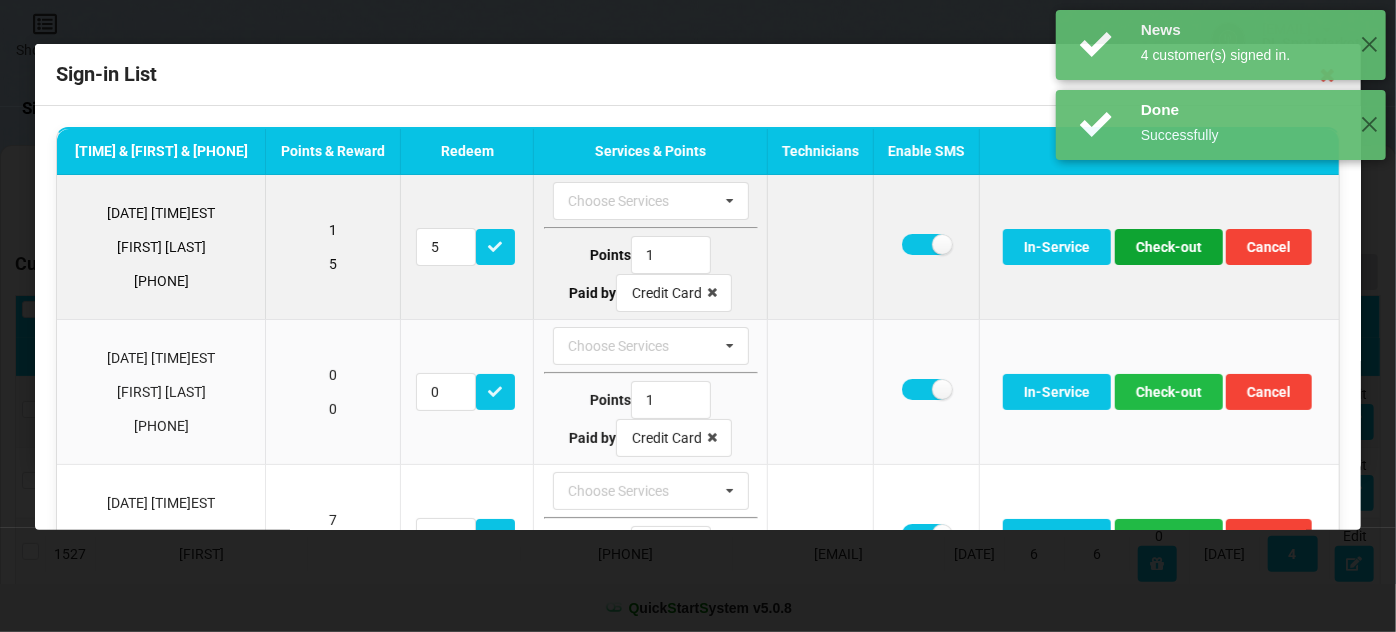 click on "Check-out" at bounding box center [1169, 247] 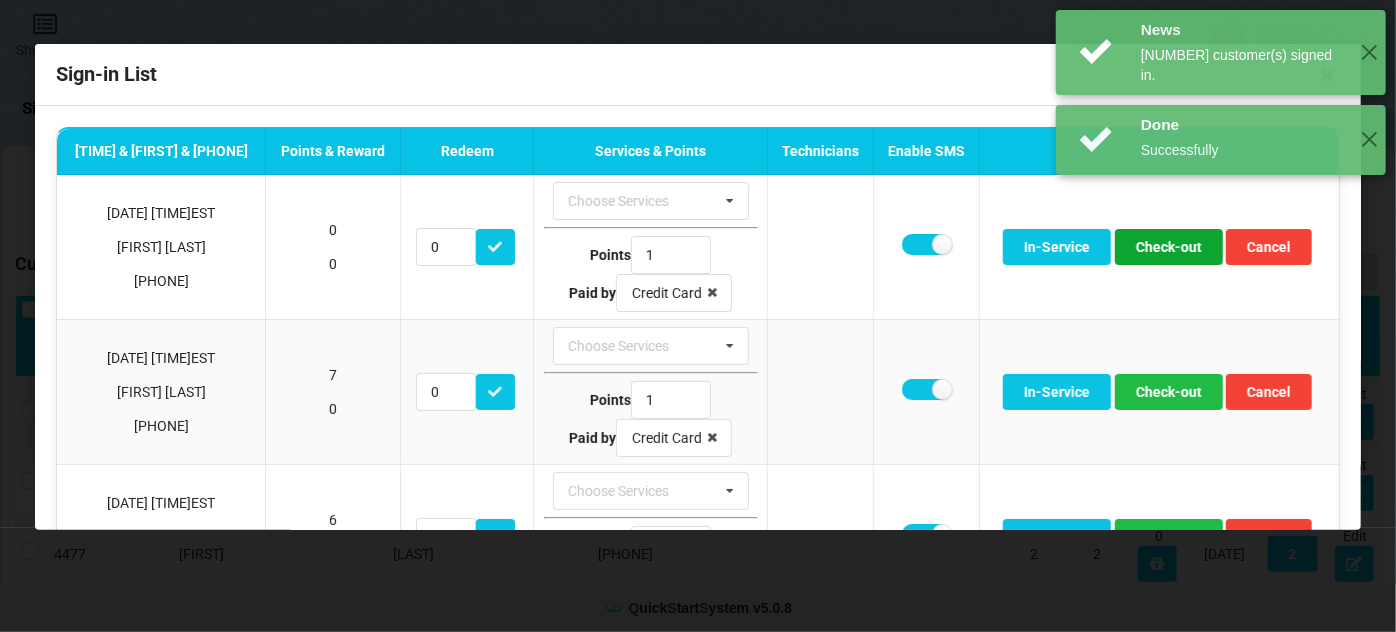 click on "Check-out" at bounding box center [1169, 247] 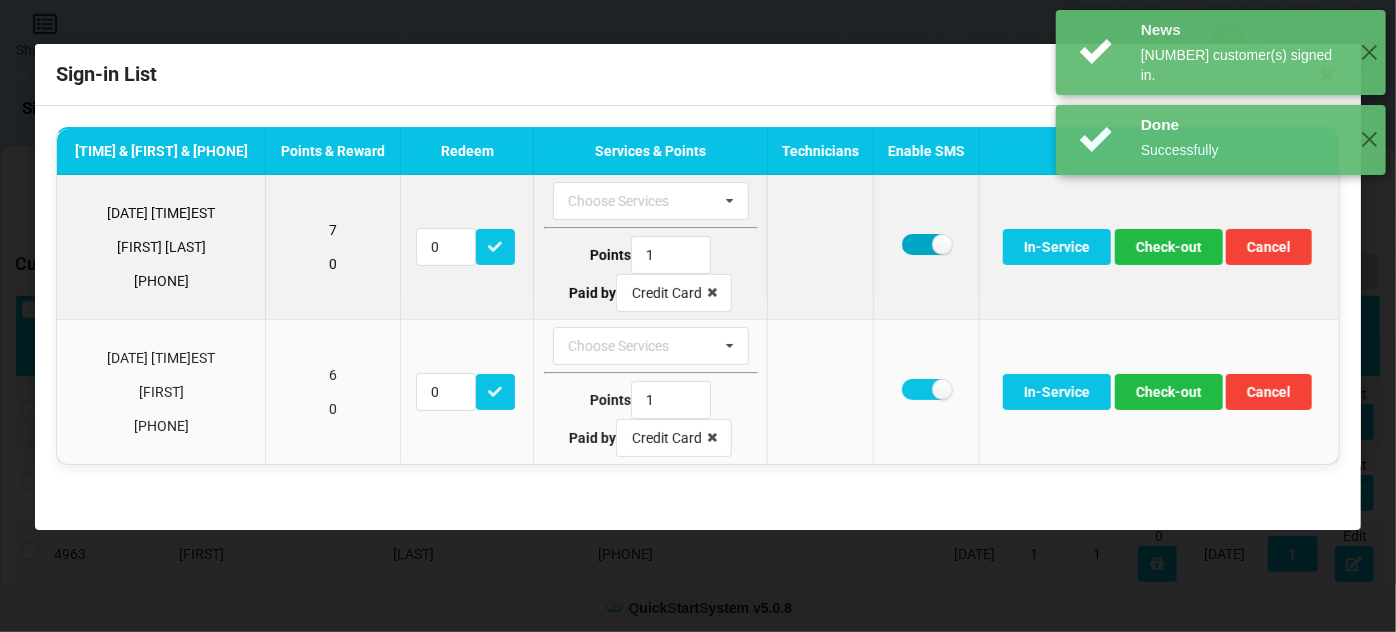 click at bounding box center [926, 244] 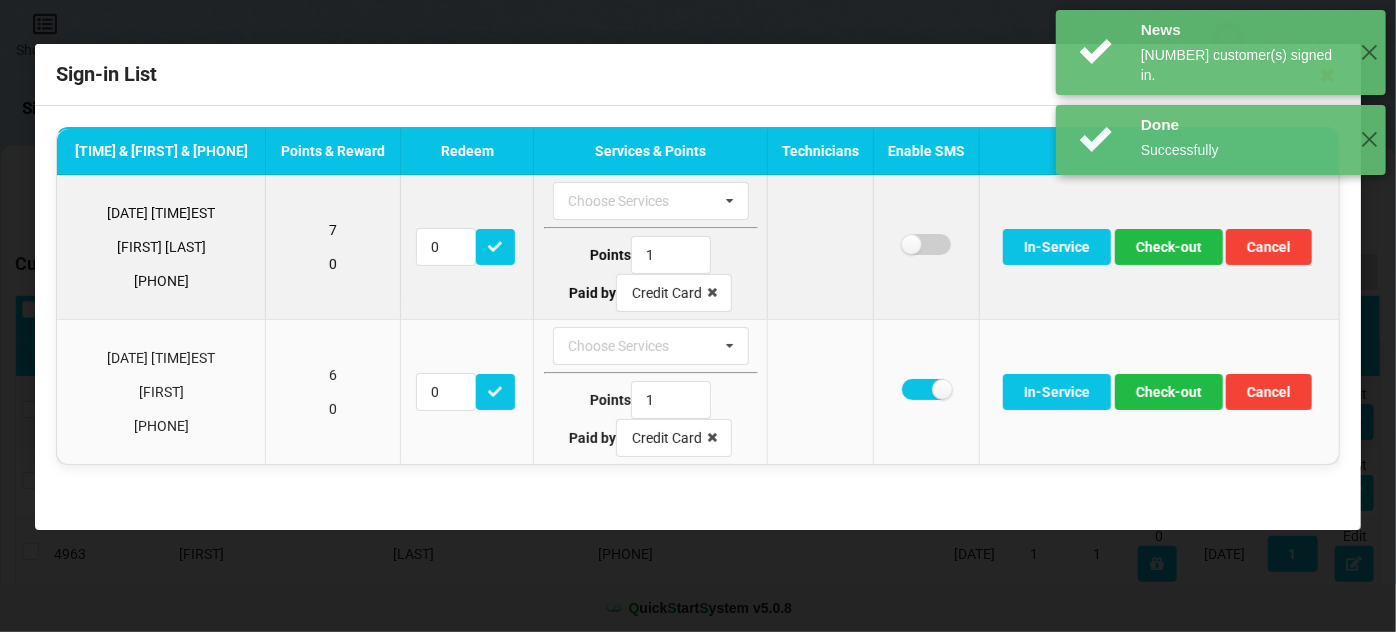 checkbox on "false" 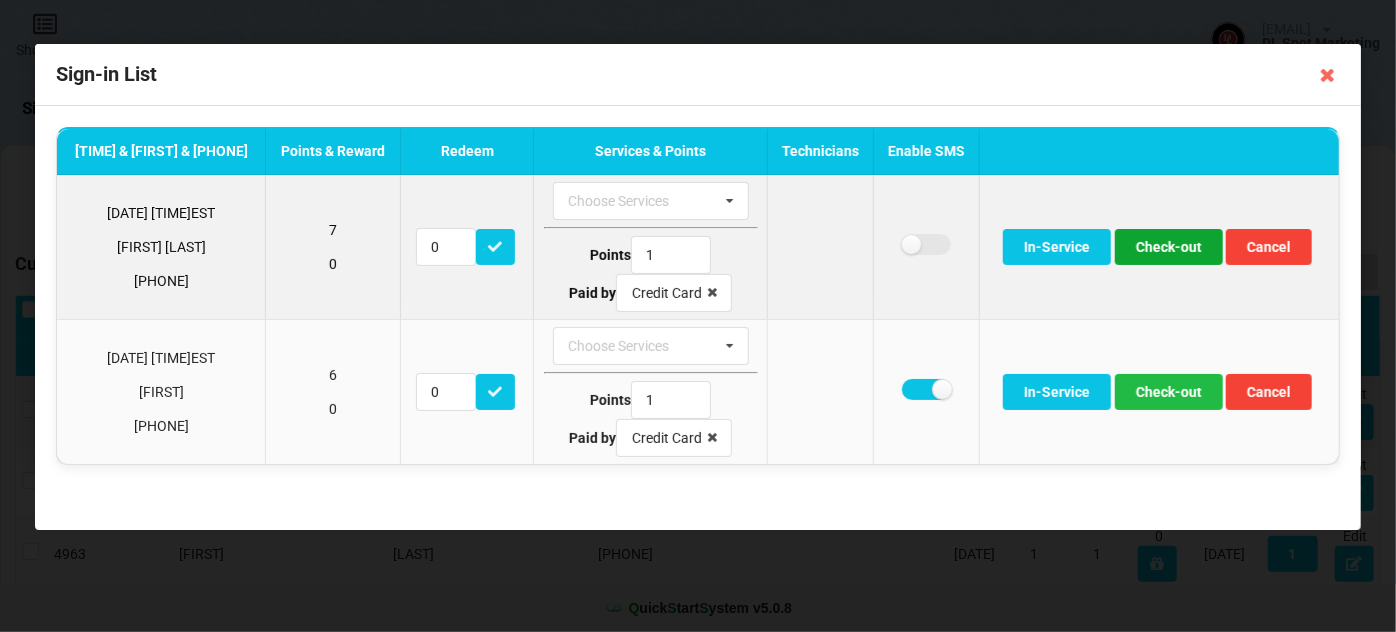 click on "Check-out" at bounding box center (1169, 247) 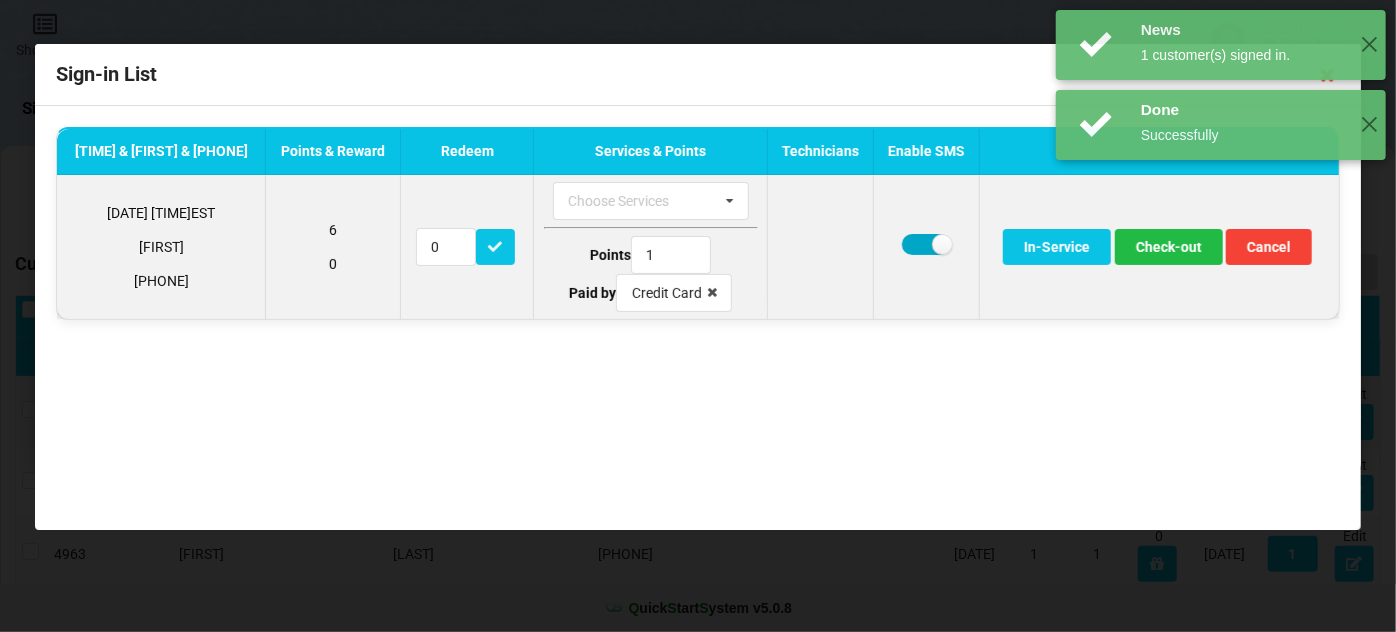 click at bounding box center [926, 244] 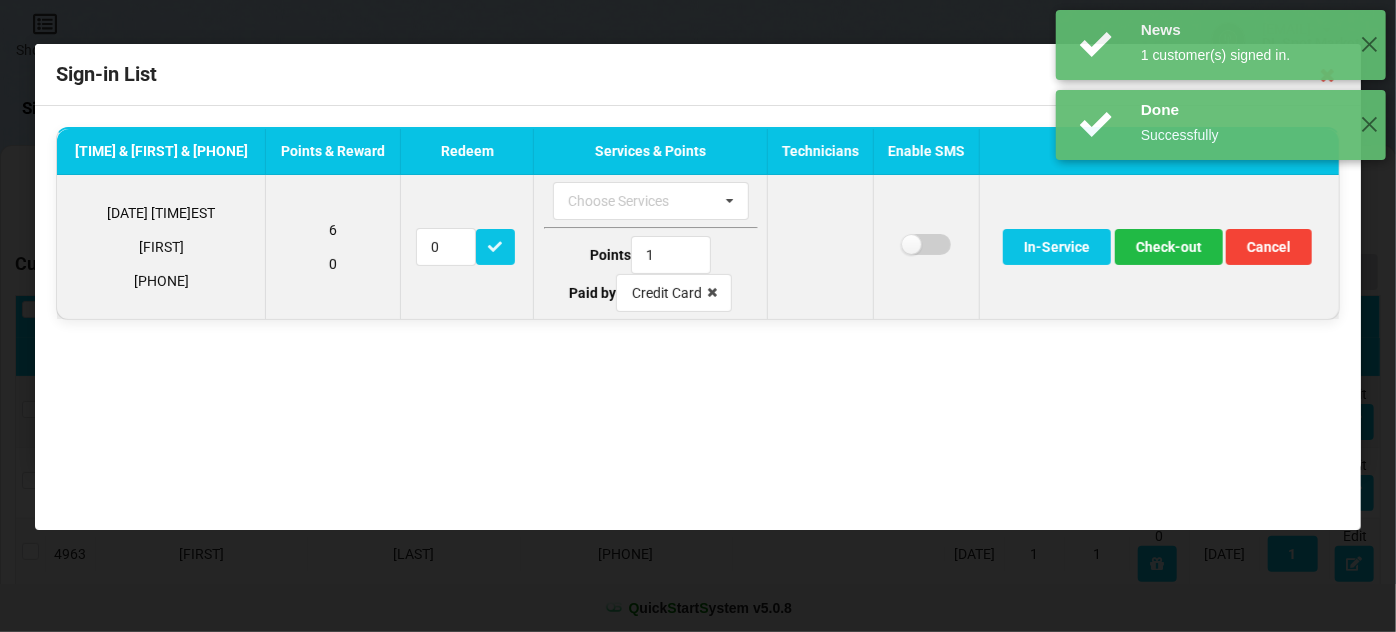checkbox on "false" 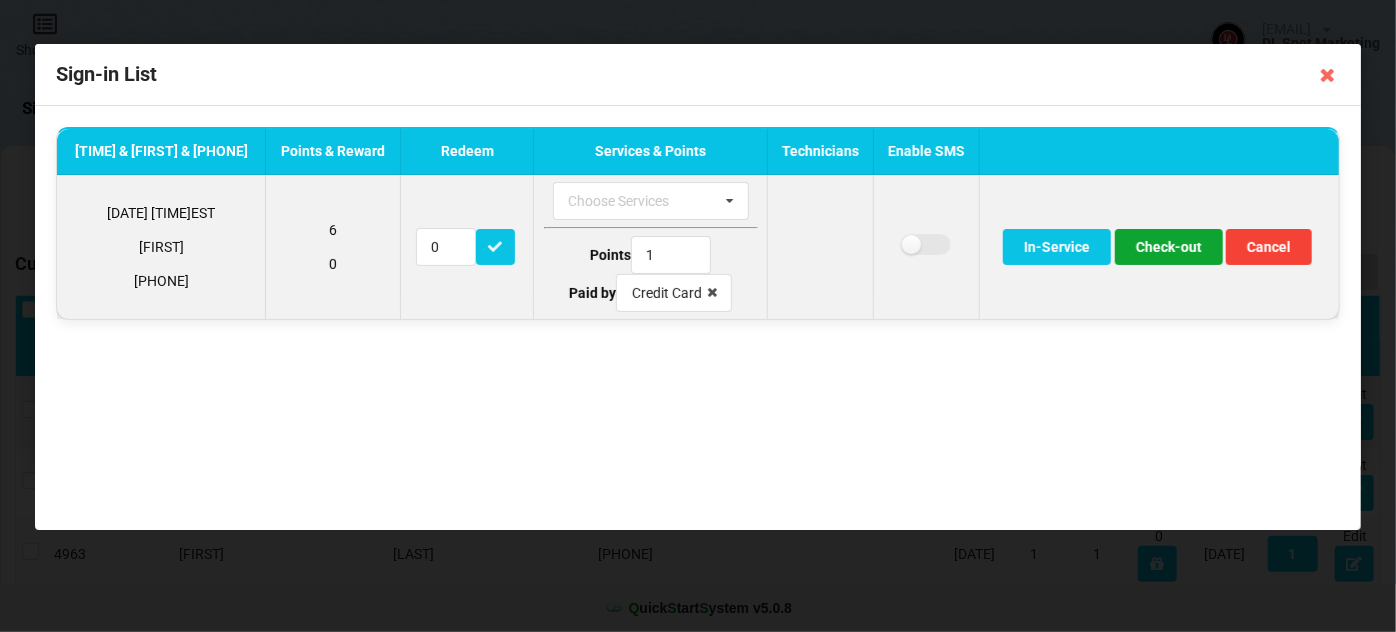 click on "Check-out" at bounding box center [1169, 247] 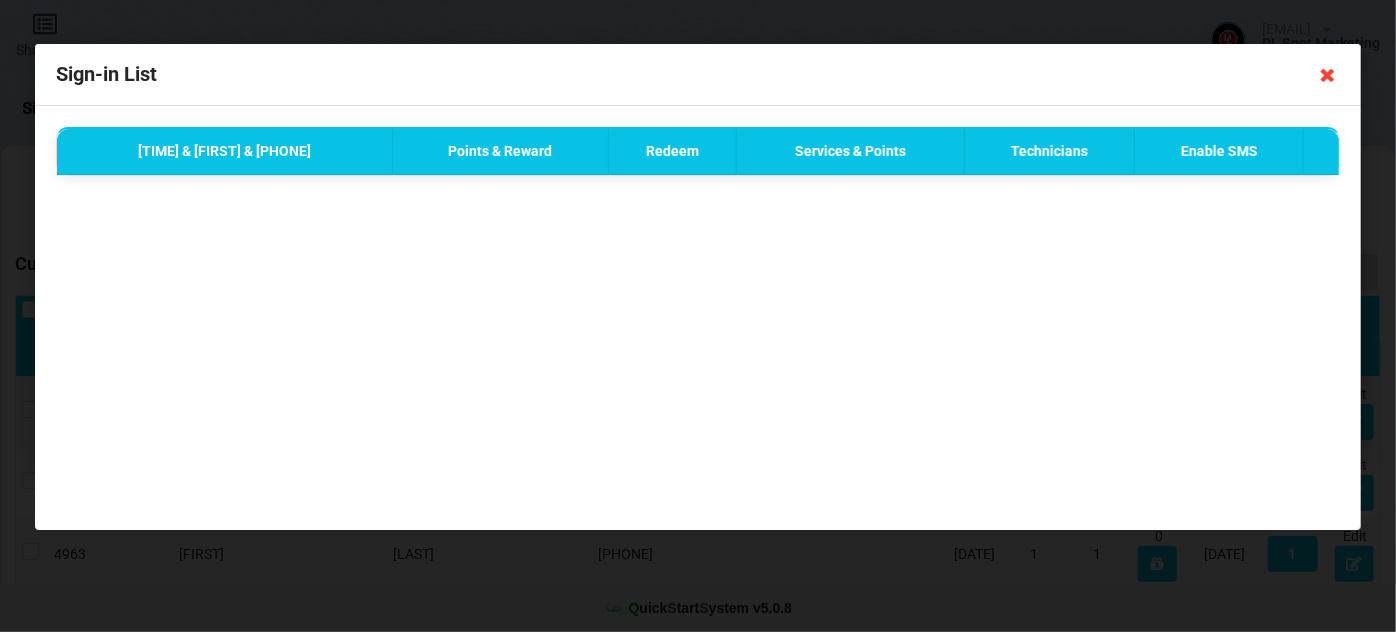 click at bounding box center [1328, 75] 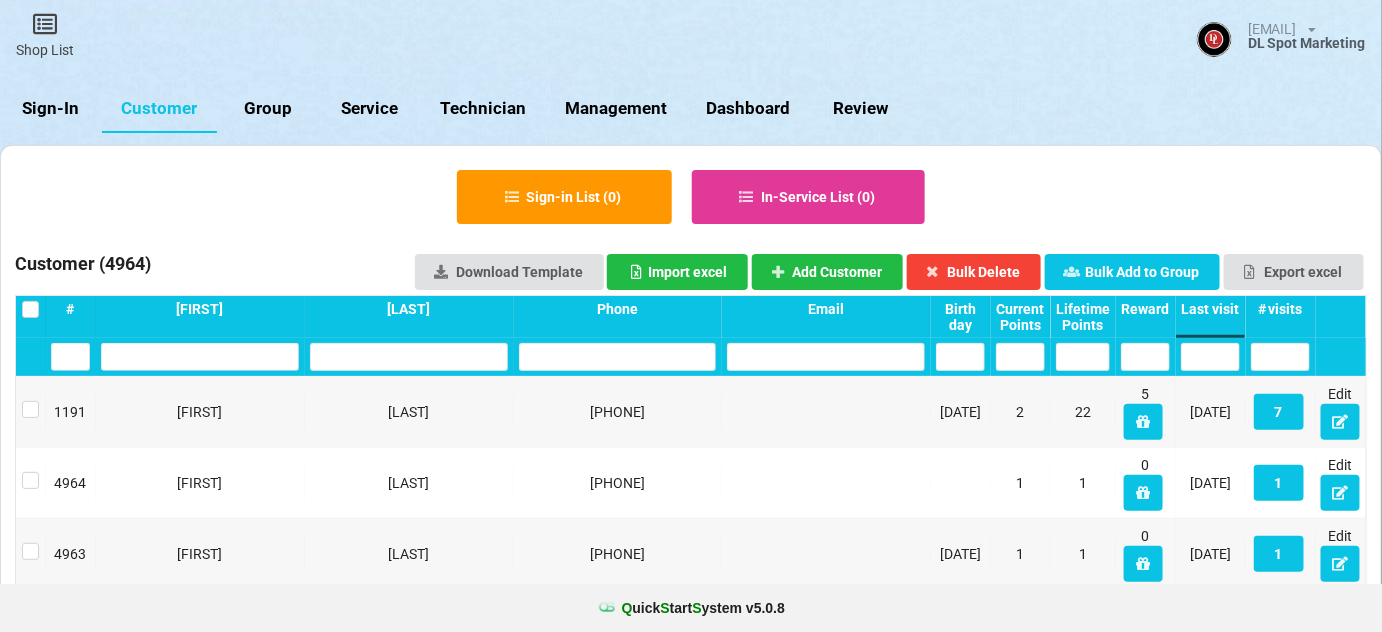click on "Sign-In" at bounding box center [51, 109] 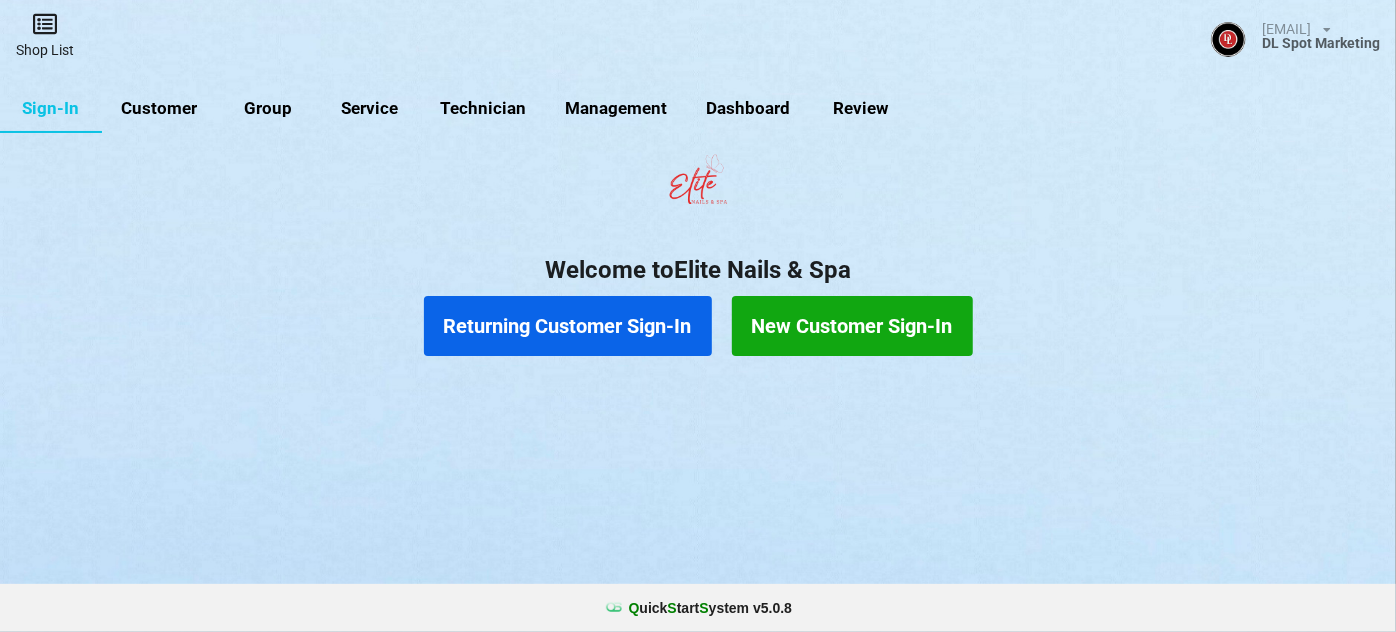 click on "Shop List" at bounding box center (45, 35) 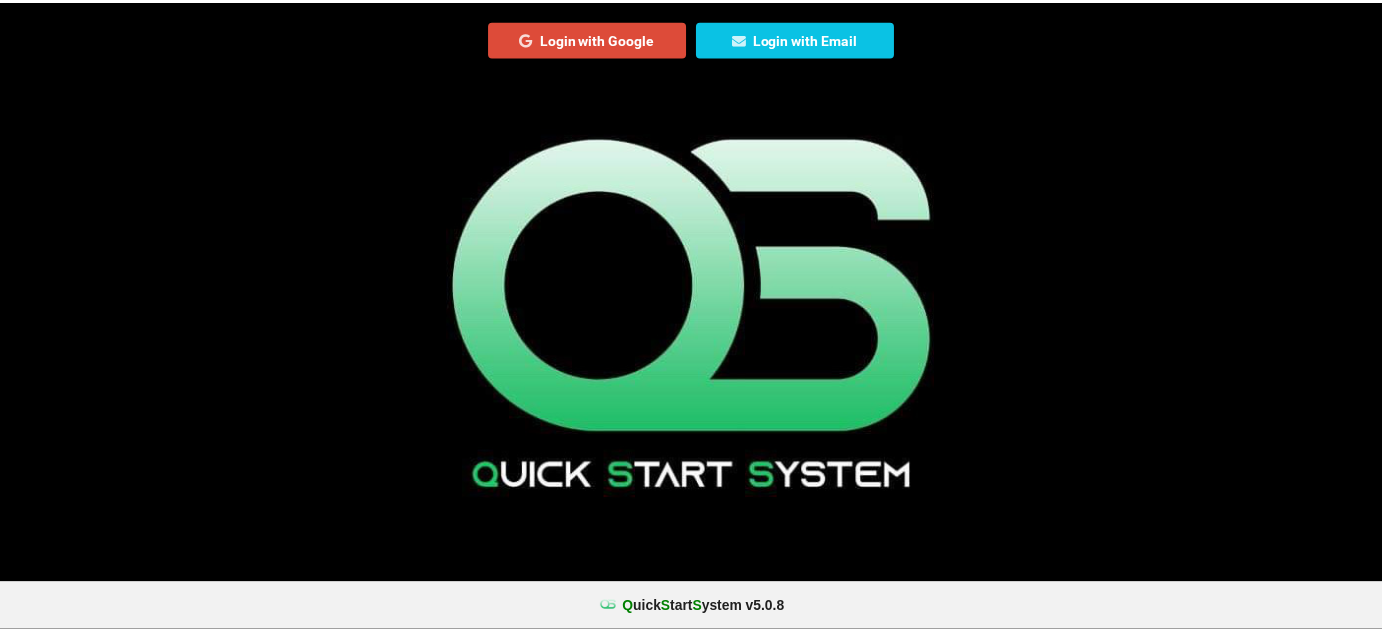 scroll, scrollTop: 0, scrollLeft: 0, axis: both 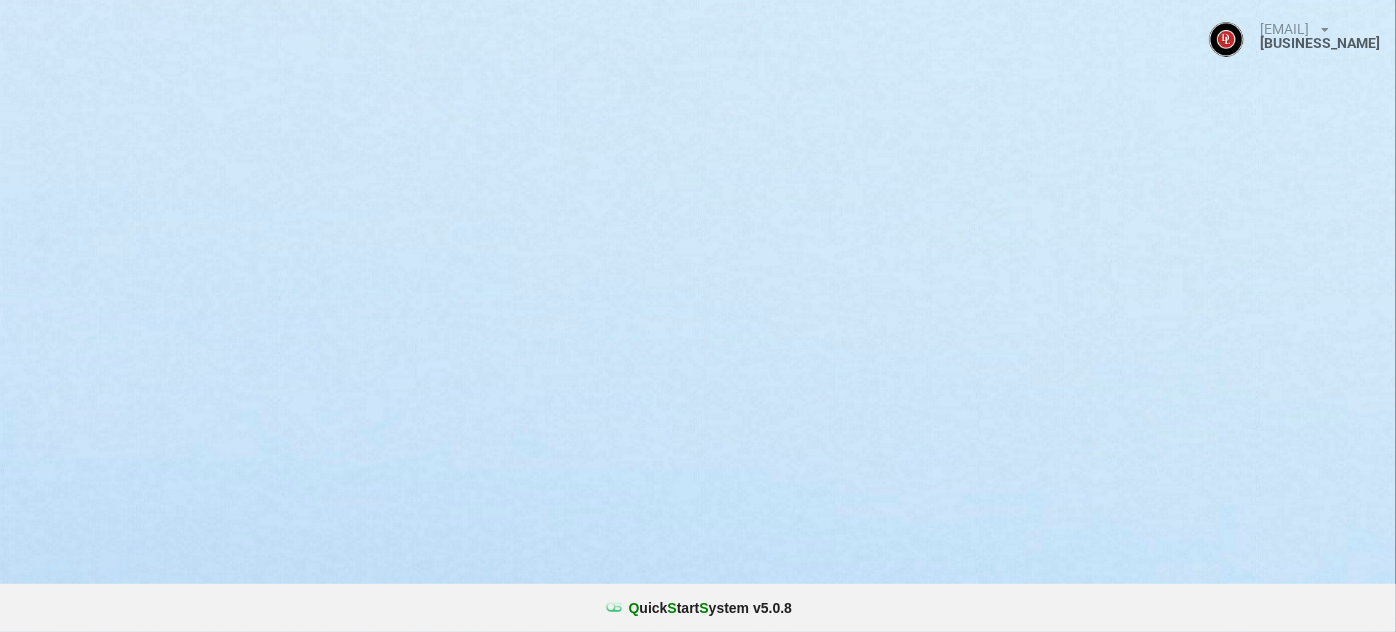 select on "25" 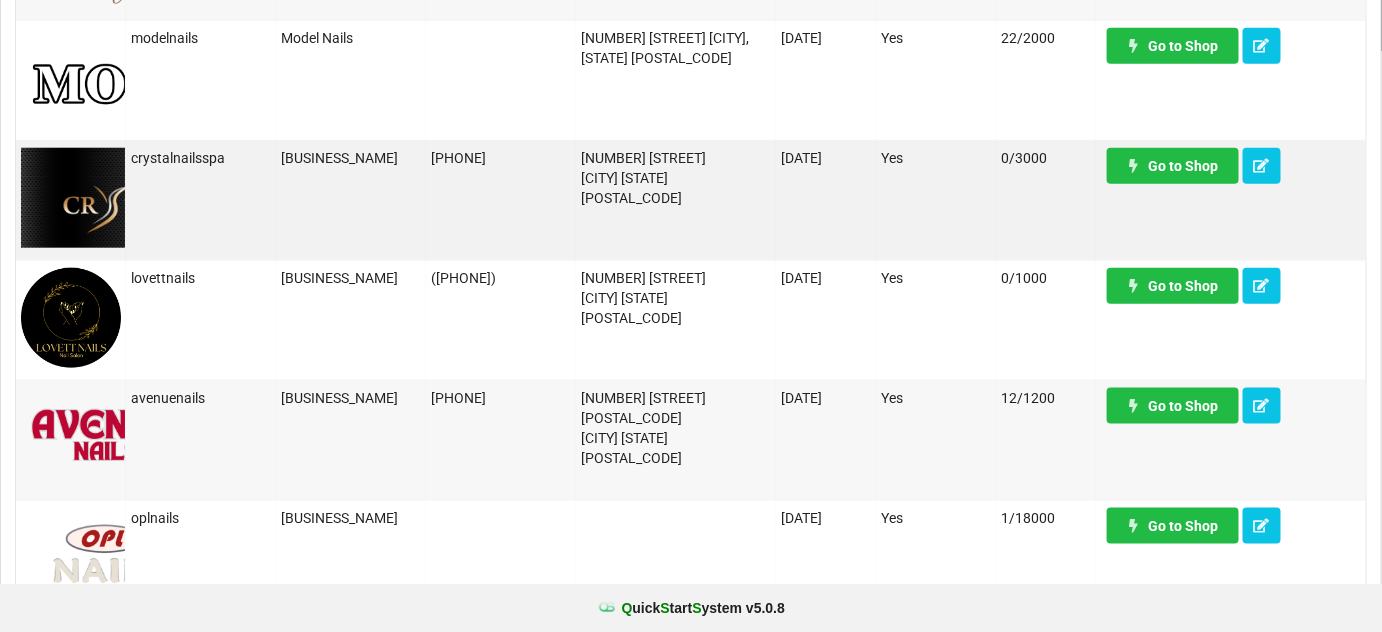 scroll, scrollTop: 605, scrollLeft: 0, axis: vertical 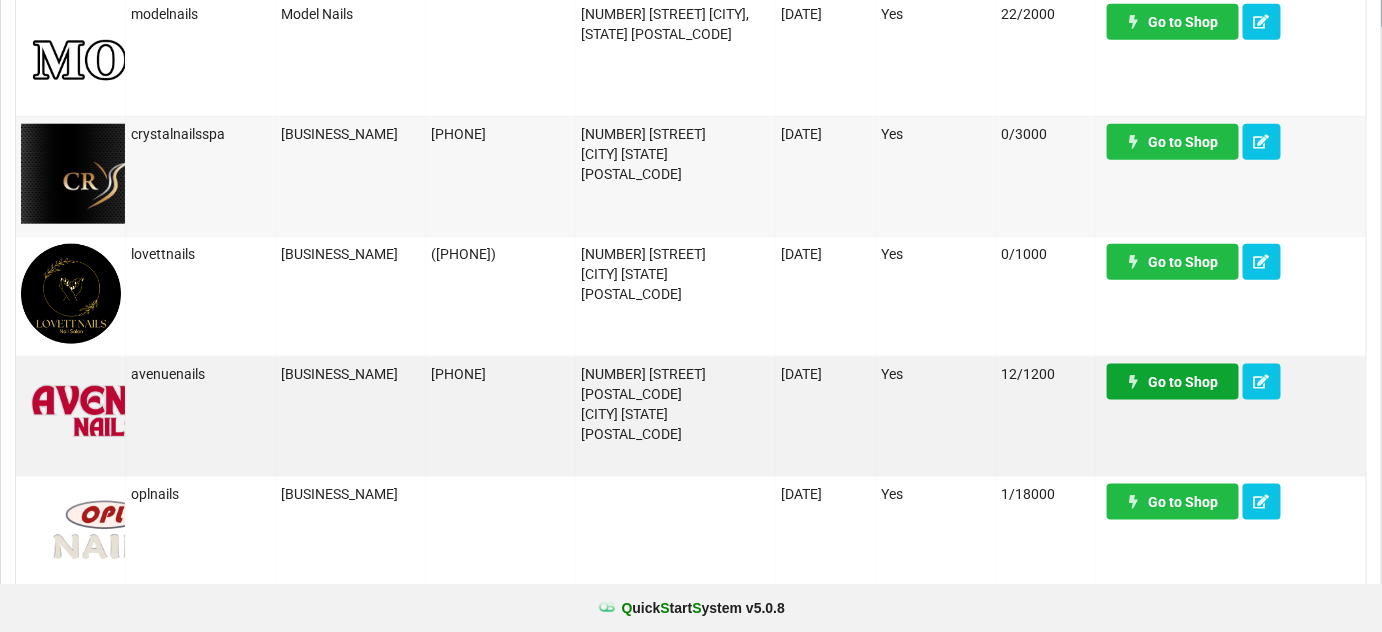 click on "Go to Shop" at bounding box center (1173, 382) 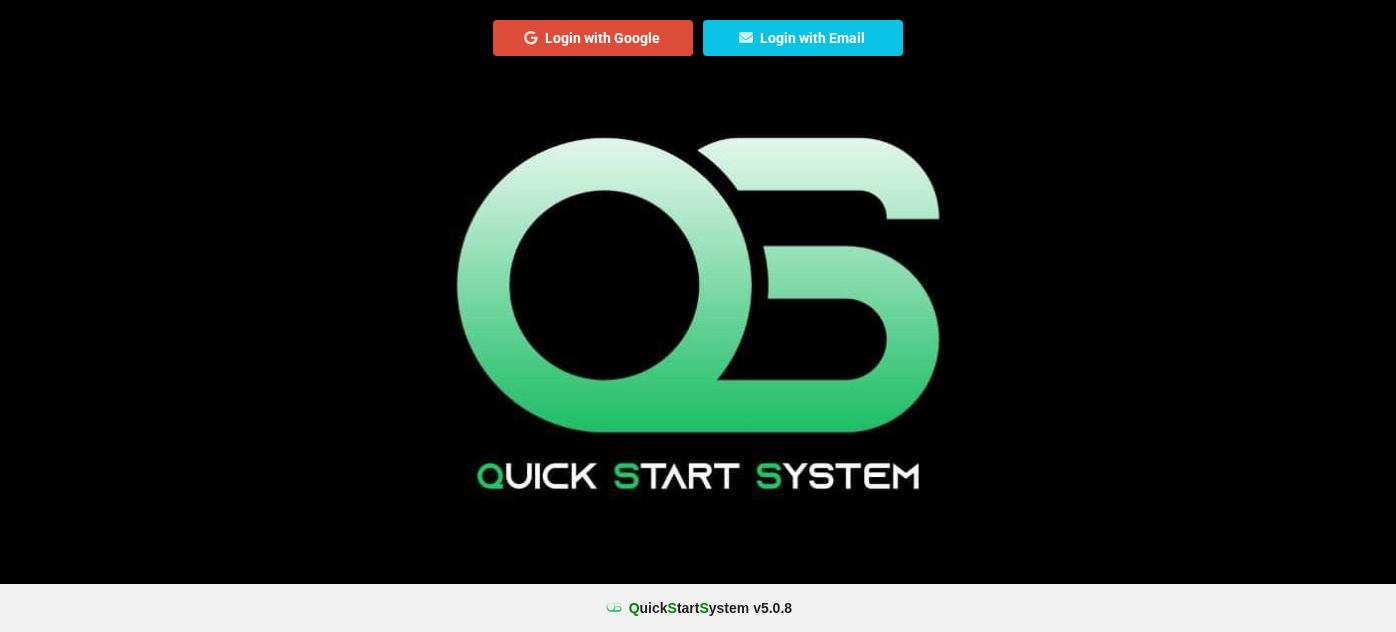 scroll, scrollTop: 0, scrollLeft: 0, axis: both 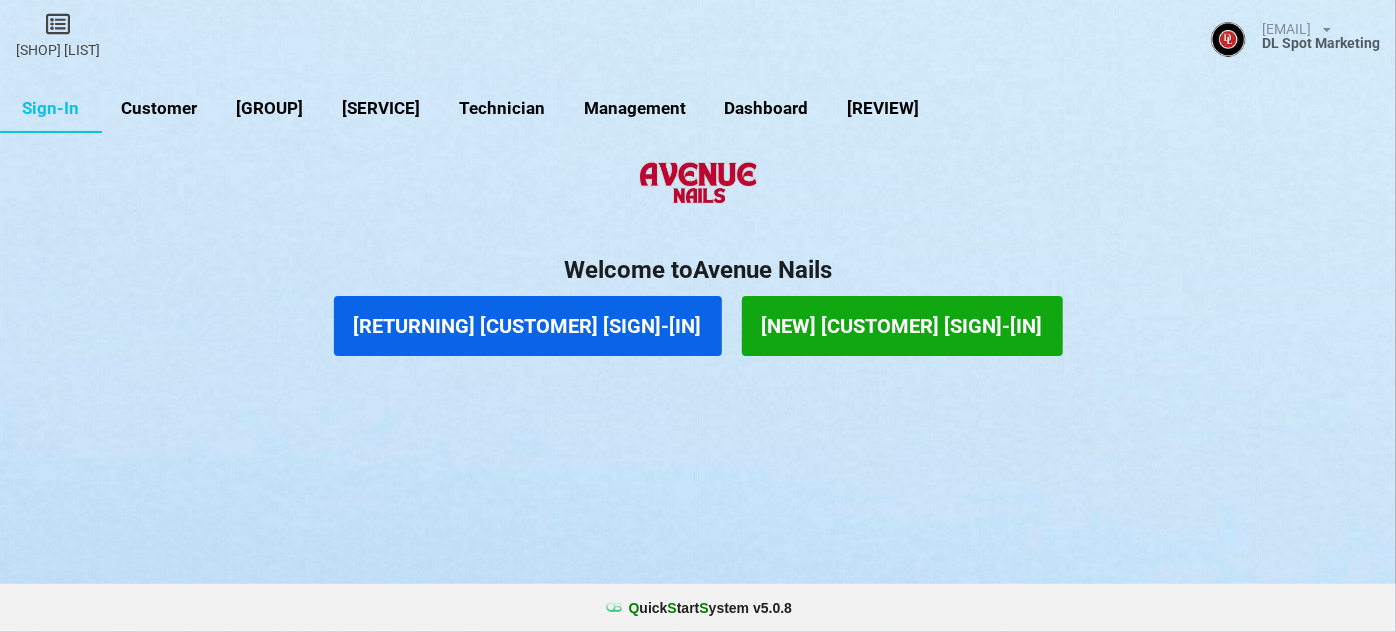 click on "Customer" at bounding box center [159, 109] 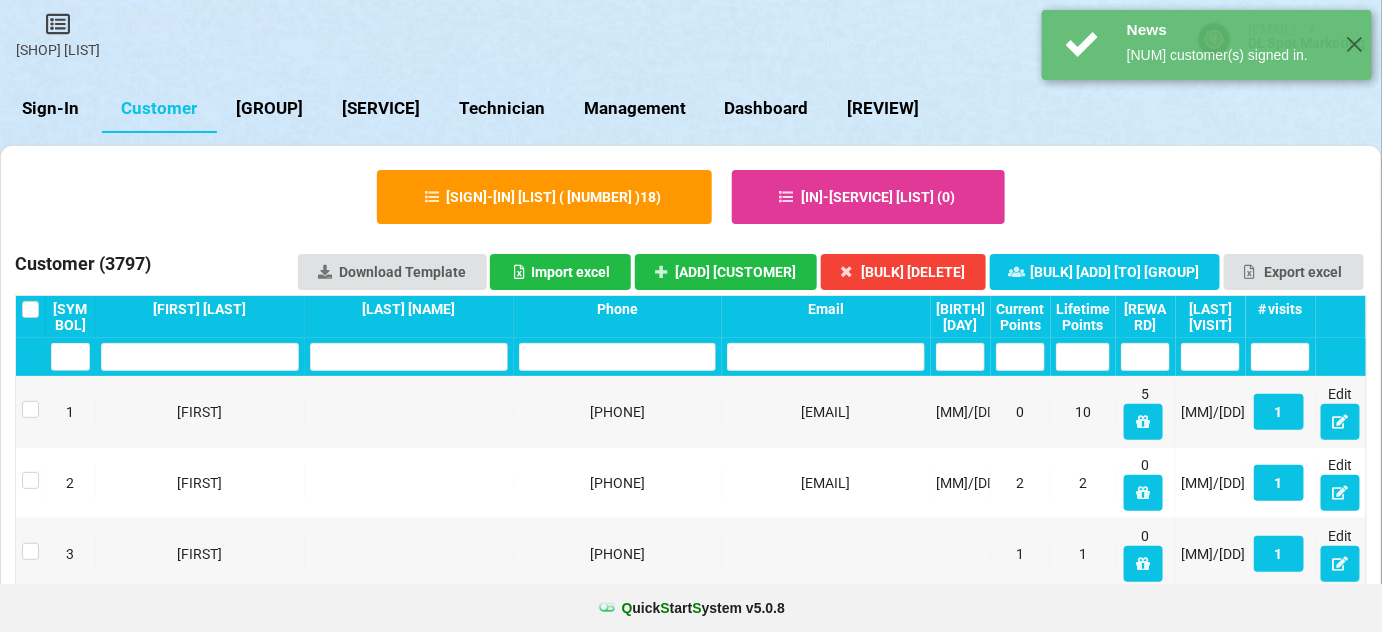 click on "Last visit" at bounding box center [1210, 317] 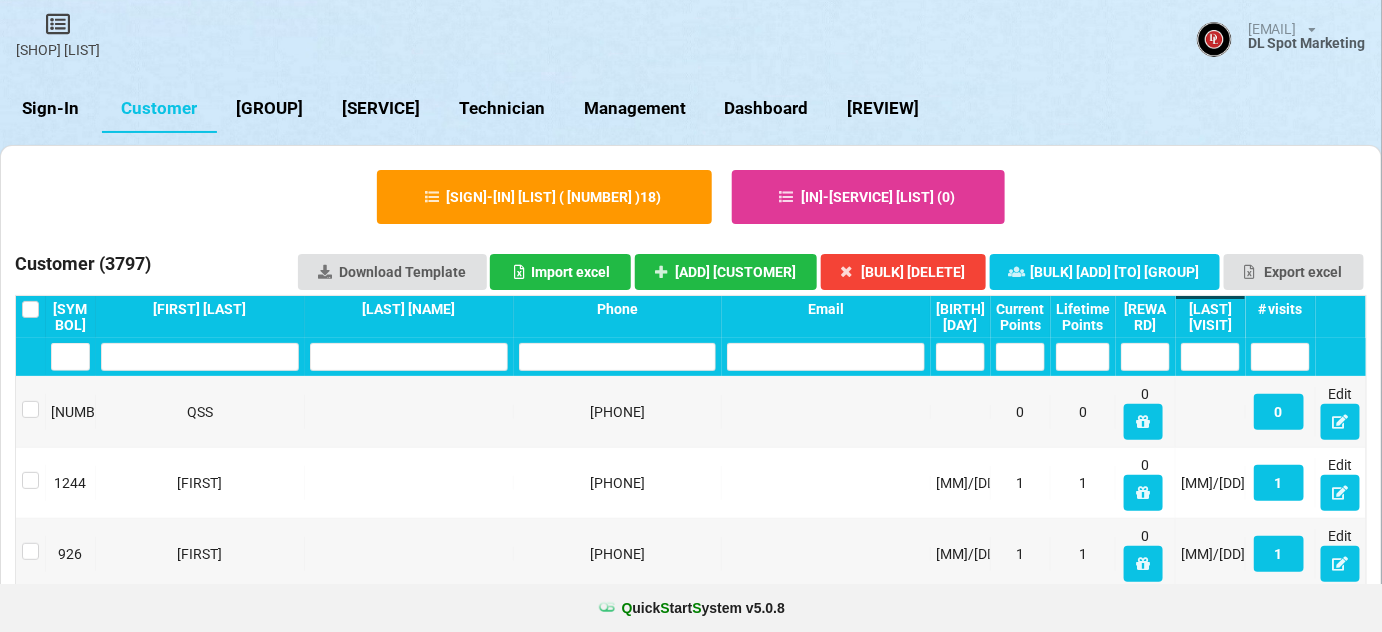 click on "Last visit" at bounding box center (1210, 317) 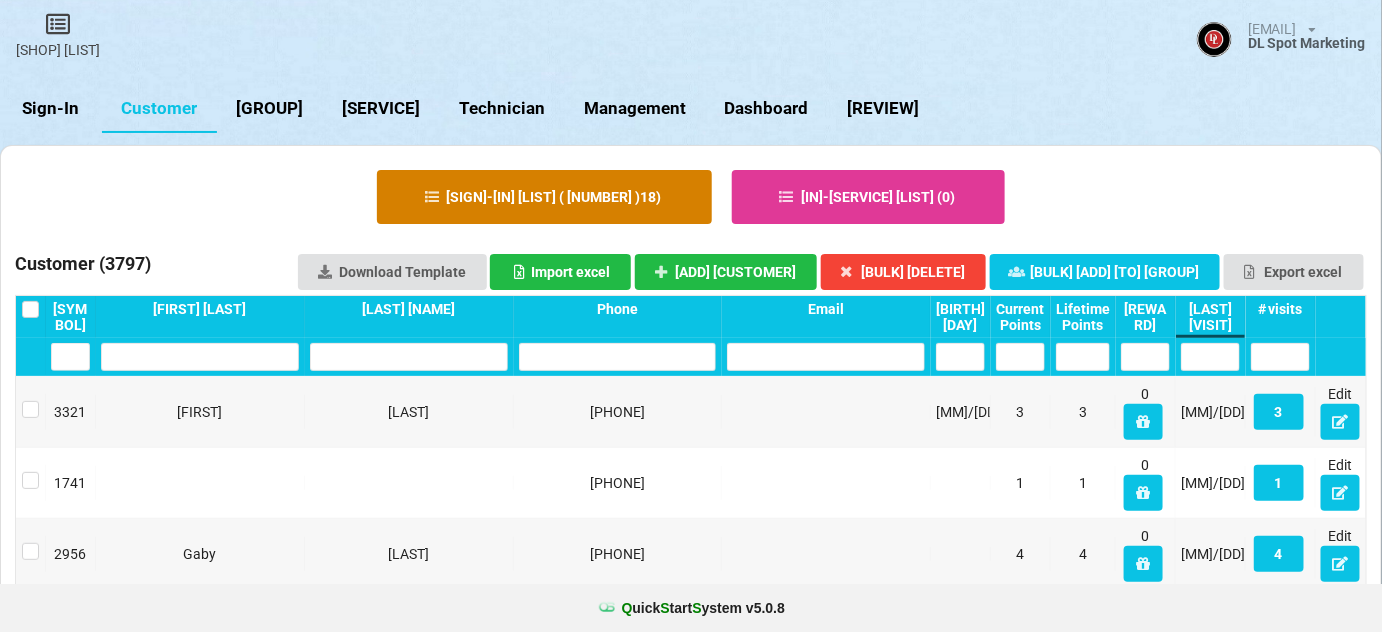 click on "Sign-in List ( 18 )" at bounding box center [544, 197] 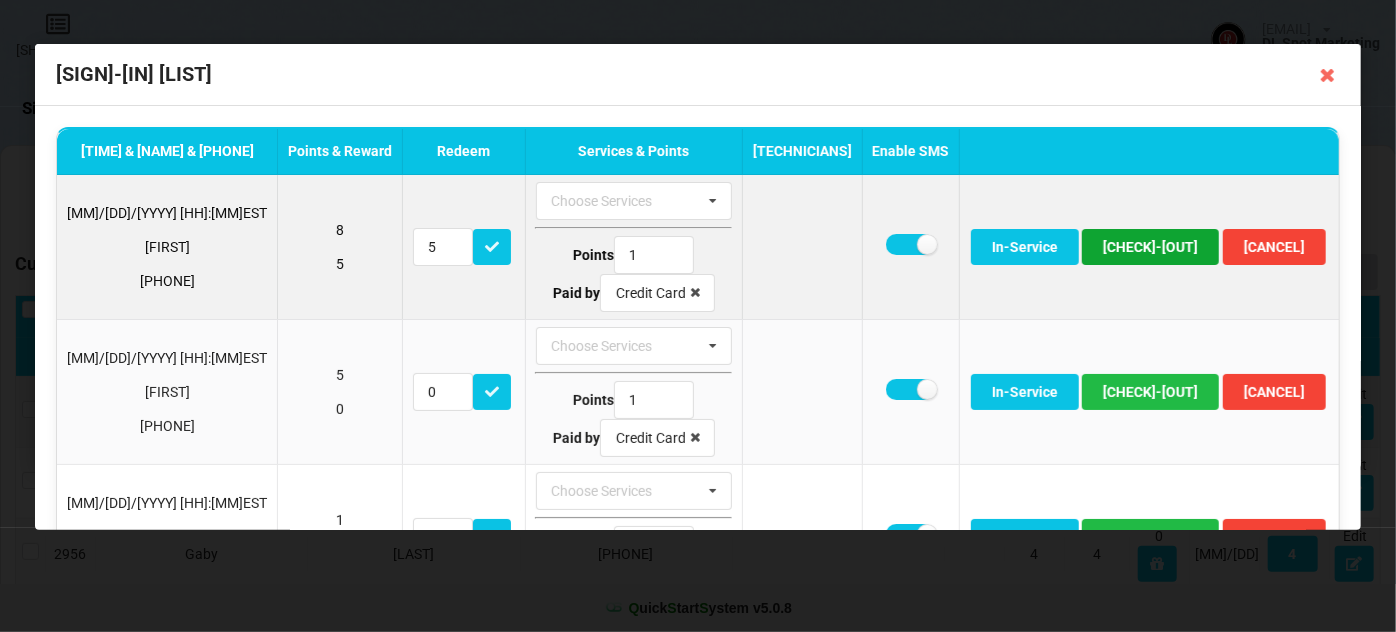 click on "Check-out" at bounding box center (1150, 247) 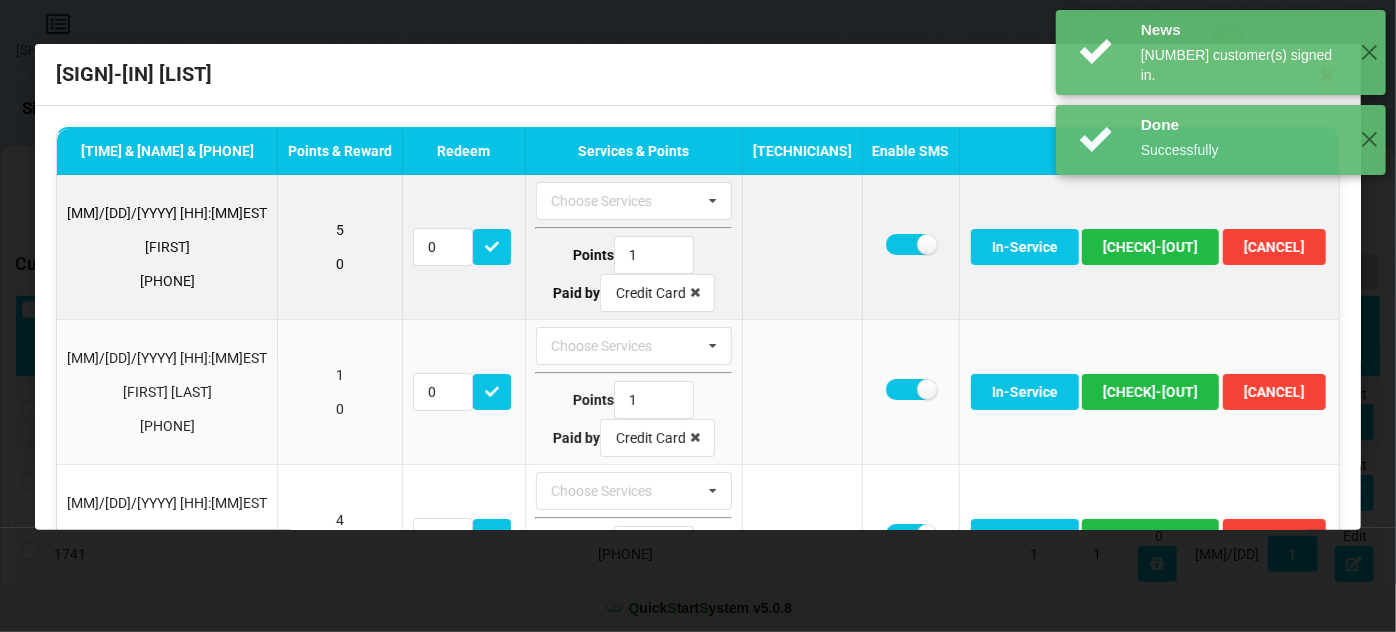 click at bounding box center [910, 247] 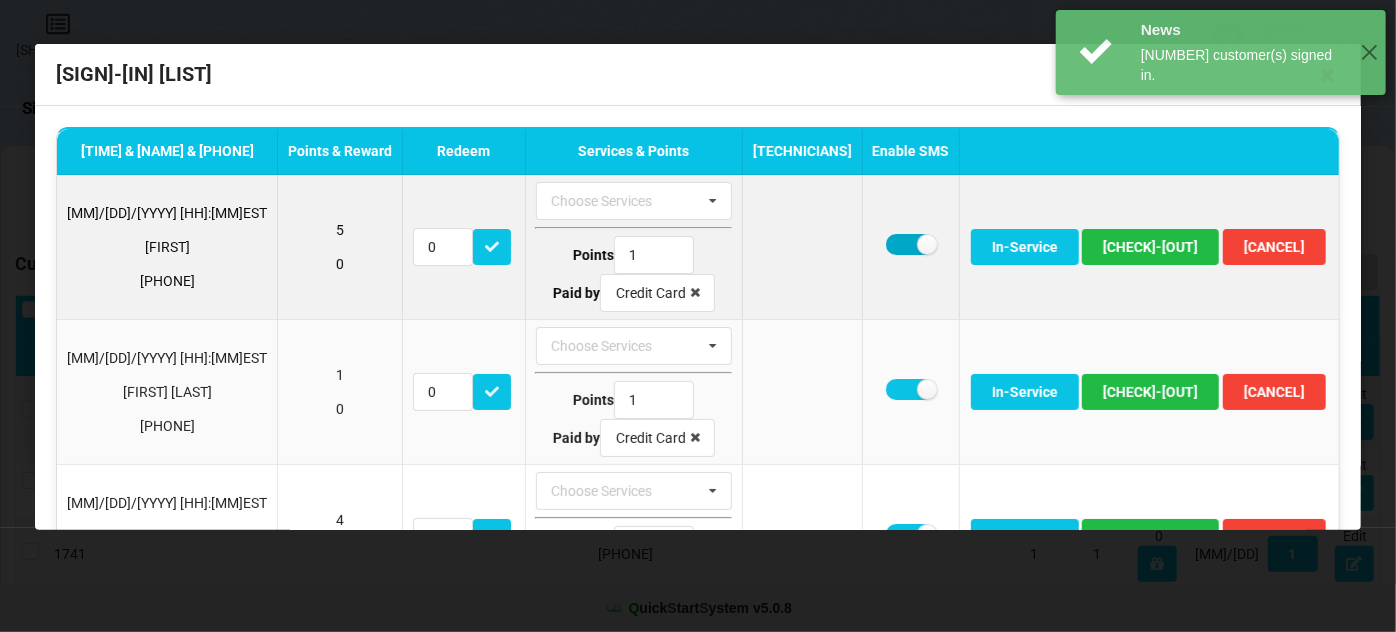 click at bounding box center (910, 244) 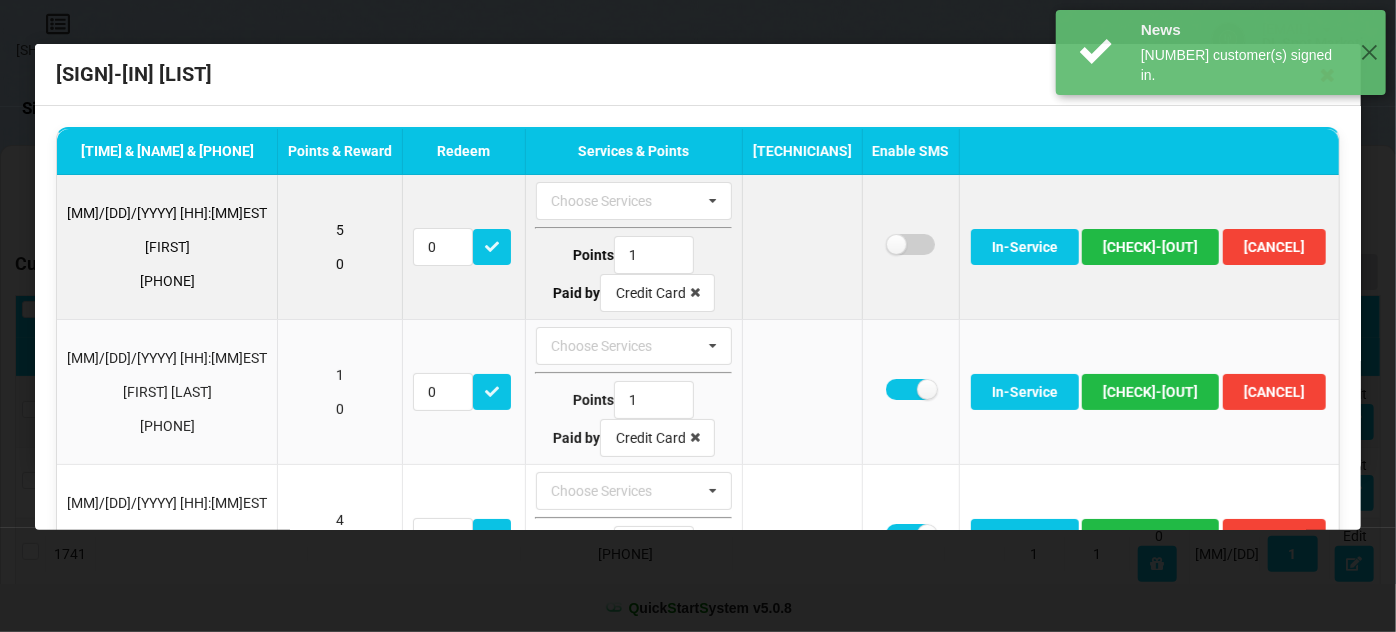 checkbox on "false" 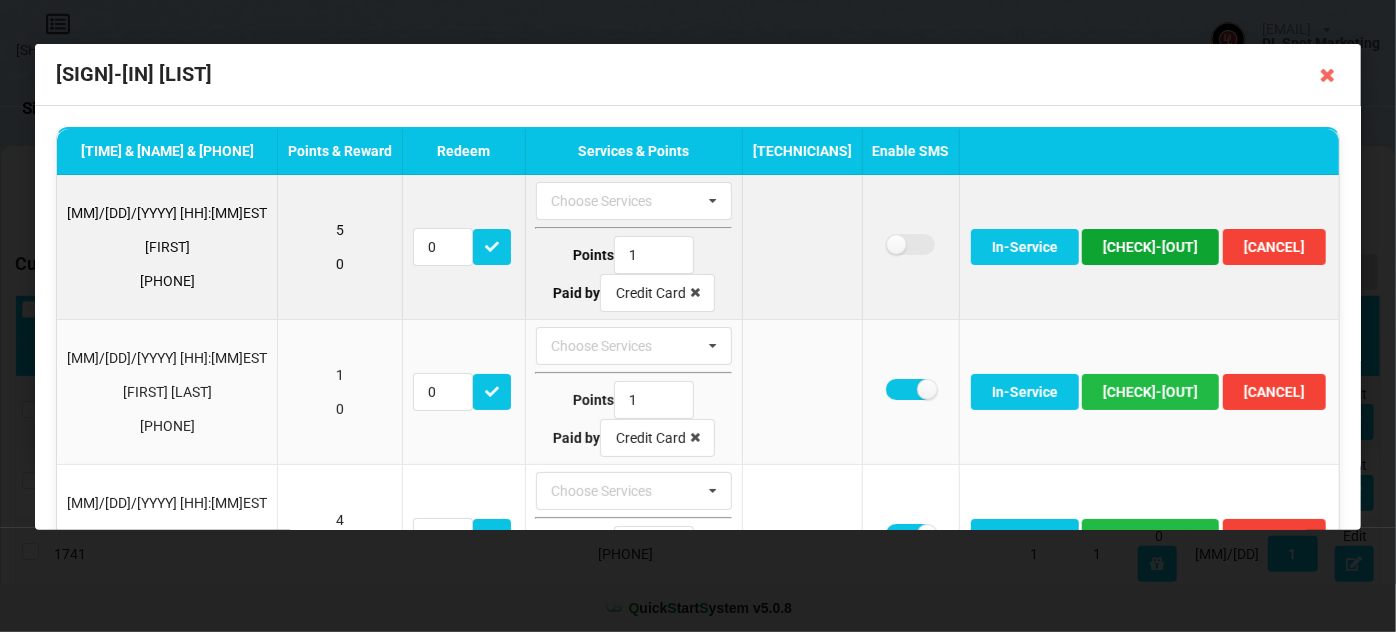 click on "Check-out" at bounding box center (1150, 247) 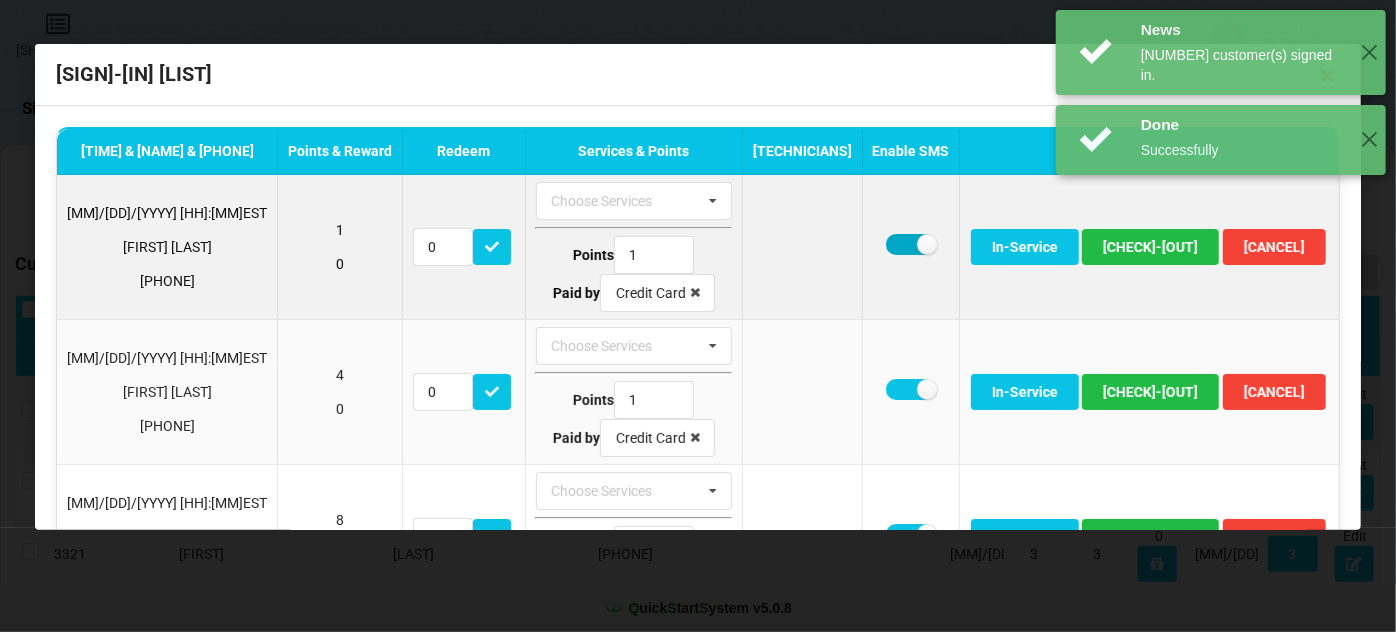 click at bounding box center (910, 244) 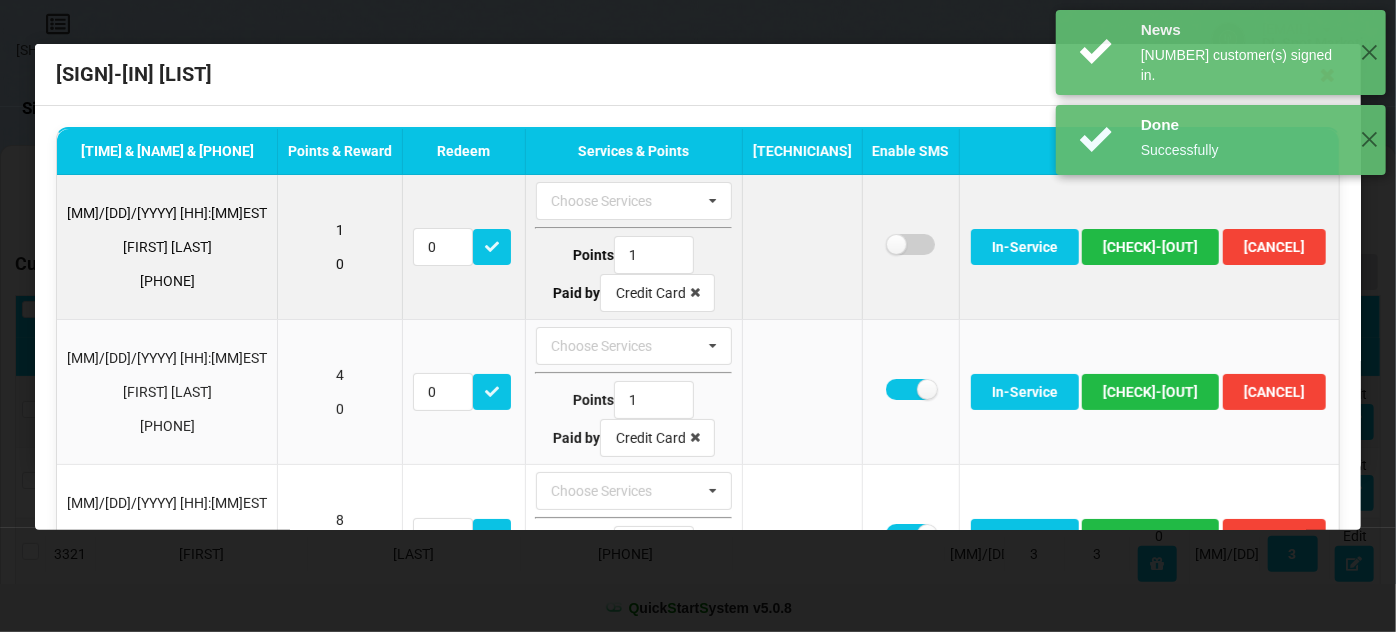 checkbox on "false" 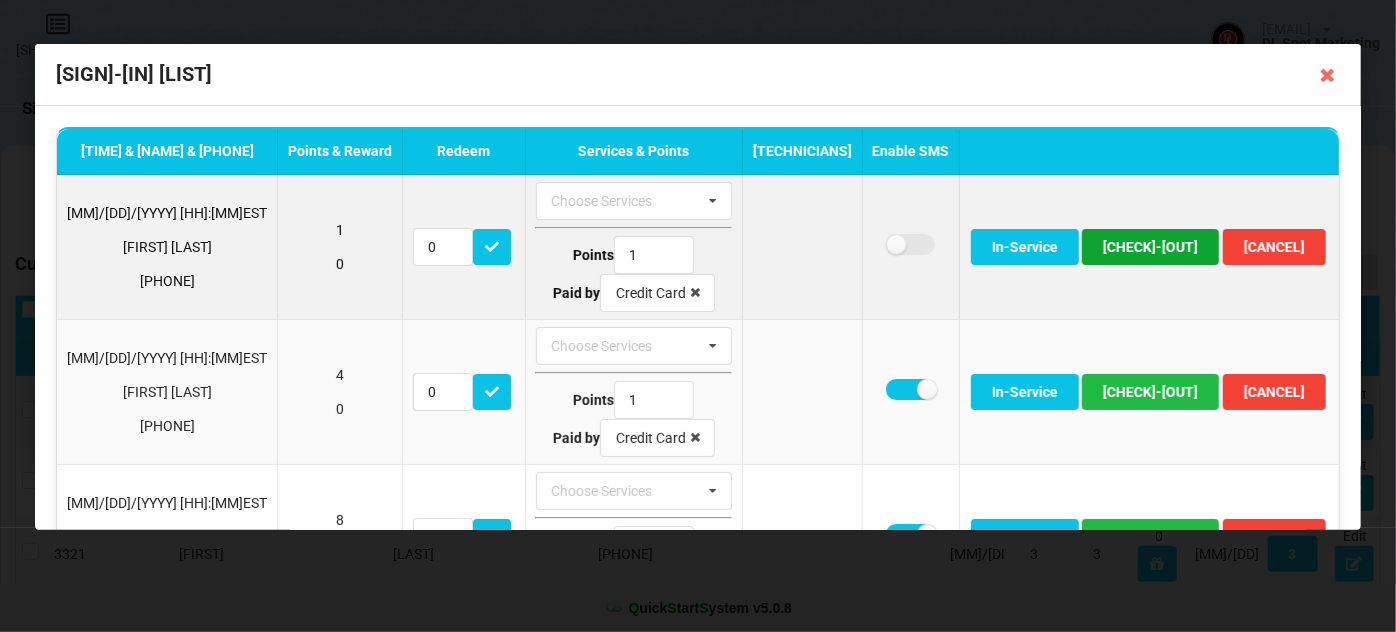 click on "Check-out" at bounding box center [1150, 247] 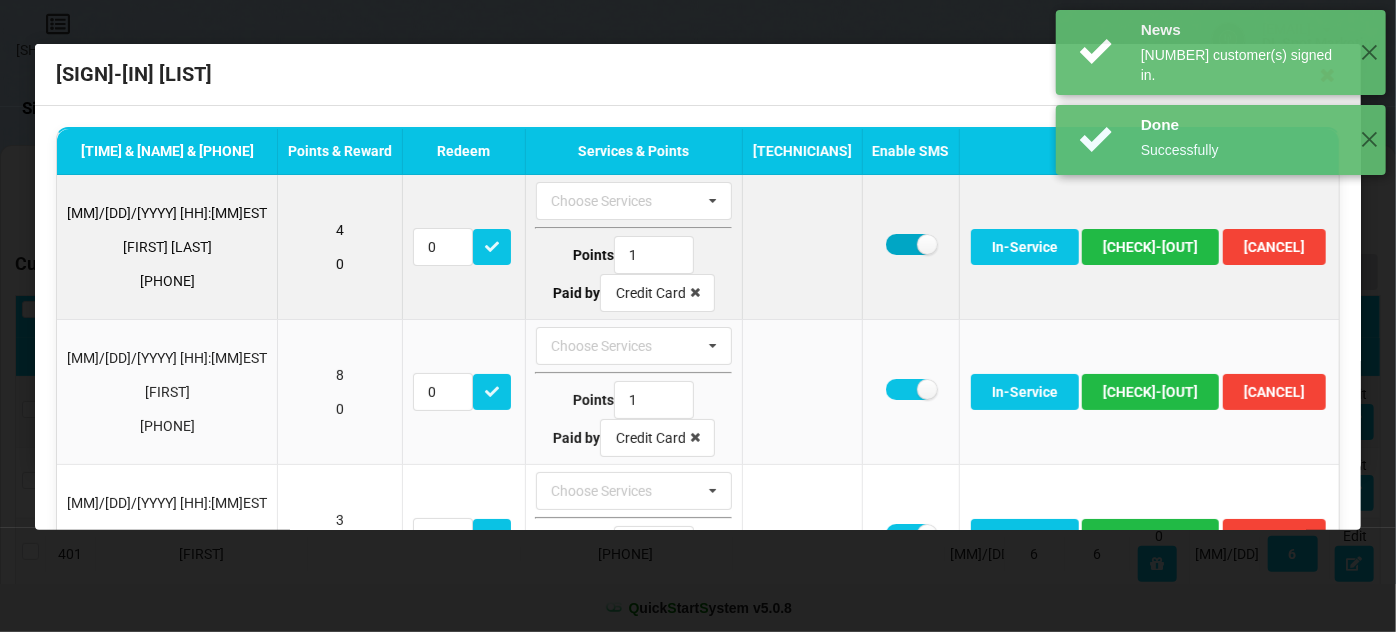 click at bounding box center (910, 244) 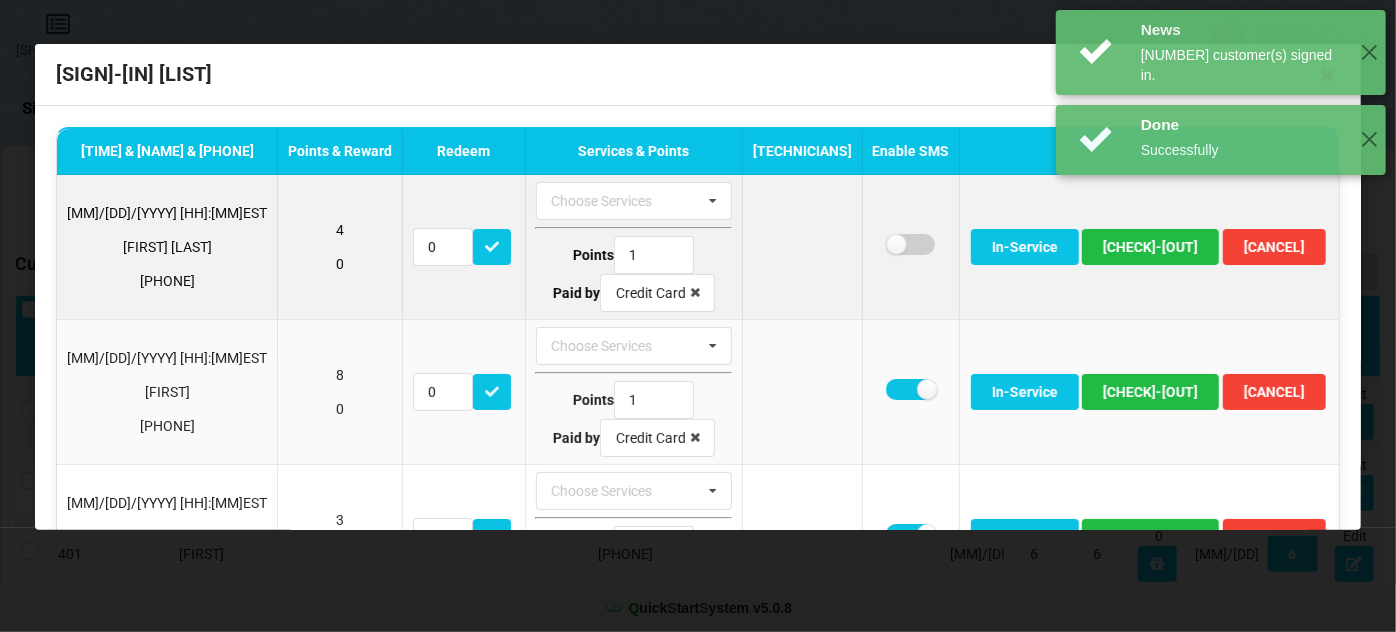 checkbox on "false" 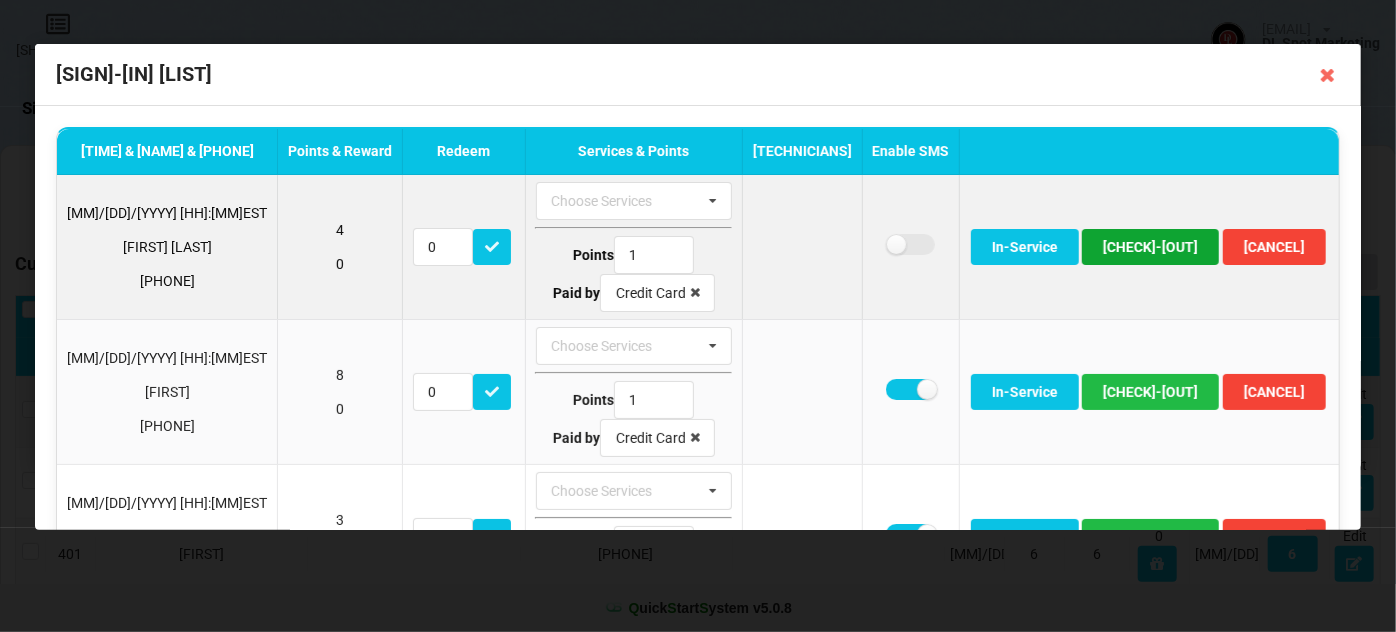 click on "Check-out" at bounding box center [1150, 247] 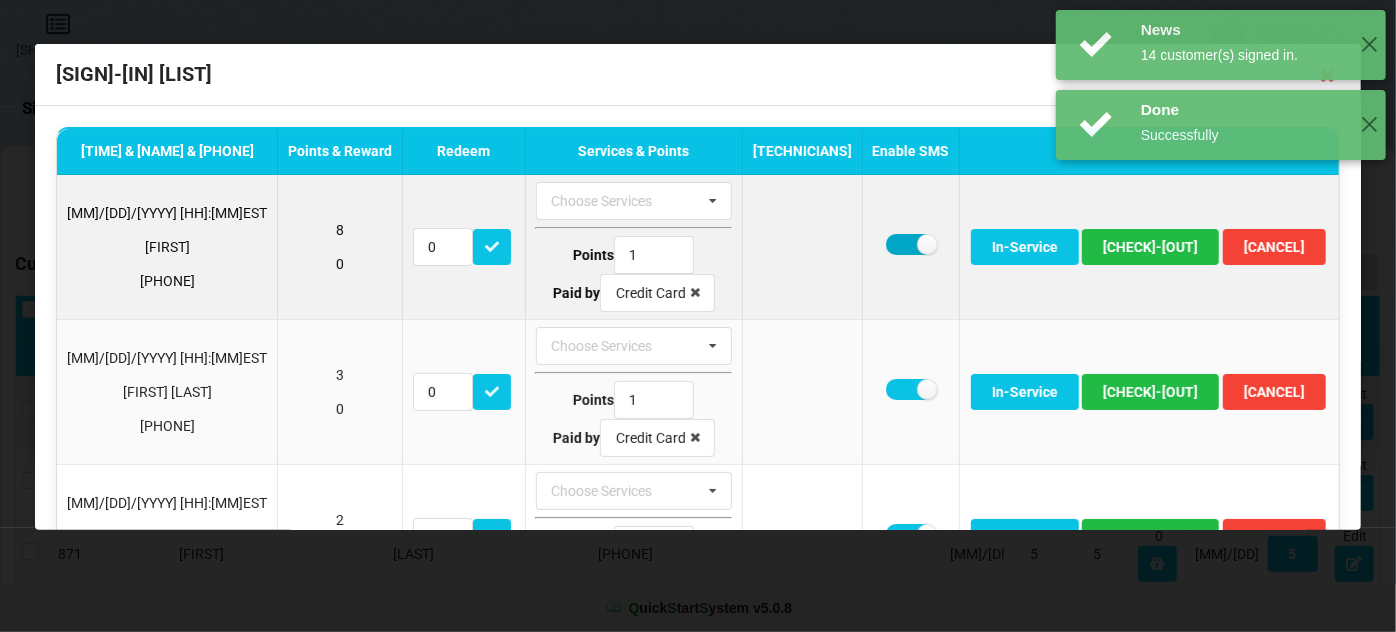 click at bounding box center [910, 244] 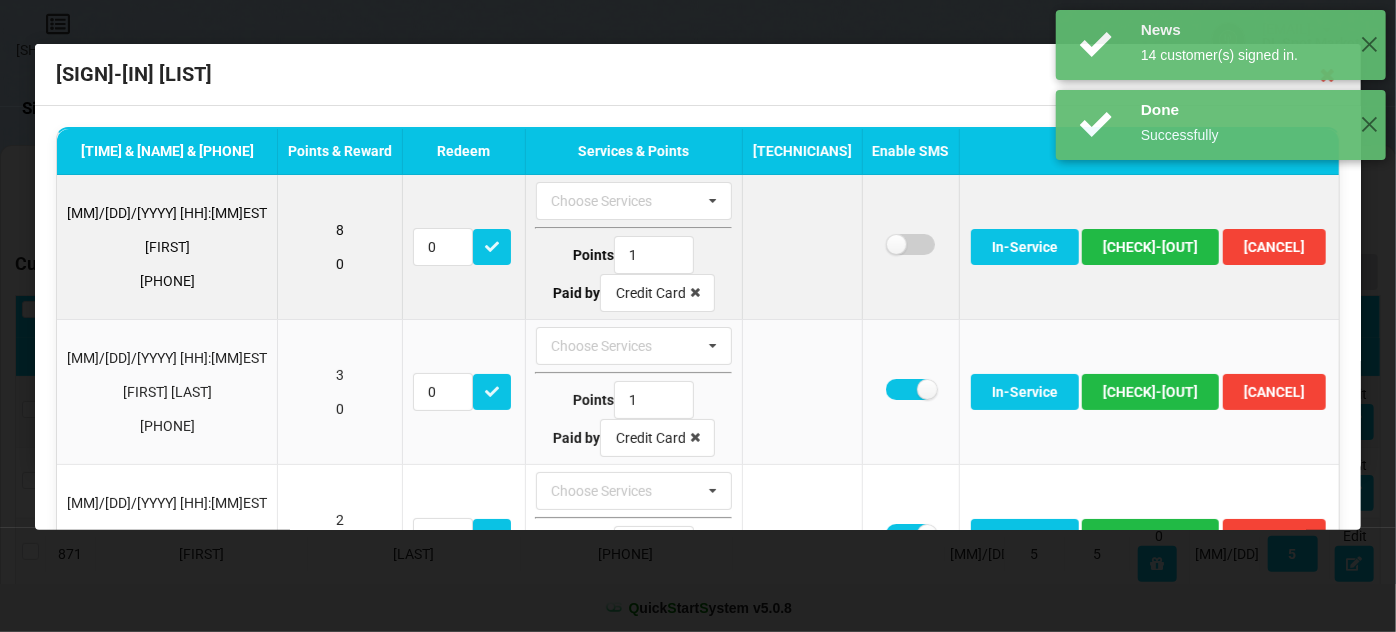 checkbox on "false" 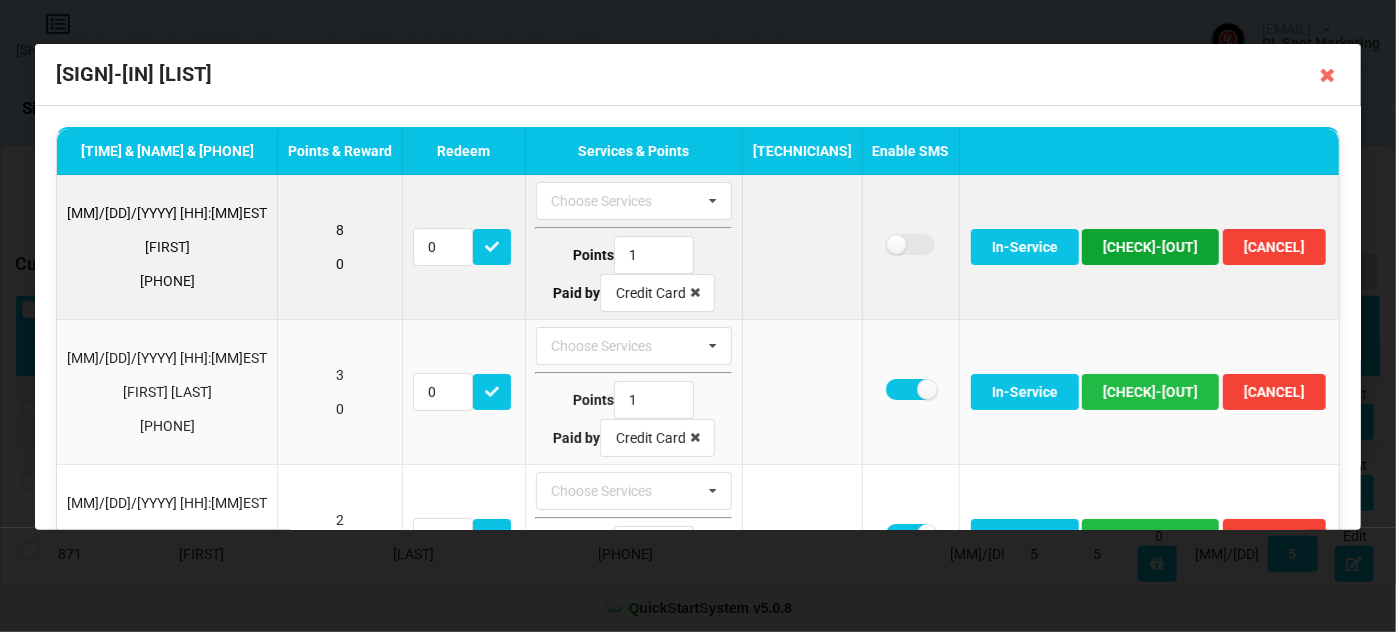 click on "Check-out" at bounding box center (1150, 247) 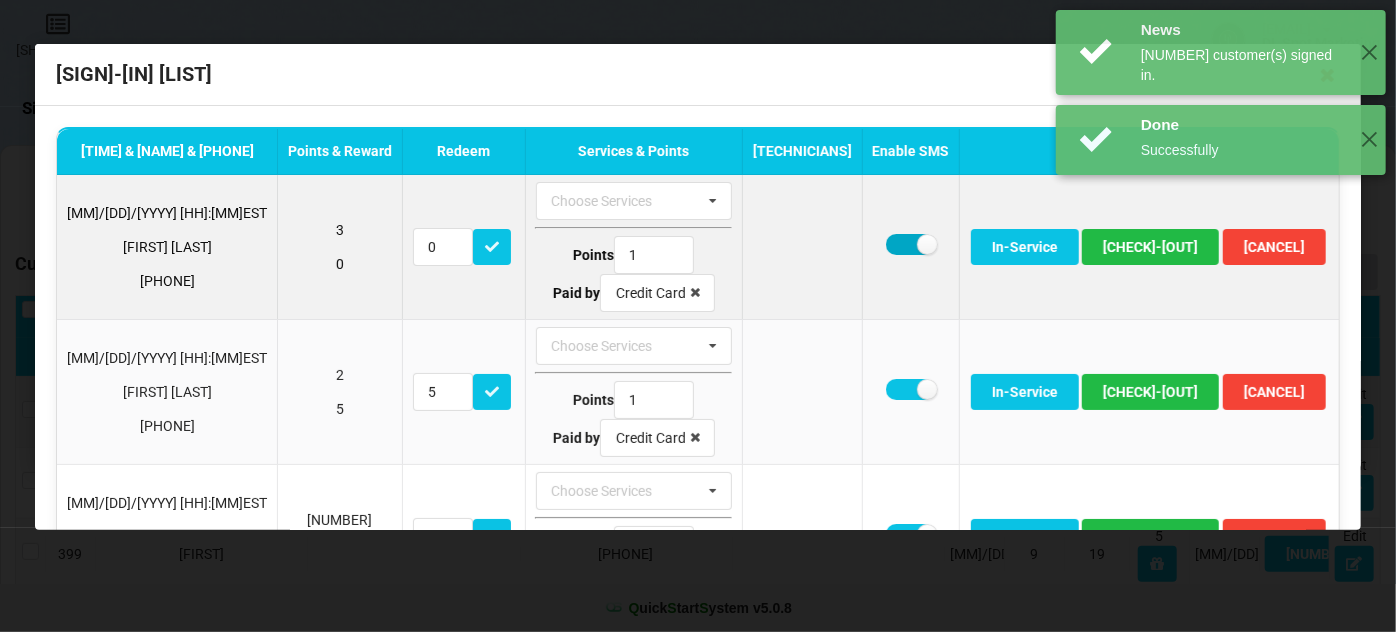 click at bounding box center [910, 244] 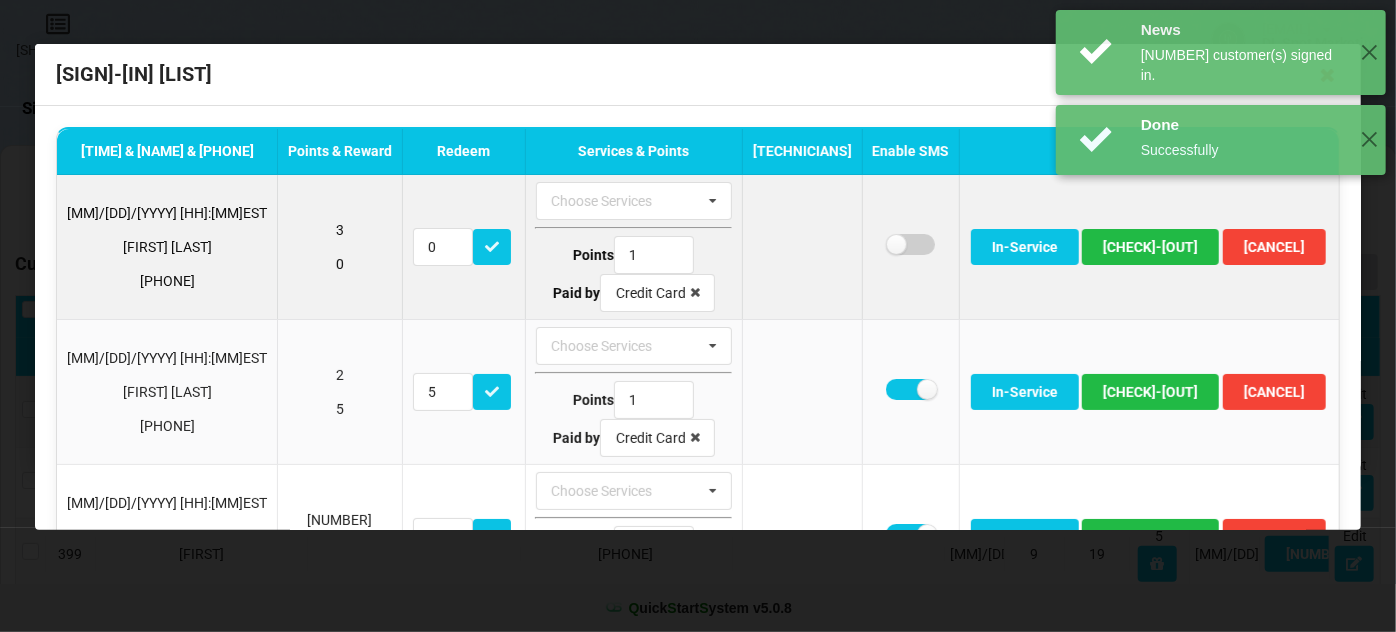 checkbox on "false" 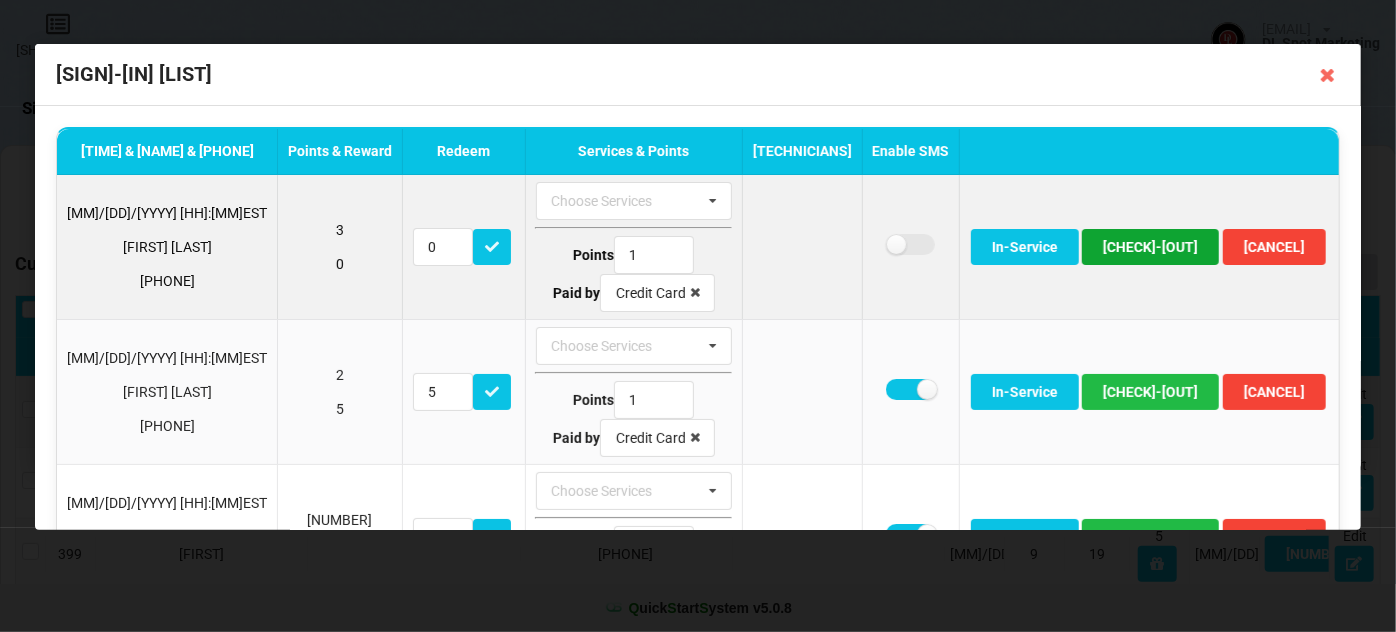 click on "Check-out" at bounding box center (1150, 247) 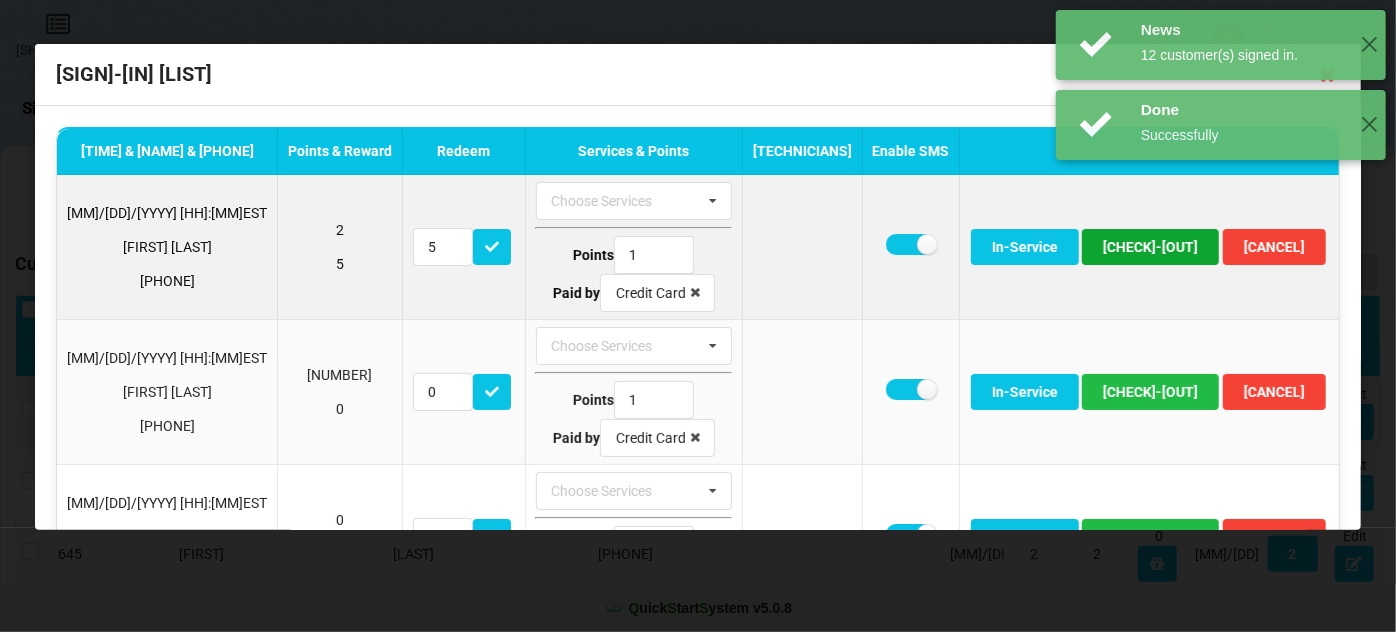 click on "Check-out" at bounding box center (1150, 247) 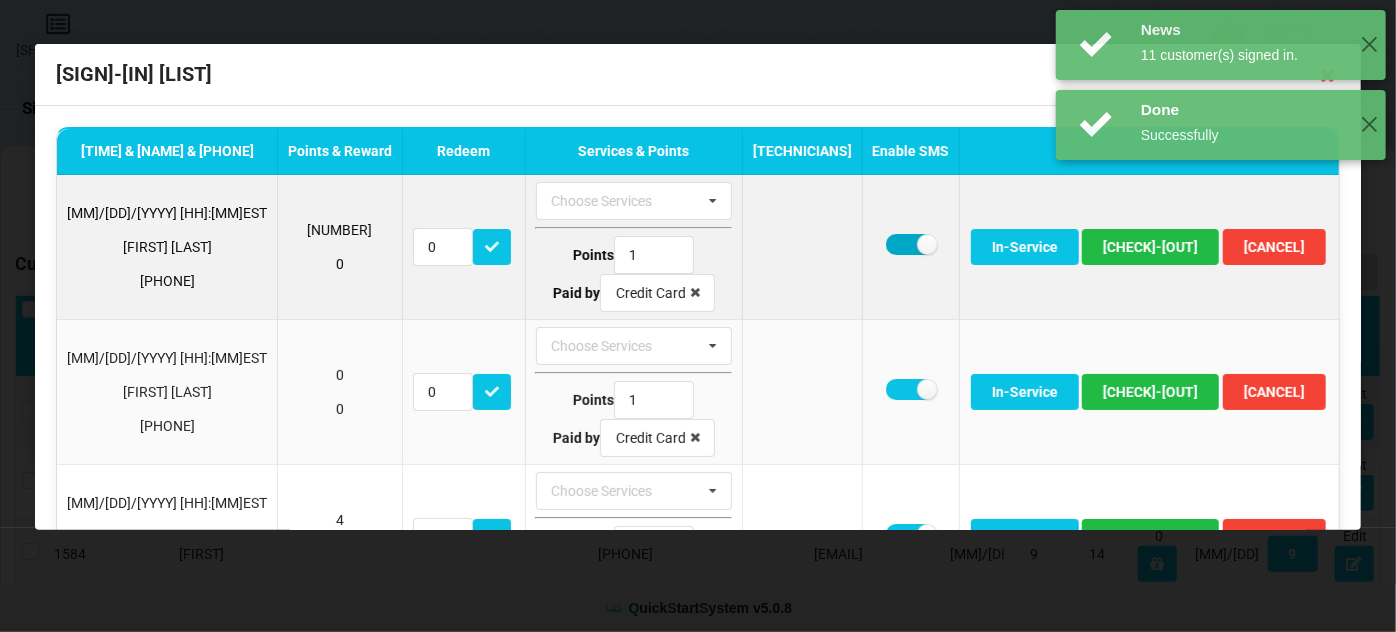 click at bounding box center [910, 244] 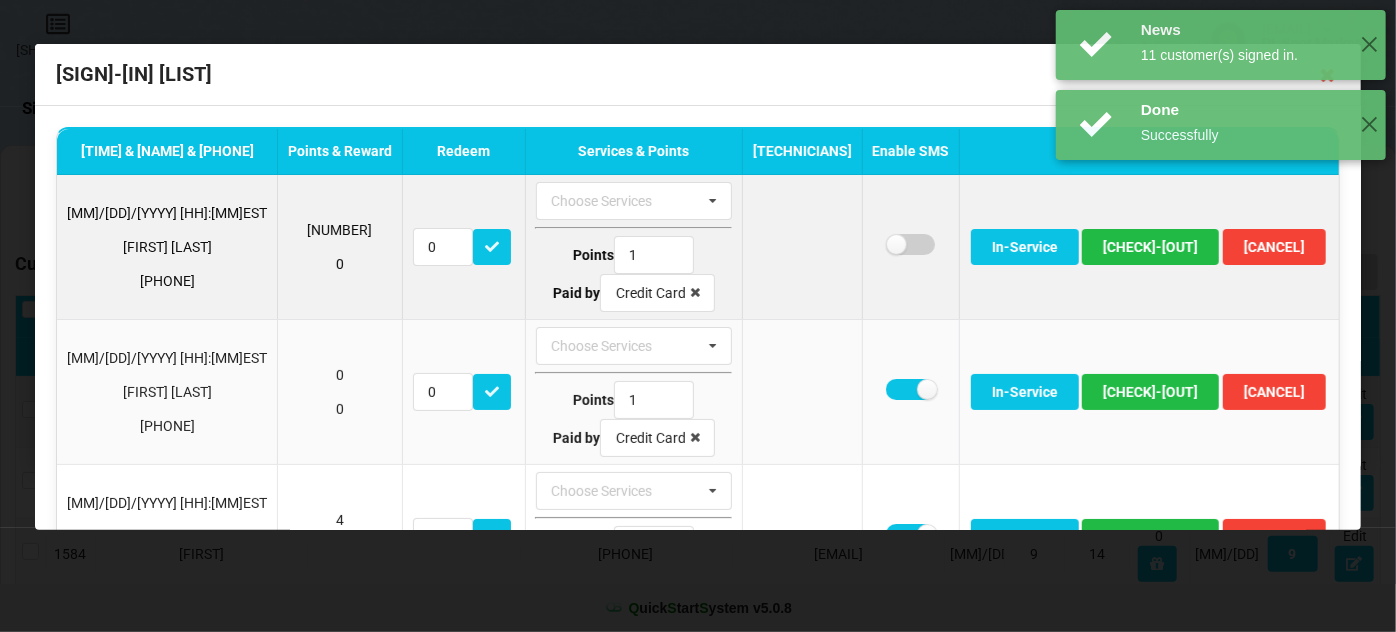 checkbox on "false" 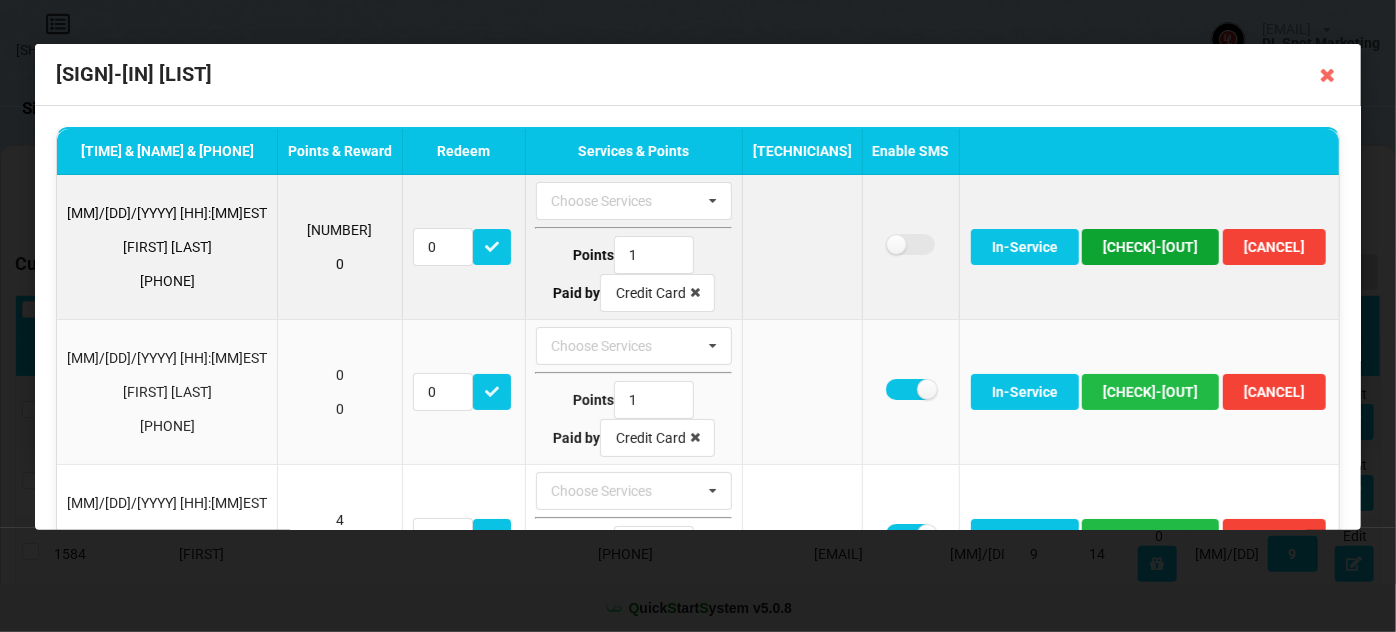click on "Check-out" at bounding box center (1150, 247) 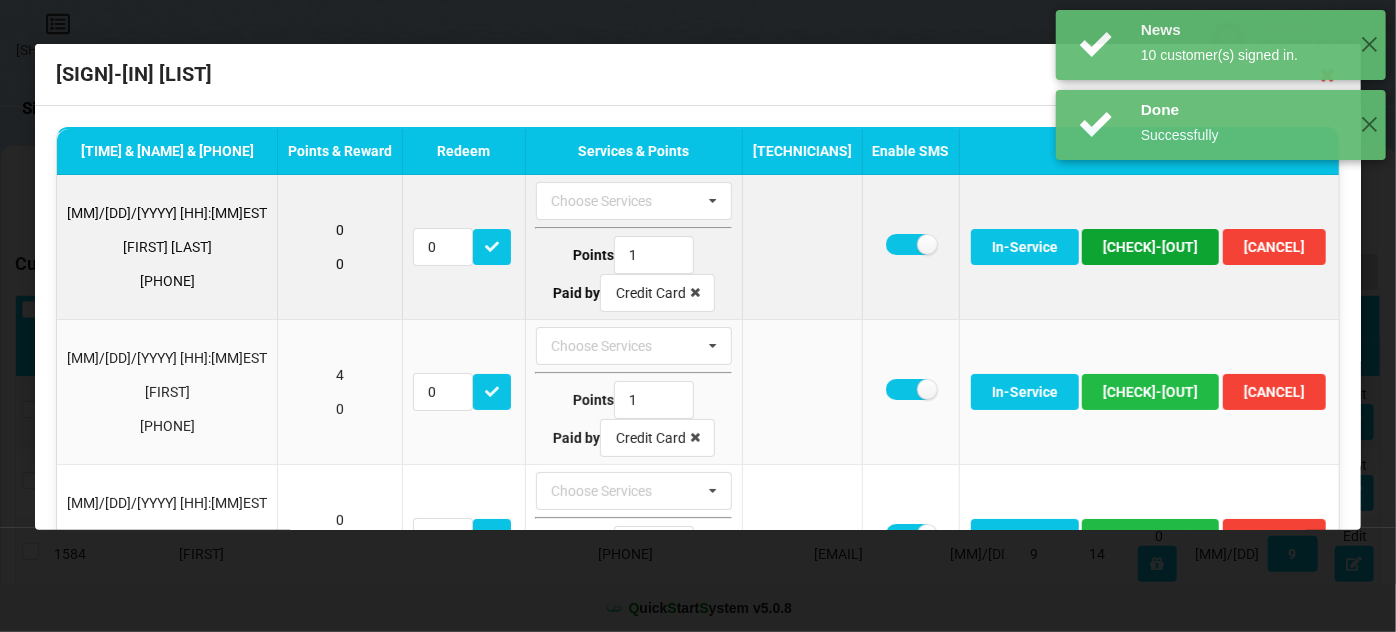click on "Check-out" at bounding box center (1150, 247) 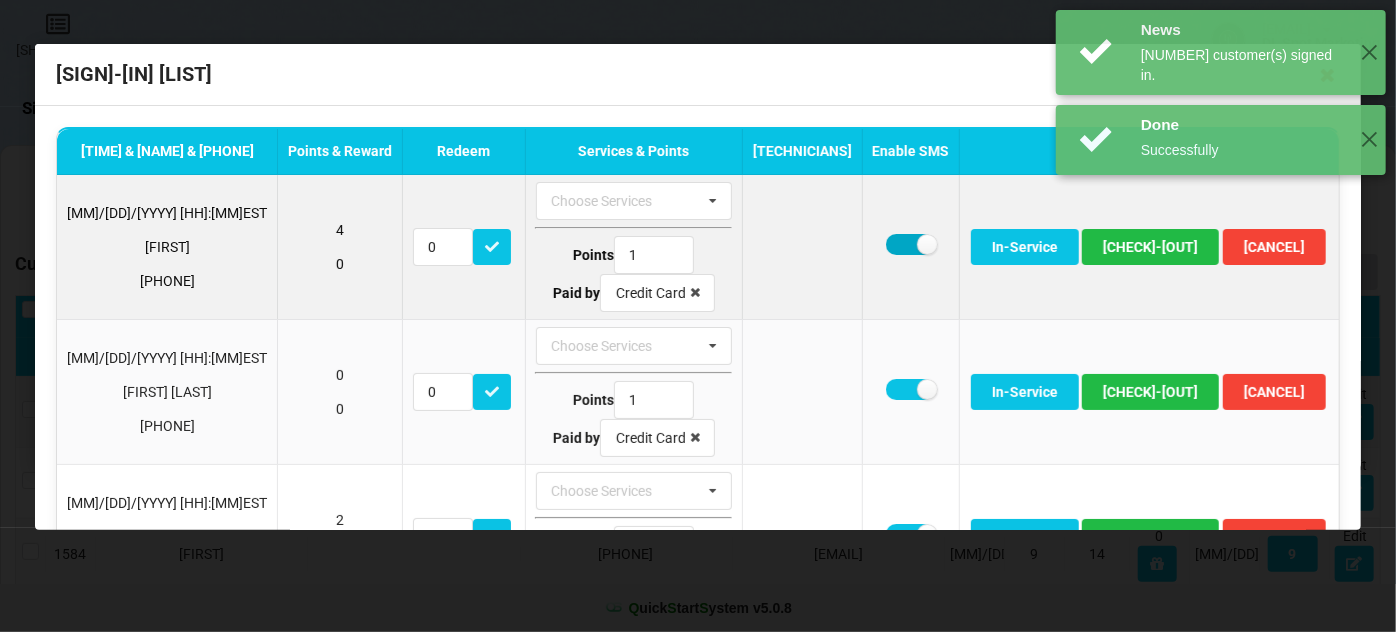 click at bounding box center (910, 244) 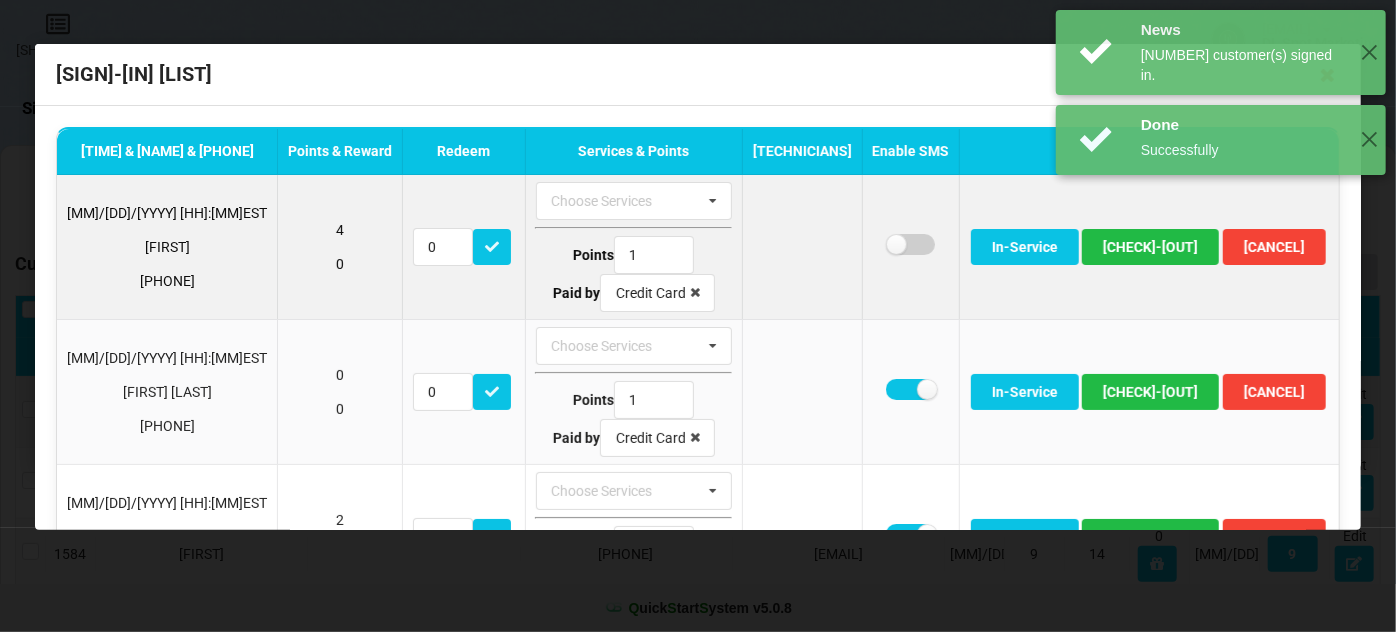 checkbox on "false" 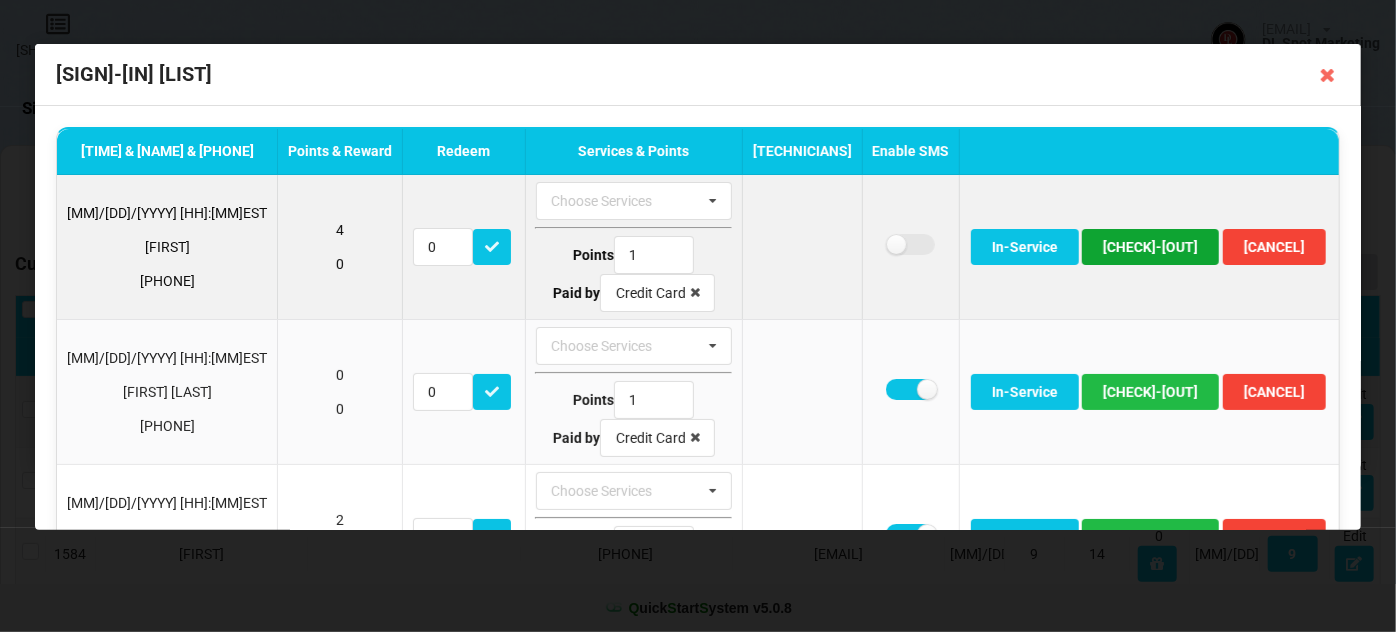 click on "Check-out" at bounding box center [1150, 247] 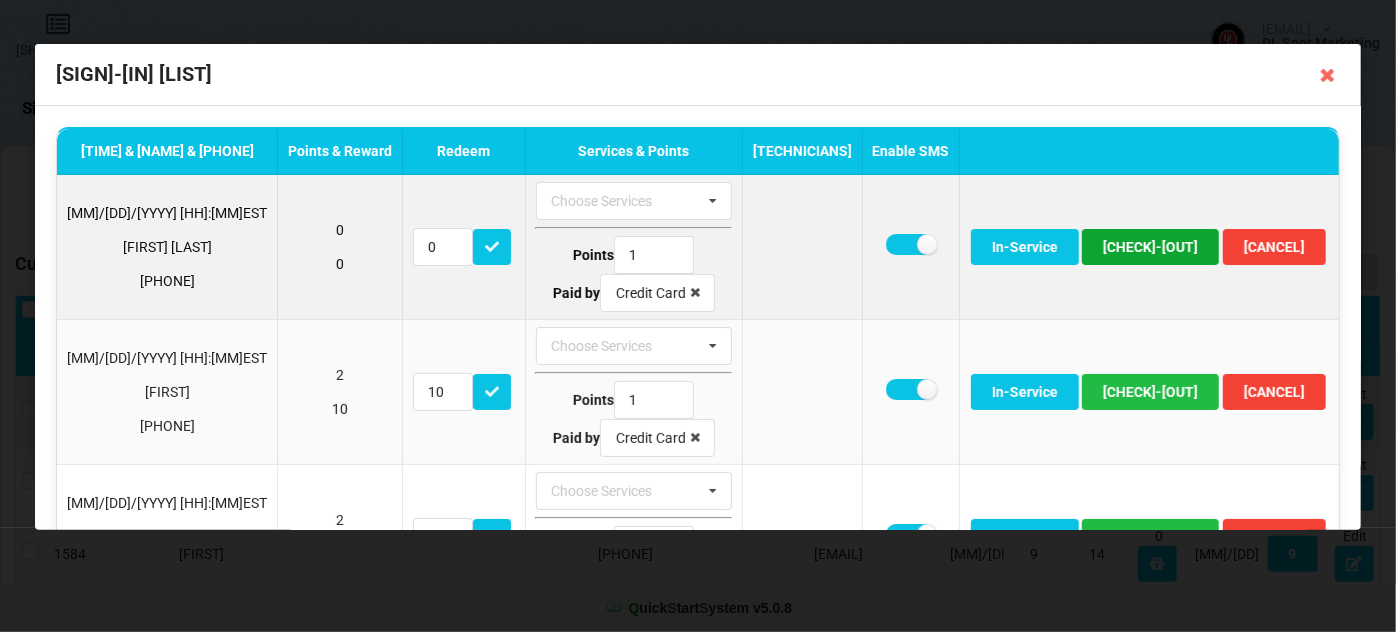 click on "Check-out" at bounding box center [1150, 247] 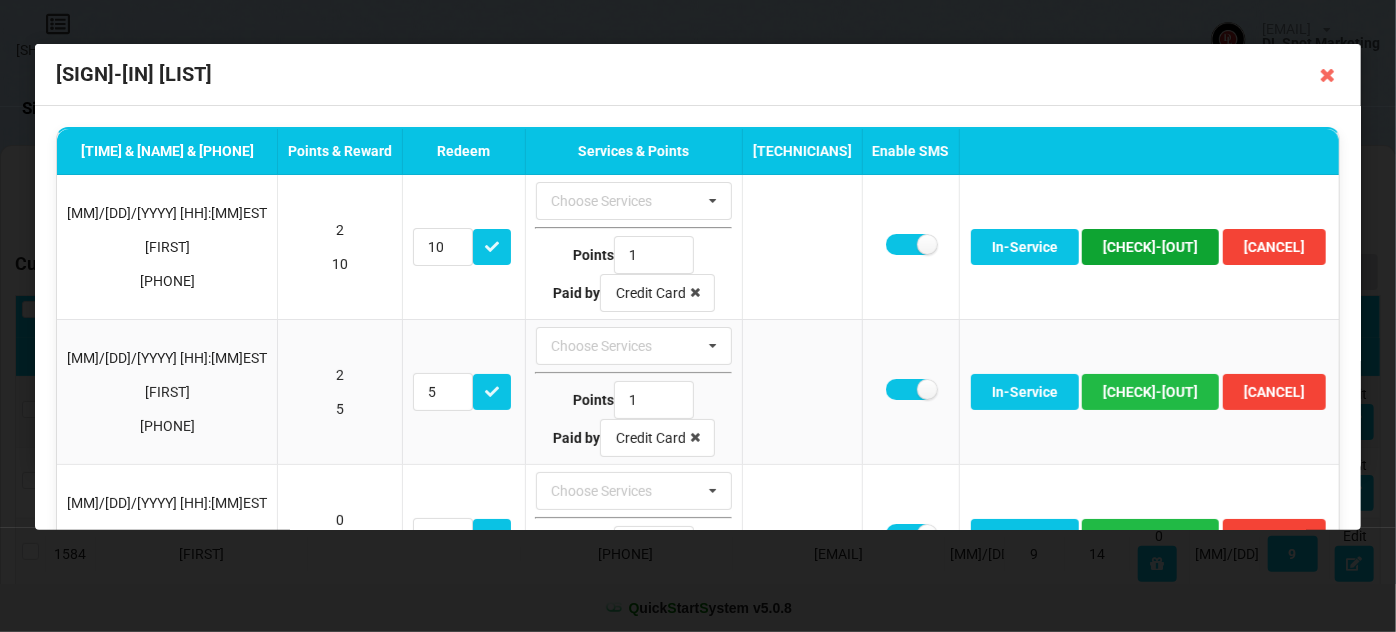 click on "Check-out" at bounding box center [1150, 247] 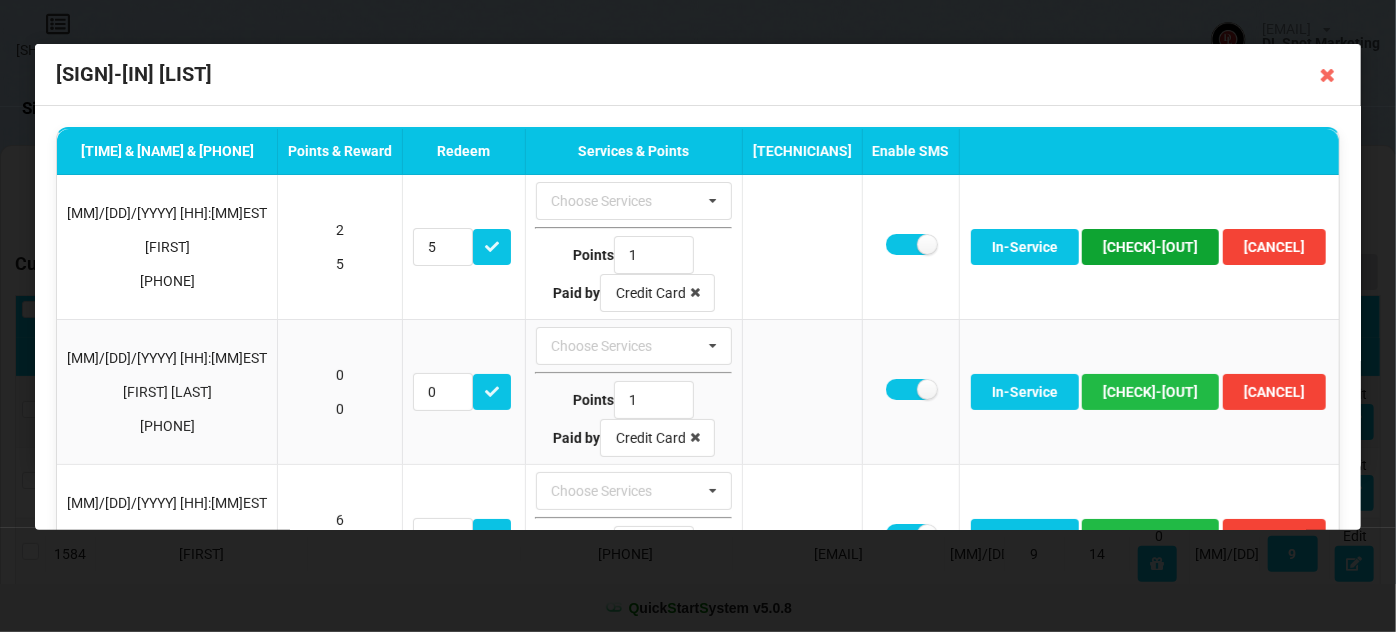 click on "Check-out" at bounding box center [1150, 247] 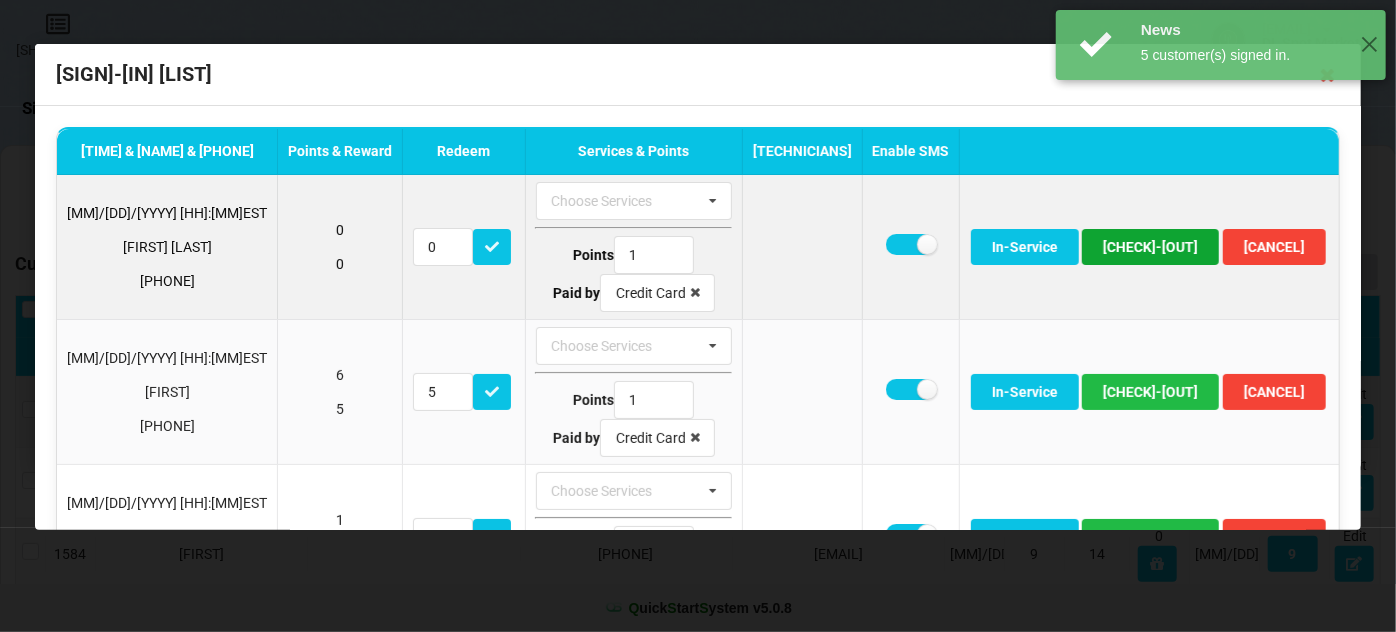 click on "Check-out" at bounding box center [1150, 247] 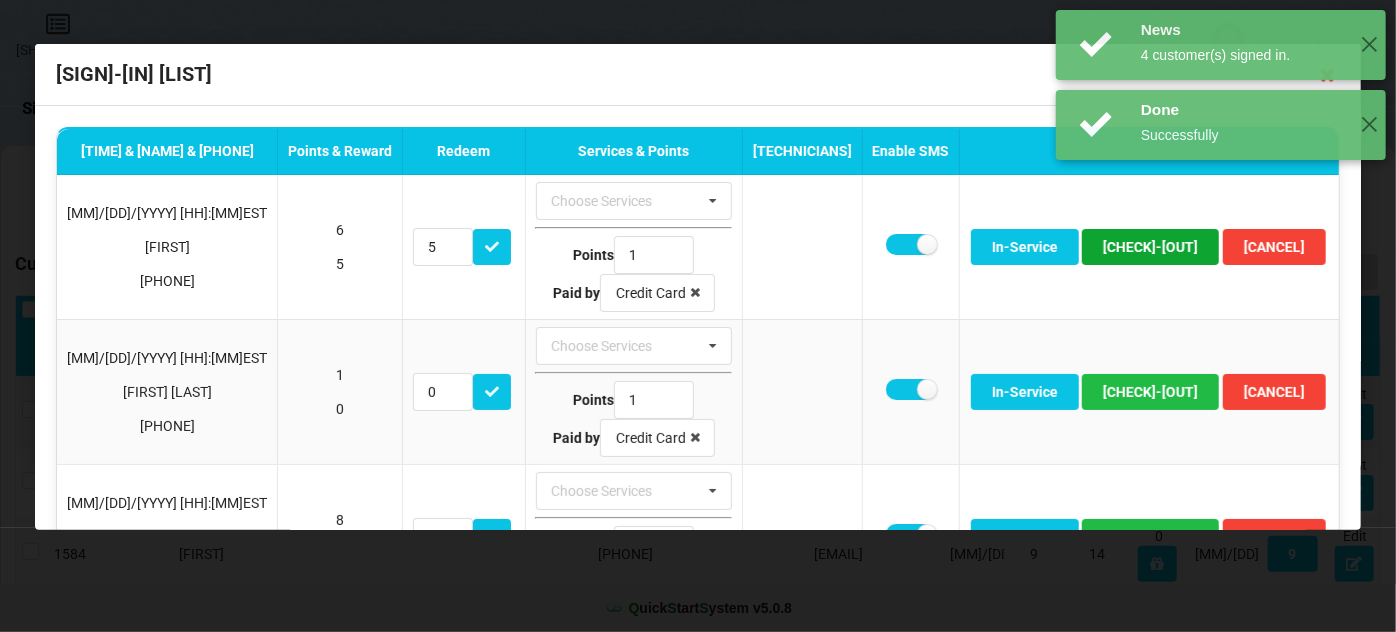 click on "Check-out" at bounding box center [1150, 247] 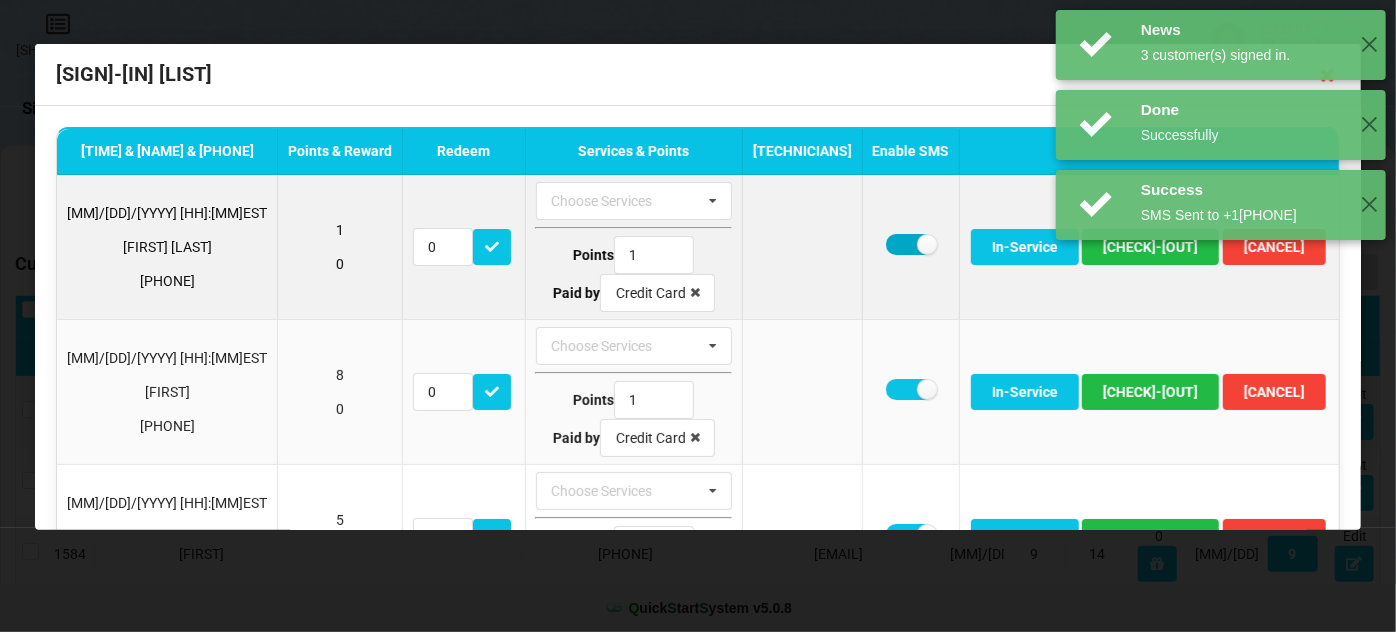 click at bounding box center (910, 244) 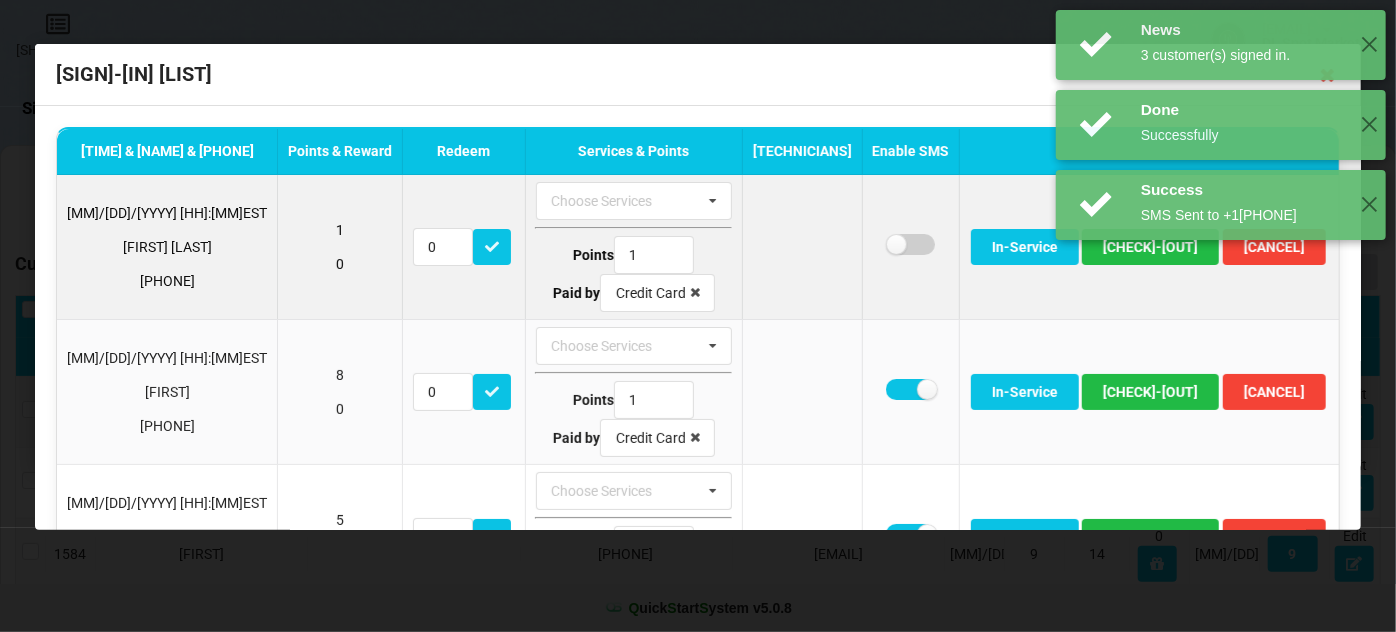 checkbox on "false" 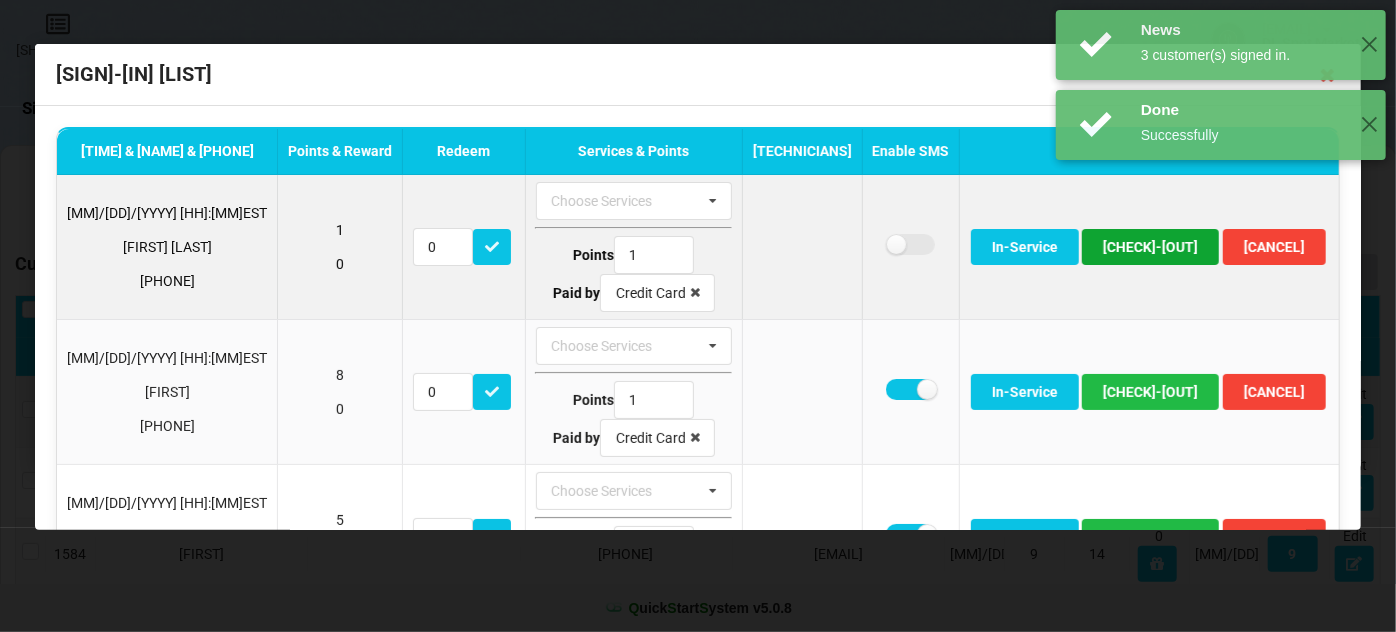 click on "Check-out" at bounding box center [1150, 247] 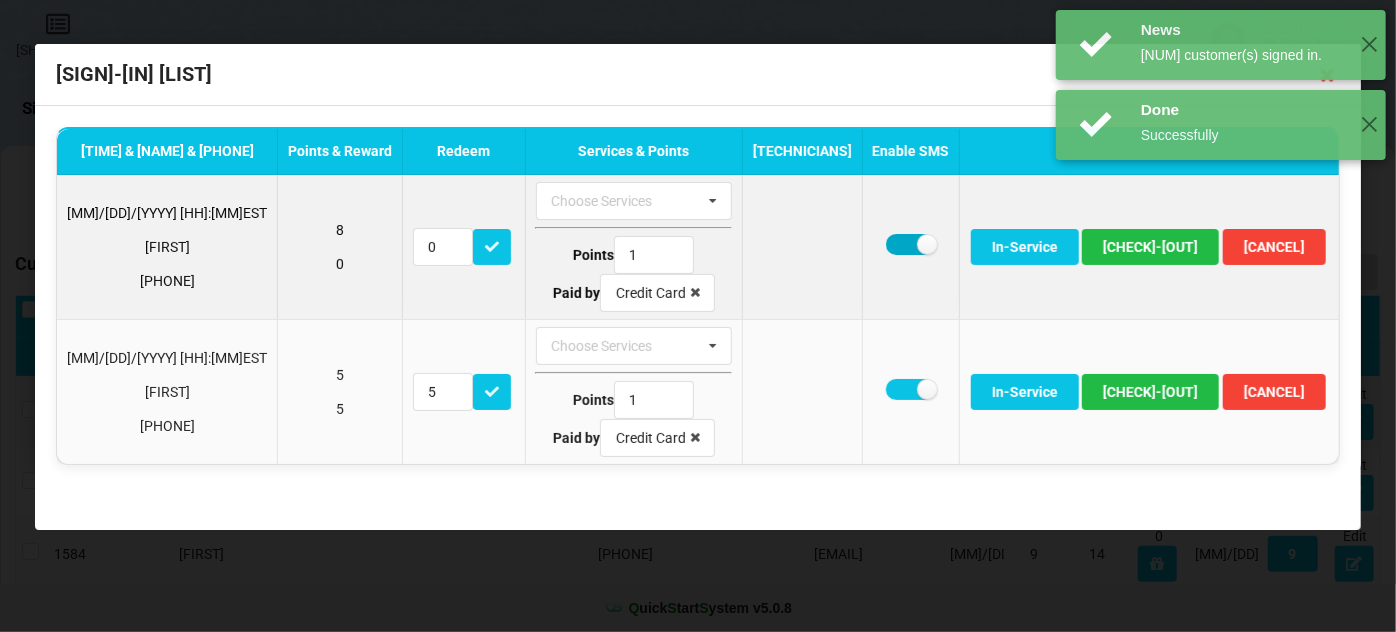click at bounding box center [910, 244] 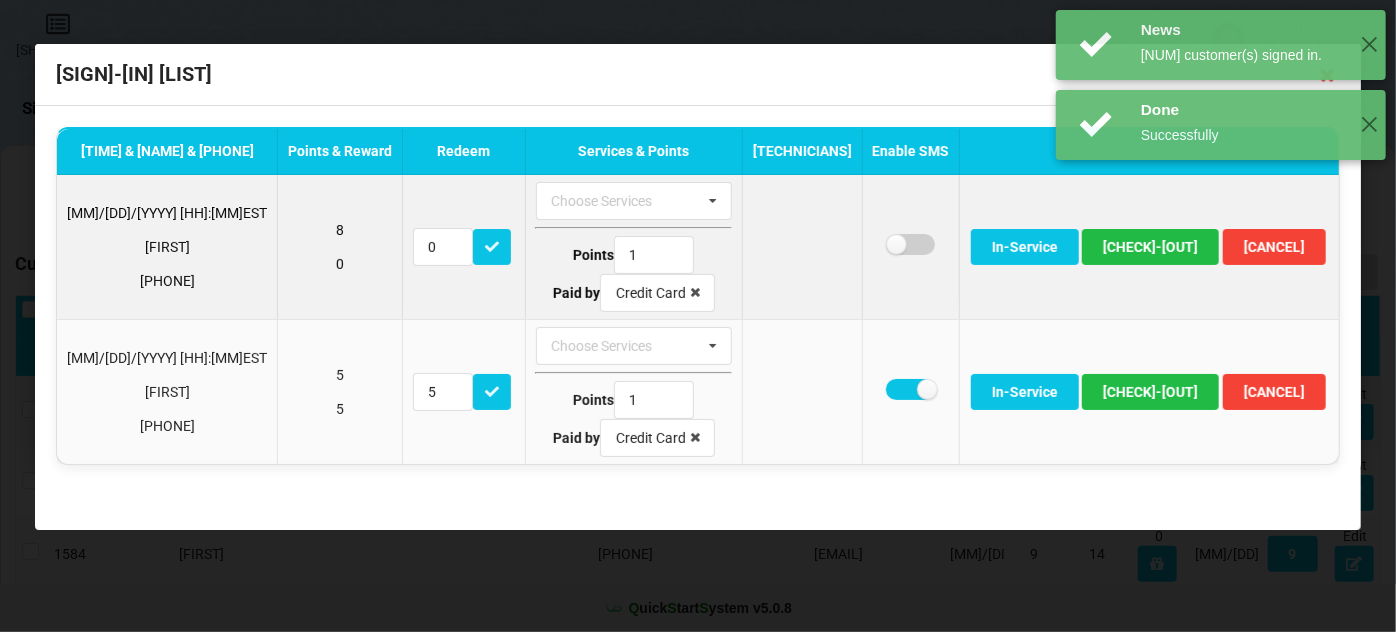 checkbox on "false" 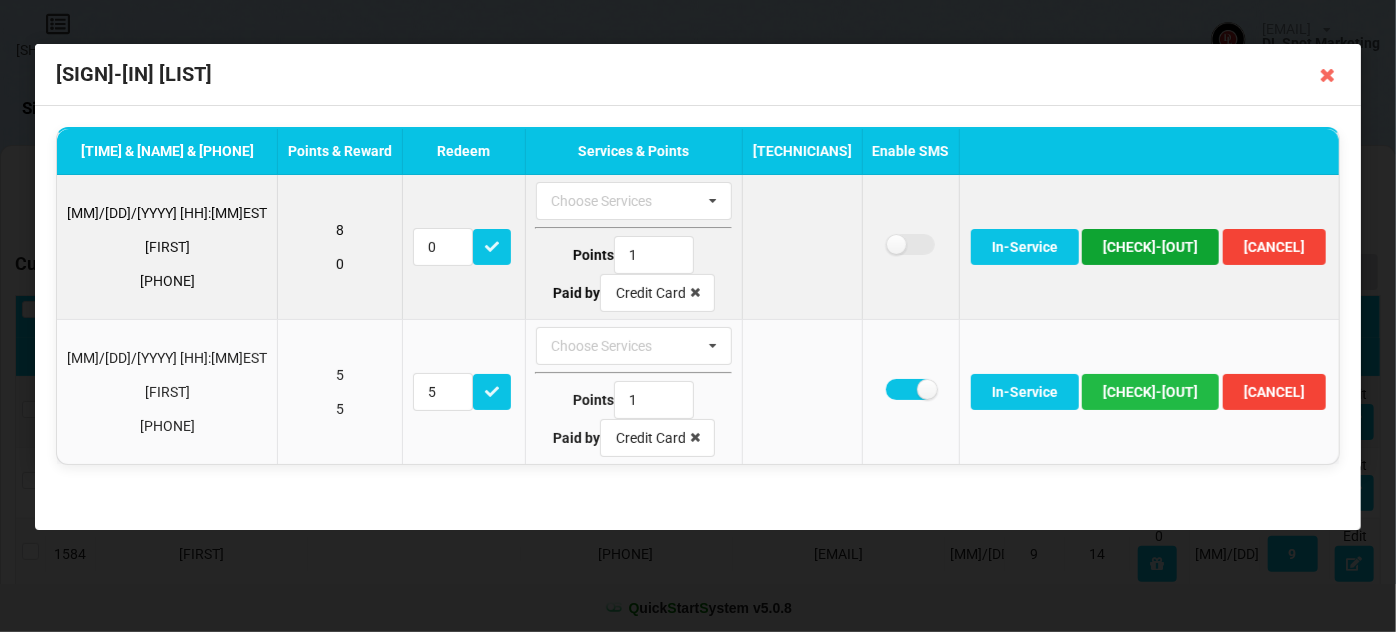 click on "Check-out" at bounding box center [1150, 247] 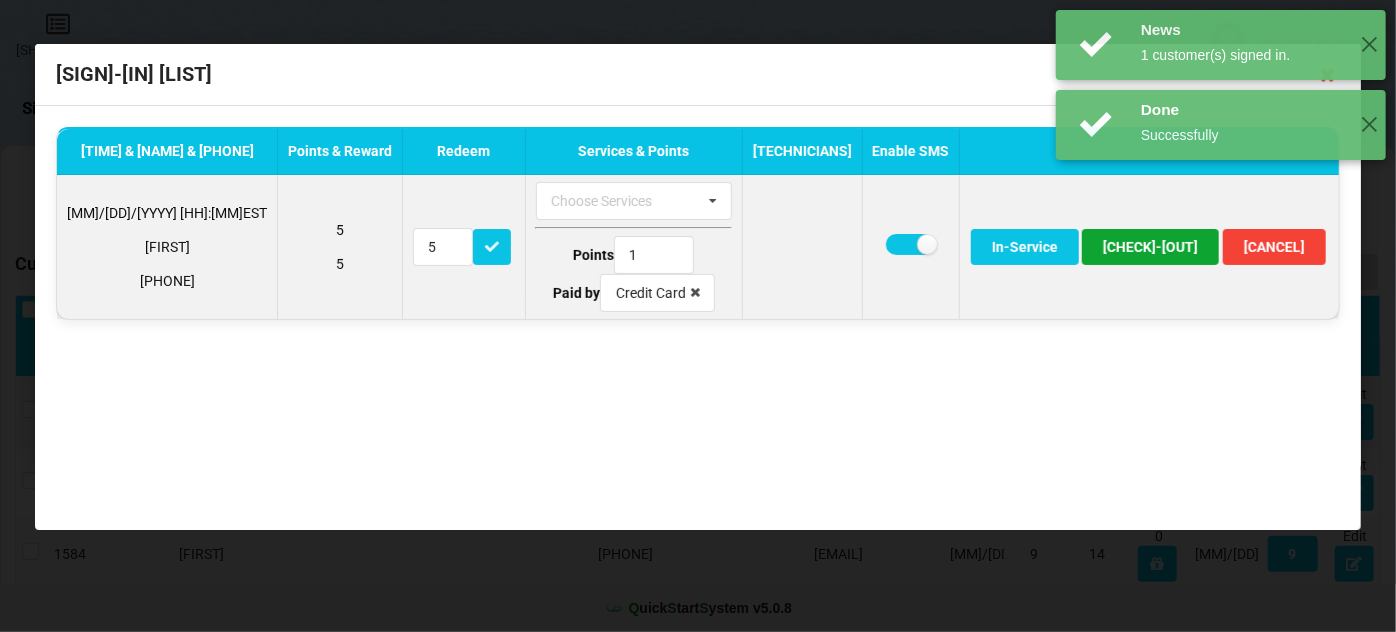 click on "Check-out" at bounding box center (1150, 247) 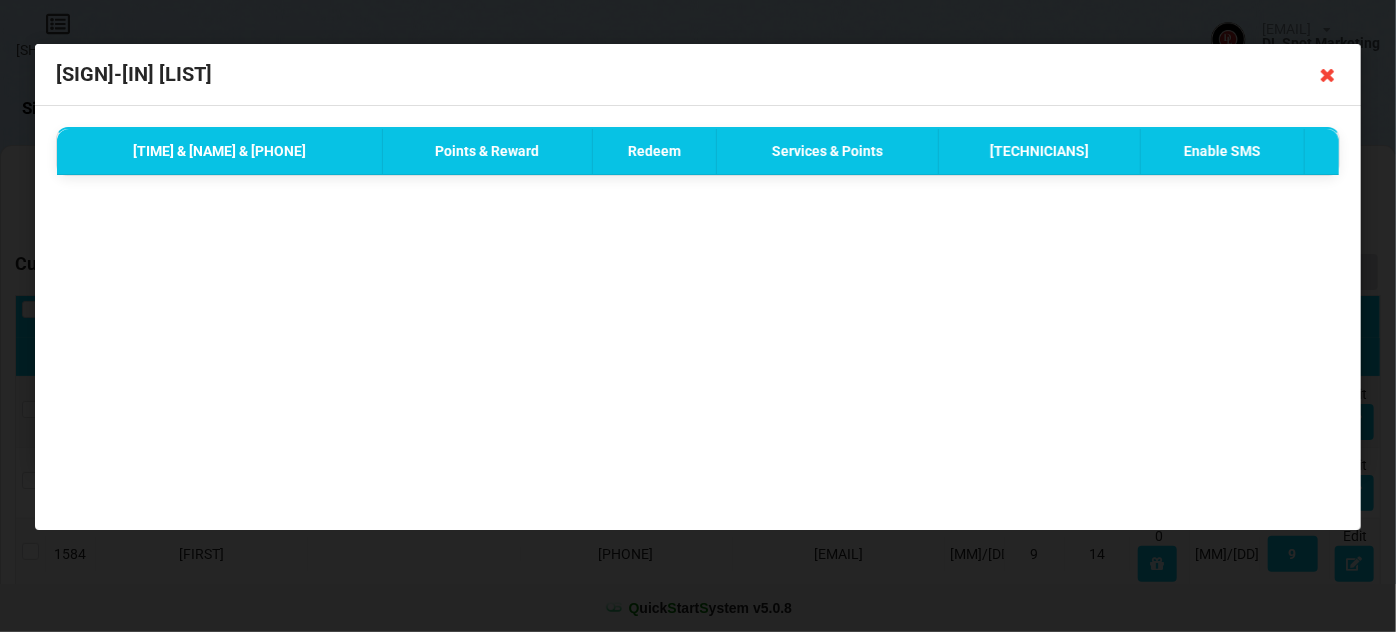 click at bounding box center (1328, 75) 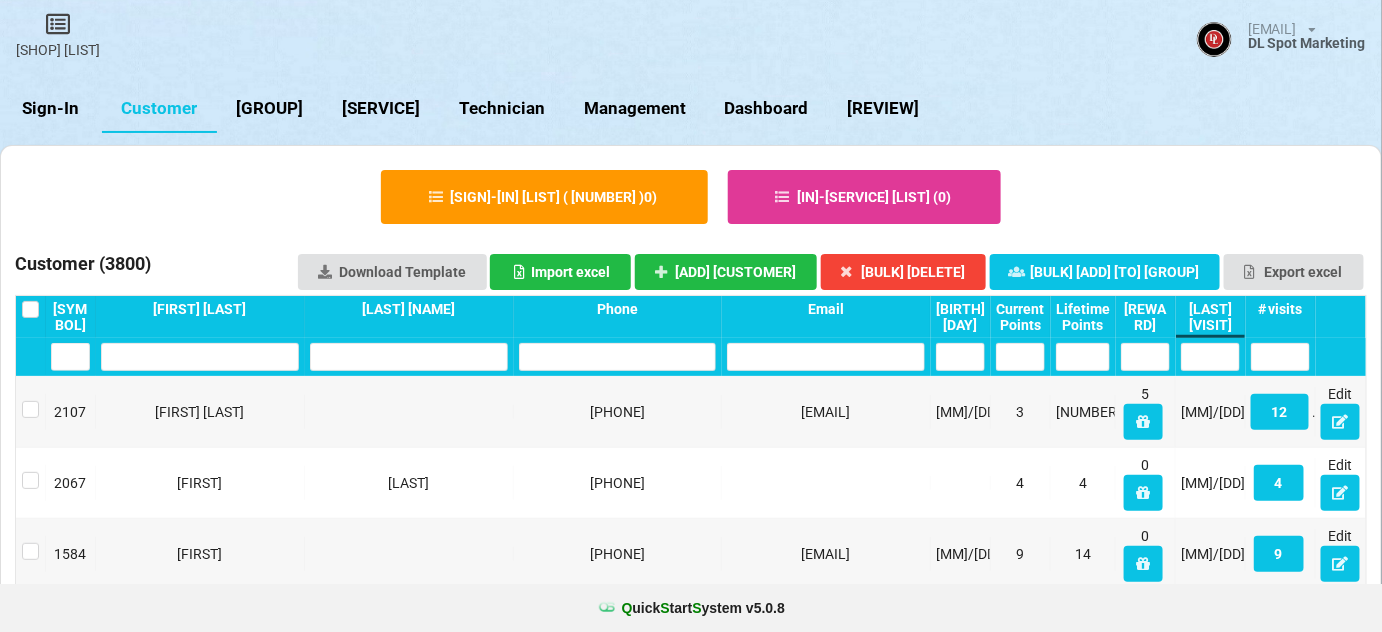 click on "Sign-In" at bounding box center (51, 109) 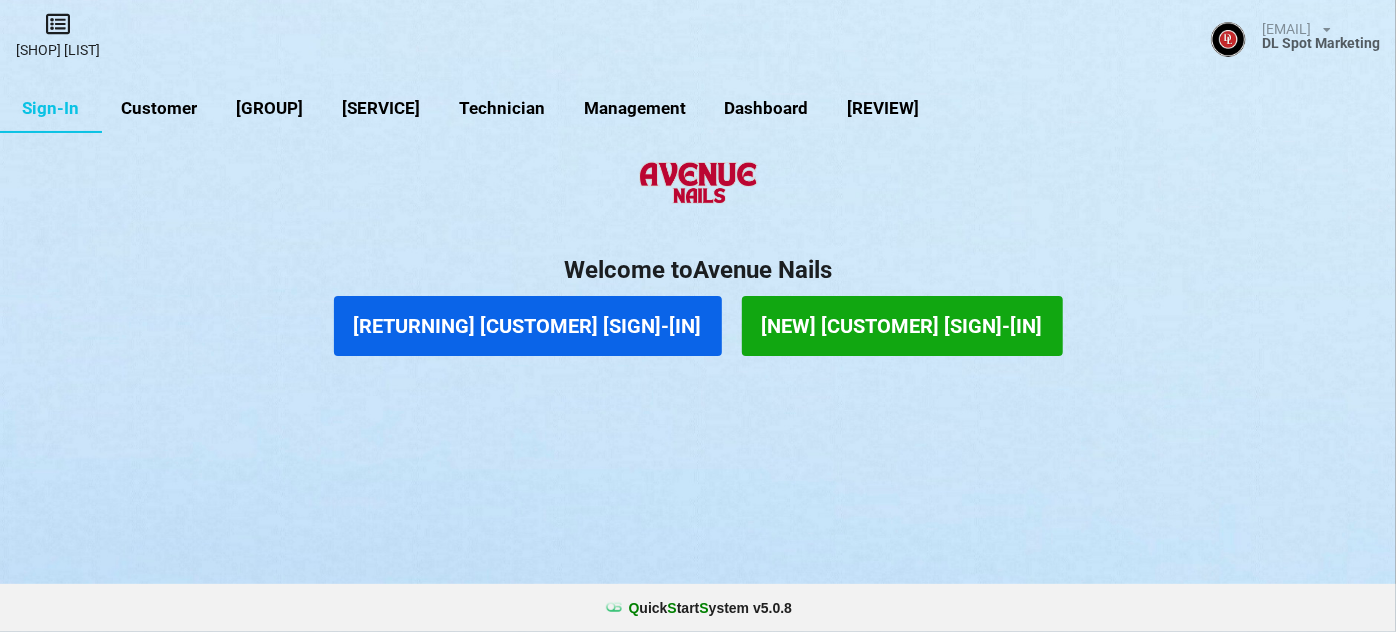 click at bounding box center (58, 24) 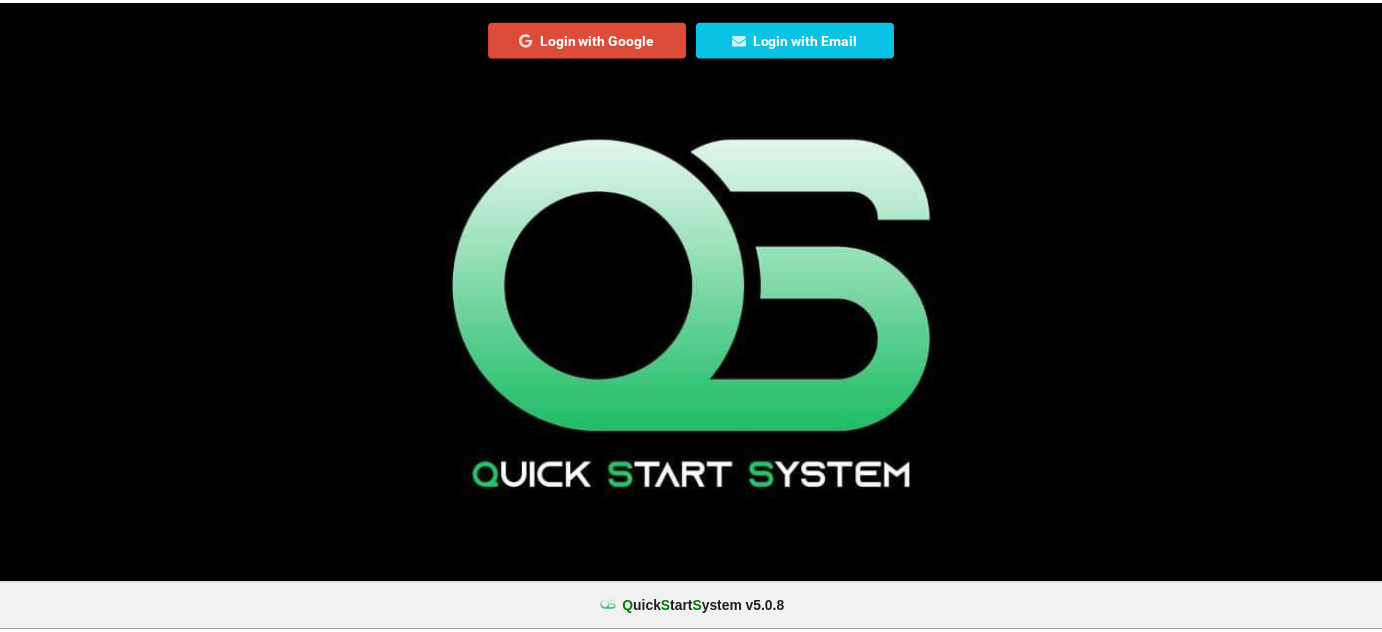 scroll, scrollTop: 0, scrollLeft: 0, axis: both 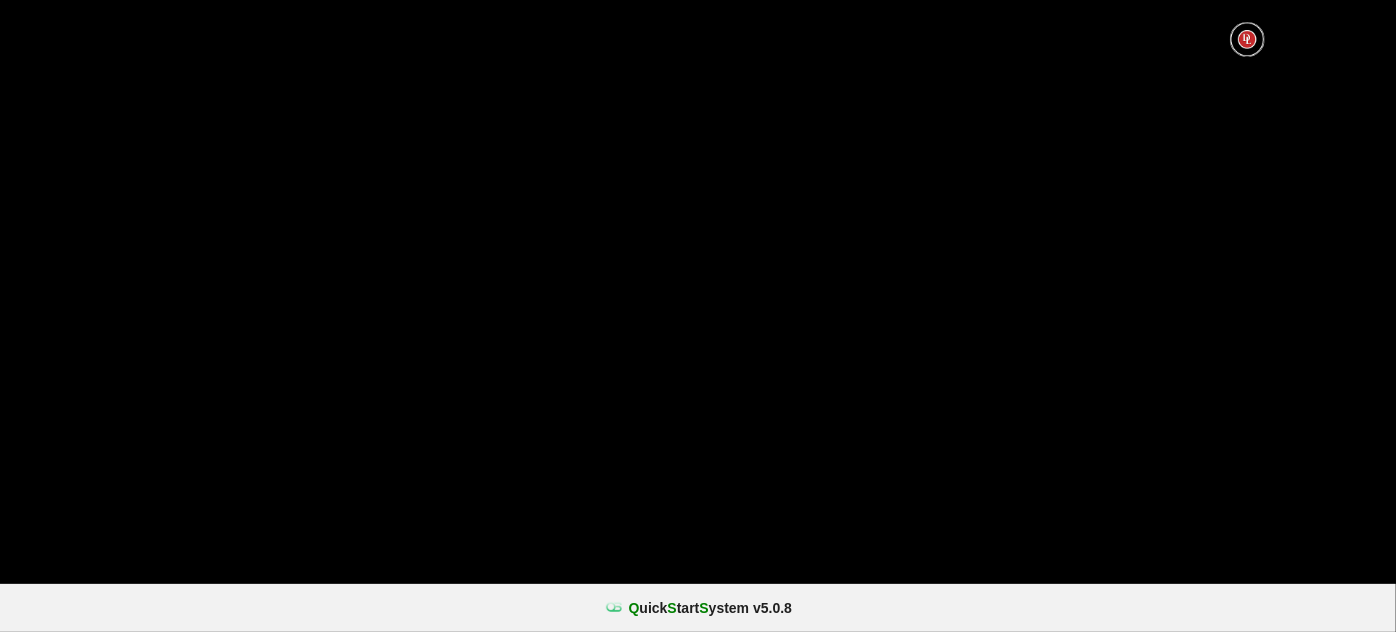 select on "25" 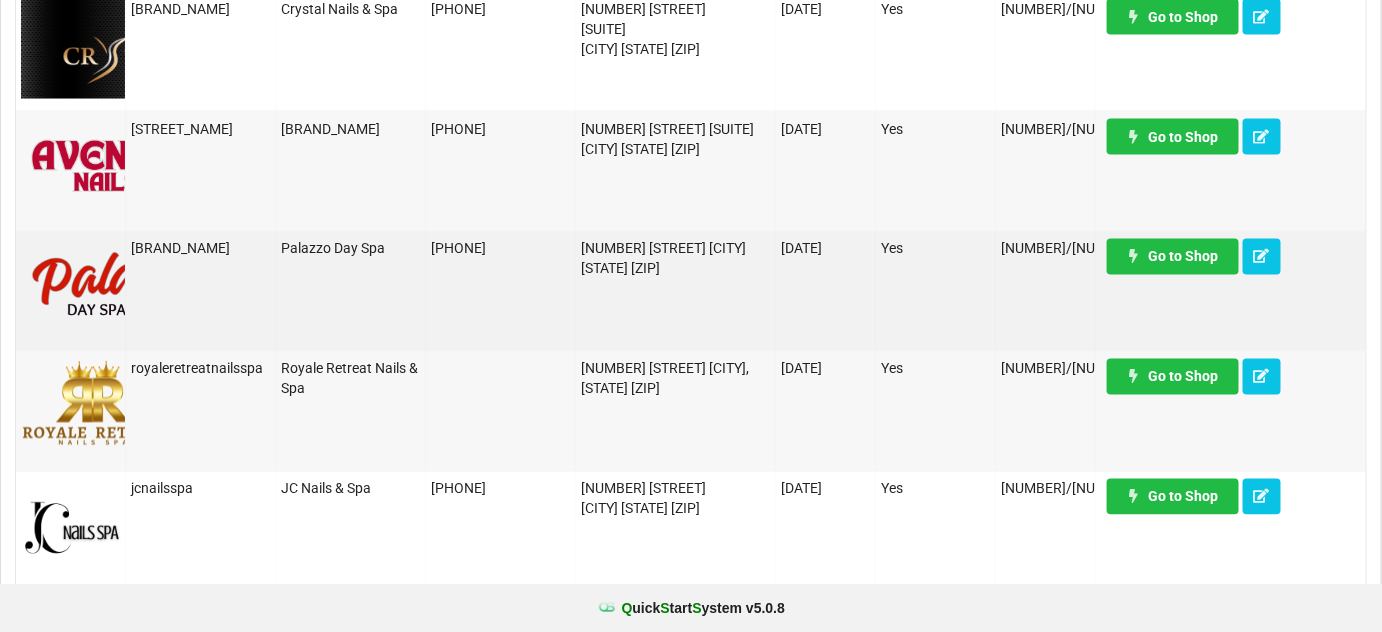 scroll, scrollTop: 1090, scrollLeft: 0, axis: vertical 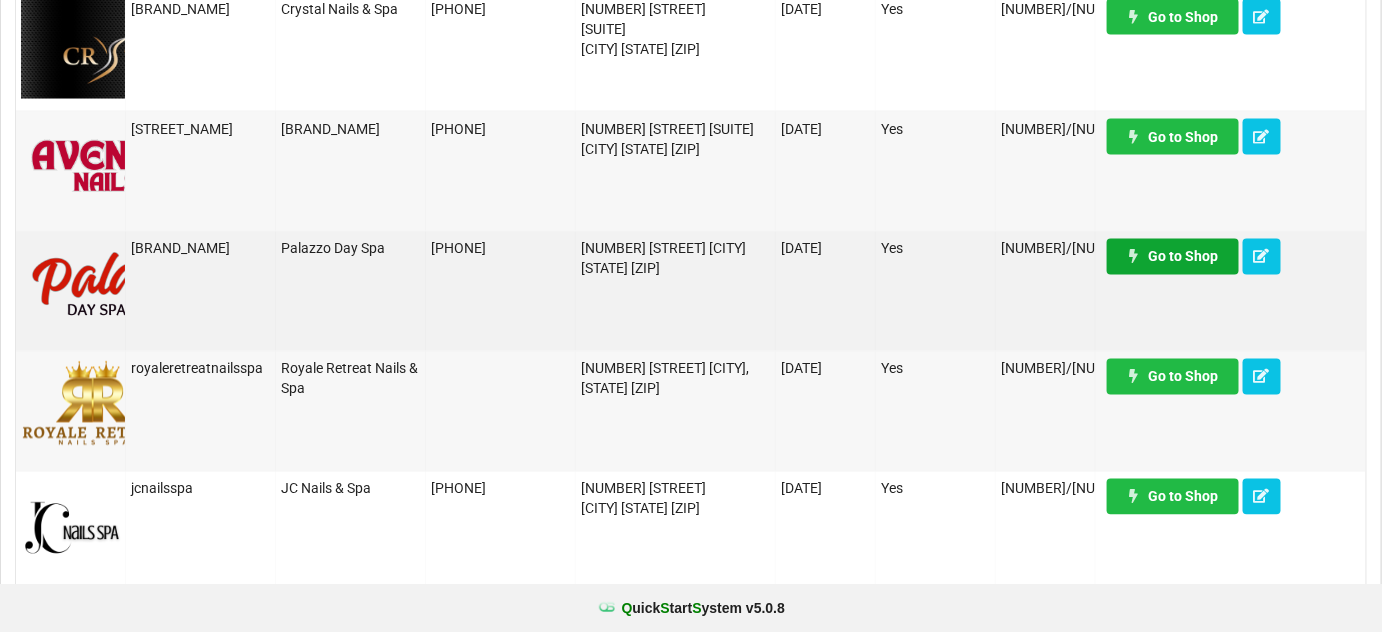 click on "Go to Shop" at bounding box center [1173, 257] 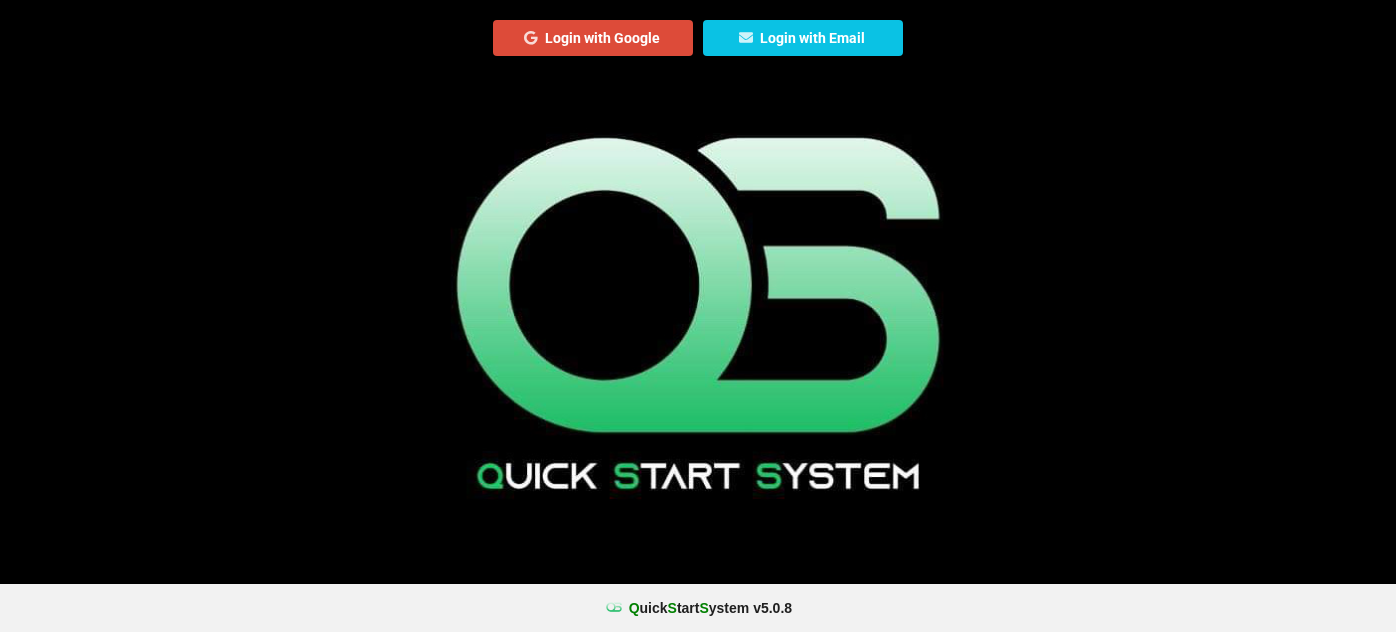 scroll, scrollTop: 0, scrollLeft: 0, axis: both 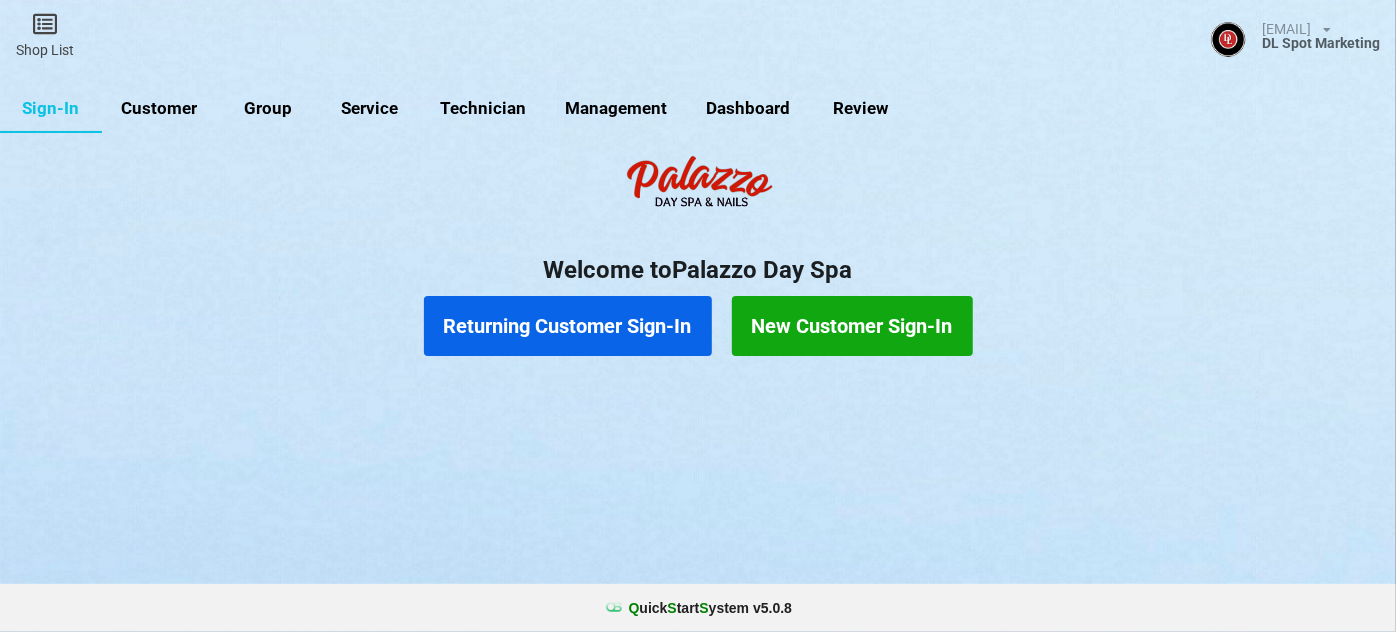 click on "Customer" at bounding box center (159, 109) 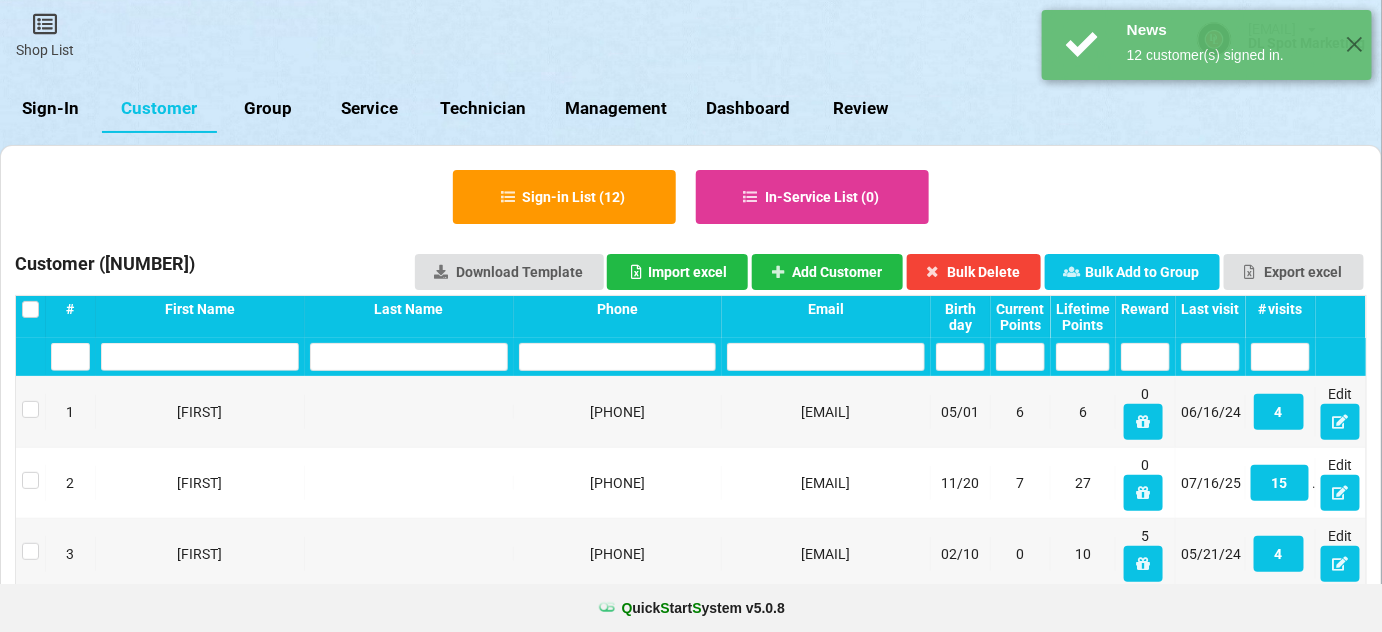 click on "Last visit" at bounding box center [1210, 309] 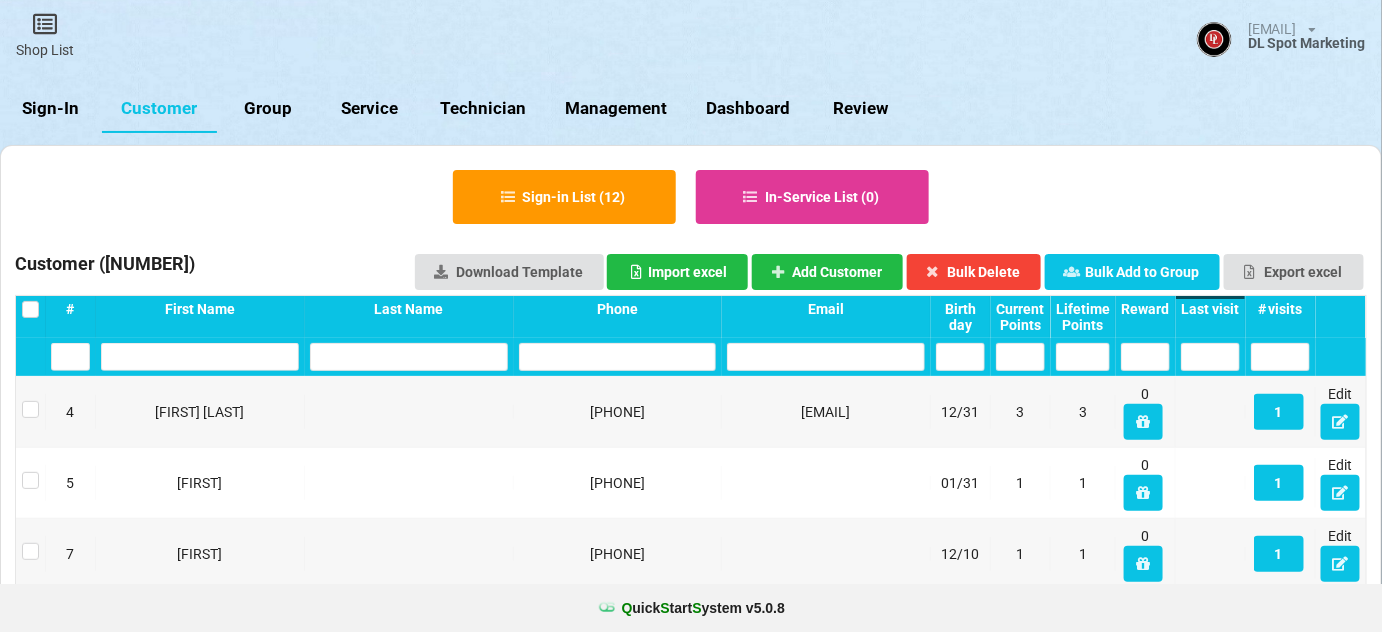 click on "Last visit" at bounding box center (1210, 309) 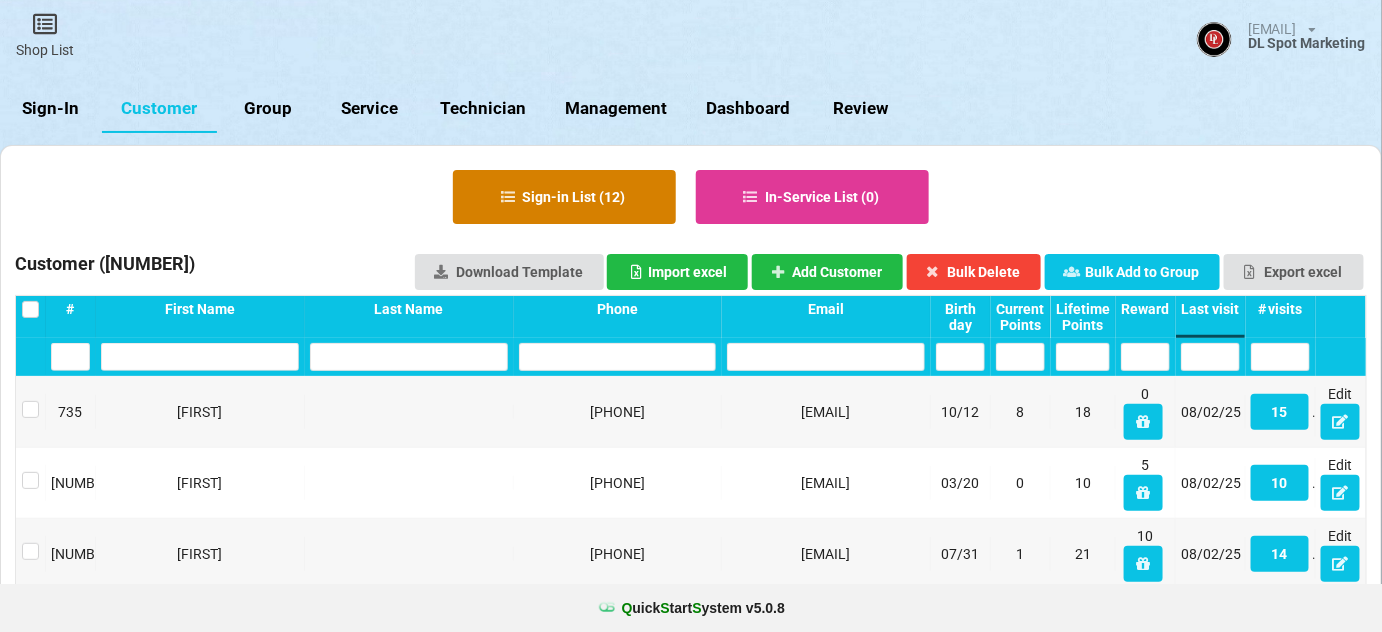 click on "Sign-in List ( 12 )" at bounding box center (564, 197) 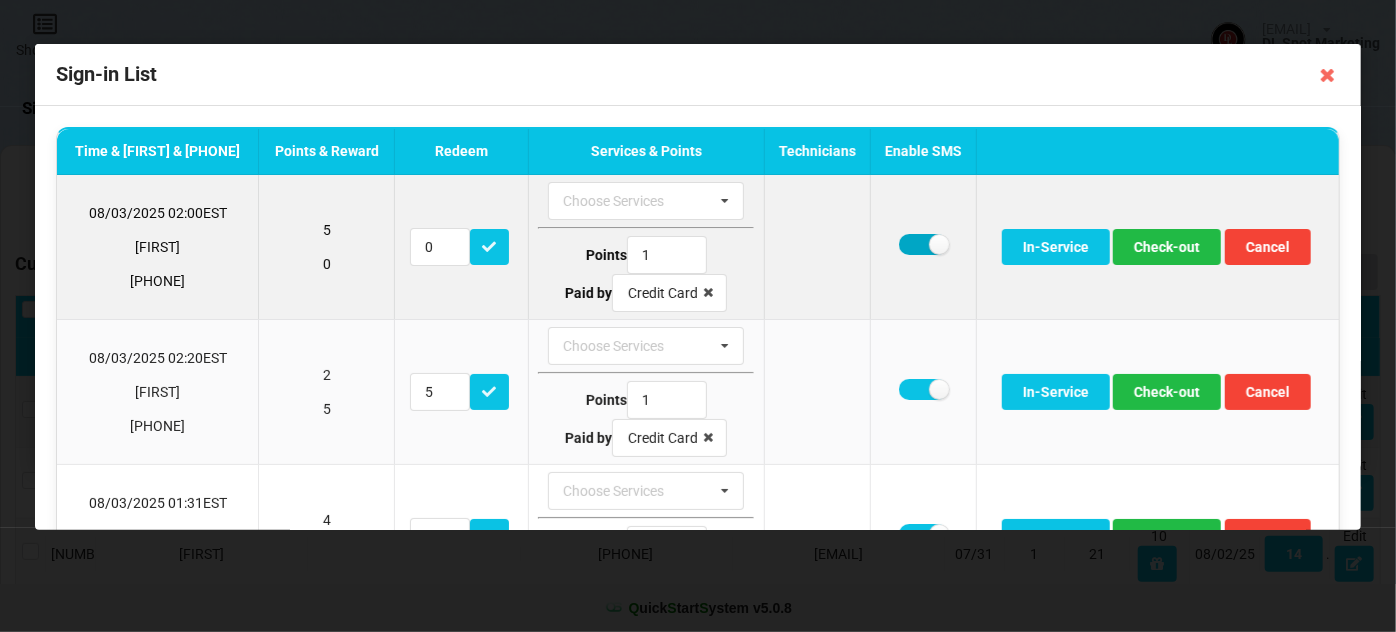 click at bounding box center [923, 244] 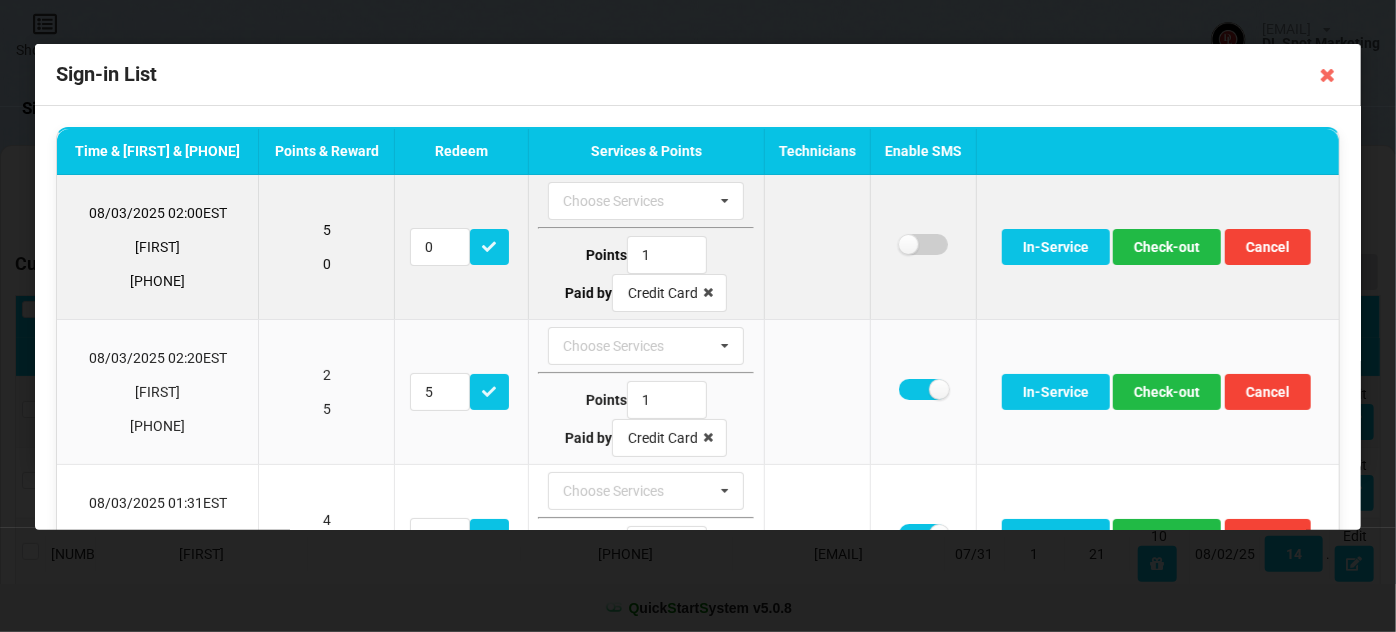checkbox on "false" 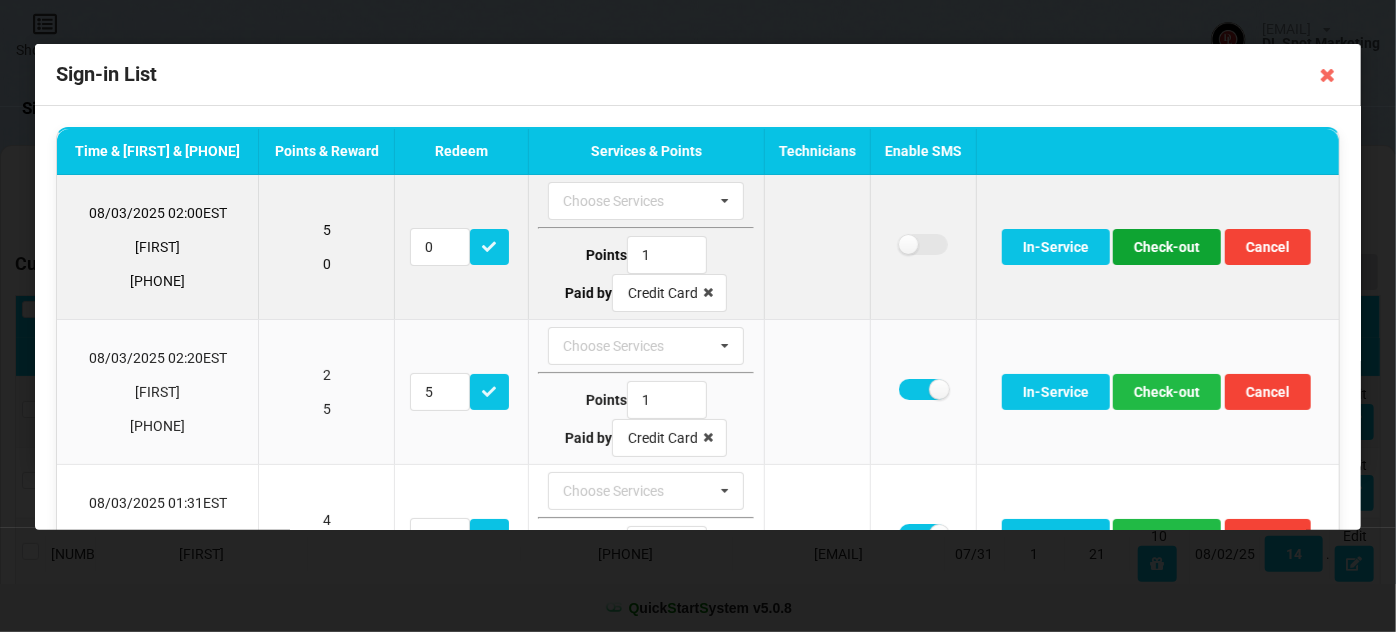 click on "Check-out" at bounding box center (1167, 247) 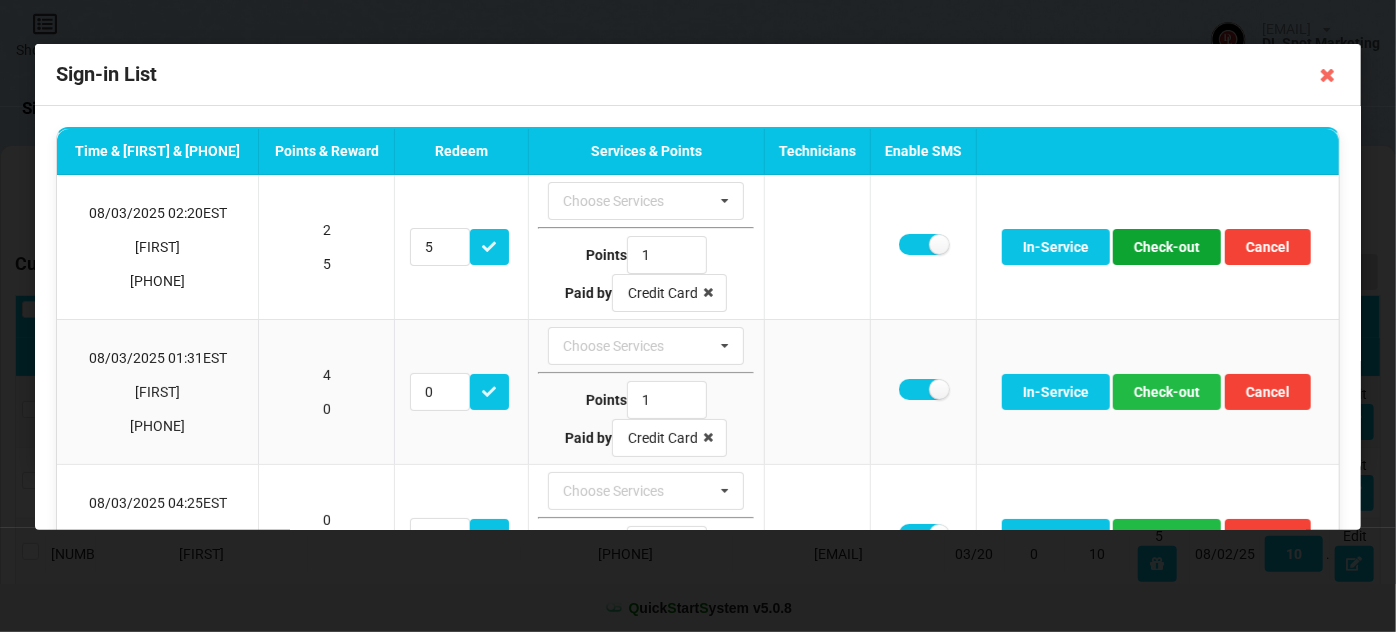click on "Check-out" at bounding box center (1167, 247) 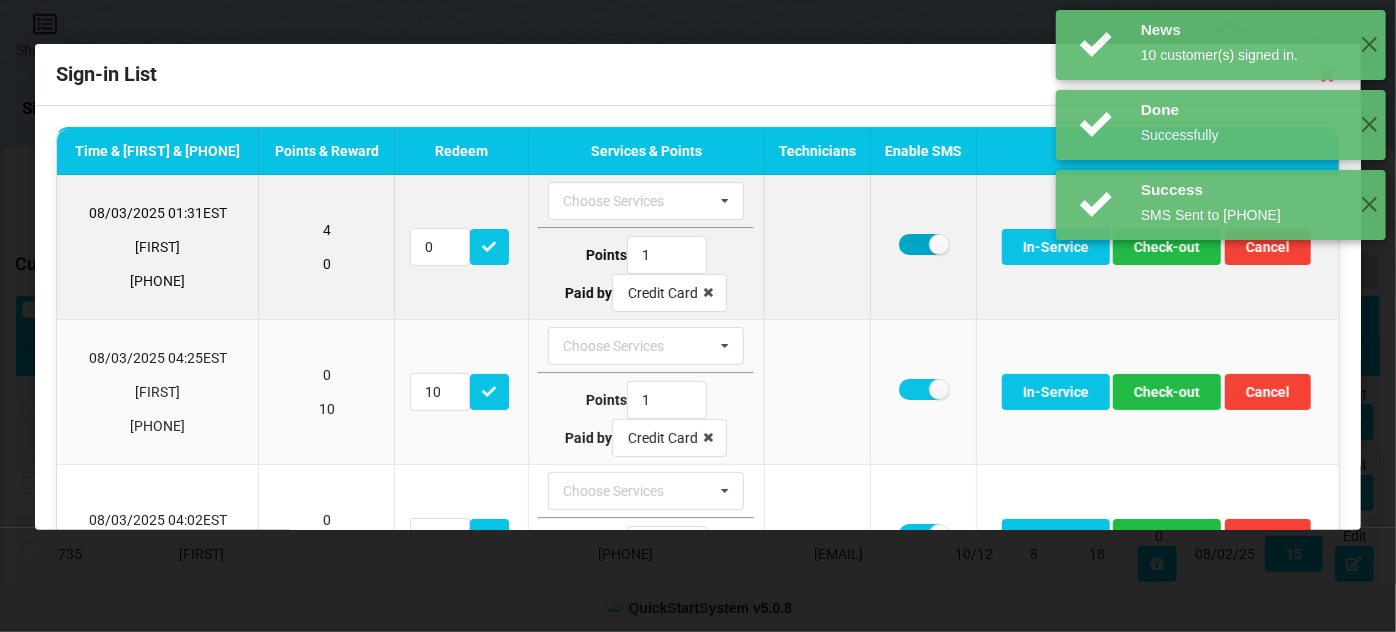 click at bounding box center [923, 244] 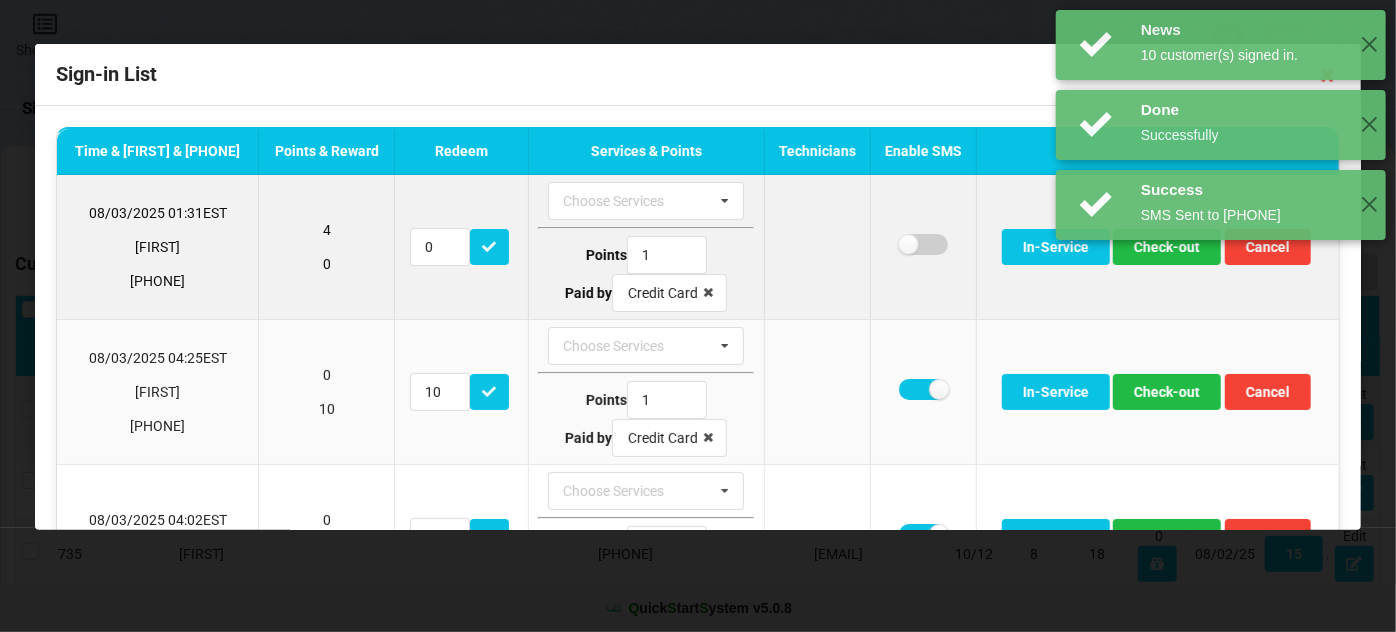 checkbox on "false" 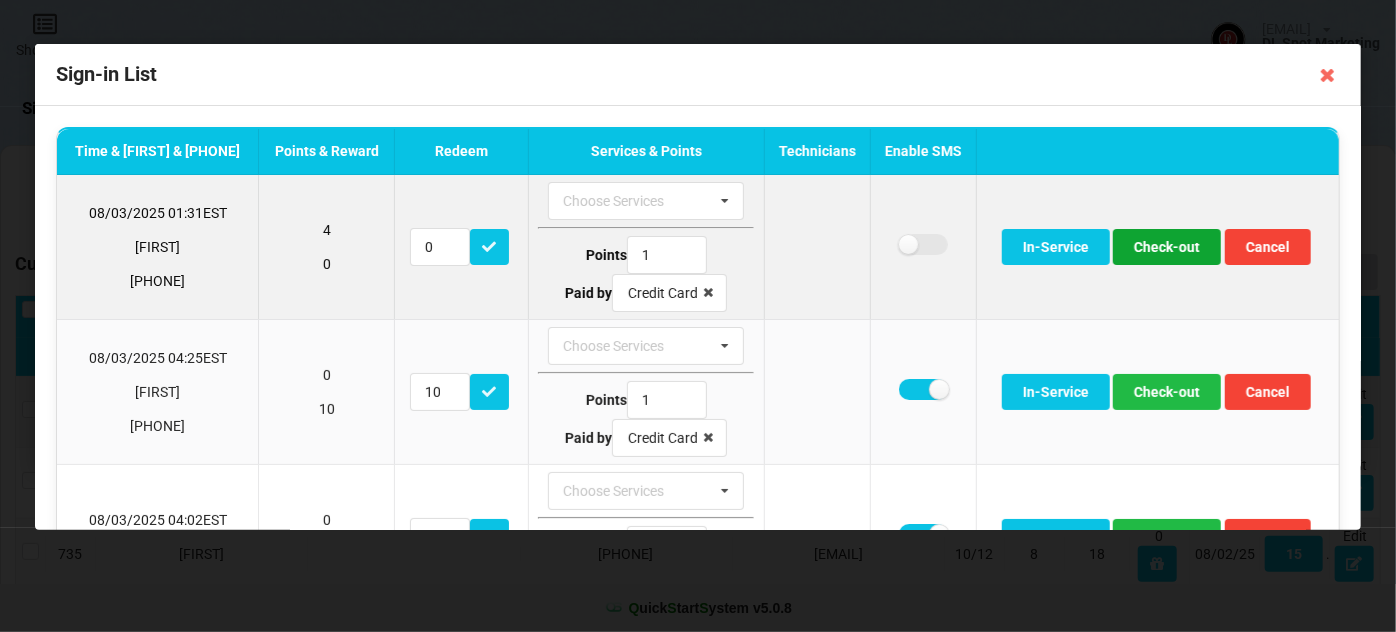 click on "Check-out" at bounding box center (1167, 247) 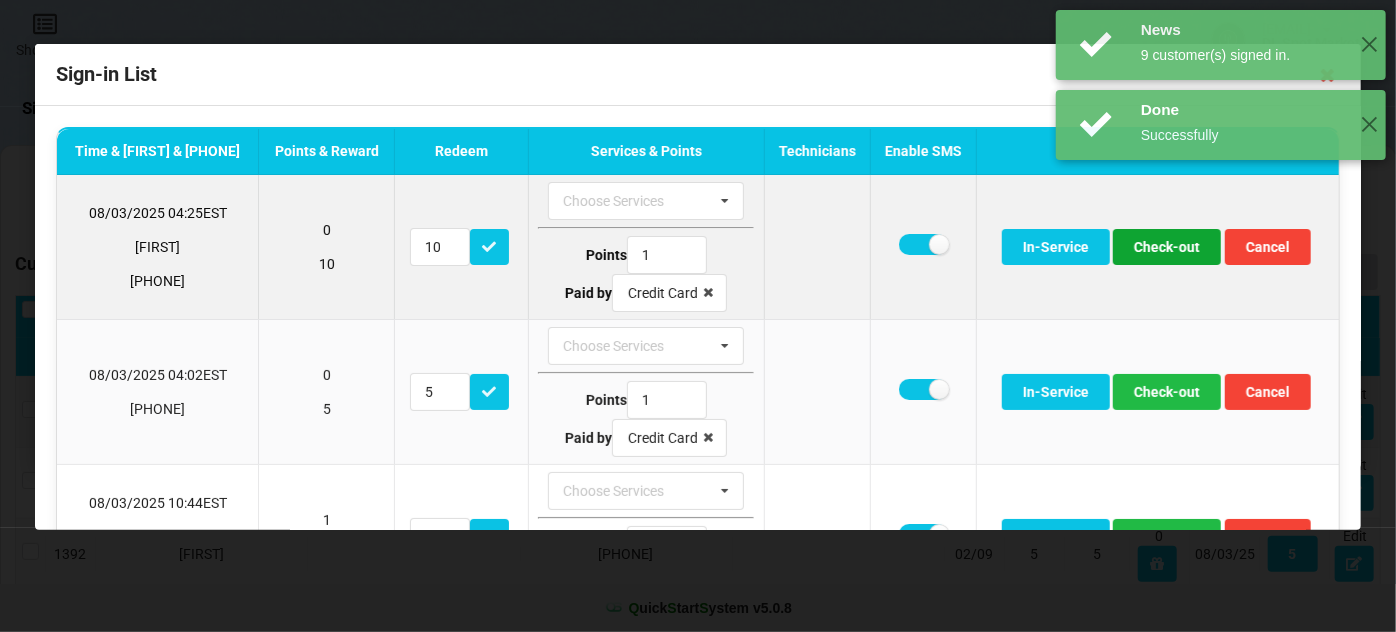 click on "Check-out" at bounding box center [1167, 247] 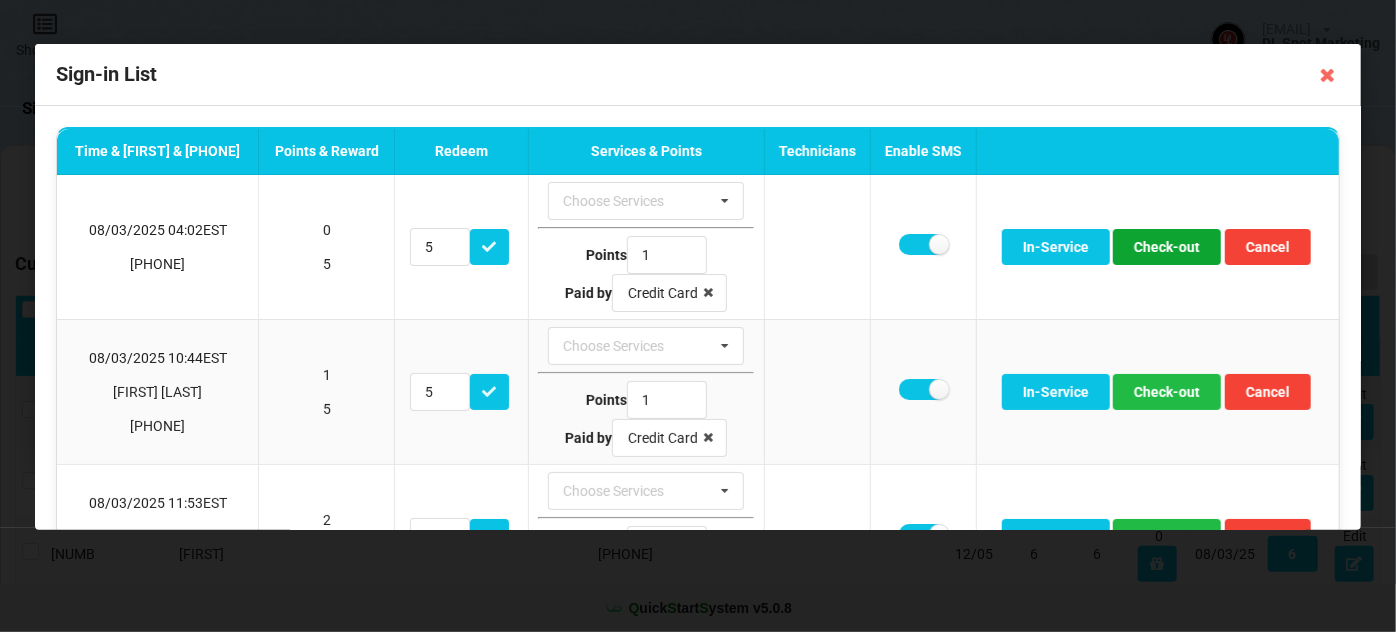 click on "Check-out" at bounding box center [1167, 247] 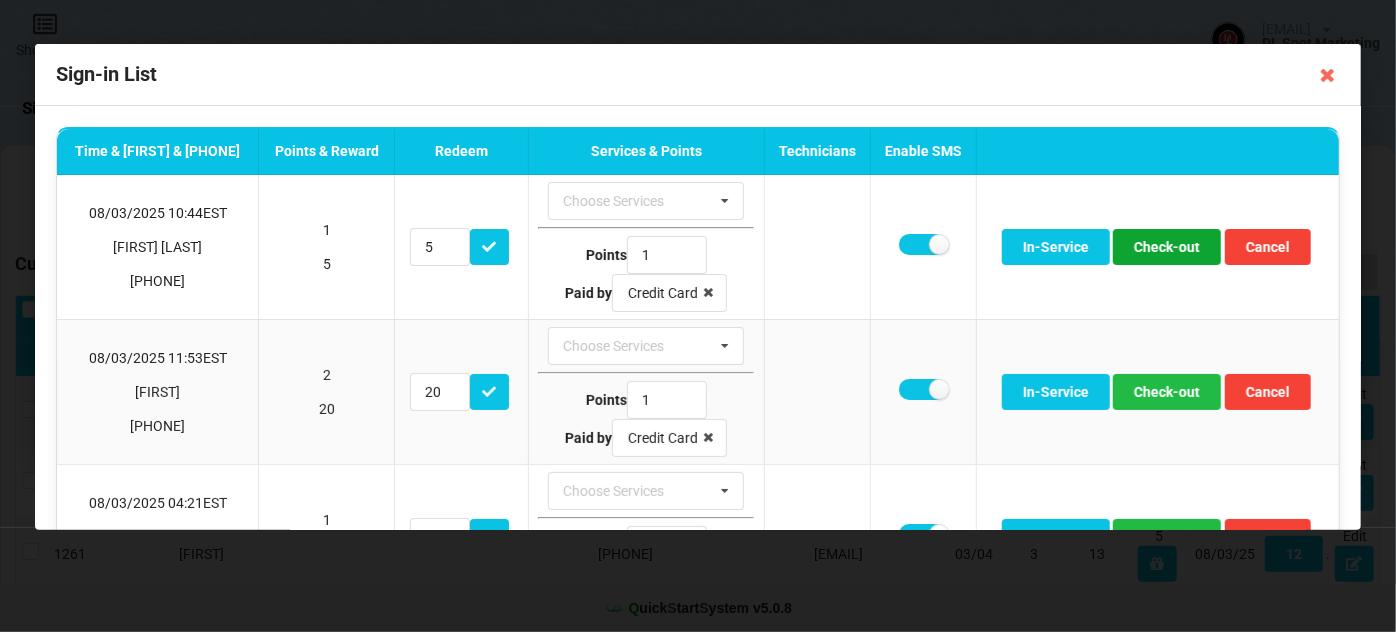 click on "Check-out" at bounding box center [1167, 247] 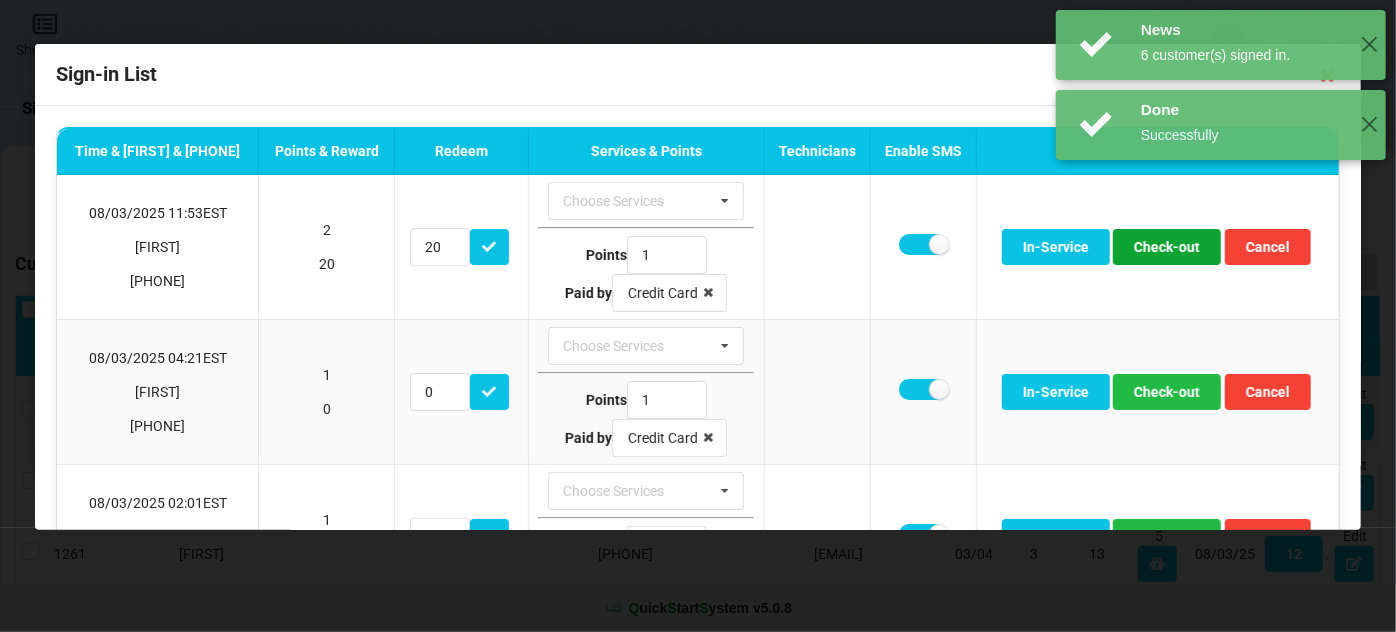 click on "Check-out" at bounding box center (1167, 247) 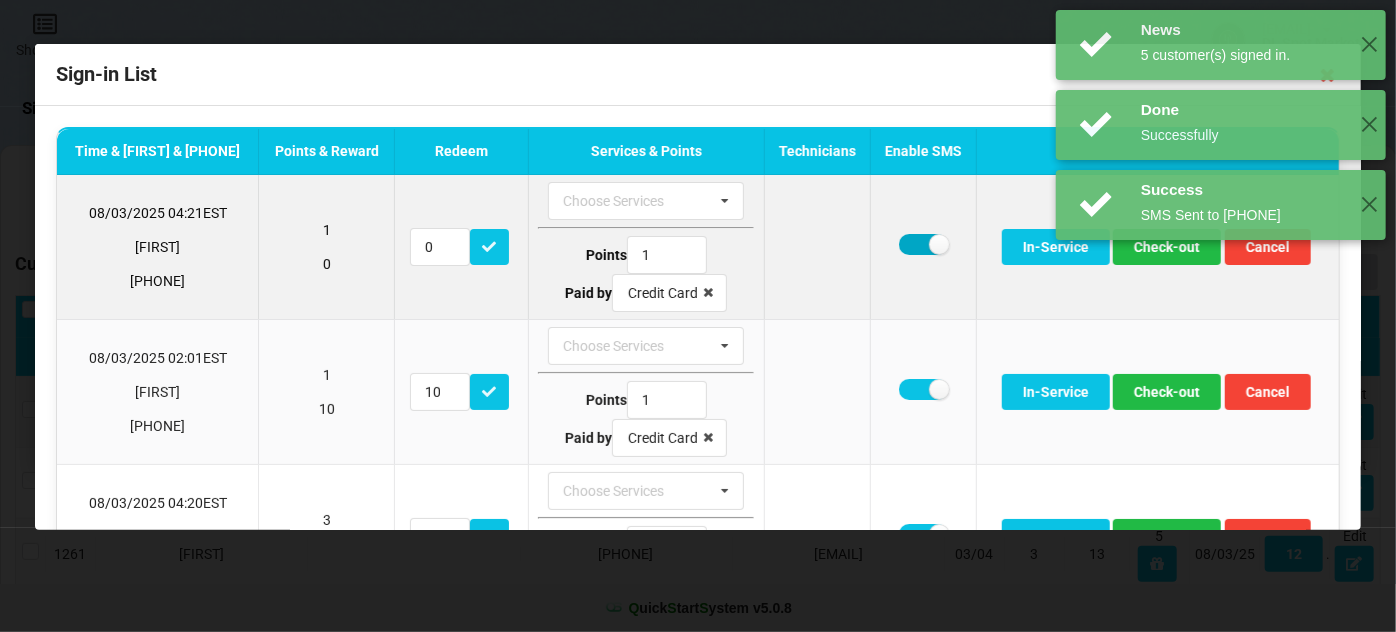 click at bounding box center (923, 244) 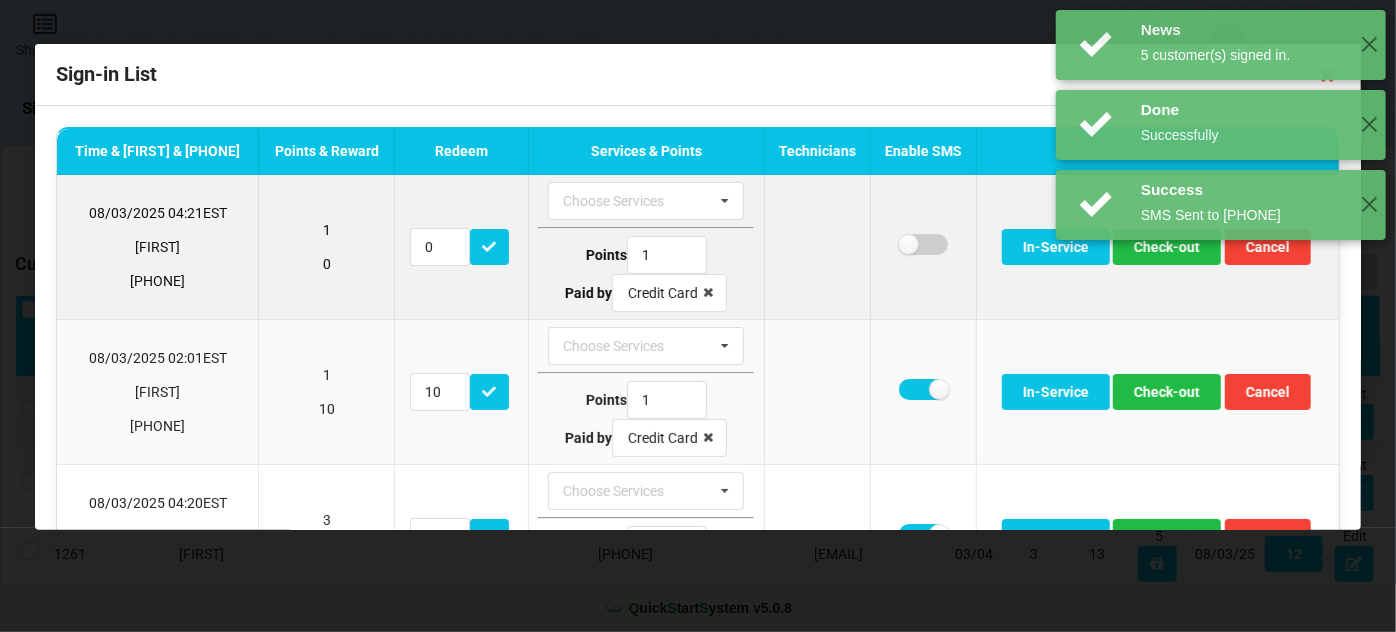 checkbox on "false" 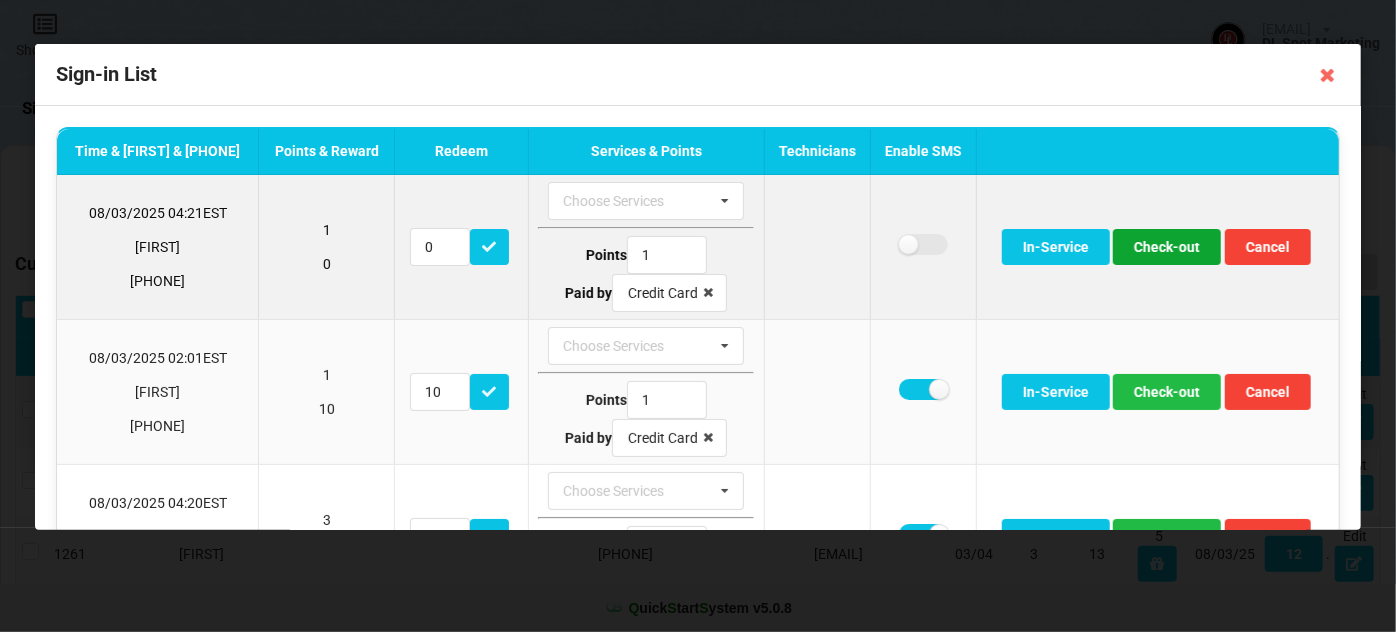 click on "Check-out" at bounding box center (1167, 247) 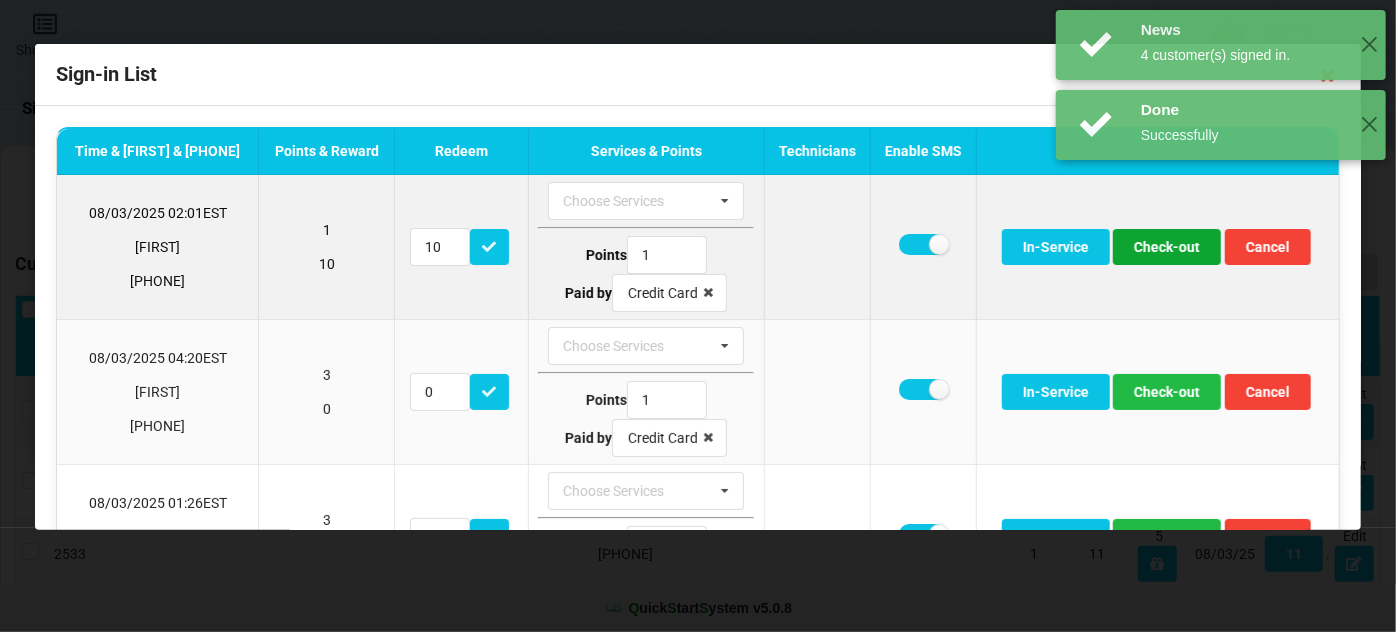 click on "Check-out" at bounding box center [1167, 247] 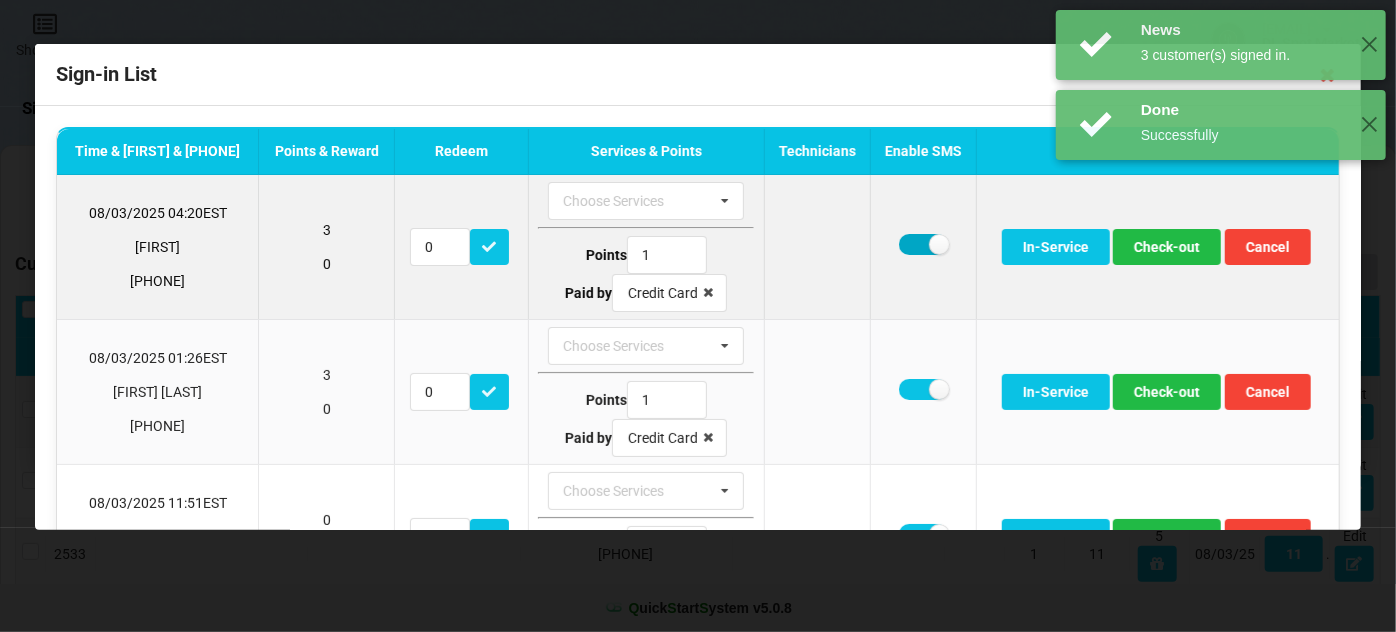 click at bounding box center (923, 244) 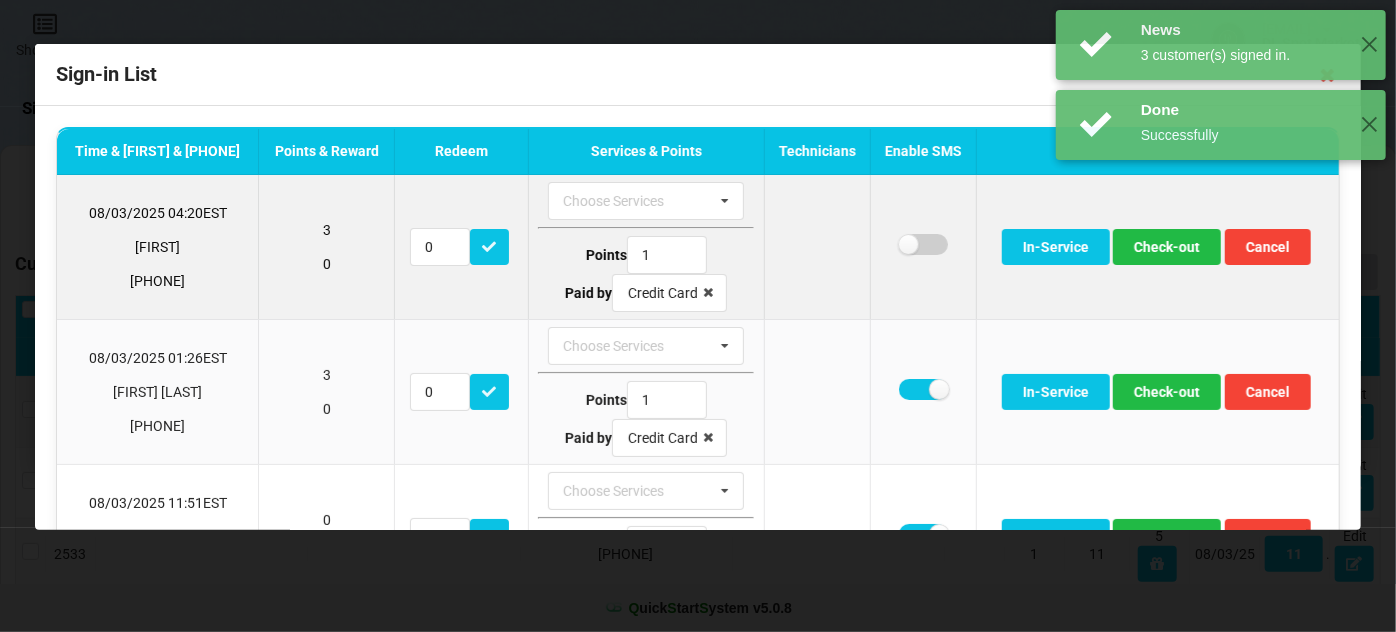 checkbox on "false" 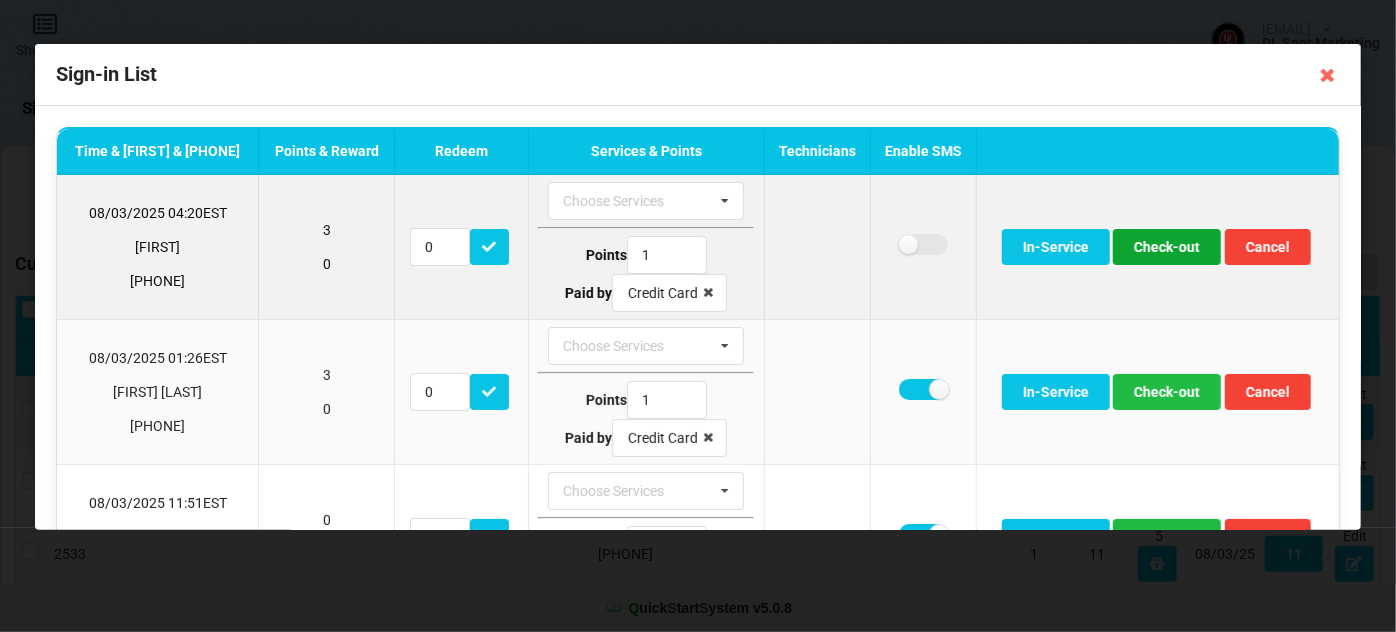 click on "Check-out" at bounding box center (1167, 247) 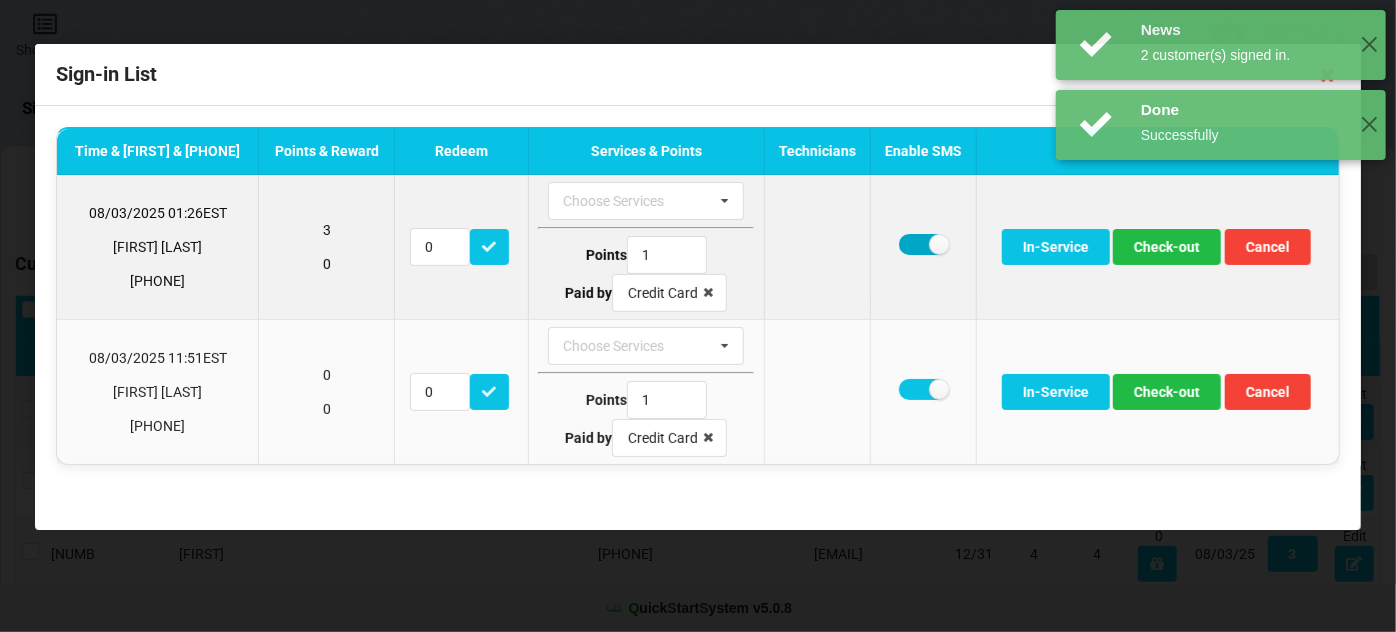 click at bounding box center (923, 244) 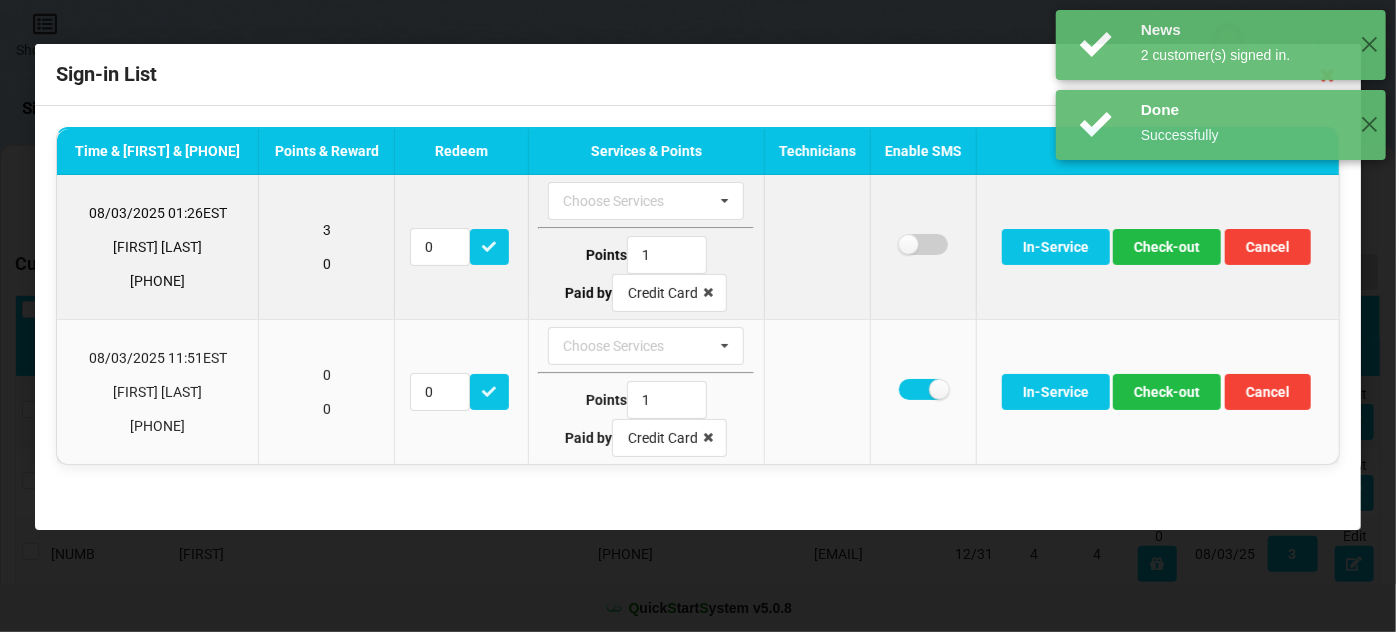 checkbox on "false" 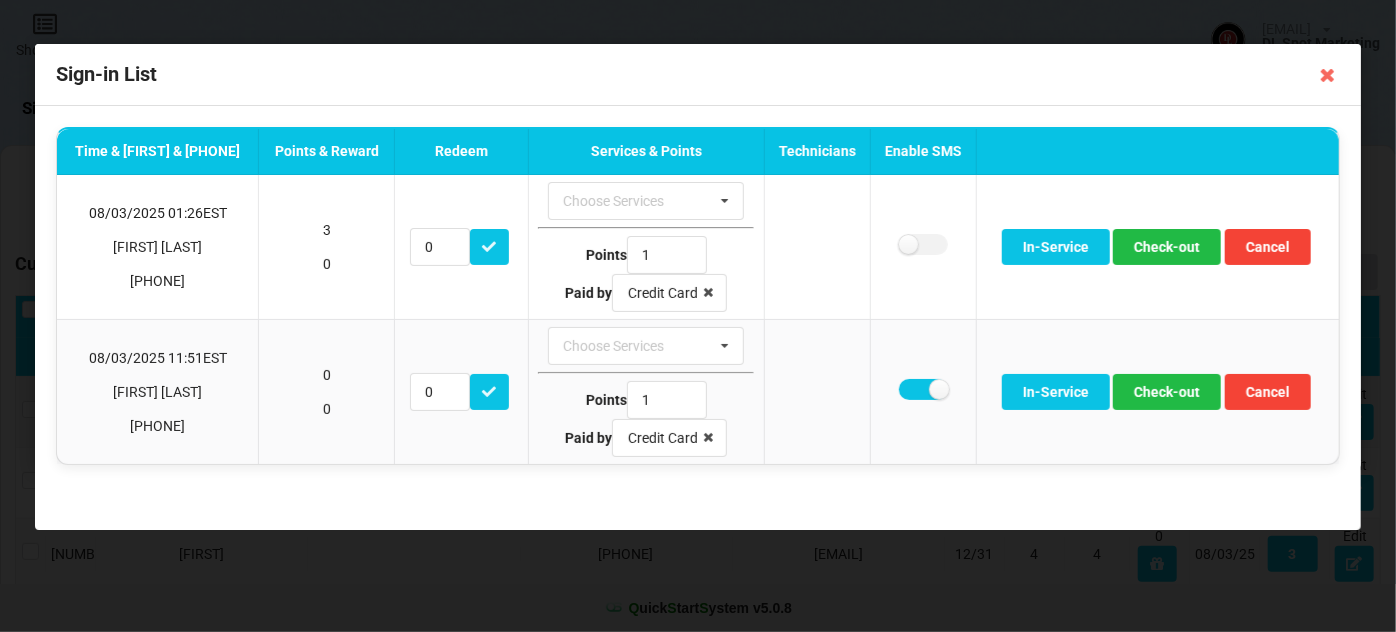 click on "News 2 customer(s) signed in. ✕ Done Successfully ✕ News 4 customer(s) signed in. ✕ Shop List dlmarketing61@gmail.com Logout DL Spot Marketing Sign-In Customer Group Service Technician Management Dashboard Review Sign-in List ( 2 ) In-Service List ( 0 ) Customer ( 5176 ) Download Template Import excel Add Customer Bulk Delete Bulk Add to Group Export excel # First Name Last Name Phone Email Birth day Current Points Lifetime Points Reward Last visit # visits 2368 Mirella 407-491-1832 09/19 1 21 10 08/03/25 11 Edit 3335 Leesa 407-748-6535 10/11 2 2 0 08/03/25 2 Edit 4235 Sonia 540-255-8066 Shenriques615@gmail.com 12/31 4 4 0 08/03/25 3 Edit 2533 407-535-8680 1 11 5 08/03/25 11 Edit 1261 Evie 407-234-8642 Eaortiz80@gmail.com 03/04 3 13 5 08/03/25 12 Edit 4022 Gloria 407-963-5518 Gloriamhernandez@gmail.com 06/30 2 22 10 08/03/25 17 Edit 609 Tammy 321-436-7972 12/05 6 6 0 08/03/25 6 Edit 1392 Beth 407-271-7045 02/09 5 5 0 08/03/25 5 Edit 2750 Jeanette 407-592-7489 jmdiaz6889@gmail.com 10/09 3 43 20 08/03/25" at bounding box center [698, 316] 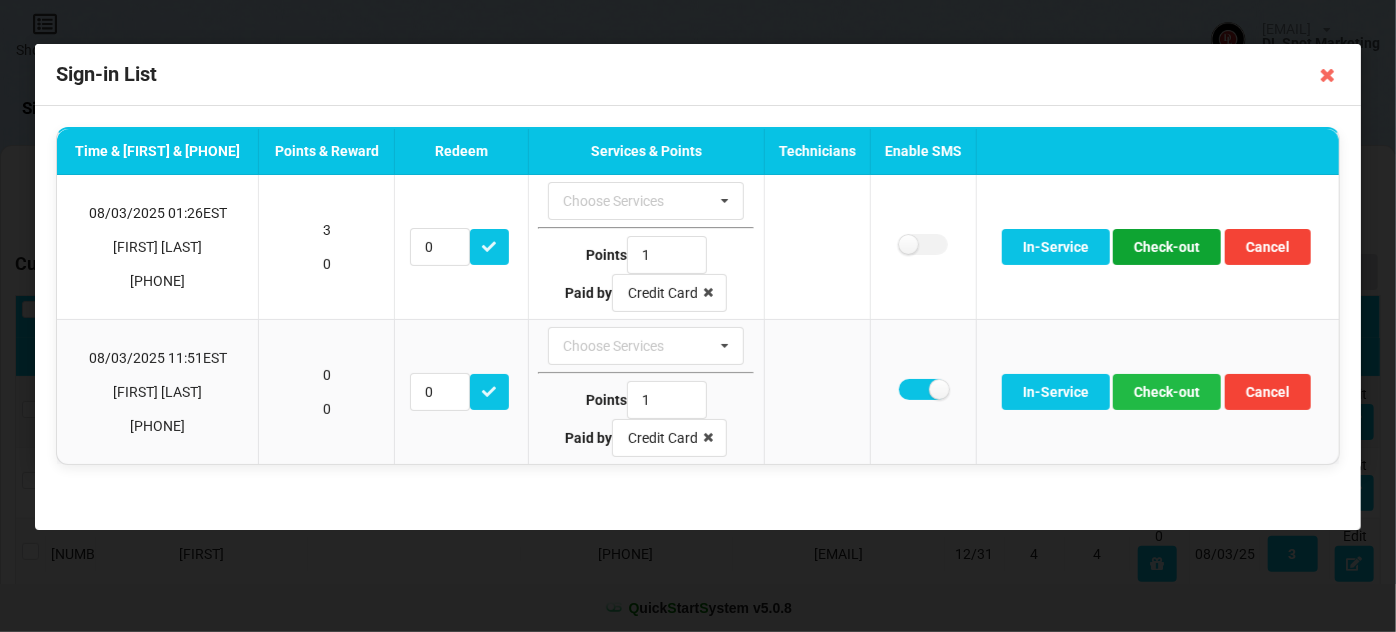 click on "Check-out" at bounding box center (1167, 247) 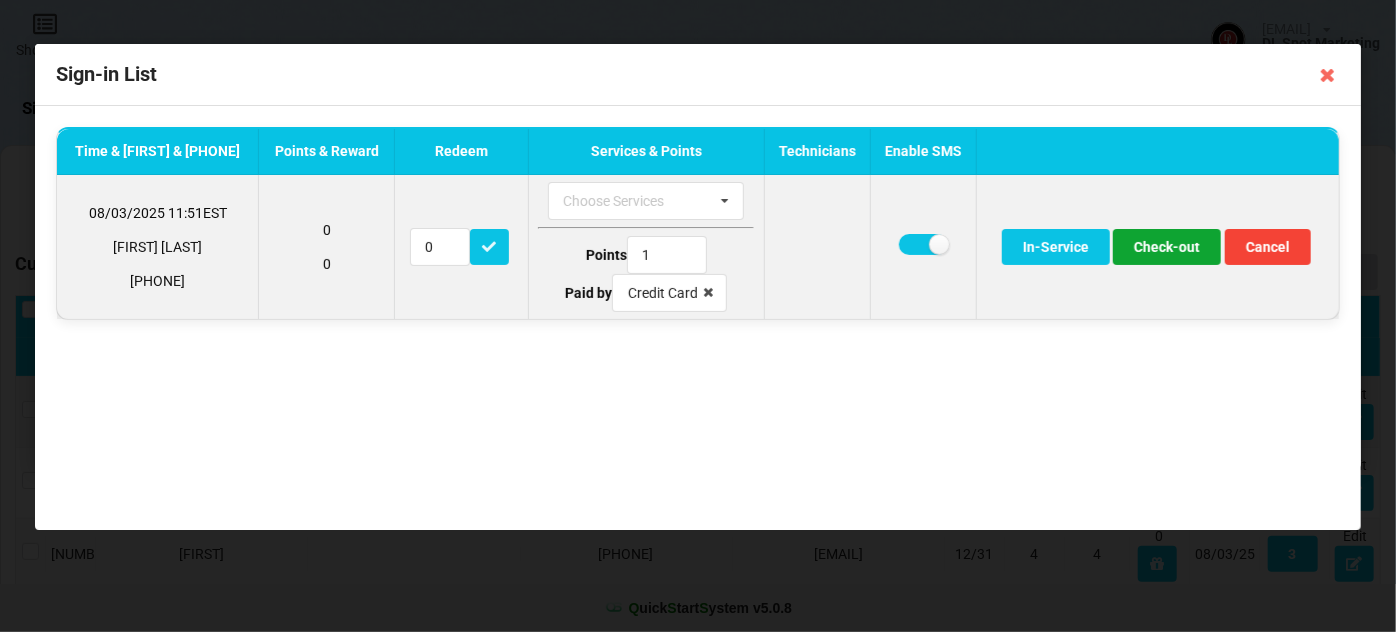 click on "Check-out" at bounding box center [1167, 247] 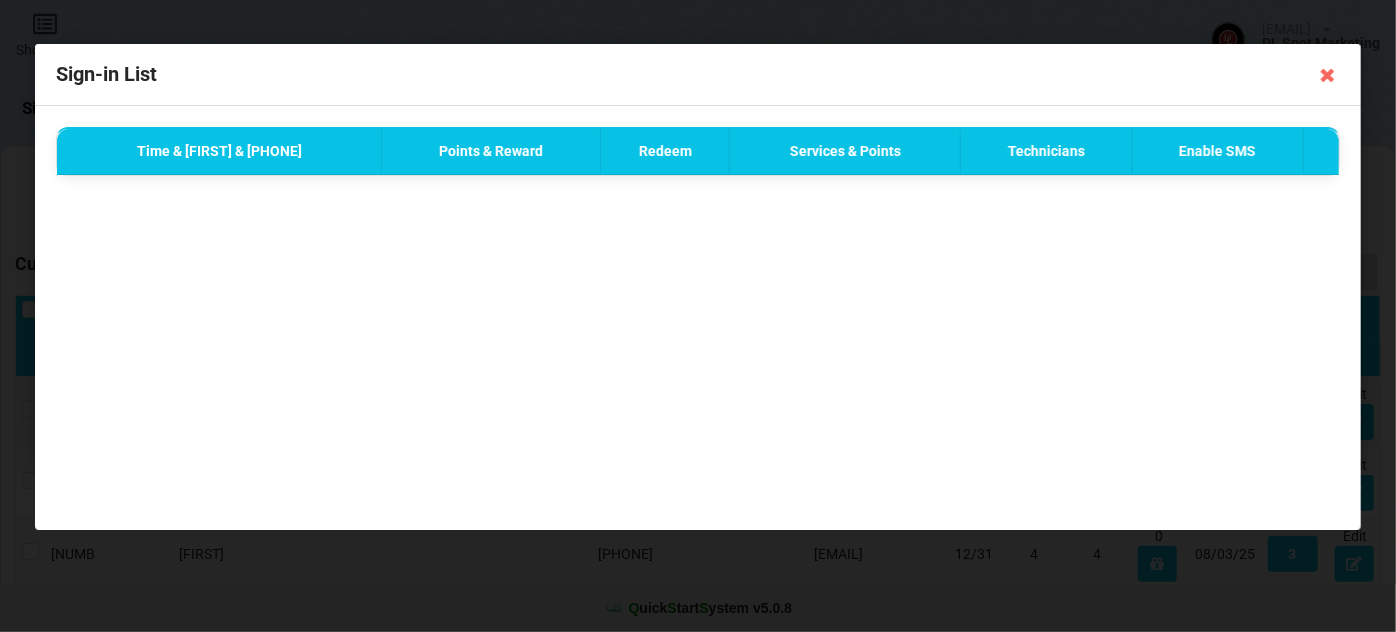 click on "Time & Name & Phone Points & Reward Redeem Services & Points Technicians Enable SMS" at bounding box center (698, 318) 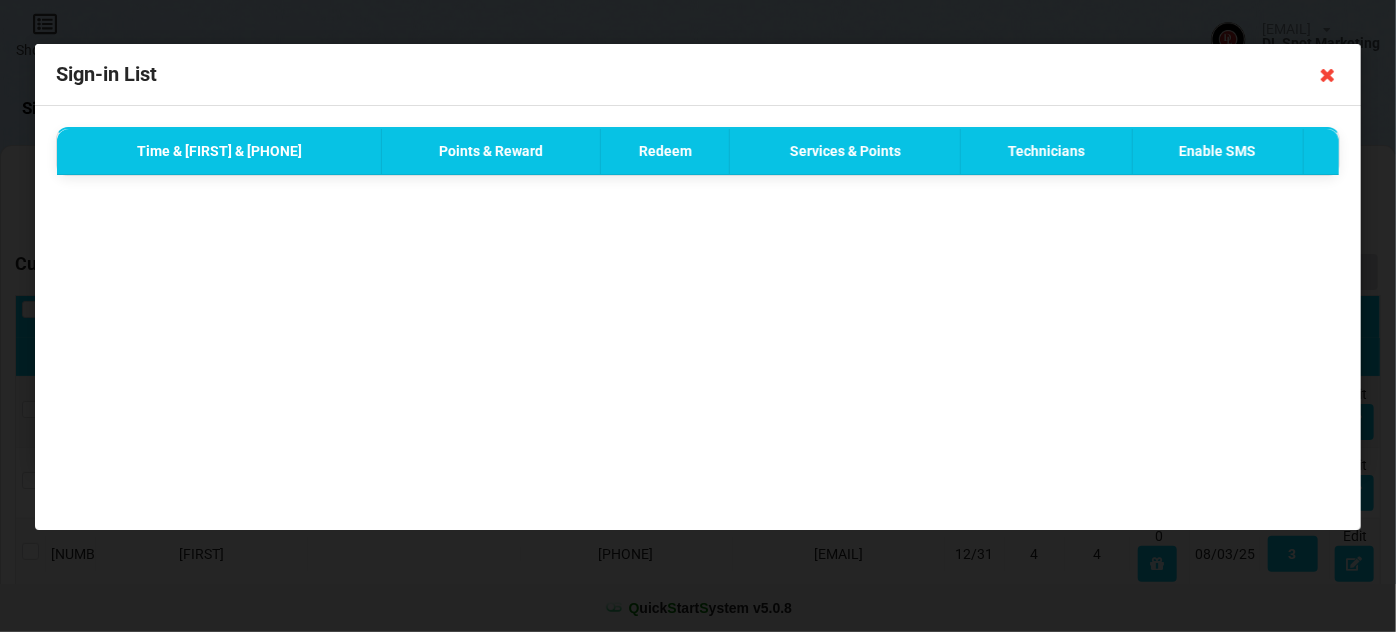 click at bounding box center (1328, 75) 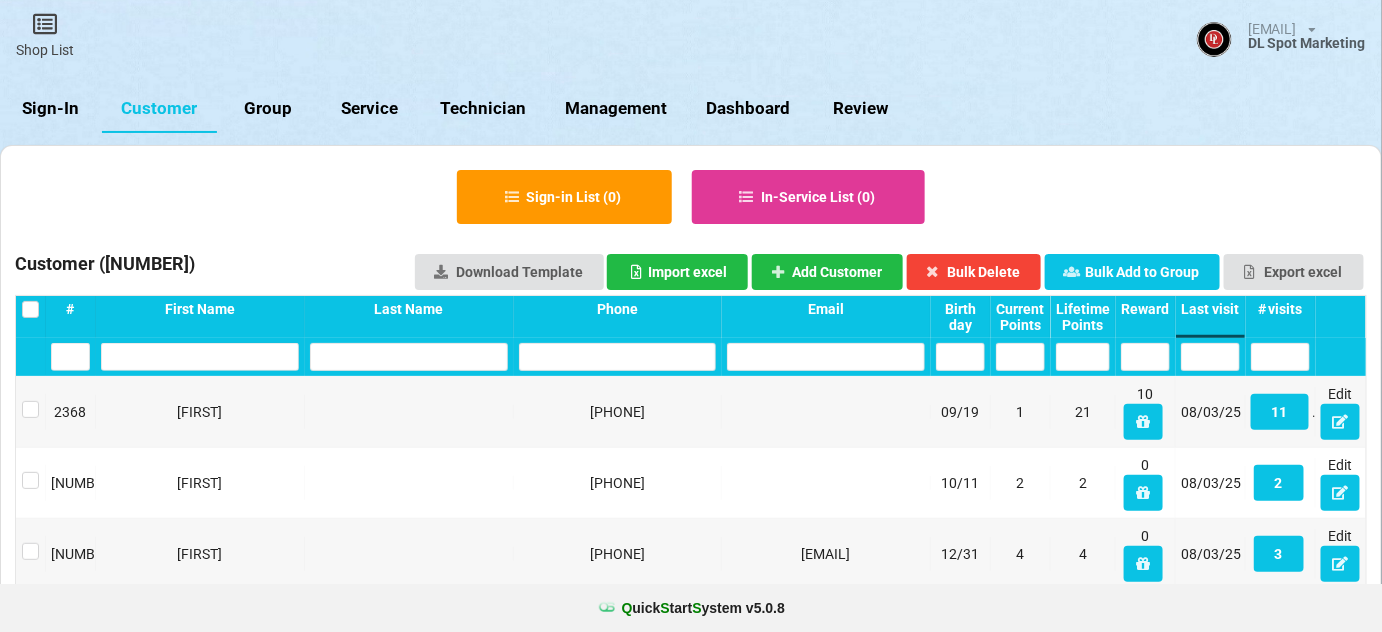 click on "Sign-In" at bounding box center [51, 109] 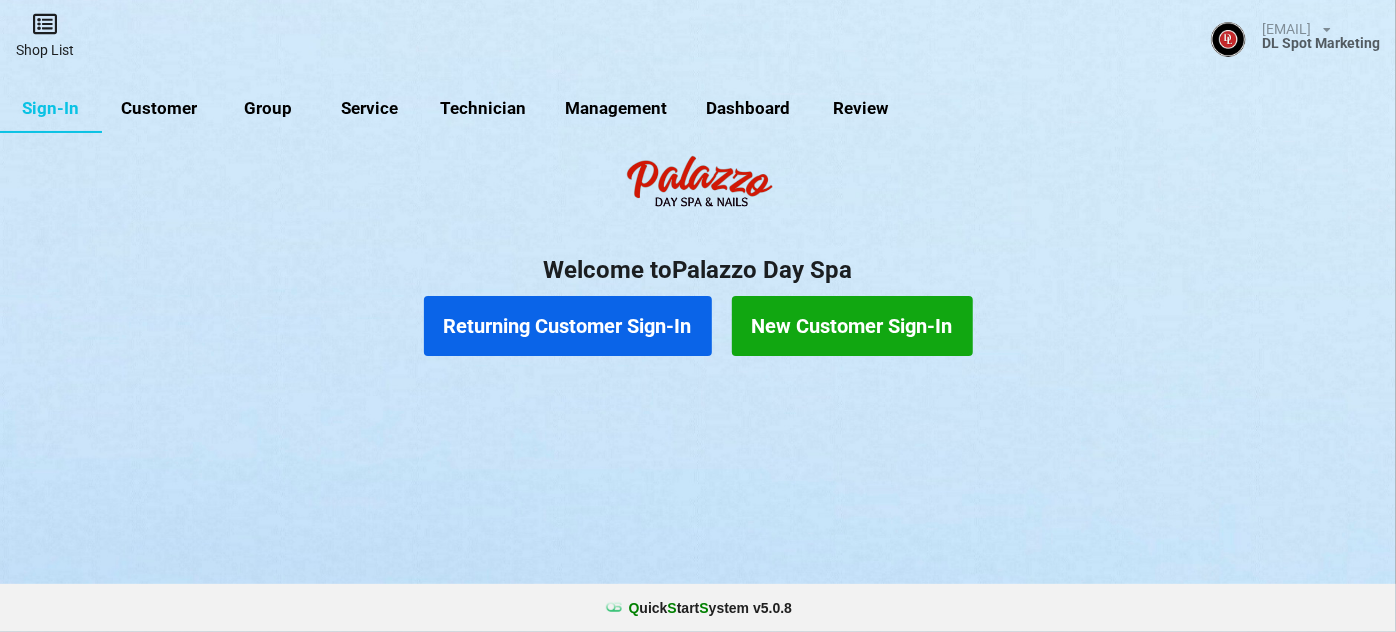 click on "Shop List" at bounding box center (45, 35) 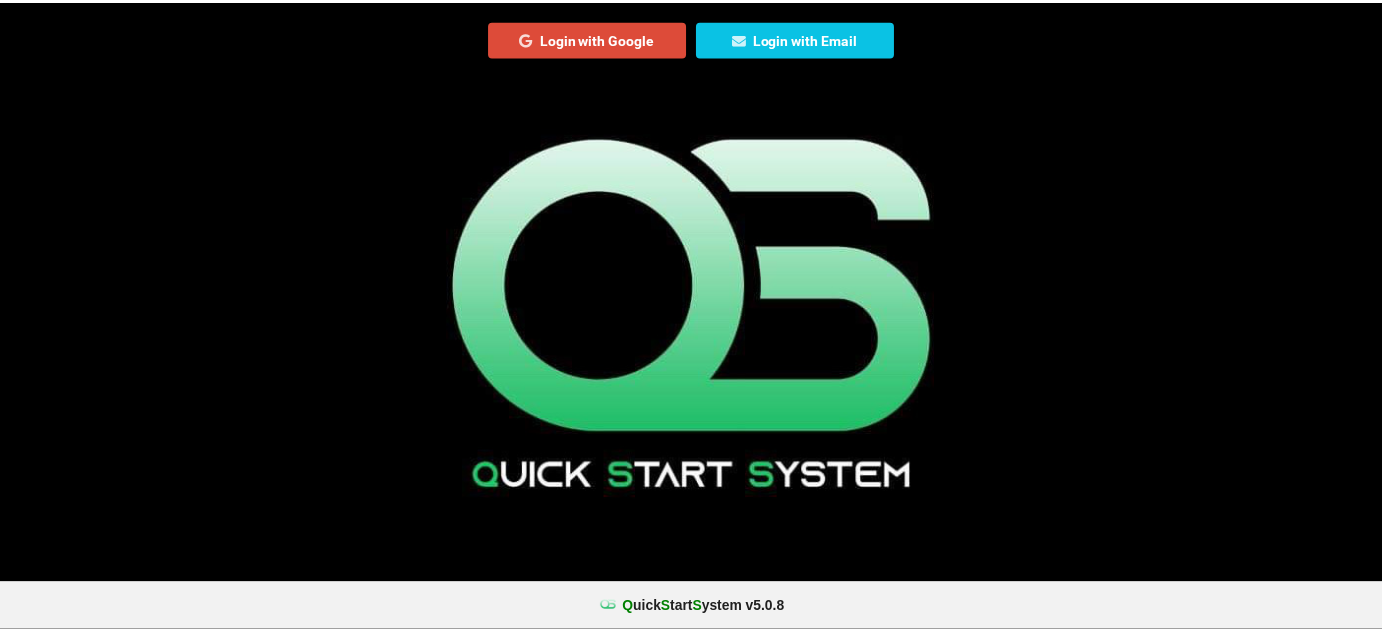 scroll, scrollTop: 0, scrollLeft: 0, axis: both 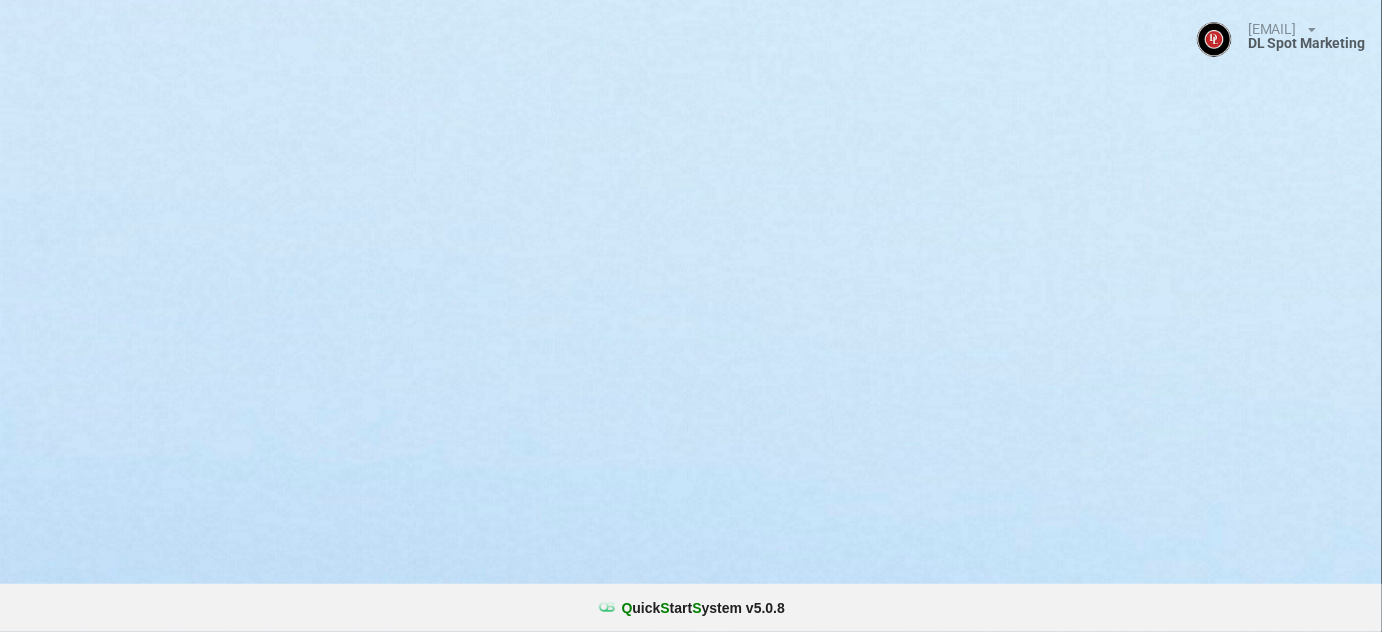 select on "25" 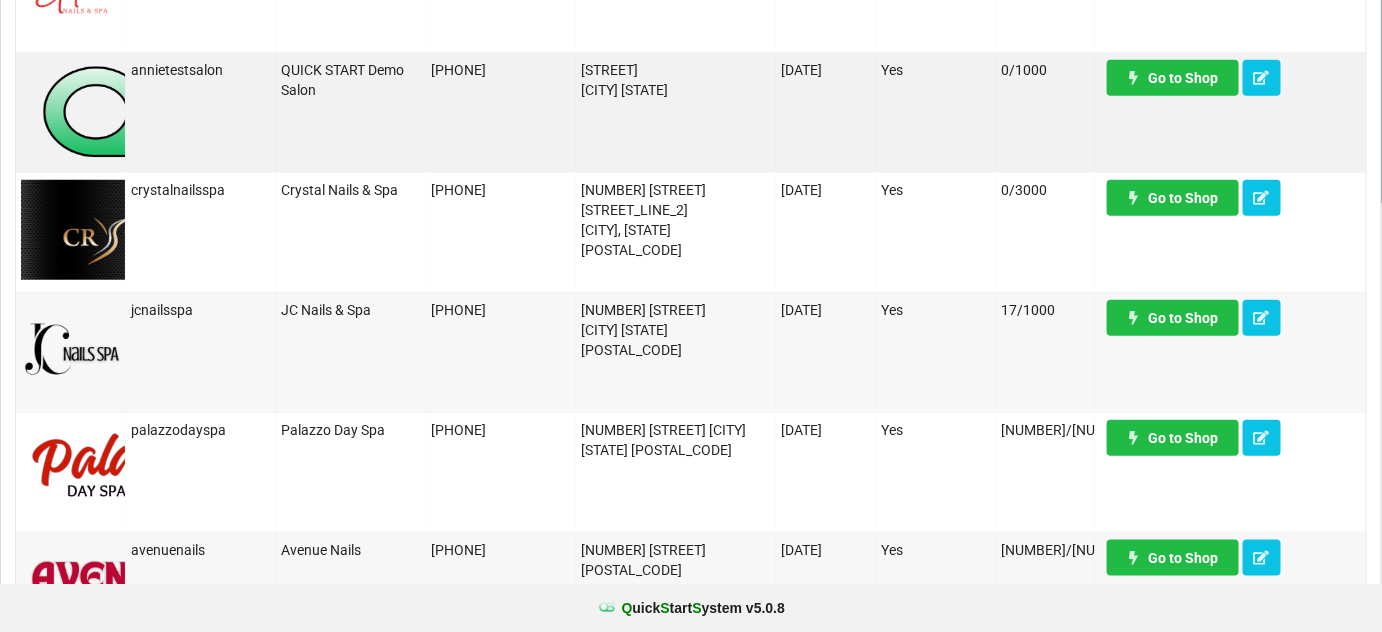 scroll, scrollTop: 485, scrollLeft: 0, axis: vertical 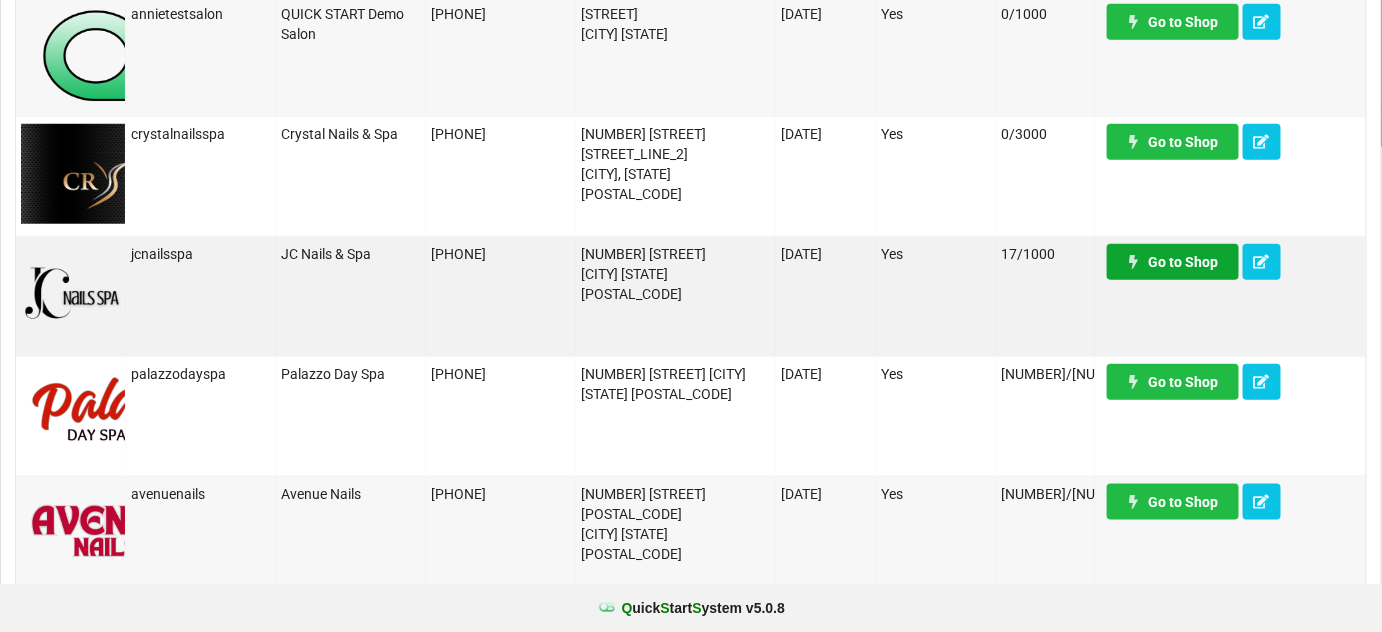 click on "Go to Shop" at bounding box center (1173, 262) 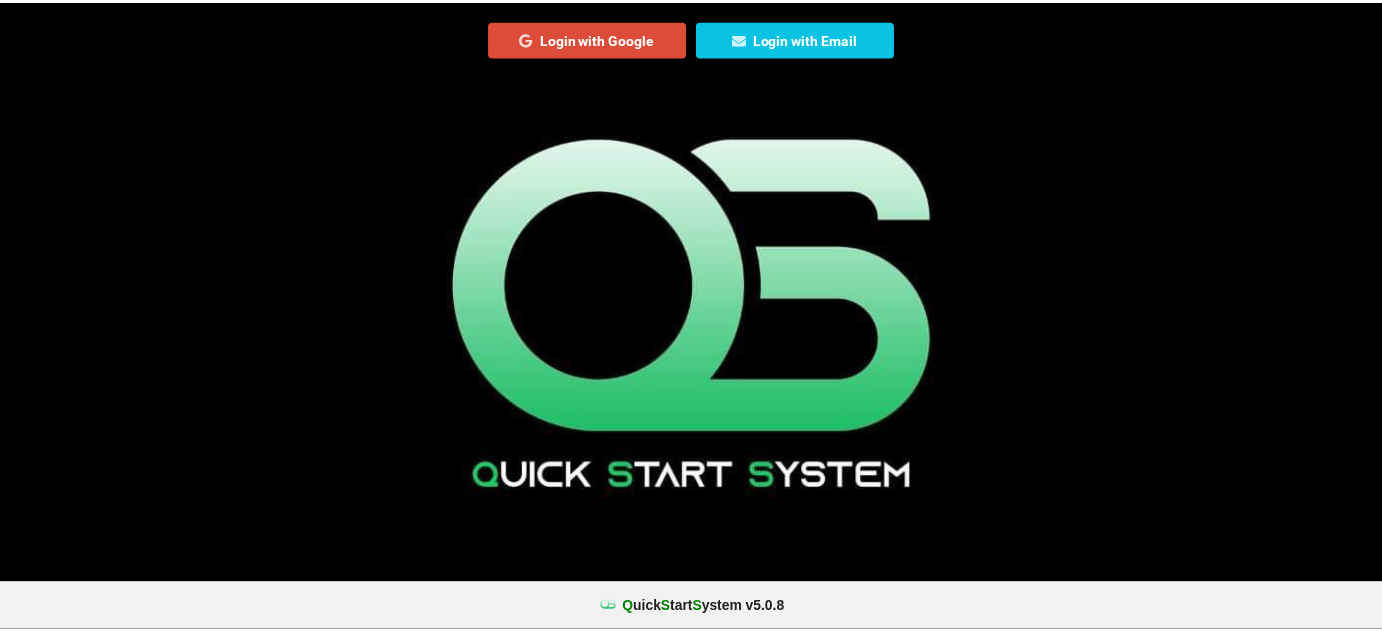 scroll, scrollTop: 0, scrollLeft: 0, axis: both 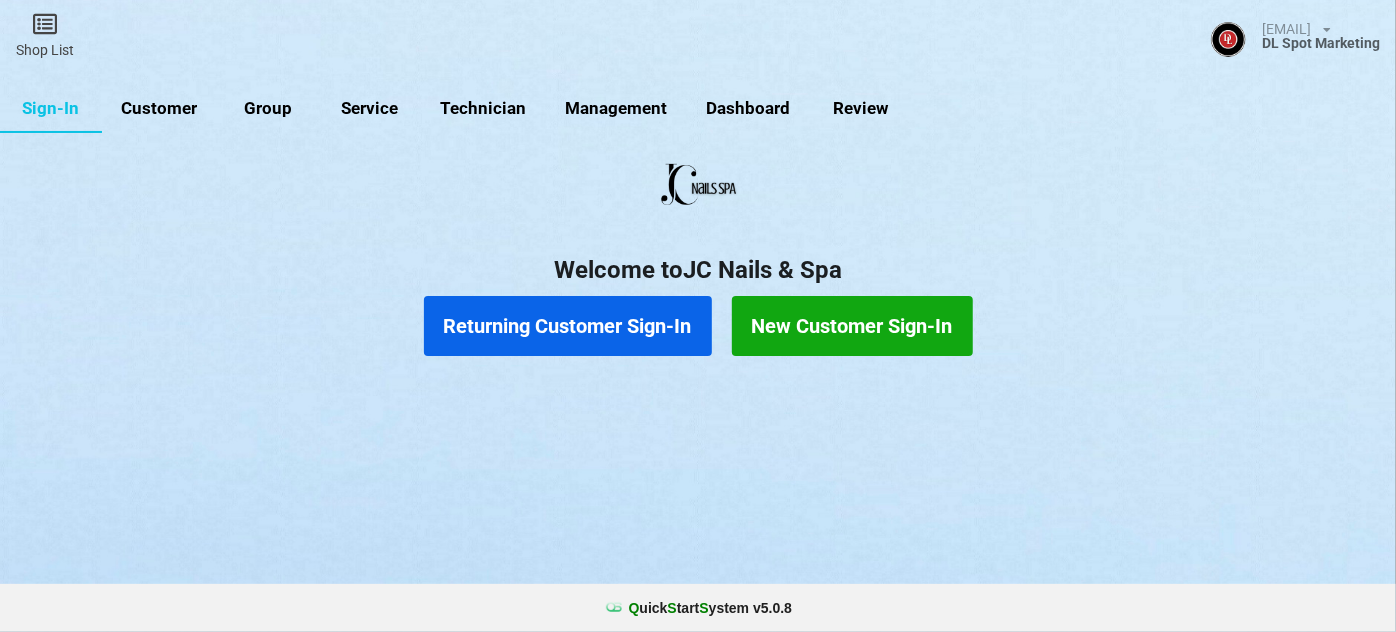 click on "Customer" at bounding box center [159, 109] 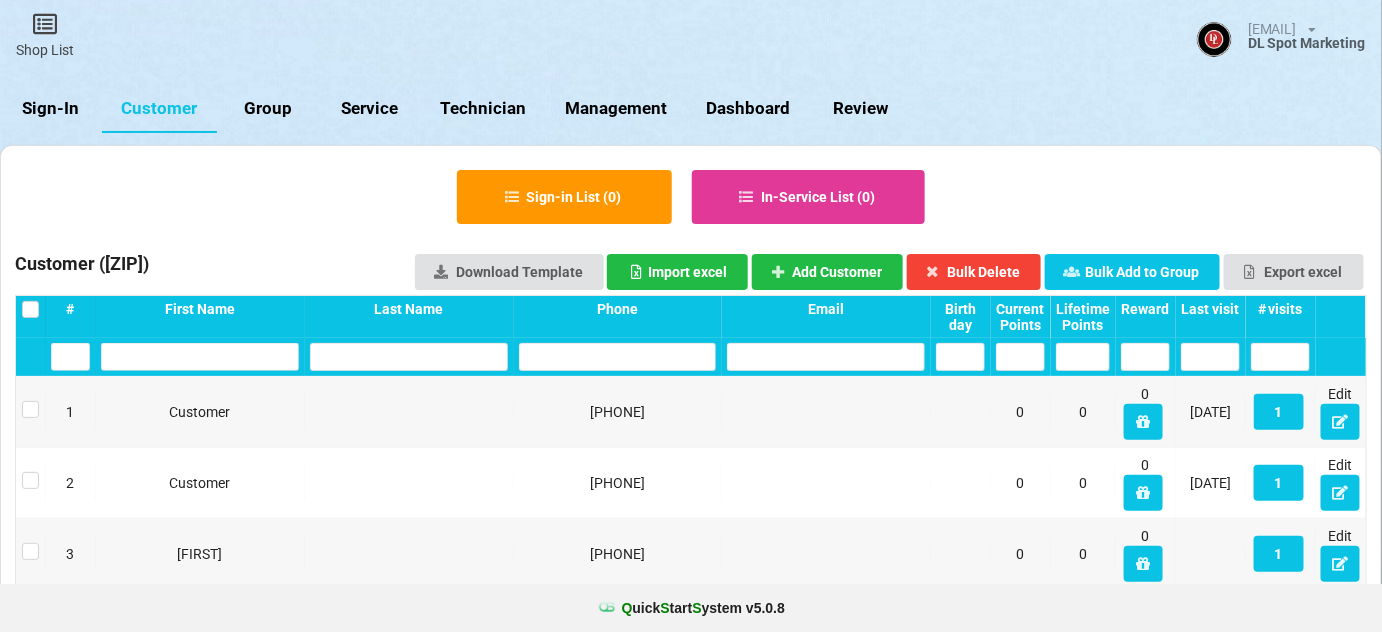 click on "Sign-In" at bounding box center [51, 109] 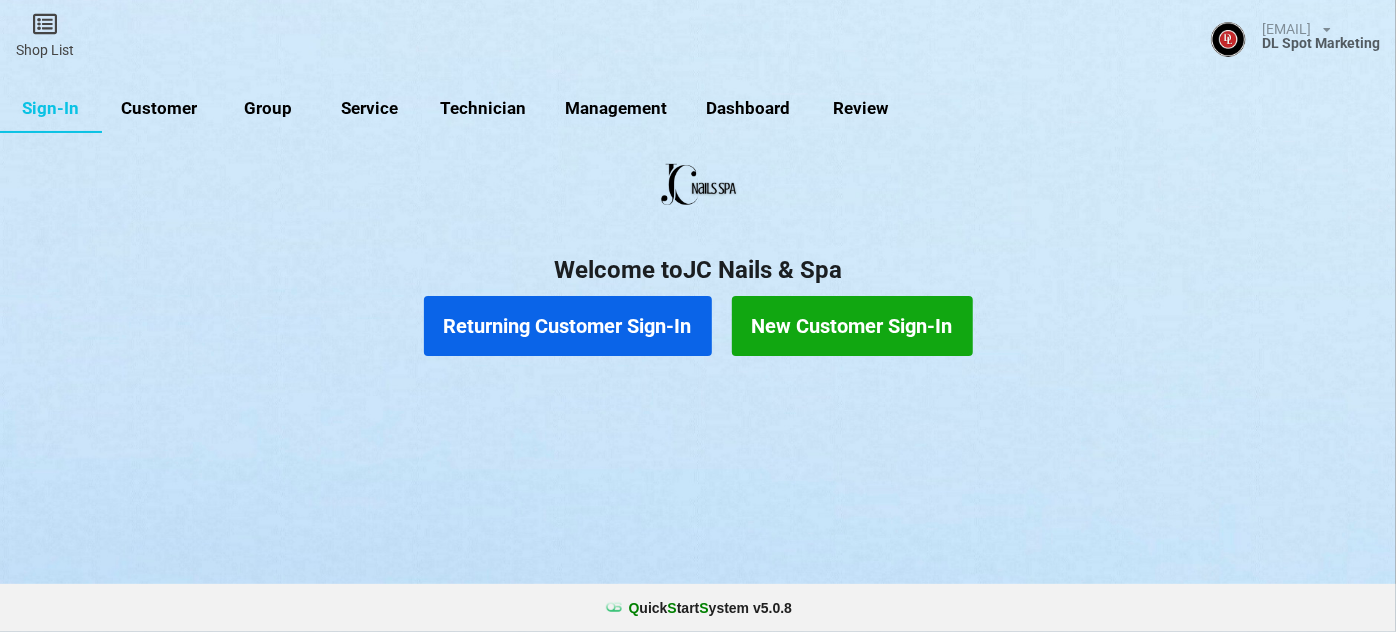 click on "Returning Customer Sign-In" at bounding box center [568, 326] 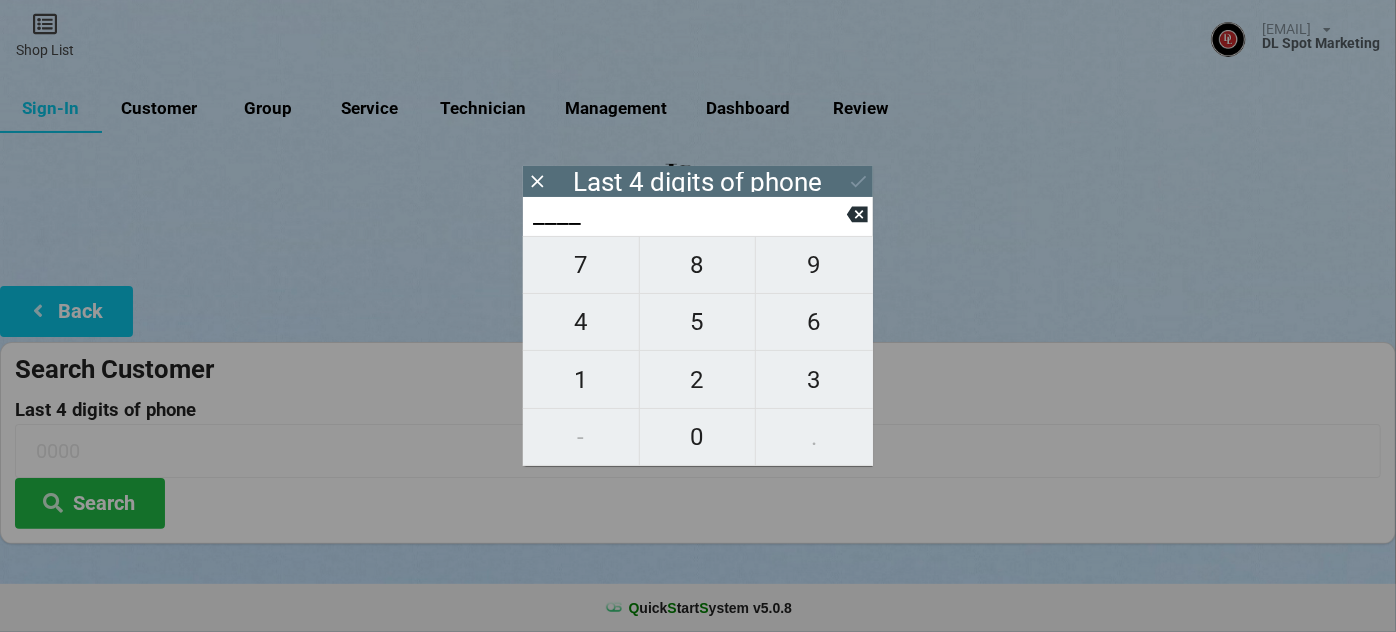 type on "4___" 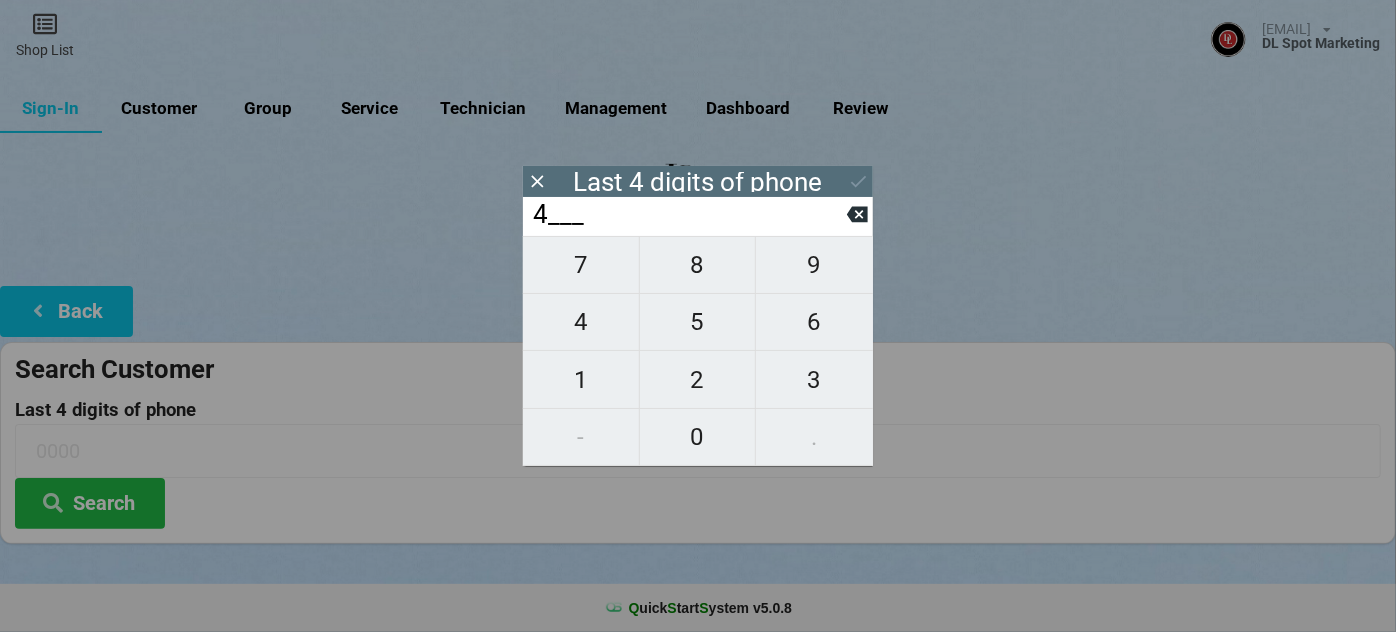 type on "4___" 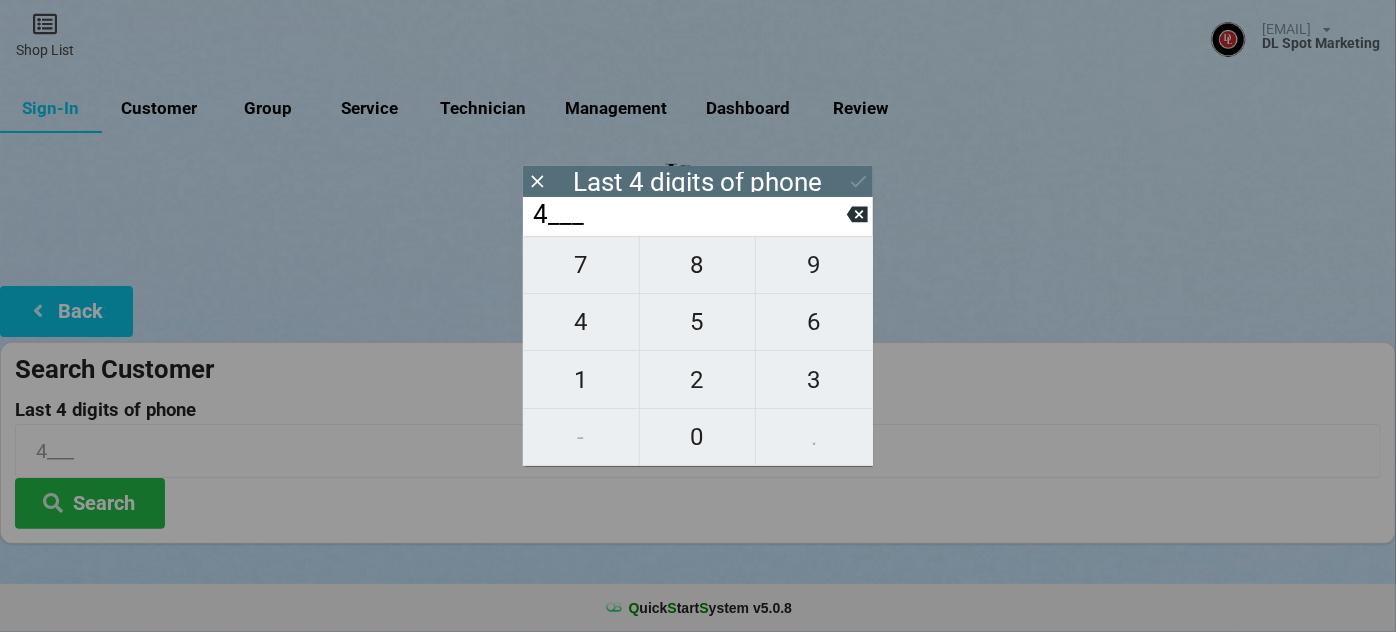 type on "44__" 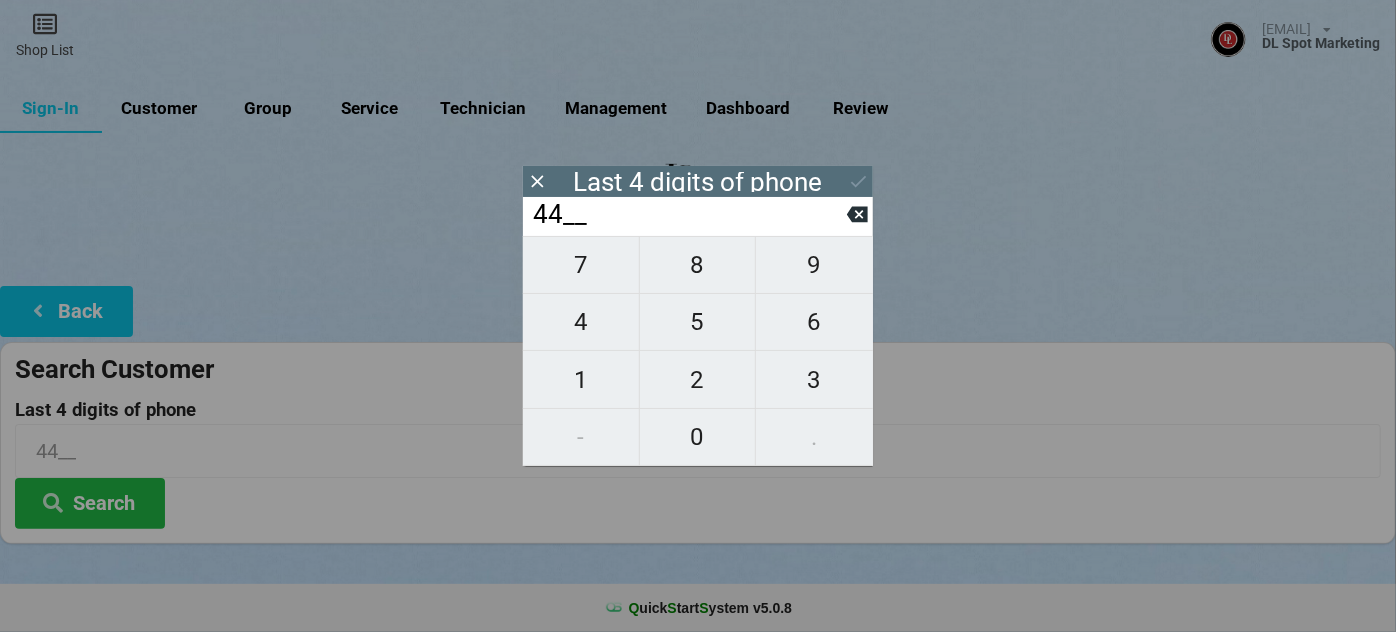 type on "[PHONE]" 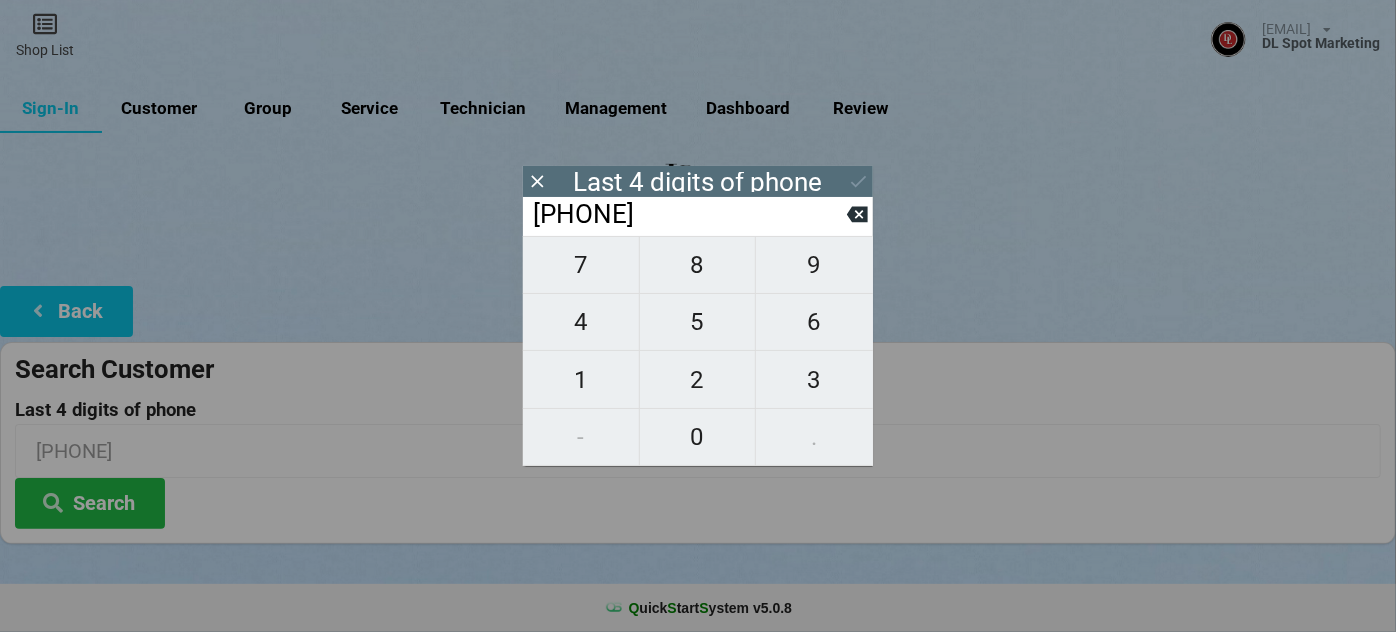 type on "[PHONE]" 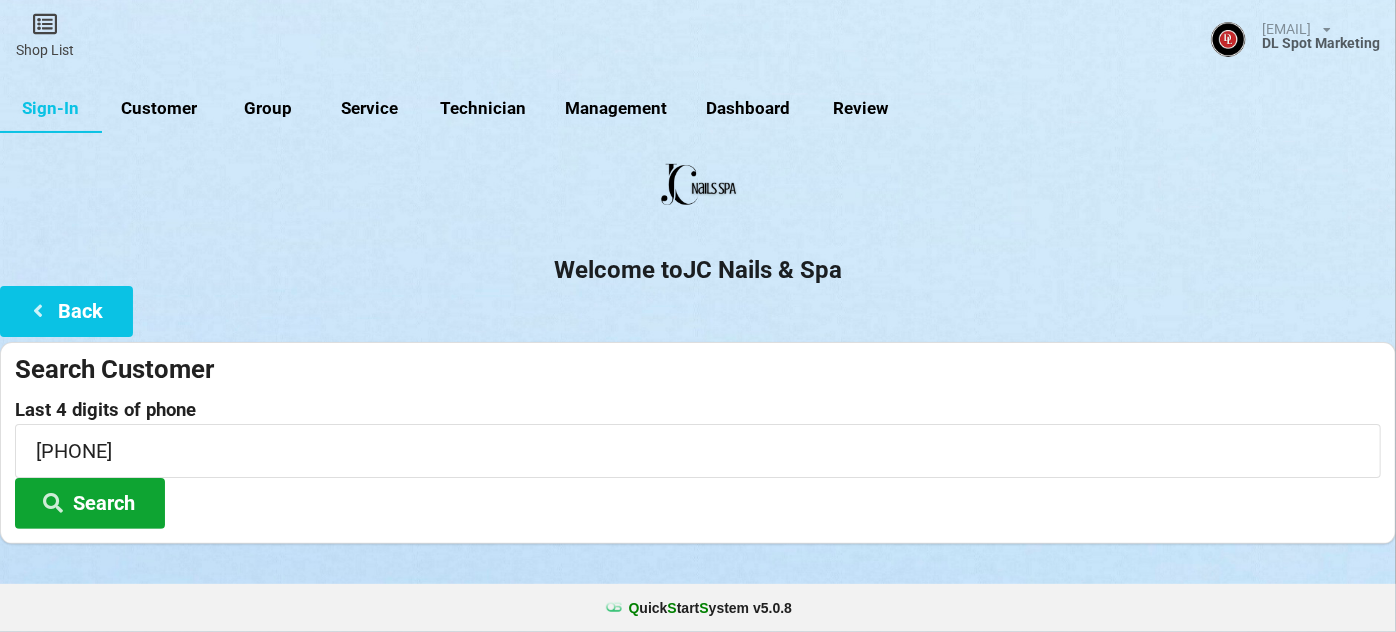 click on "Search" at bounding box center (90, 503) 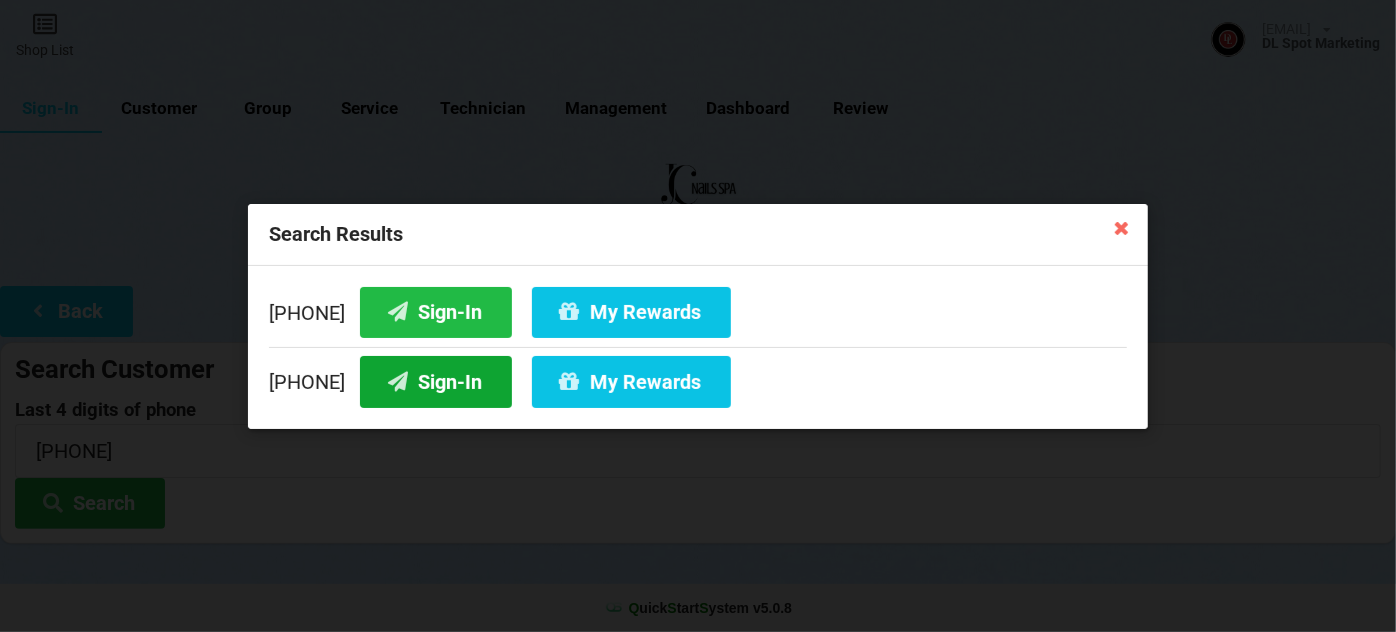 click on "Sign-In" at bounding box center [436, 381] 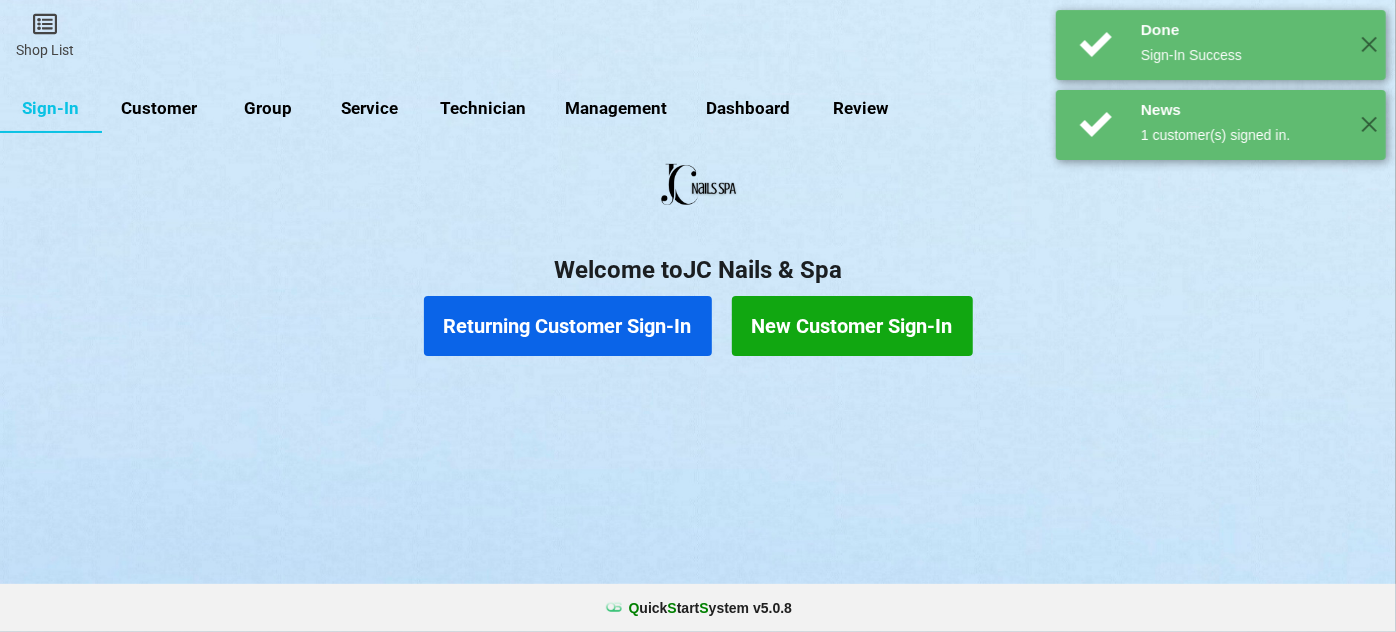 click on "Returning Customer Sign-In" at bounding box center [568, 326] 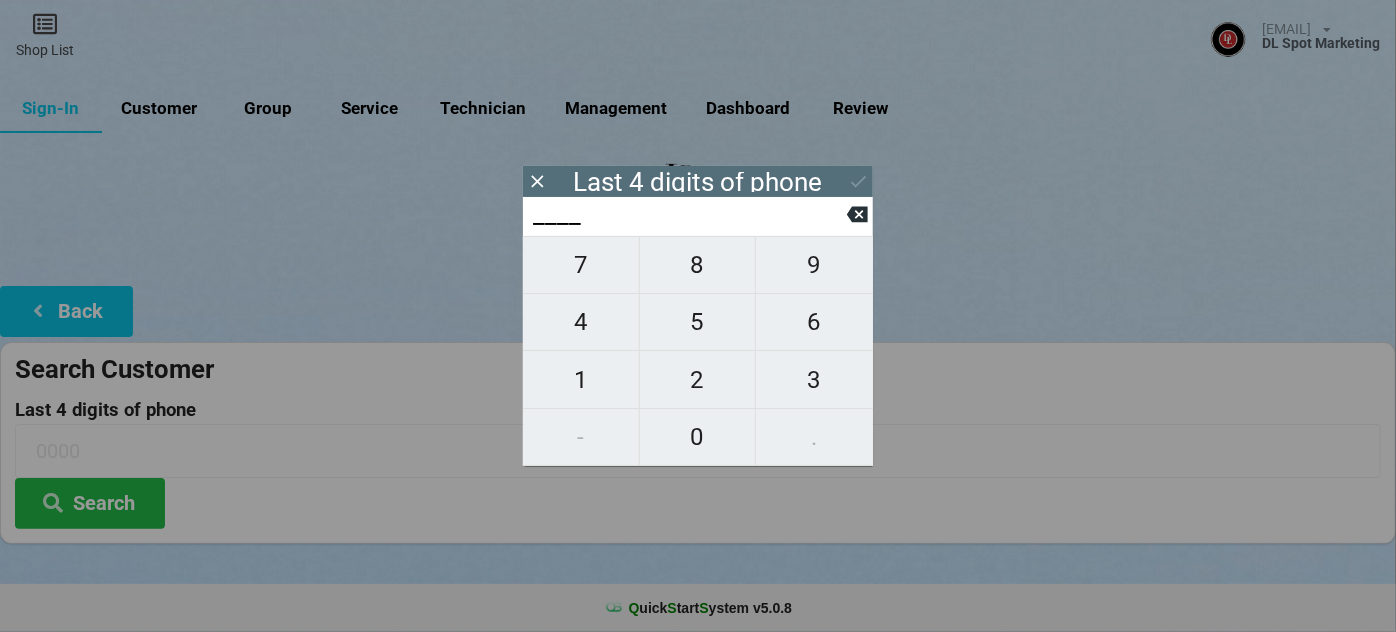 type on "6___" 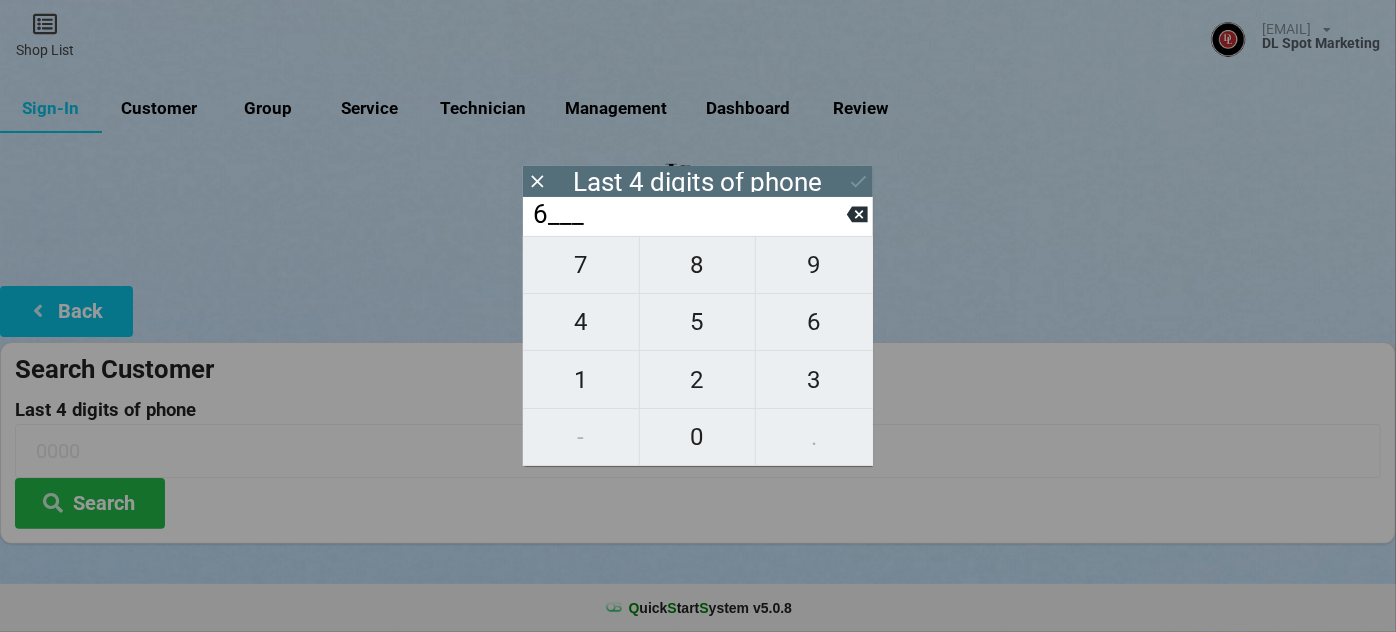 type on "6___" 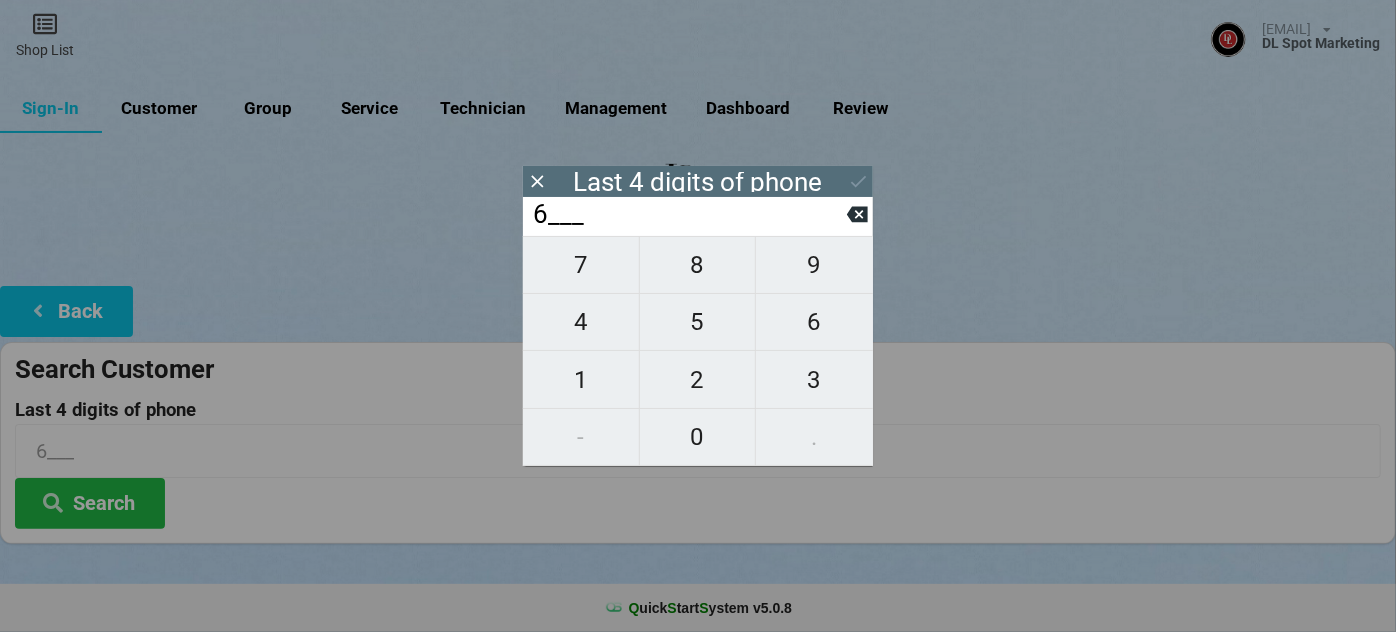 type on "[PHONE]" 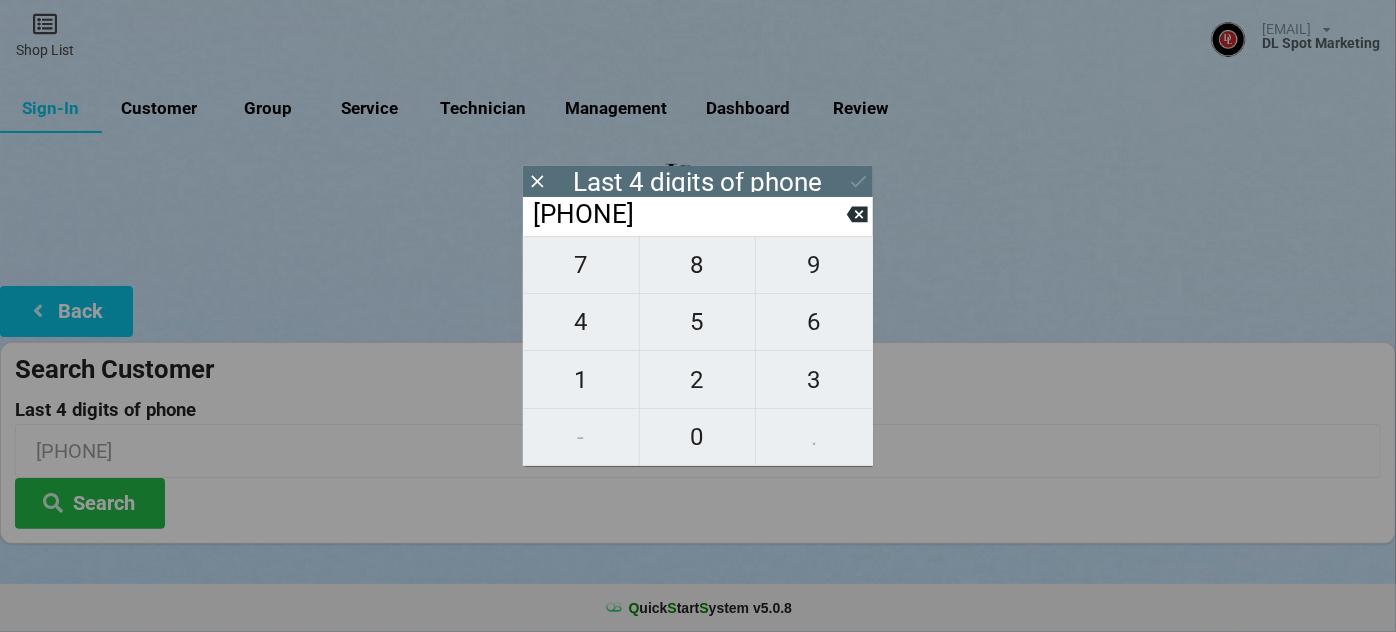 type on "[PHONE]" 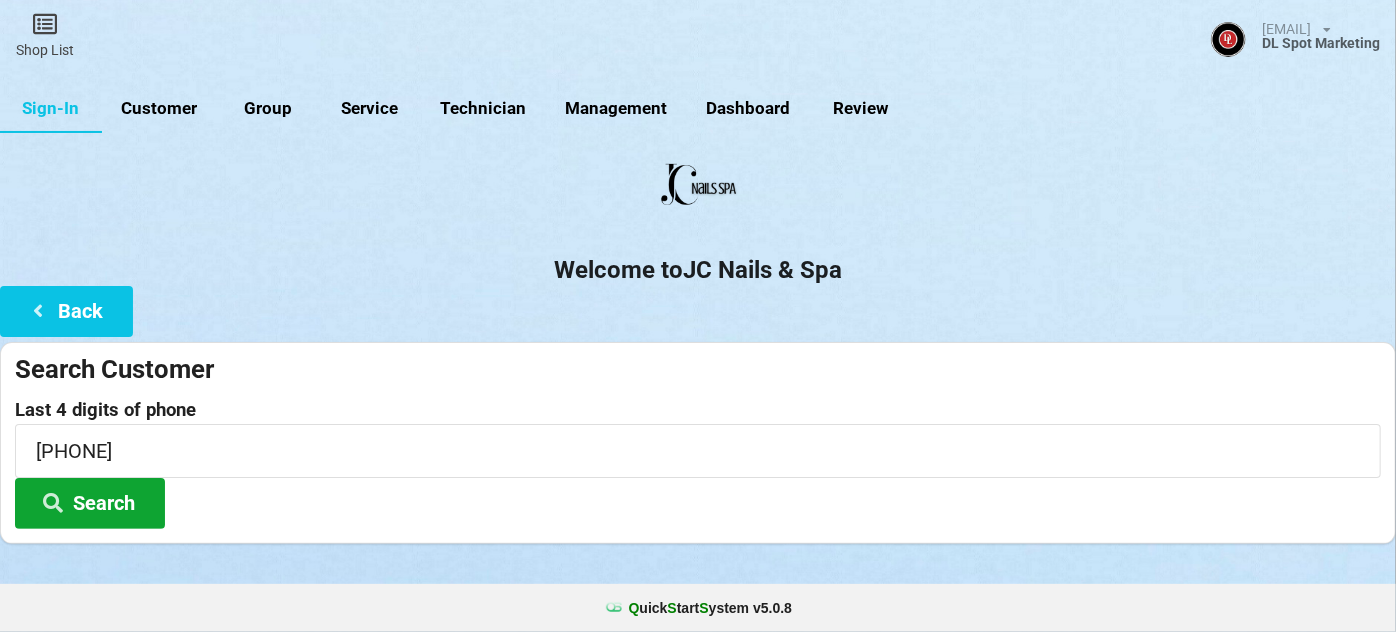 click on "Search" at bounding box center [90, 503] 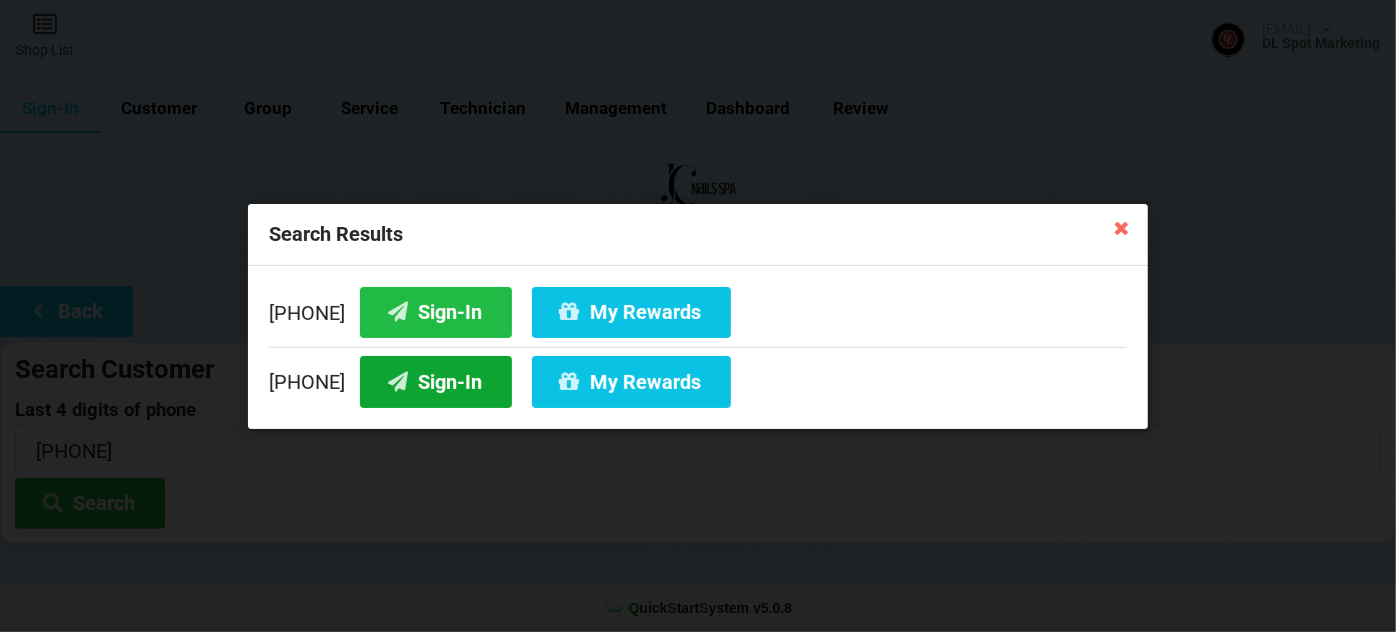 click on "Sign-In" at bounding box center (436, 381) 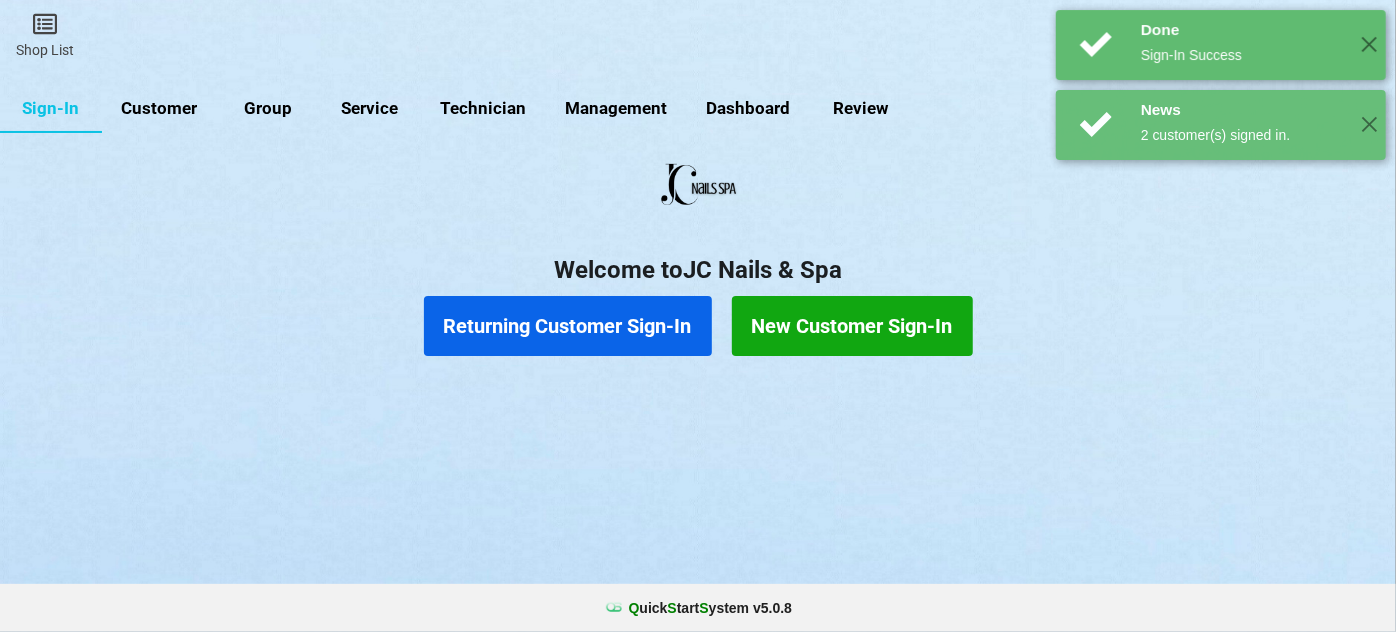 click on "Returning Customer Sign-In" at bounding box center (568, 326) 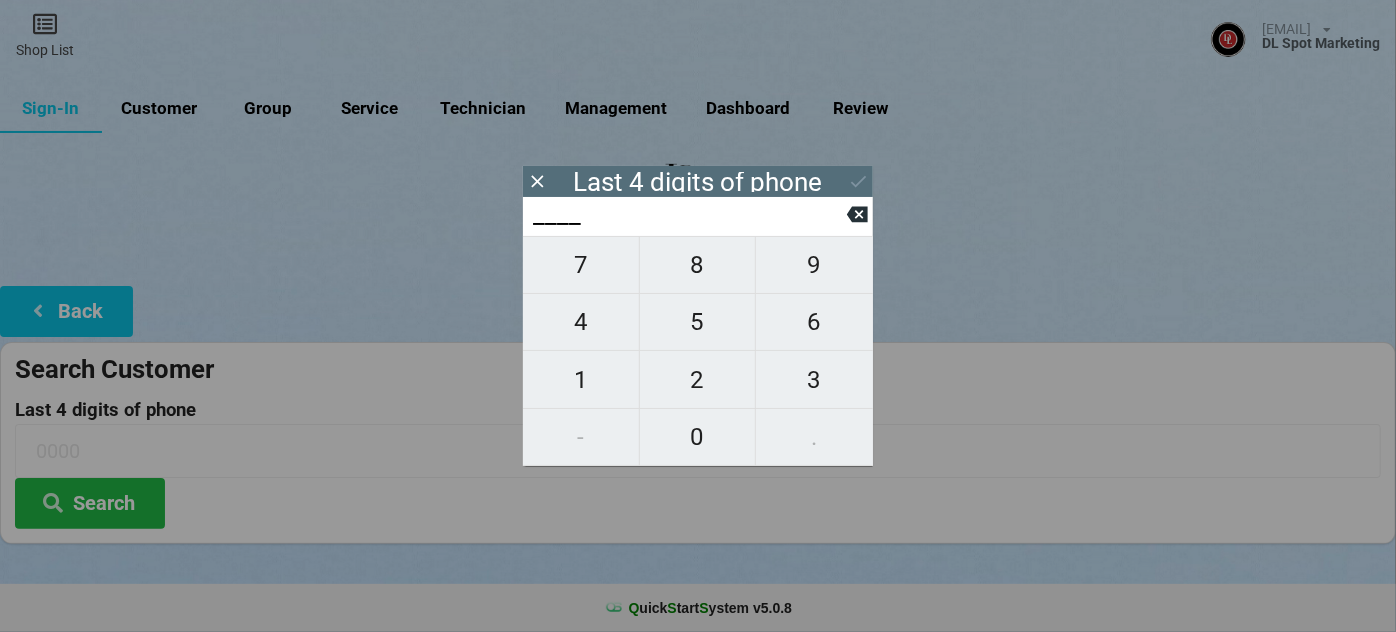 type on "1___" 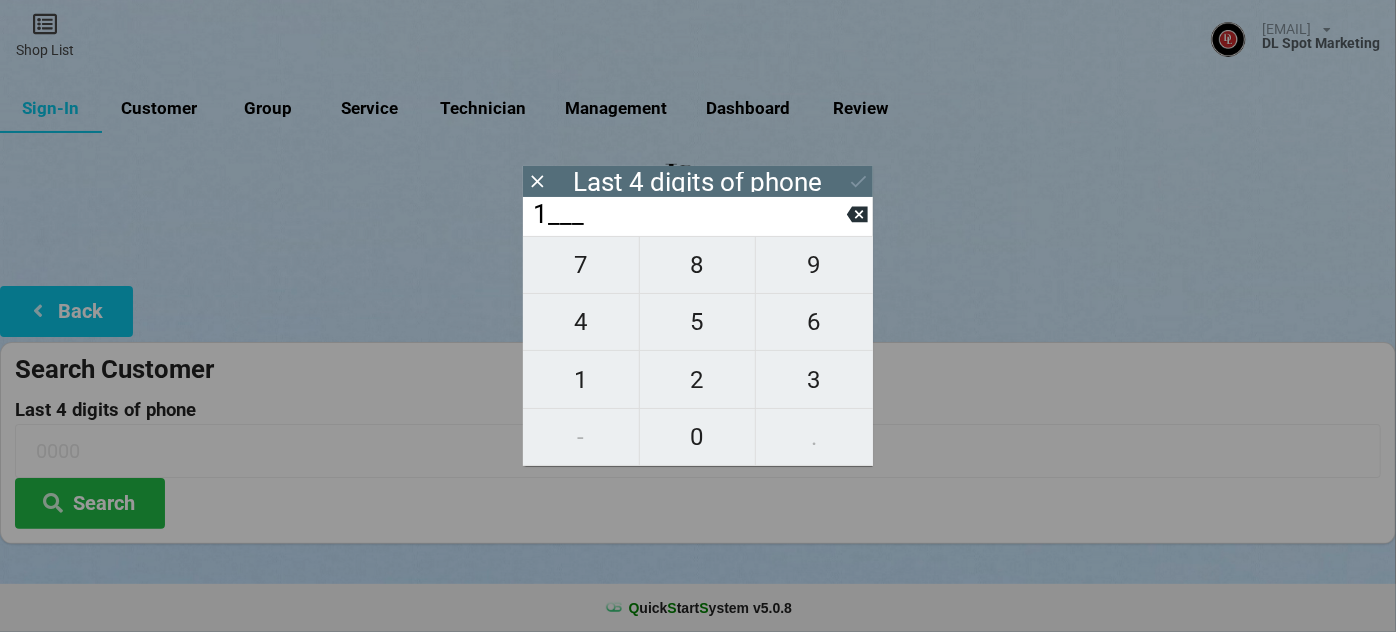 type on "1___" 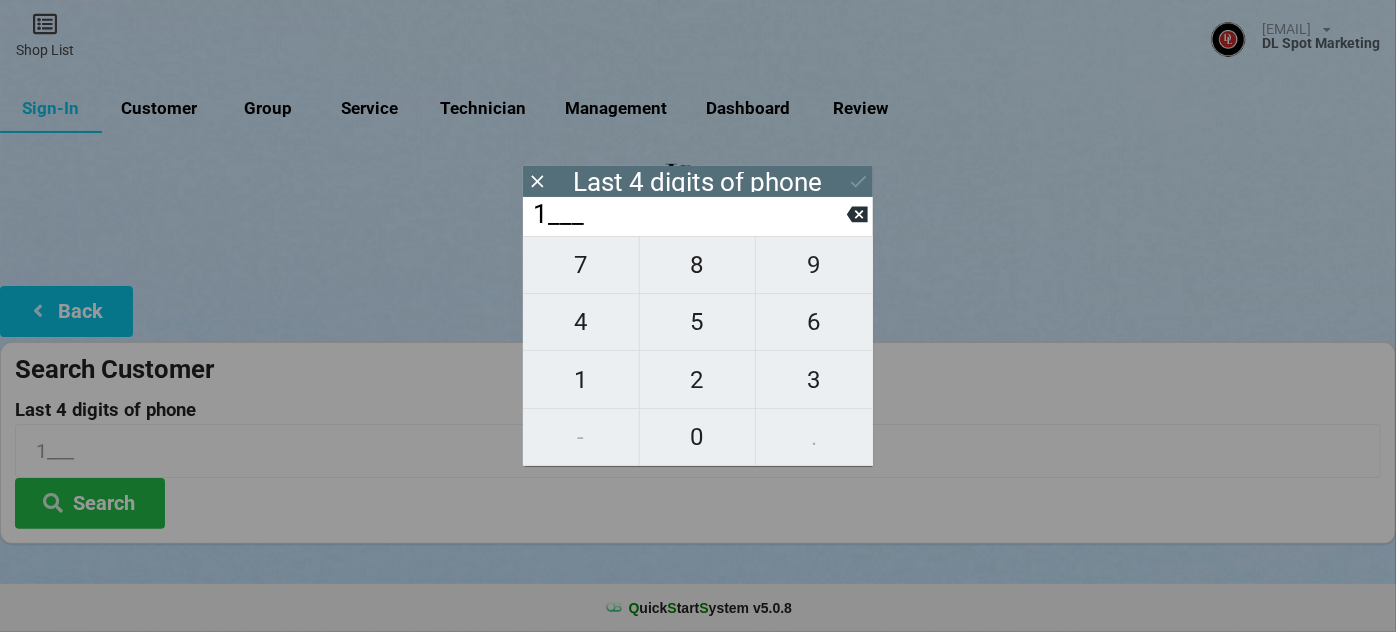 type on "[PHONE]" 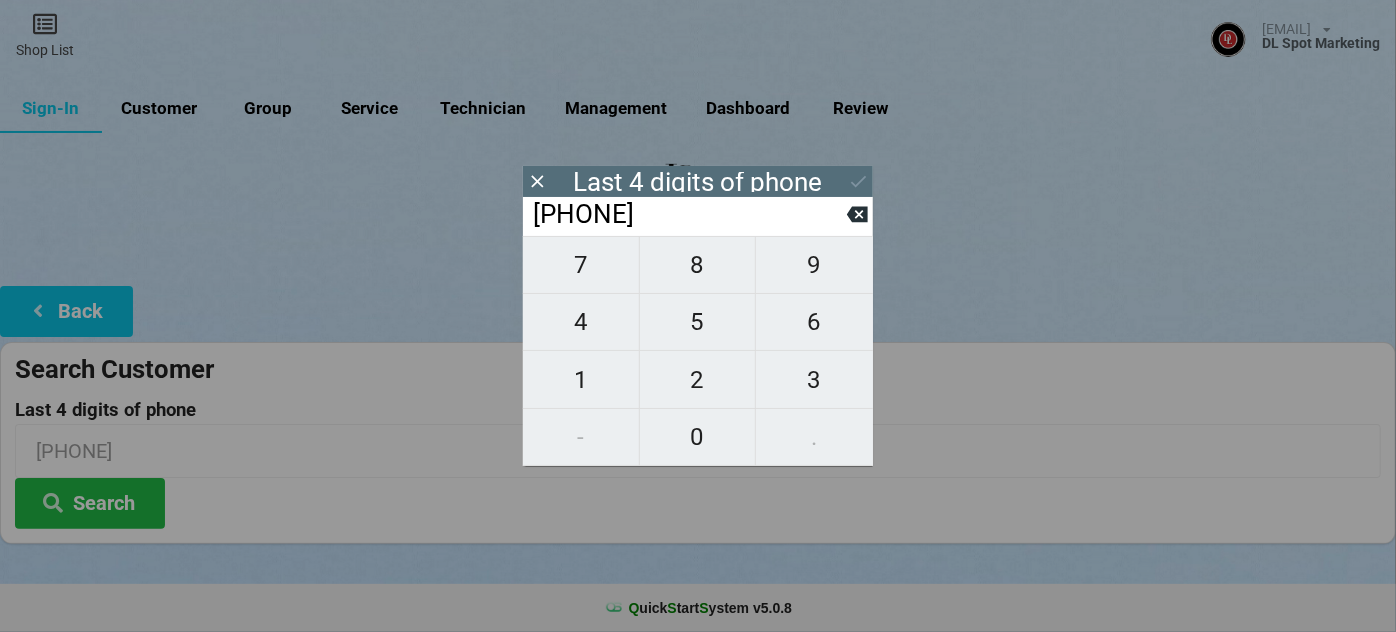 type on "164_" 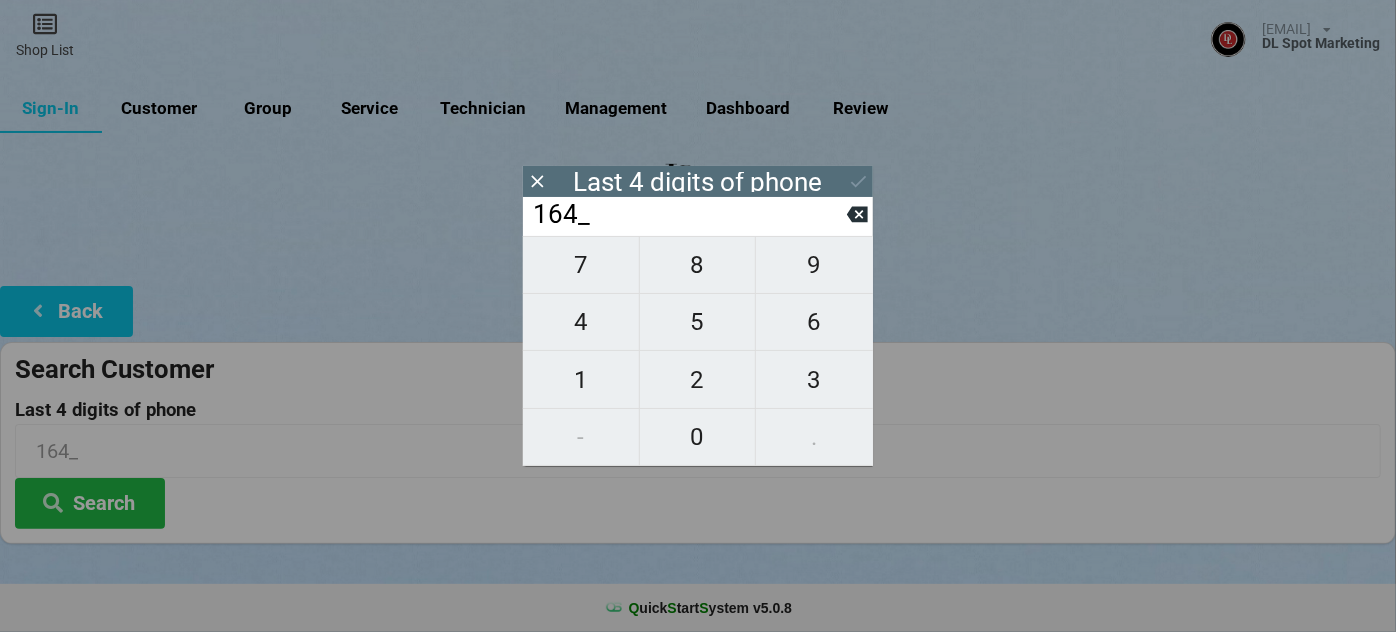 type on "1644" 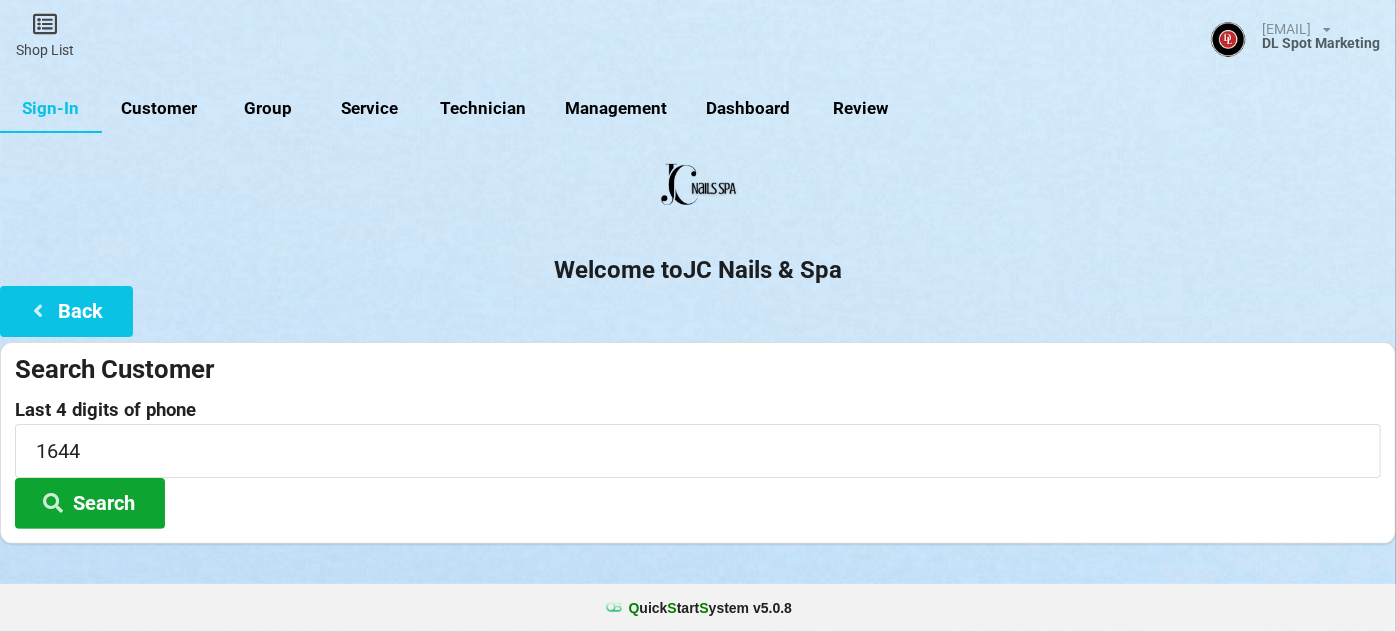 click on "Search" at bounding box center (90, 503) 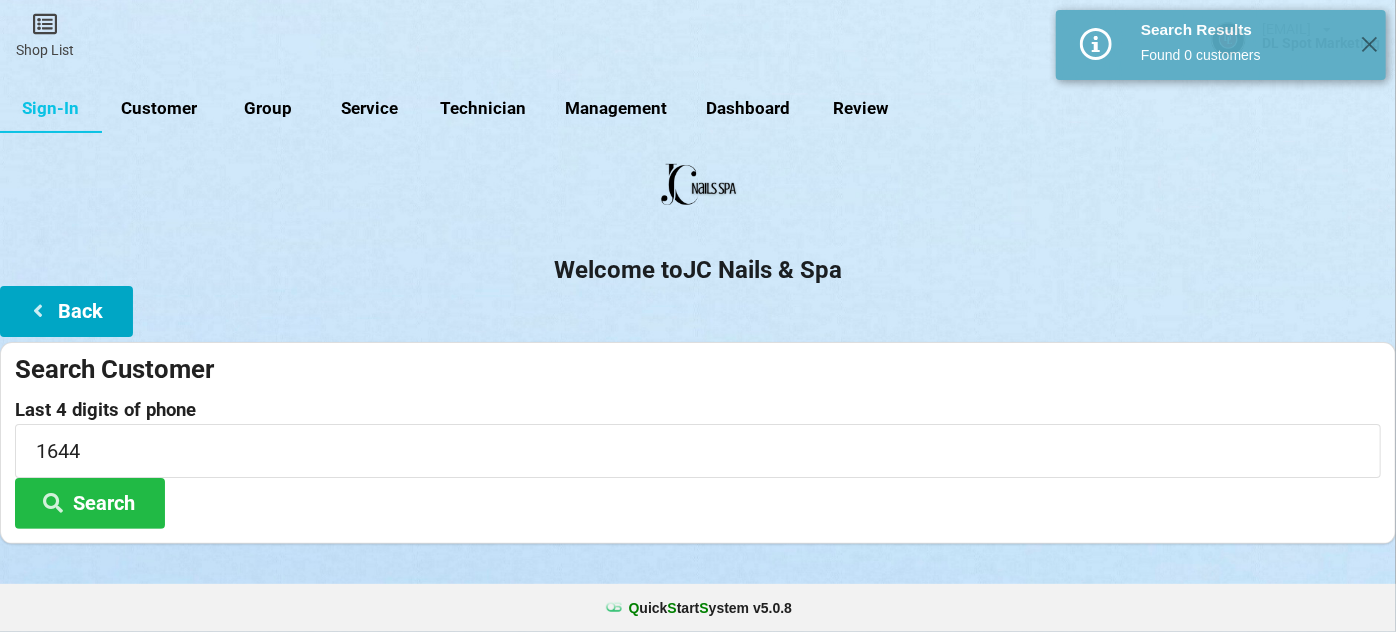 click on "Back" at bounding box center [66, 311] 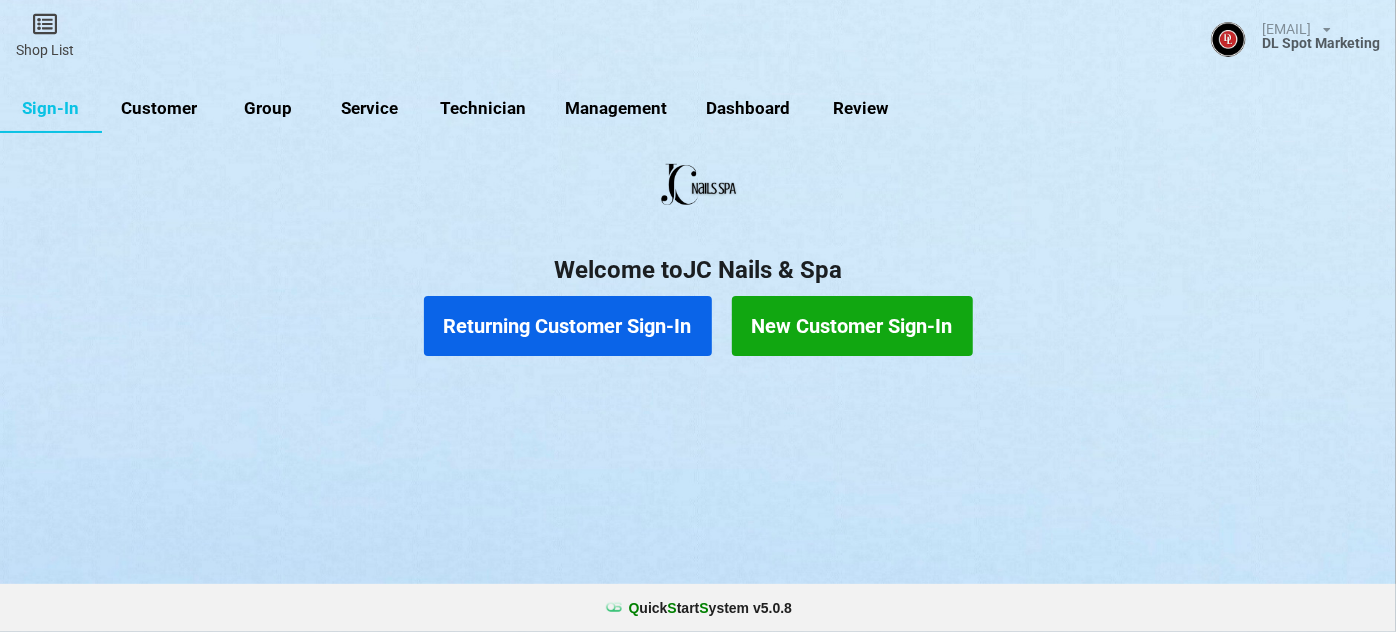 click on "New Customer Sign-In" at bounding box center (852, 326) 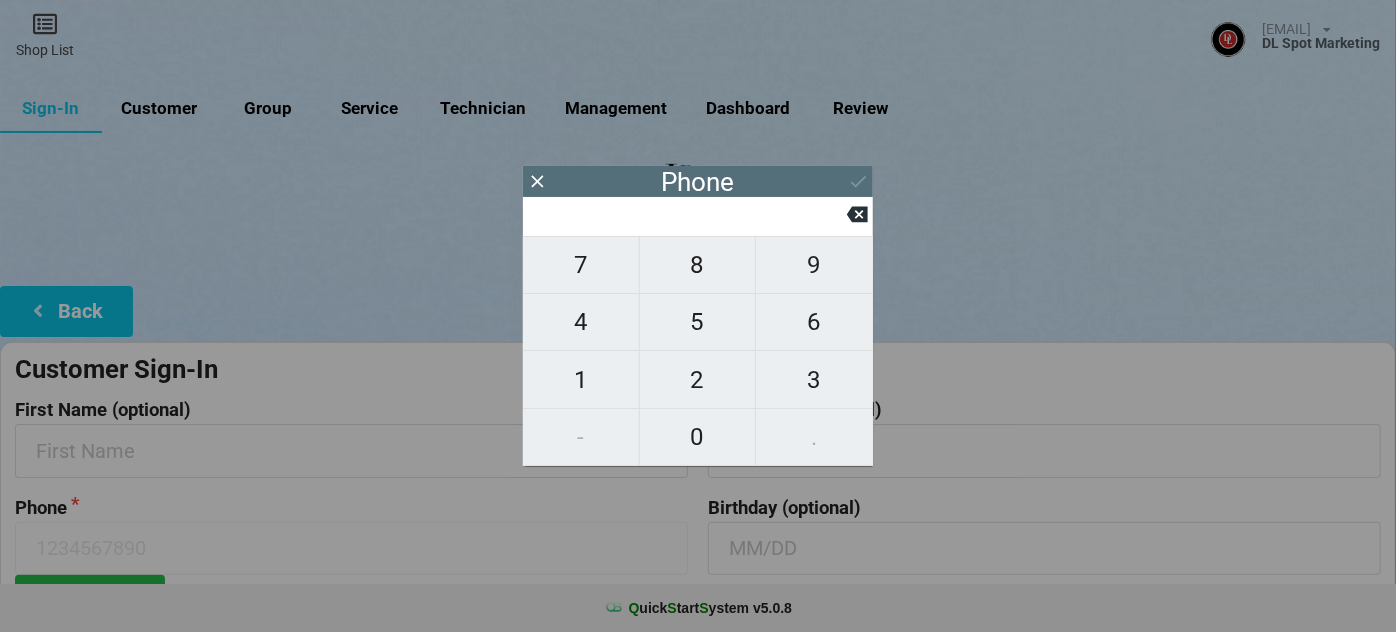 type on "9" 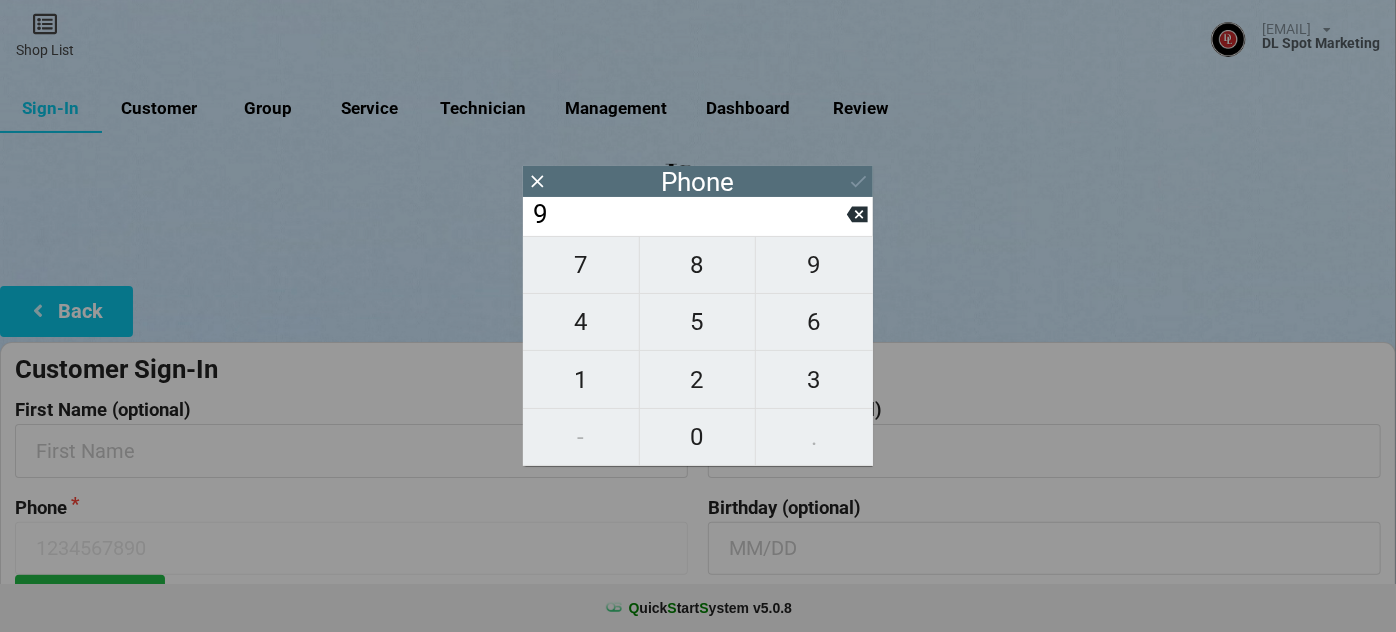 type on "9" 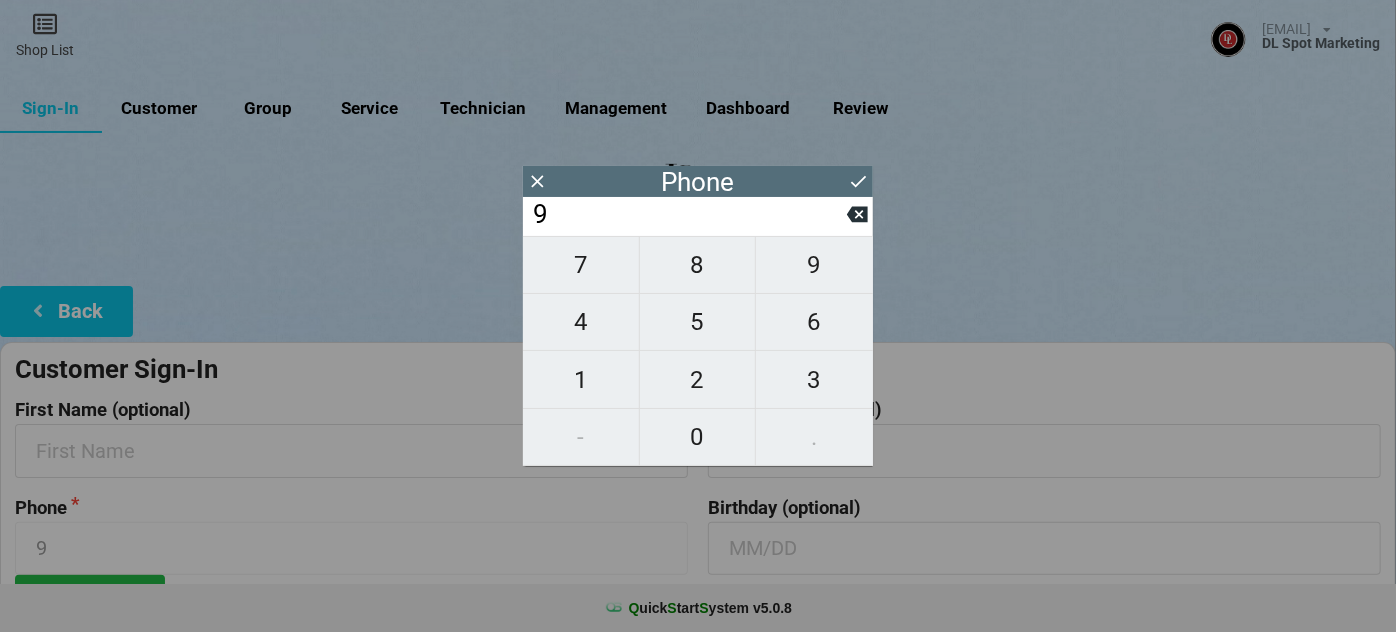 type on "[PHONE]" 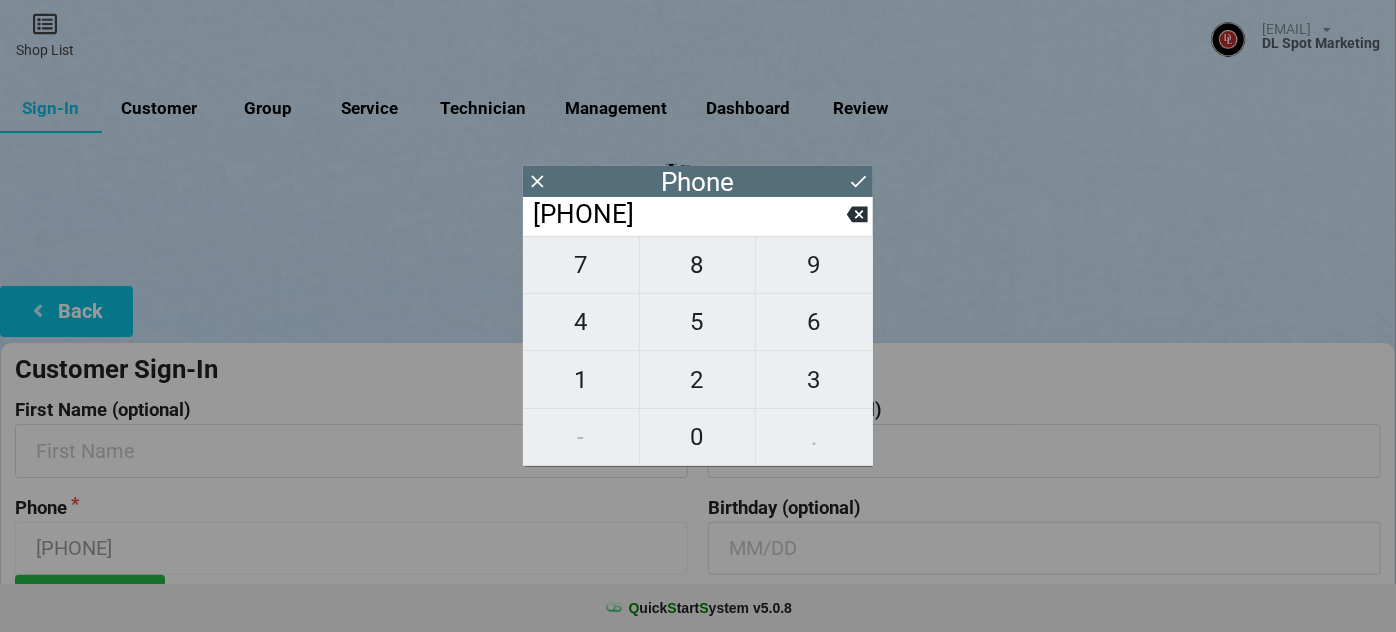 type on "925" 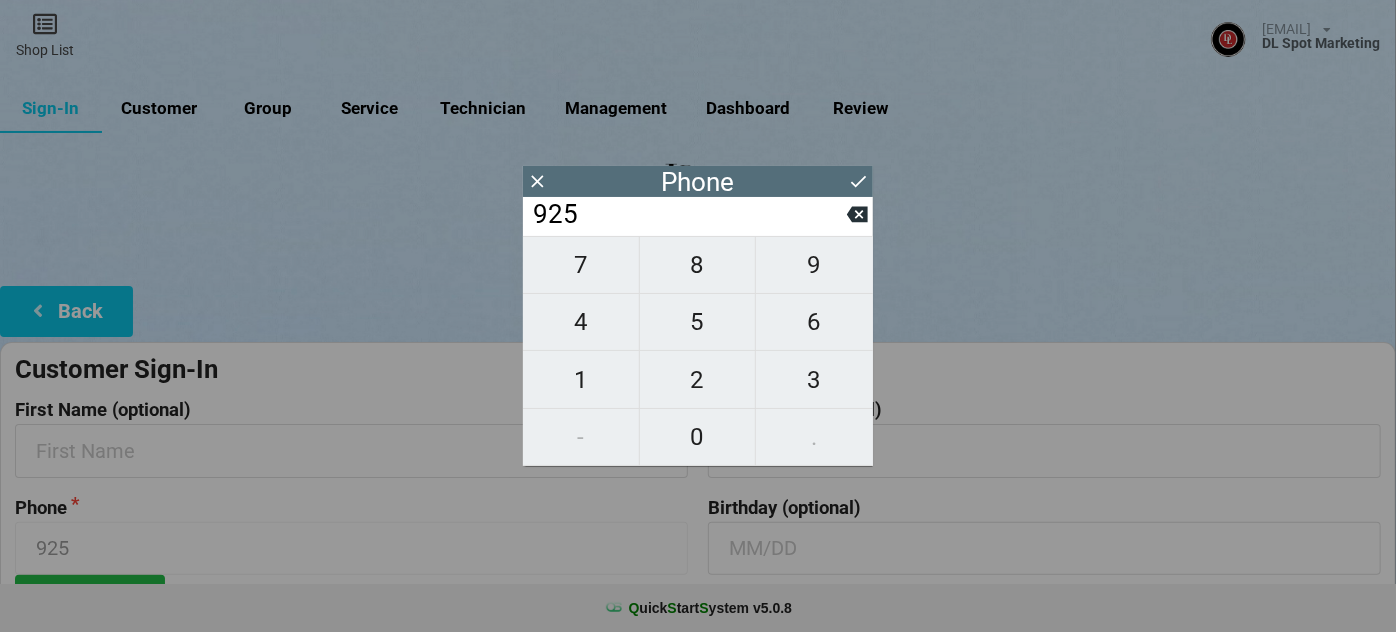 type on "9255" 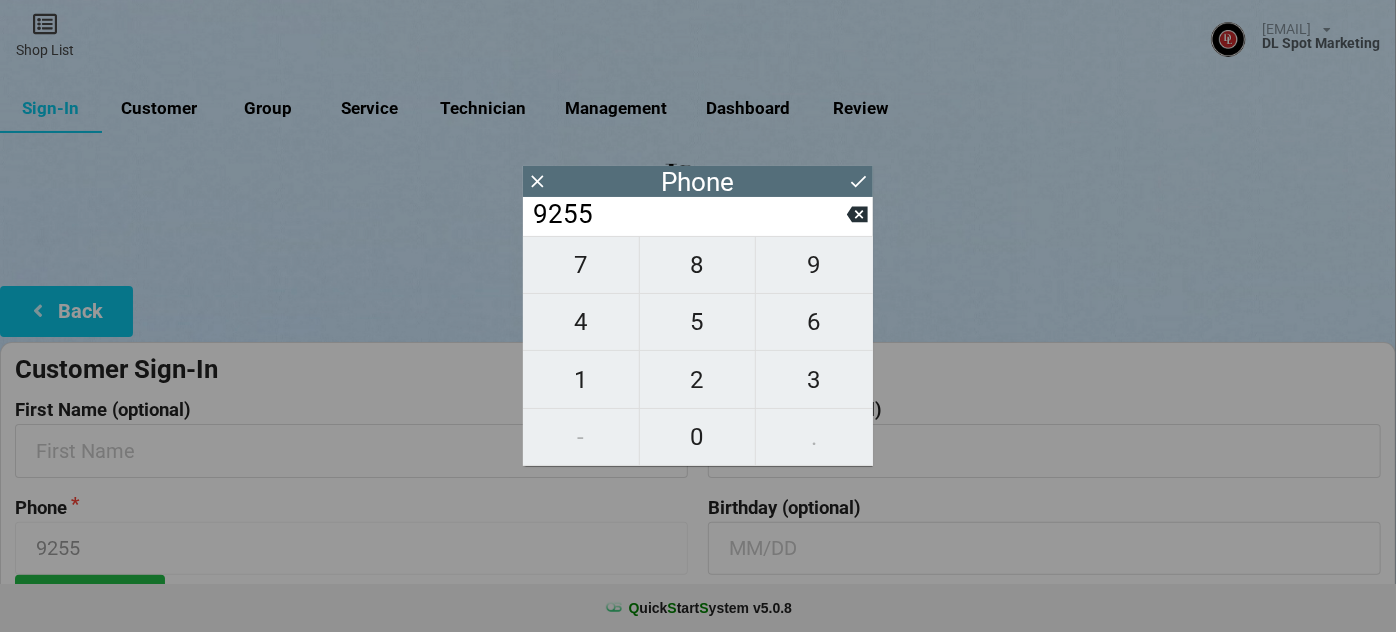 type on "[PHONE]" 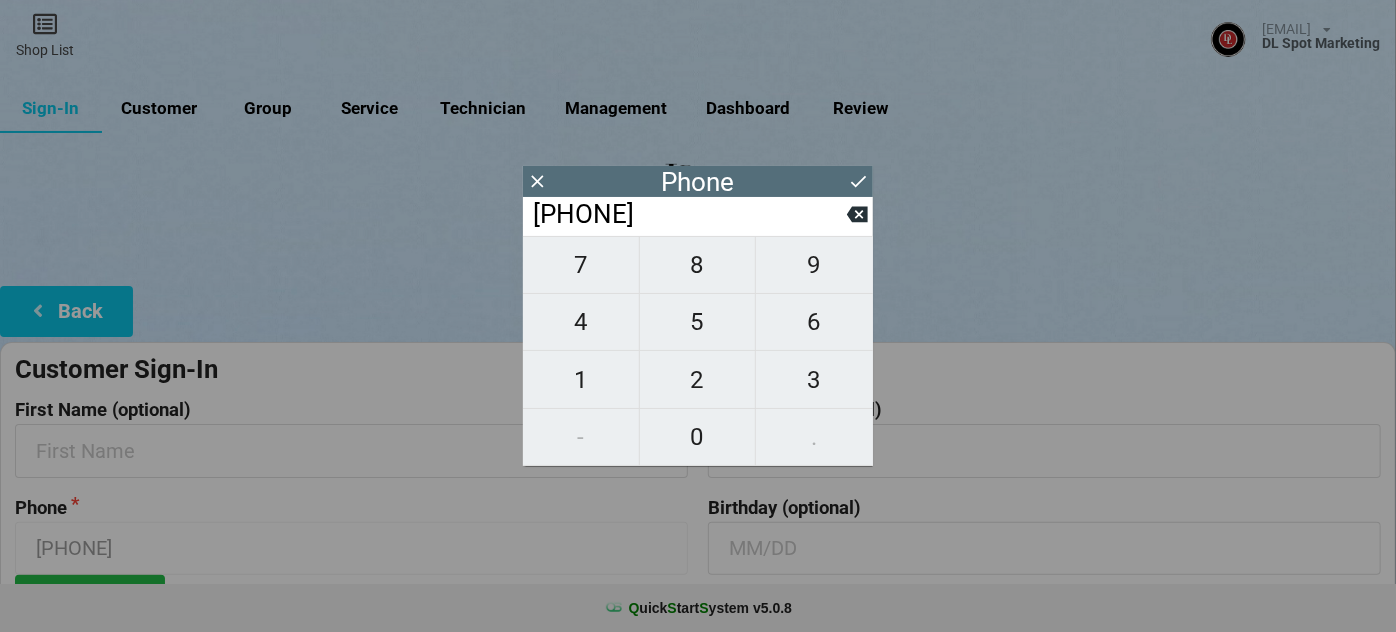 type on "[PHONE]" 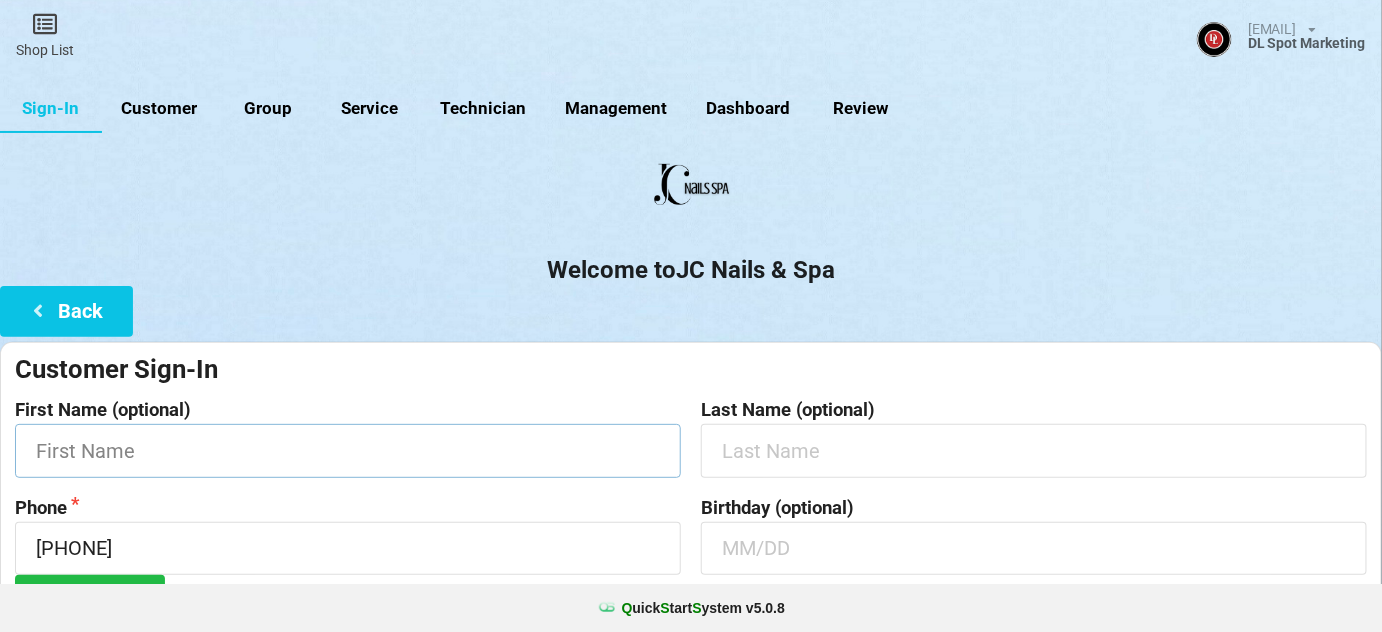 click at bounding box center [348, 450] 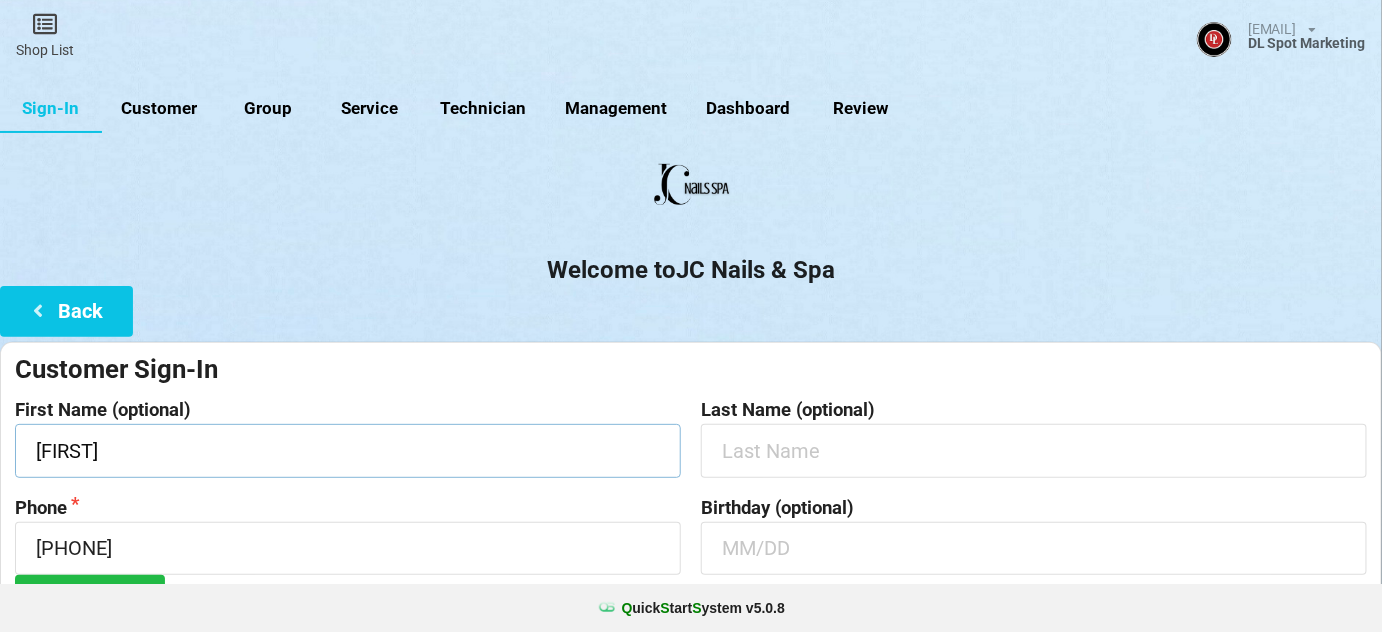 type on "[FIRST]" 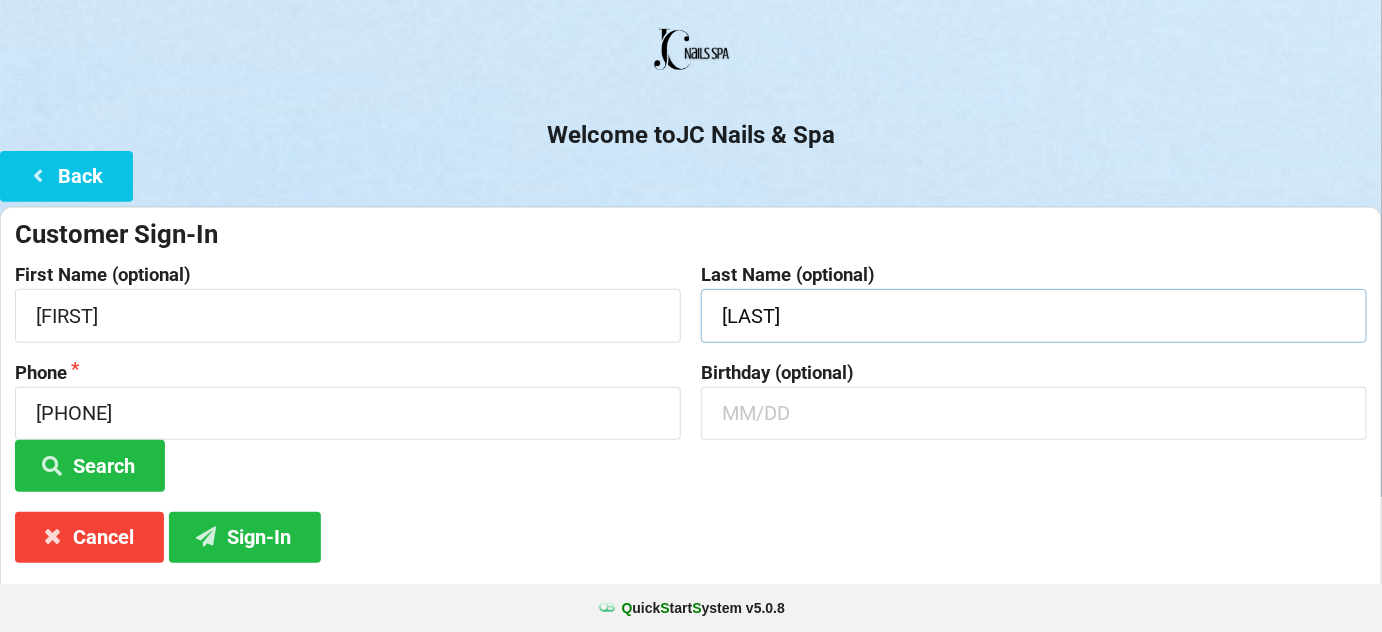 scroll, scrollTop: 191, scrollLeft: 0, axis: vertical 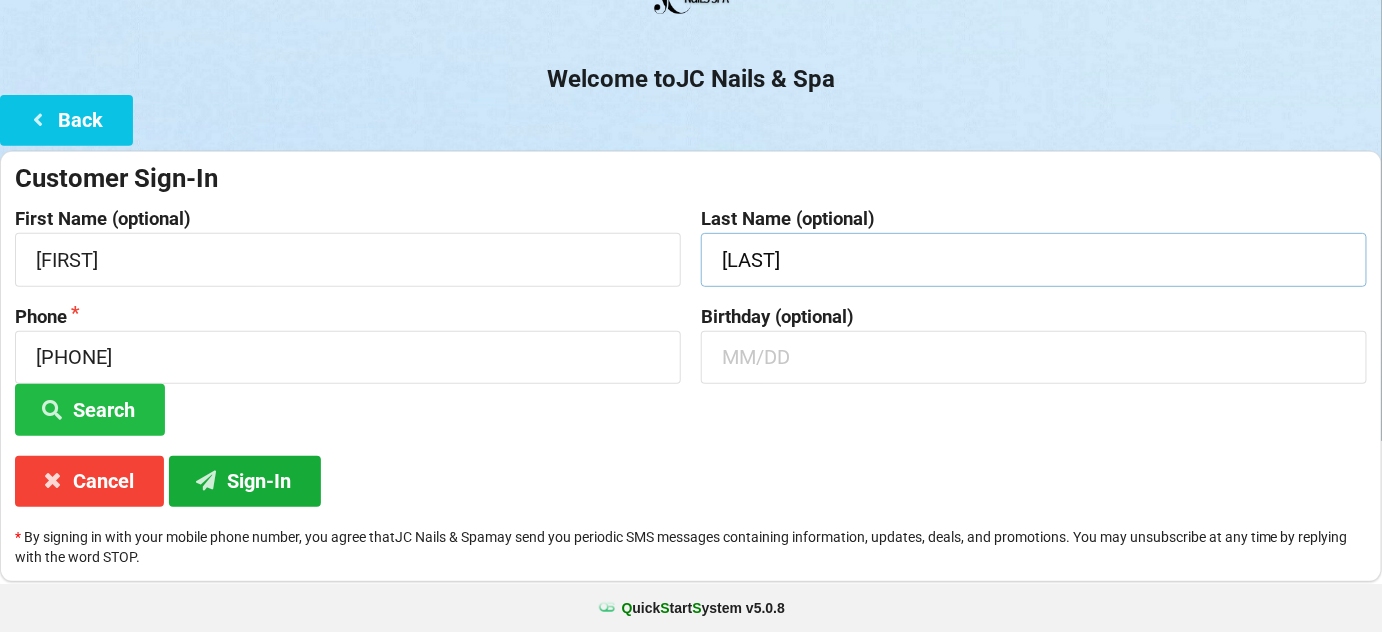 type on "[LAST]" 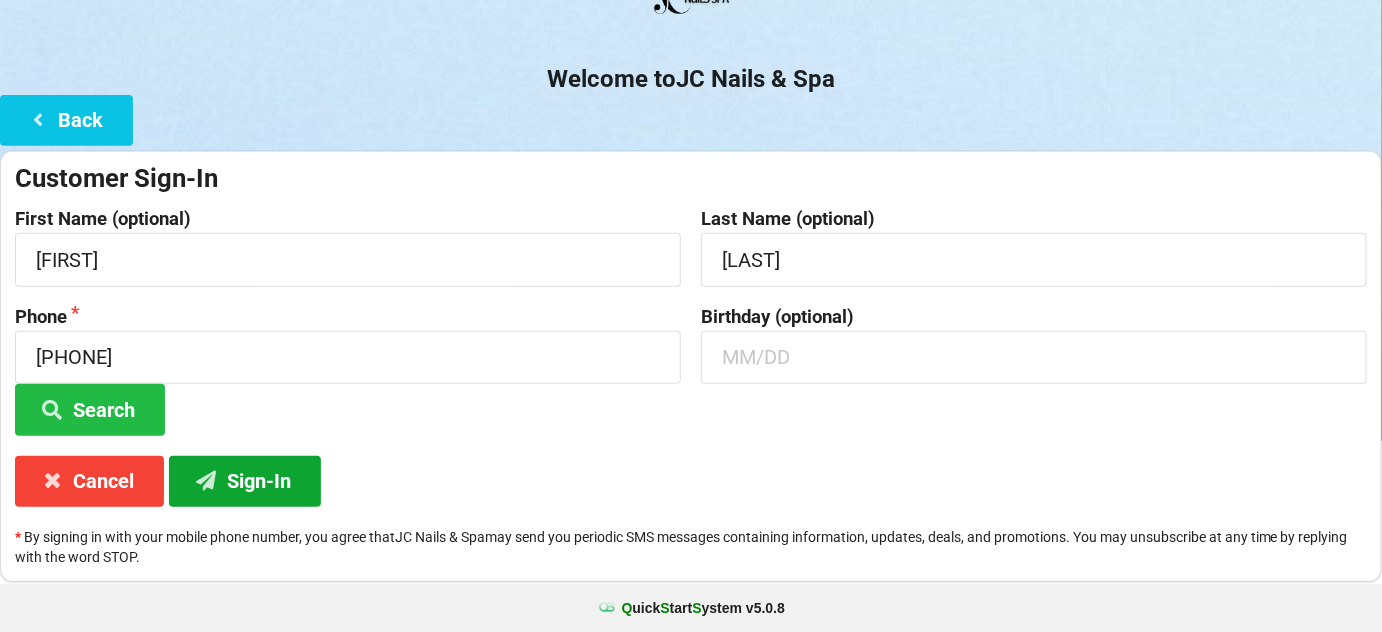 click on "Sign-In" at bounding box center [245, 481] 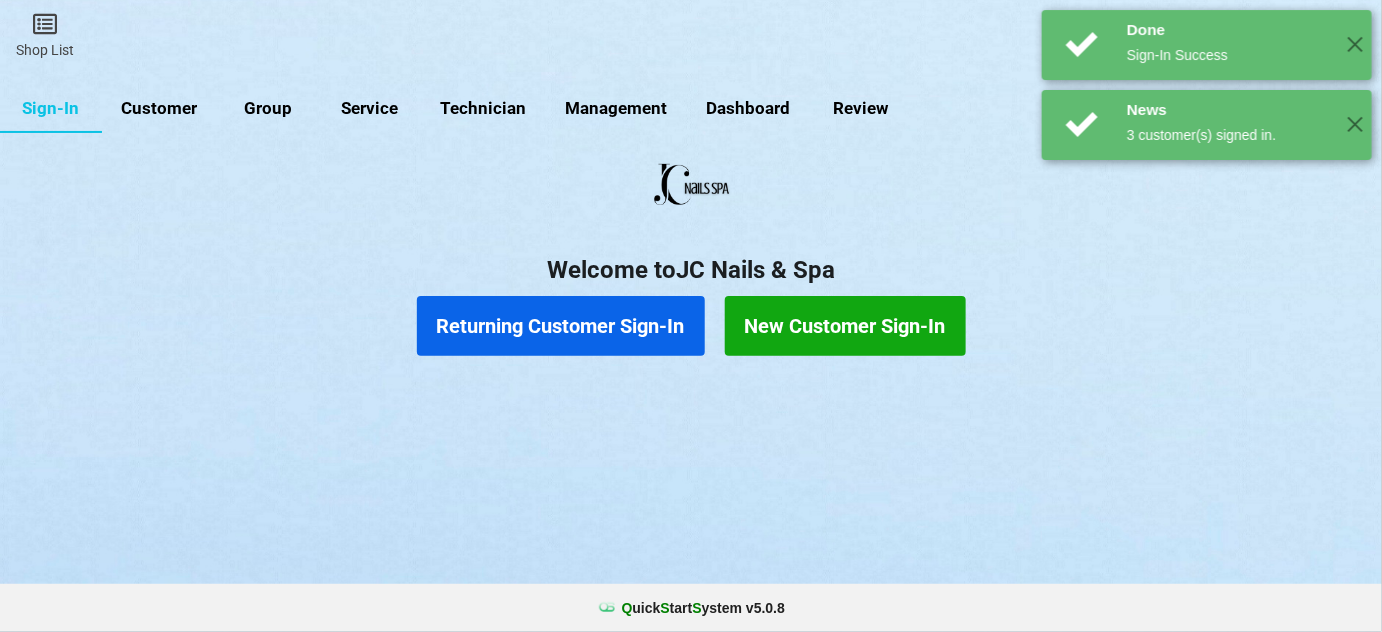 scroll, scrollTop: 0, scrollLeft: 0, axis: both 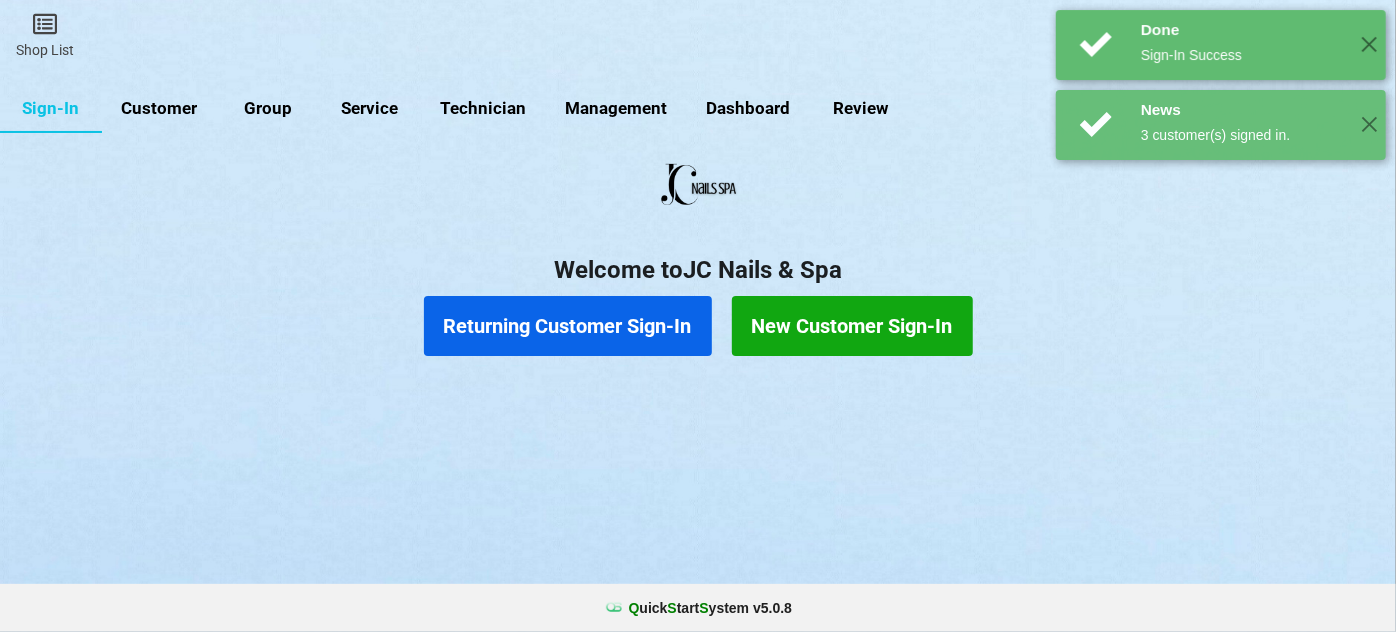 click on "Returning Customer Sign-In" at bounding box center (568, 326) 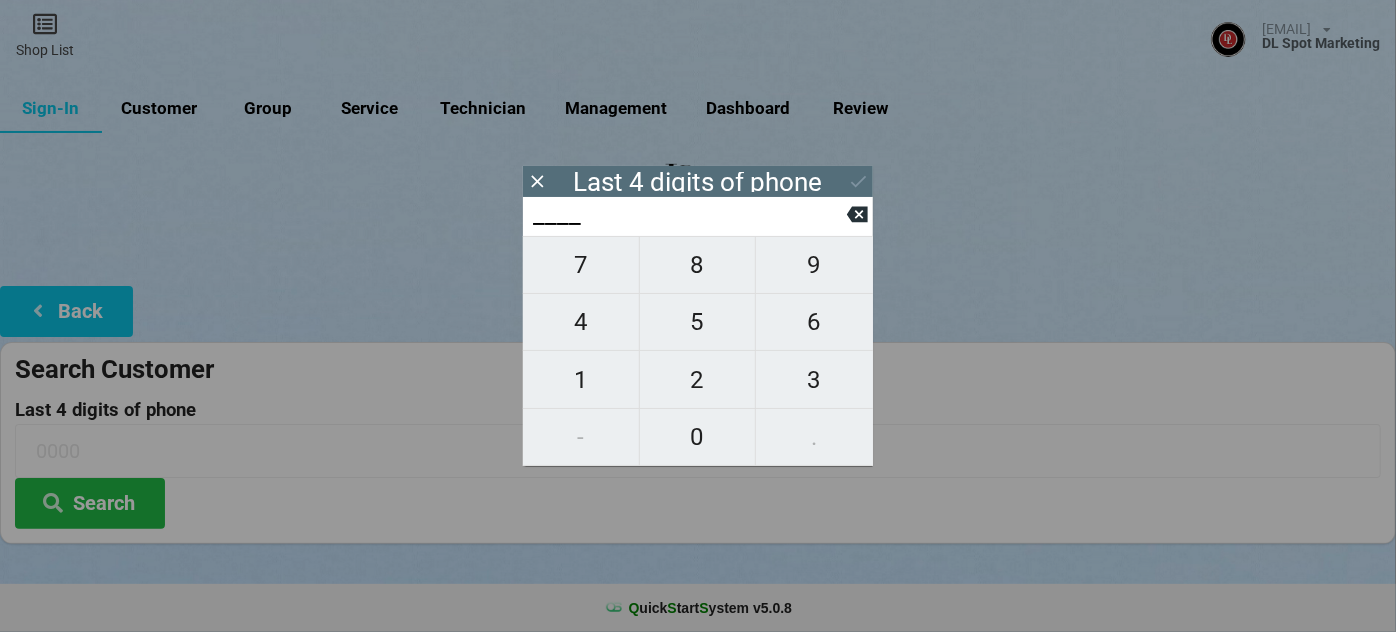 type on "5___" 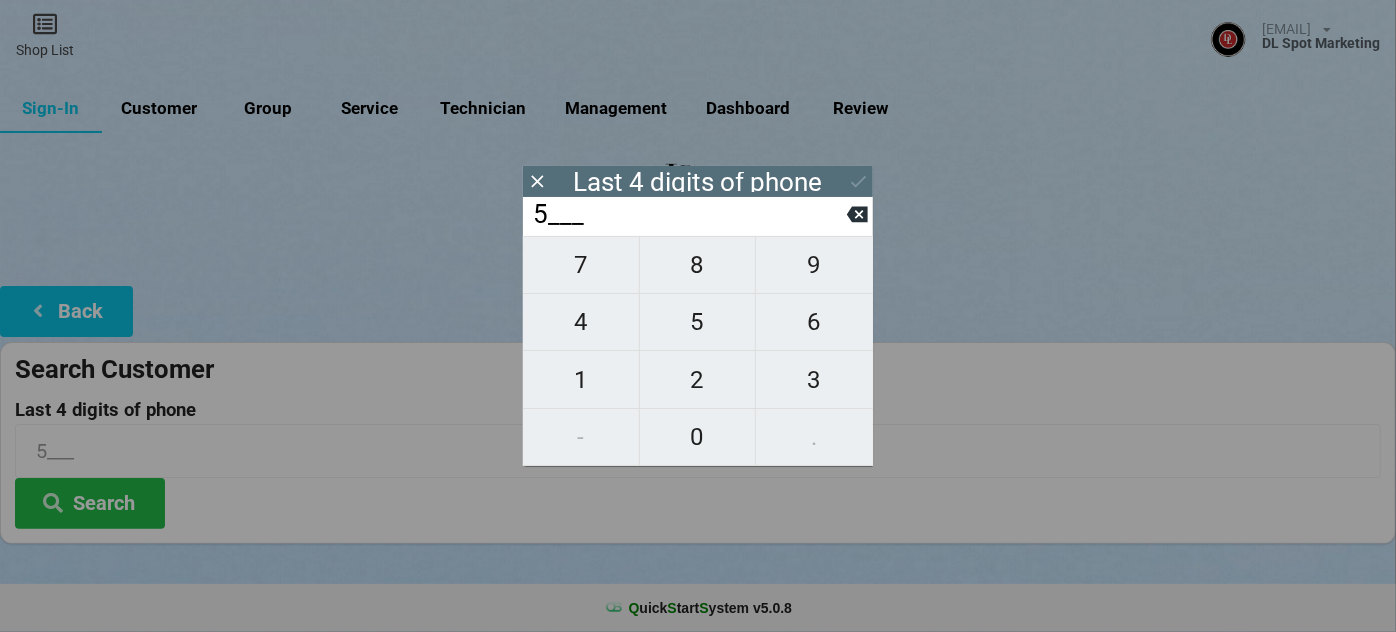 type on "55__" 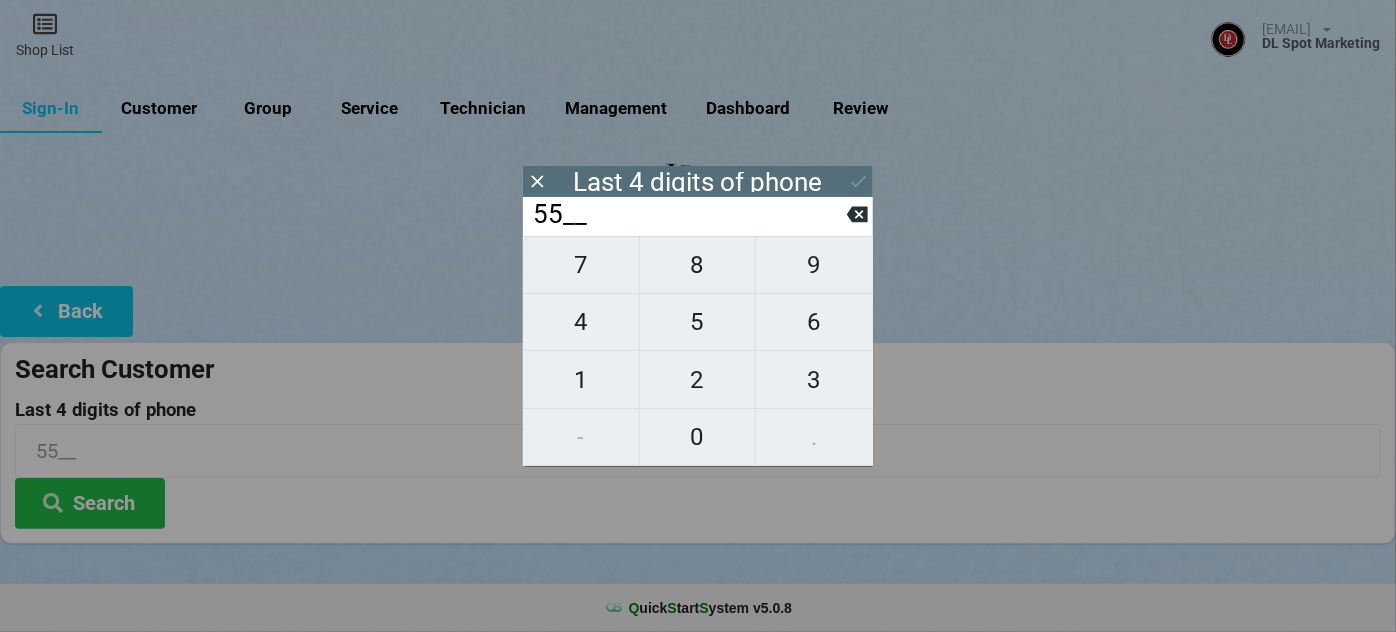 type on "[PHONE]" 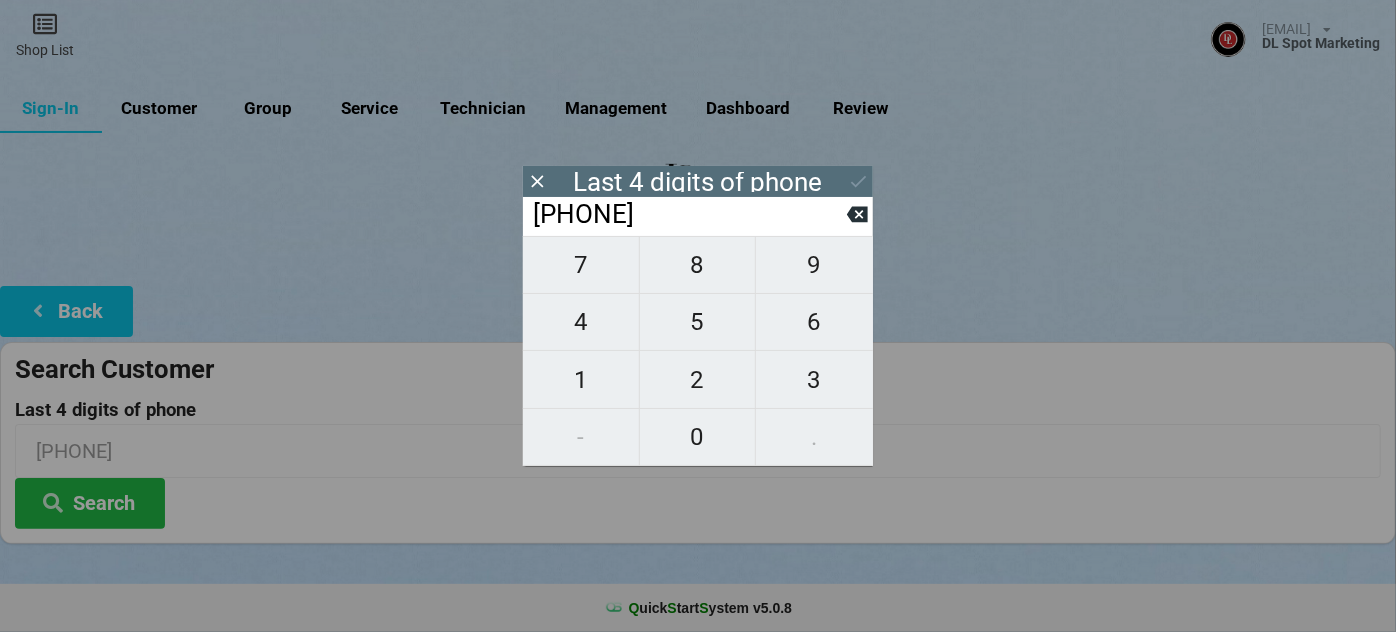 type on "[ZIP]" 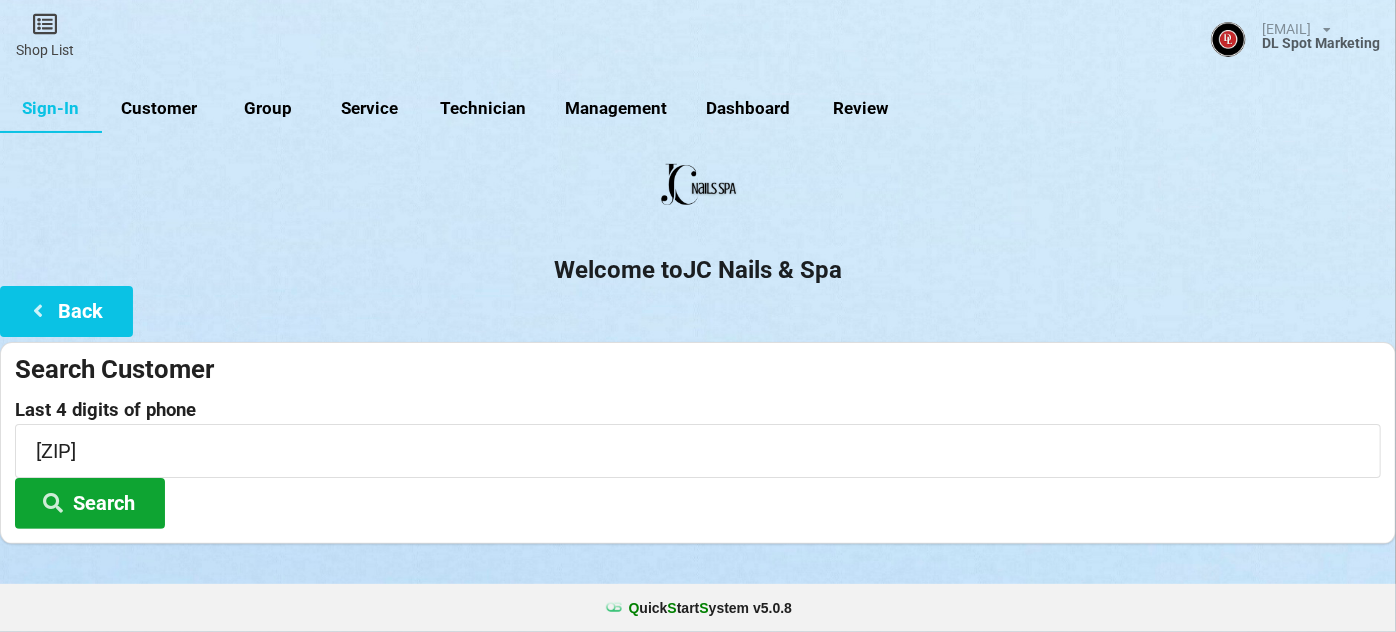click on "Search" at bounding box center [90, 503] 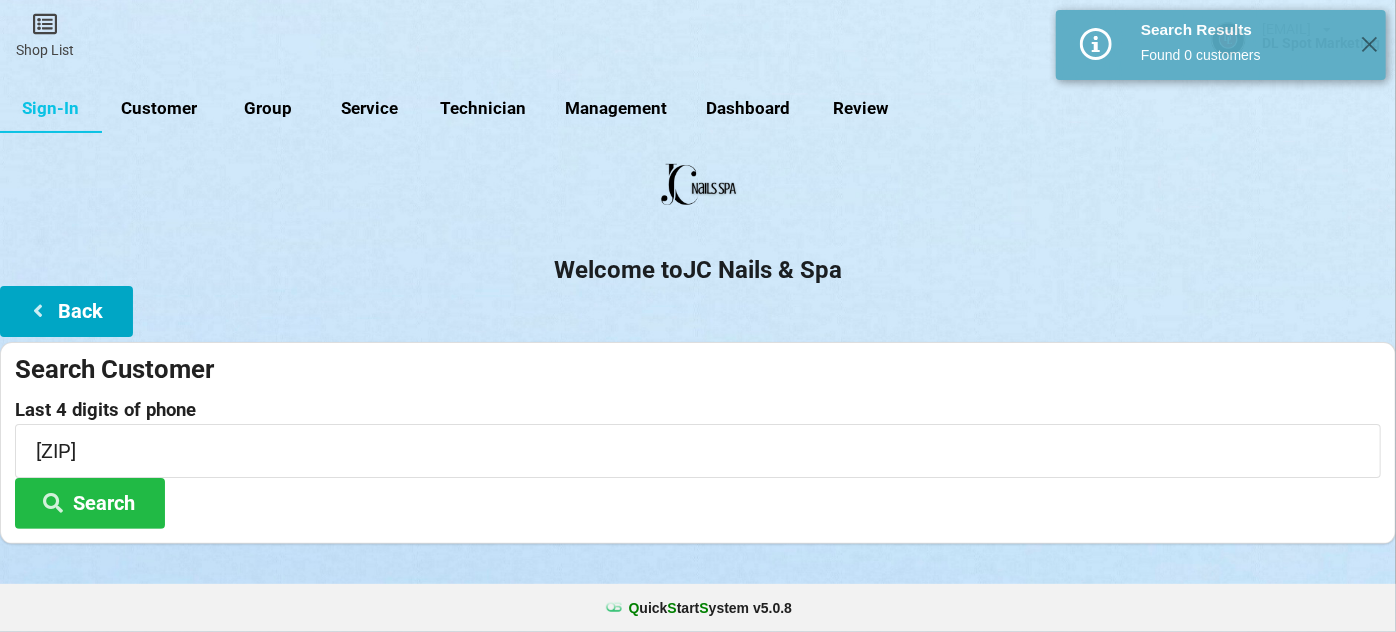 click on "Back" at bounding box center (66, 311) 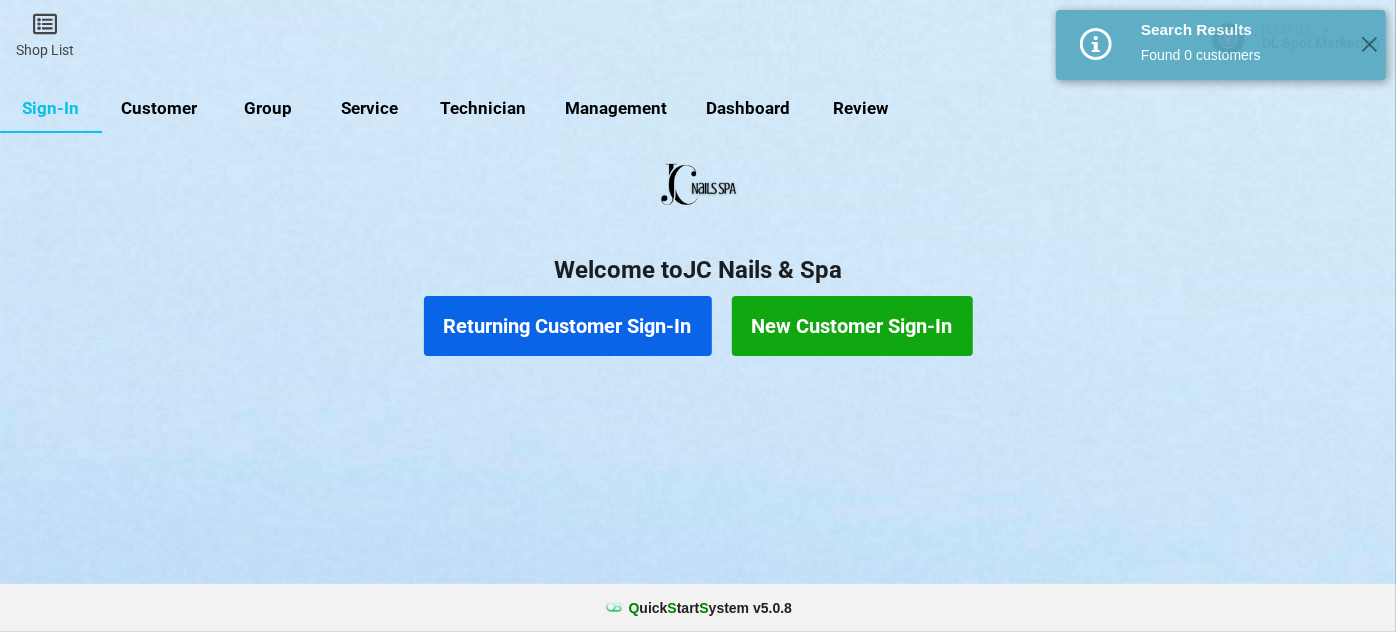 click on "New Customer Sign-In" at bounding box center (852, 326) 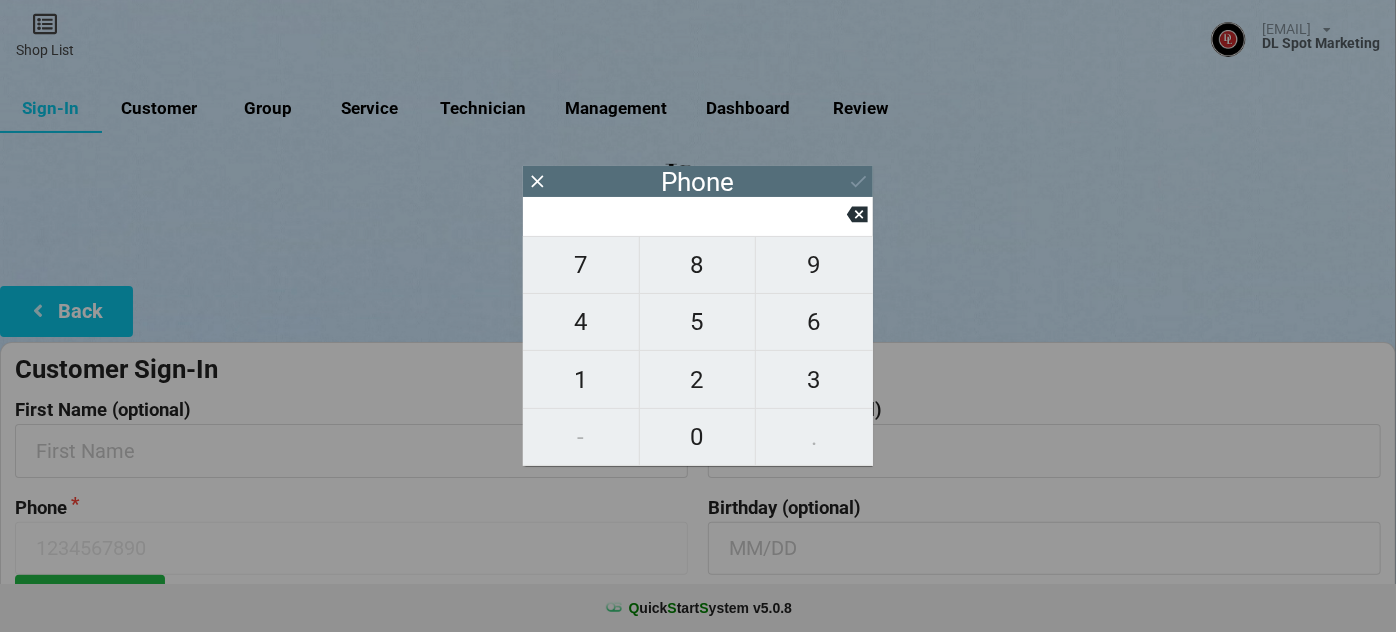 type on "9" 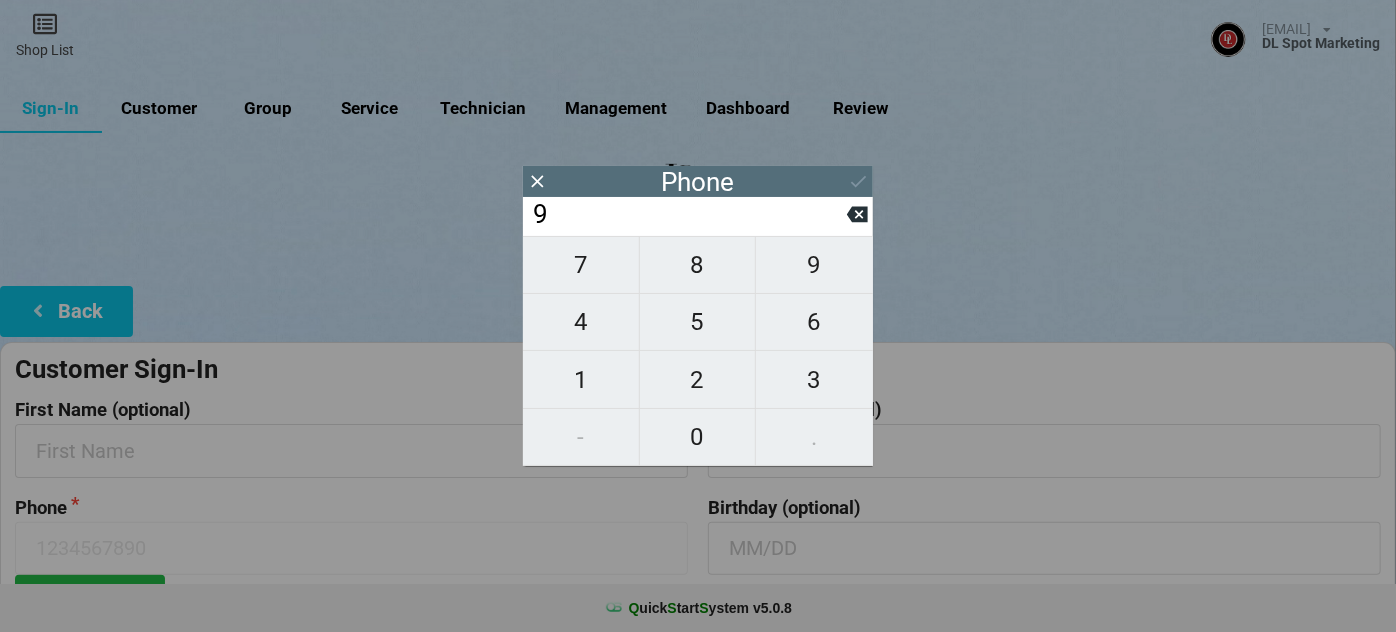 type on "9" 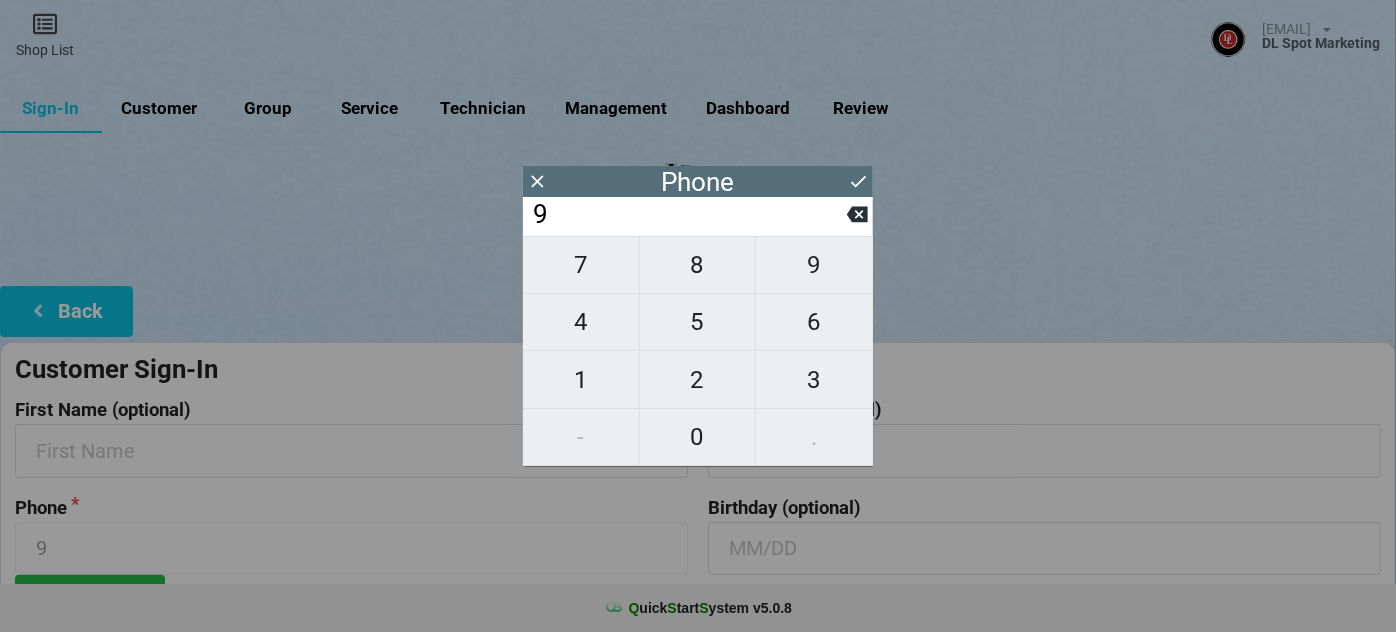 type on "[PHONE]" 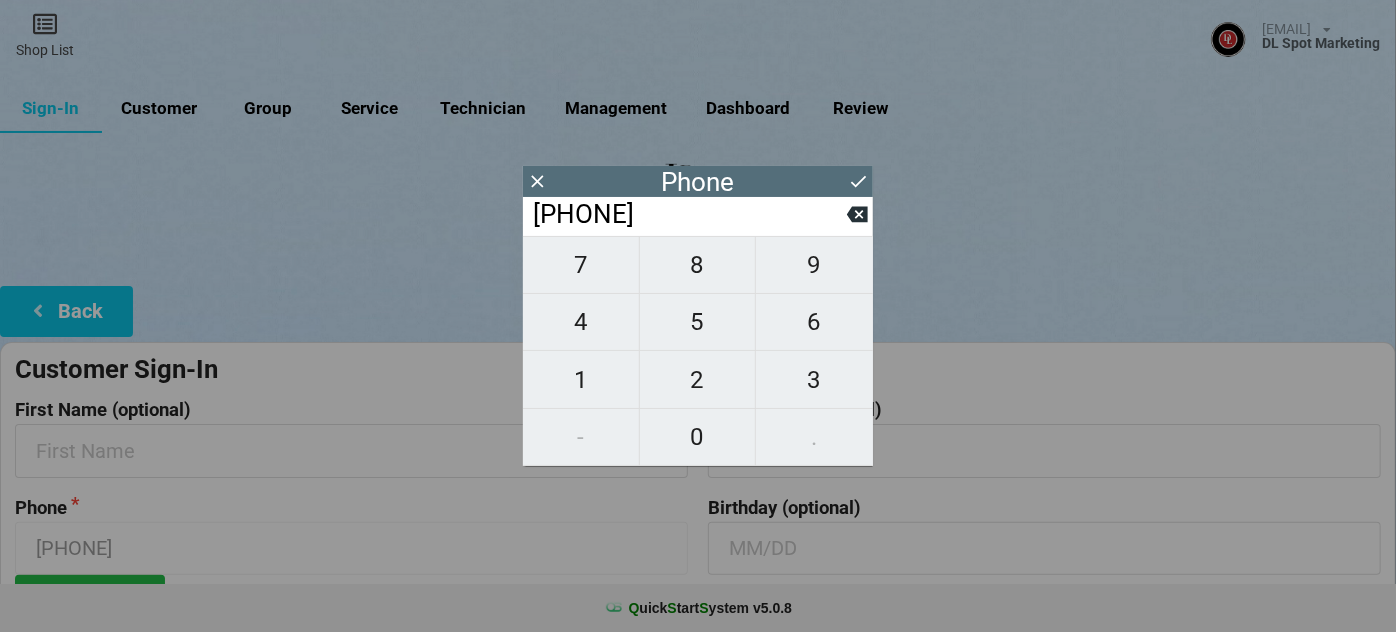 type on "925" 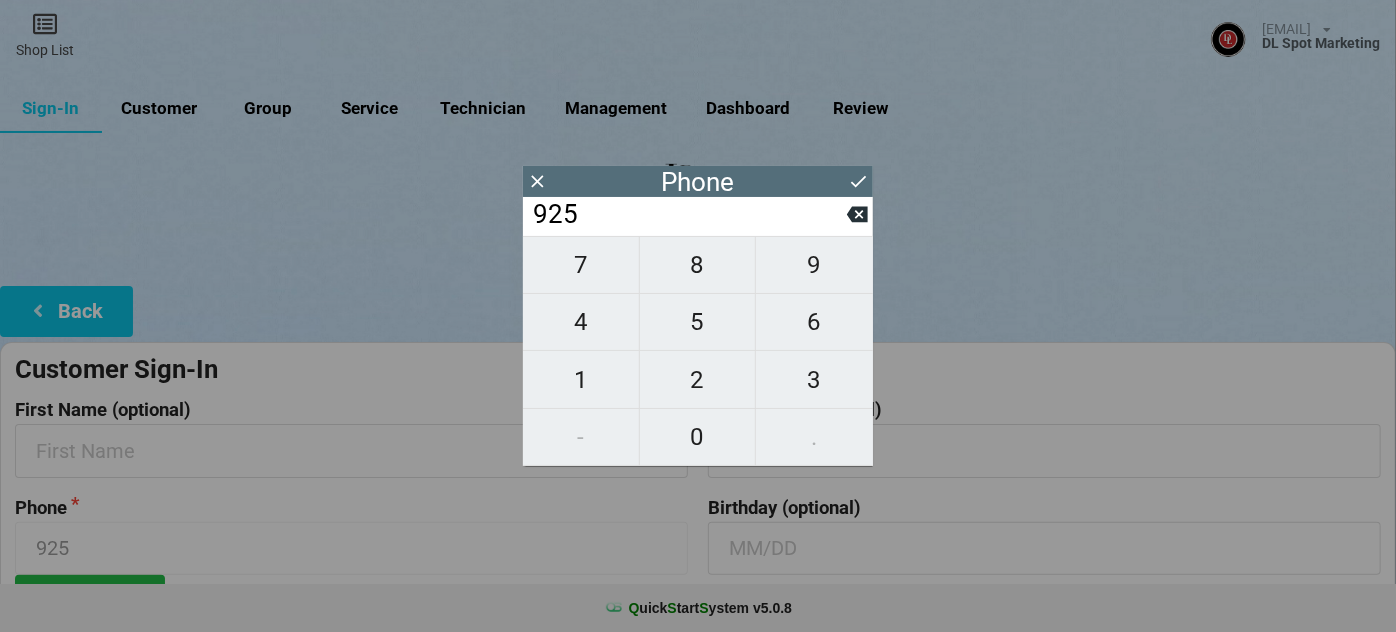 type on "9255" 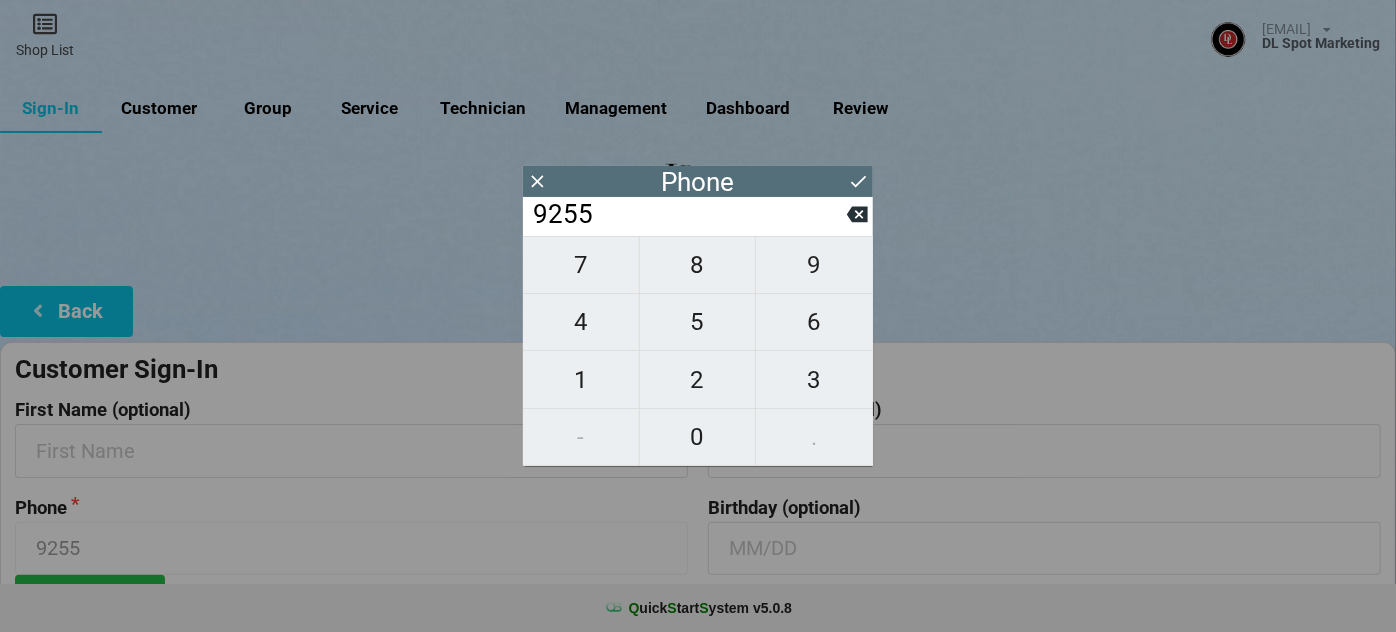 type on "92552" 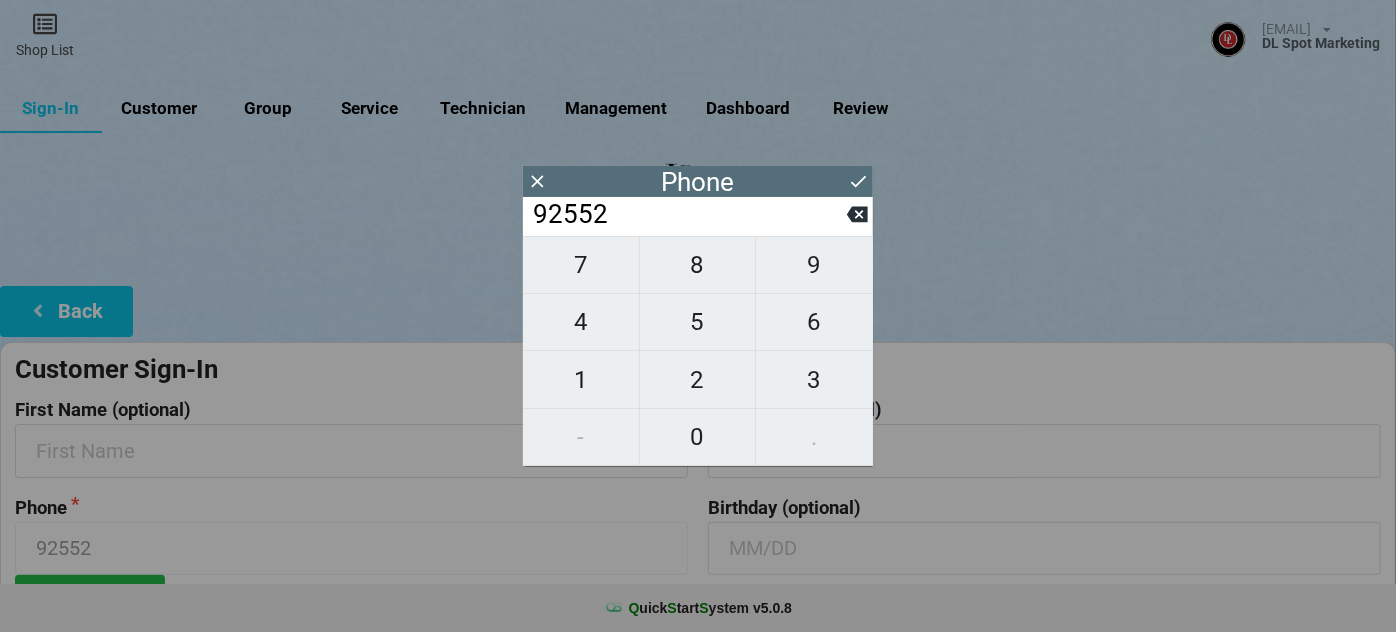 type on "[PHONE]" 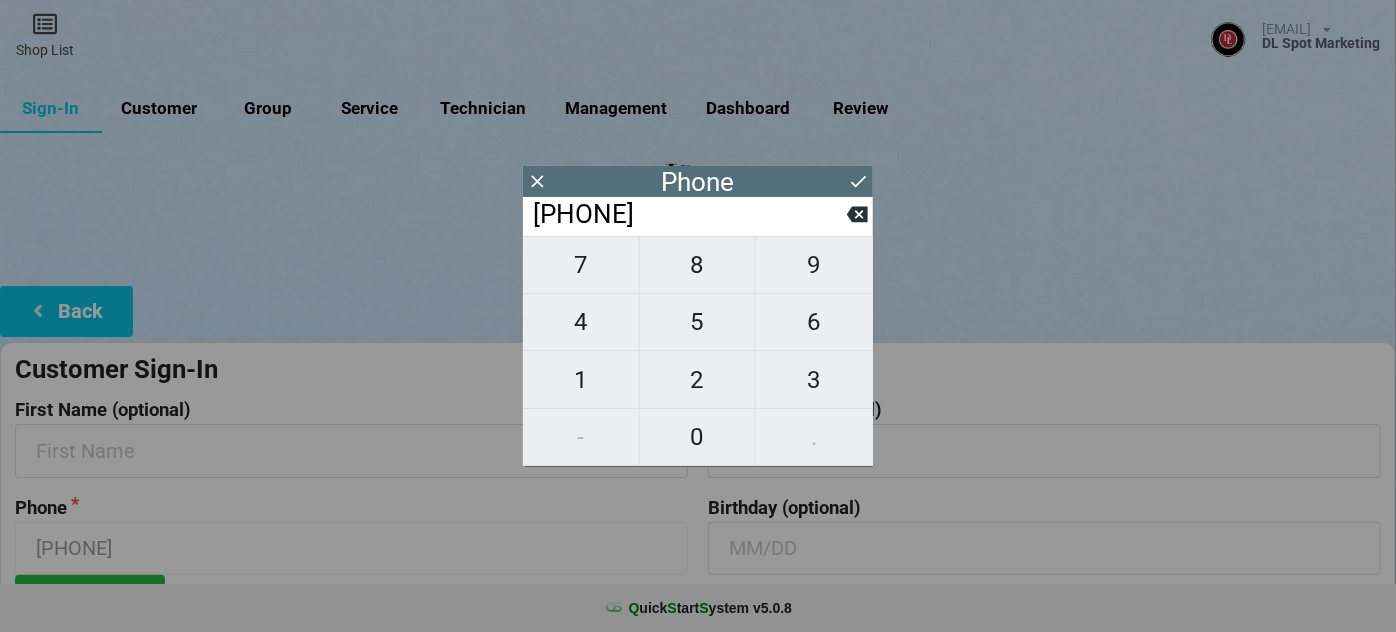 type on "[PHONE]" 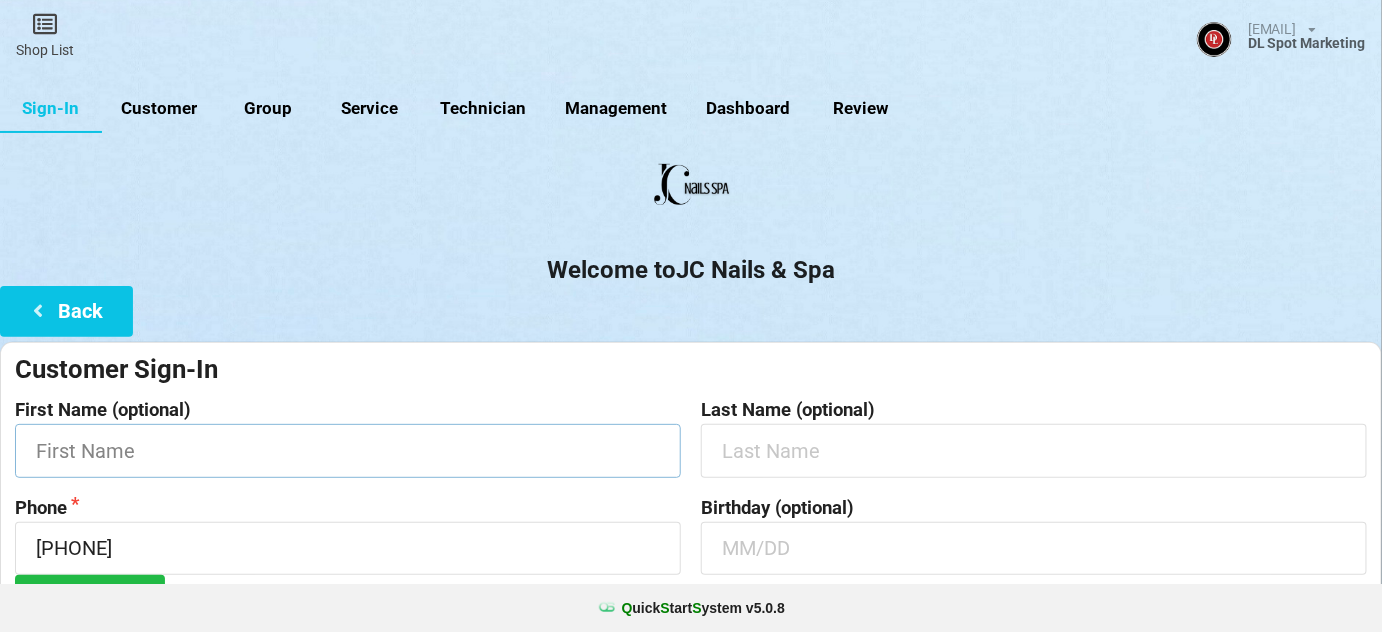 click at bounding box center (348, 450) 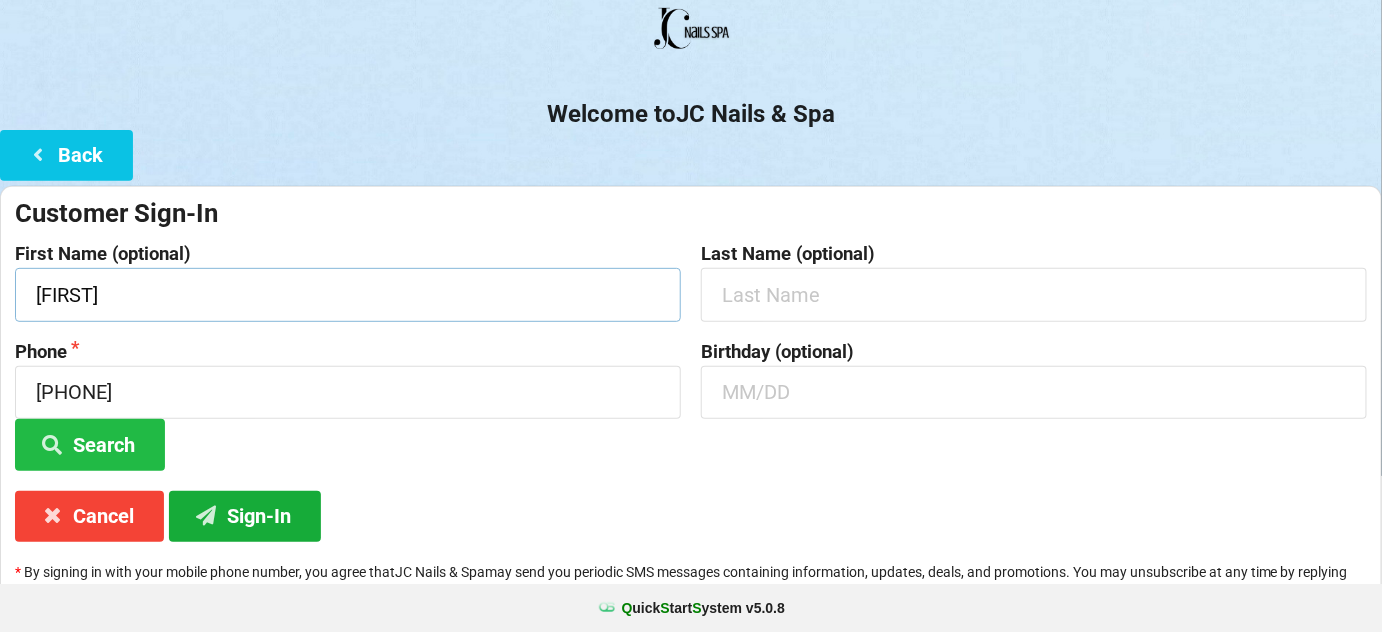 scroll, scrollTop: 191, scrollLeft: 0, axis: vertical 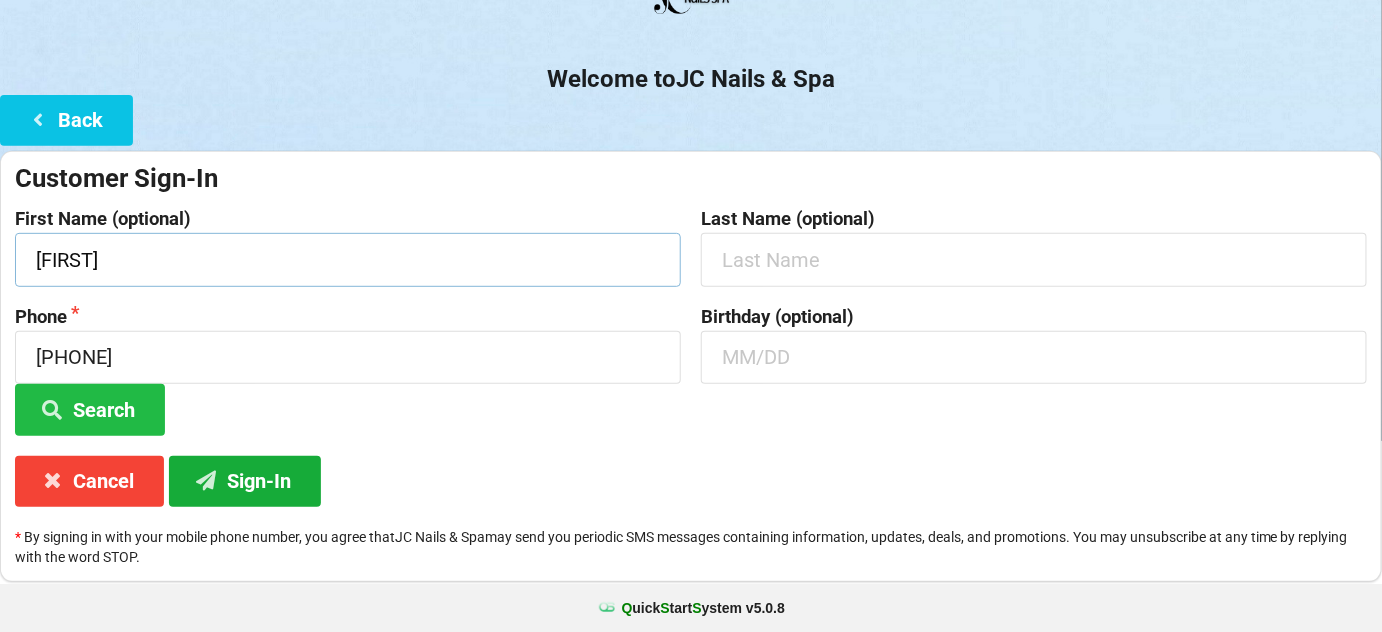 type on "[FIRST]" 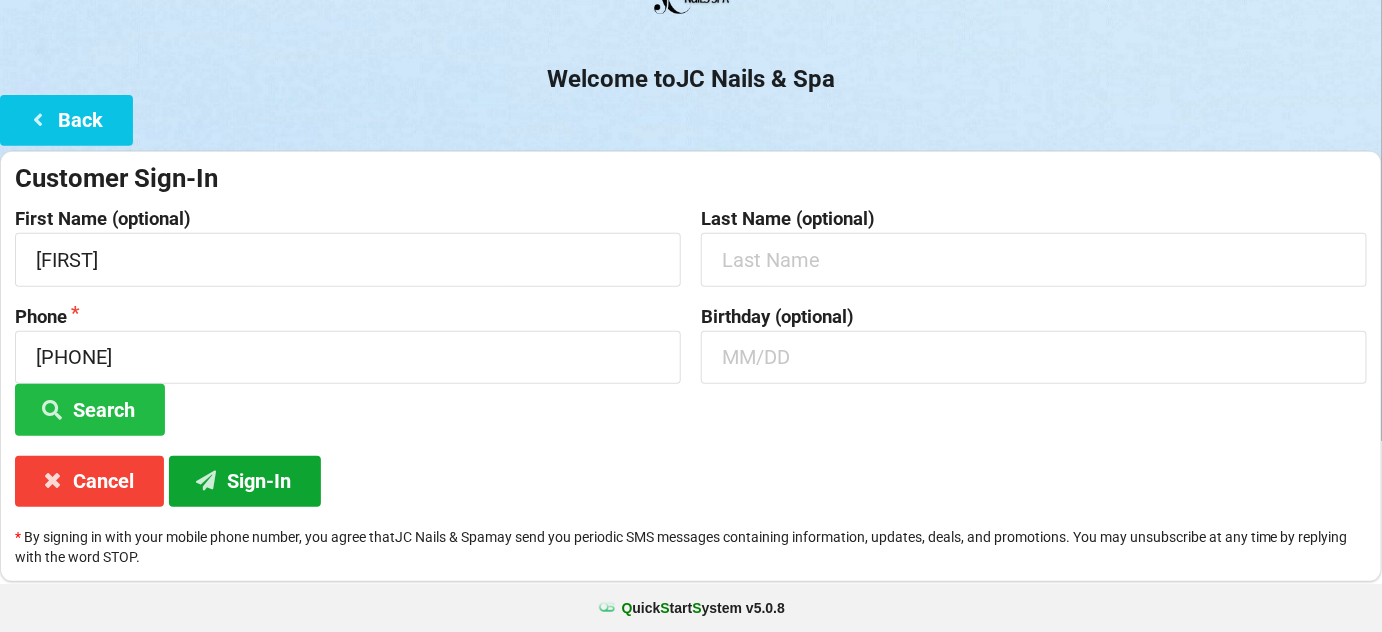 click on "Sign-In" at bounding box center (245, 481) 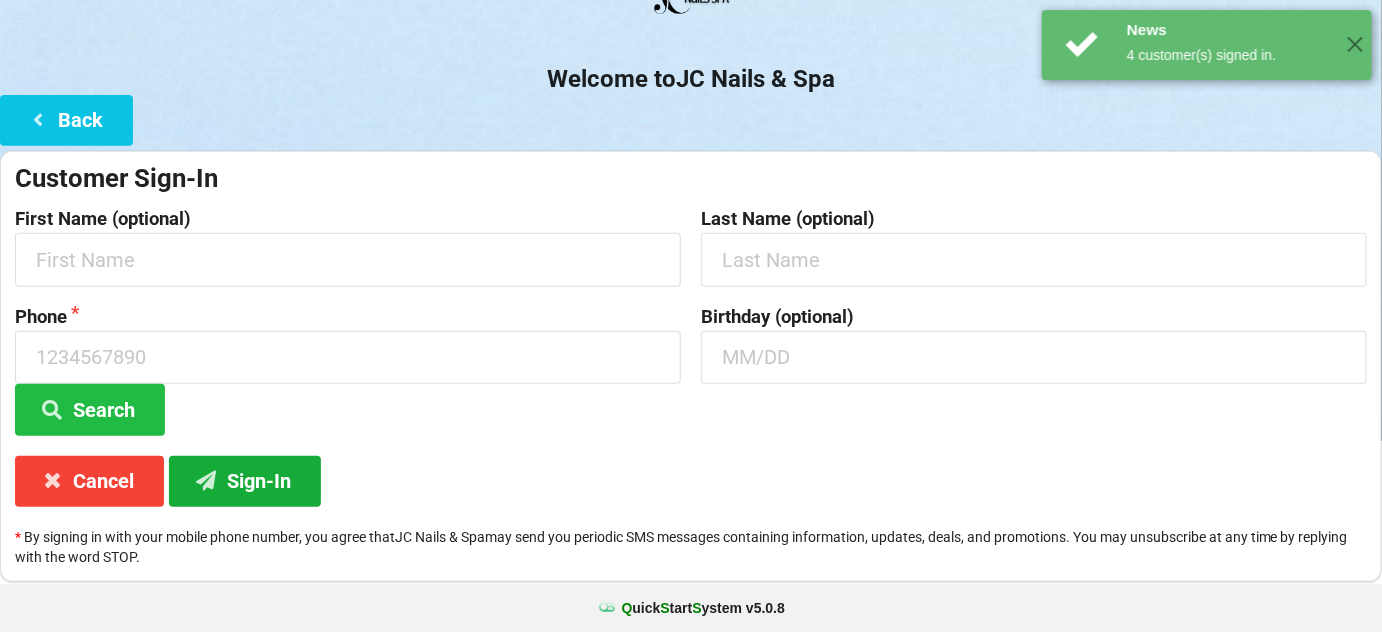 scroll, scrollTop: 0, scrollLeft: 0, axis: both 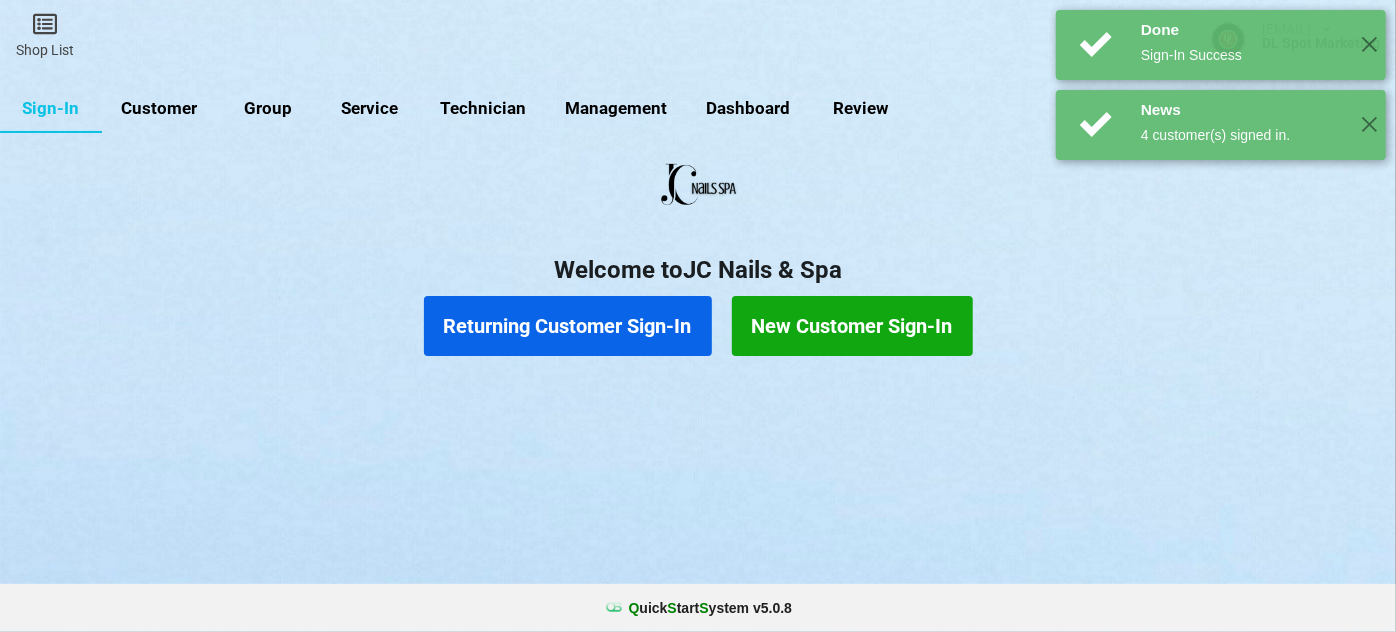 click on "Returning Customer Sign-In" at bounding box center [568, 326] 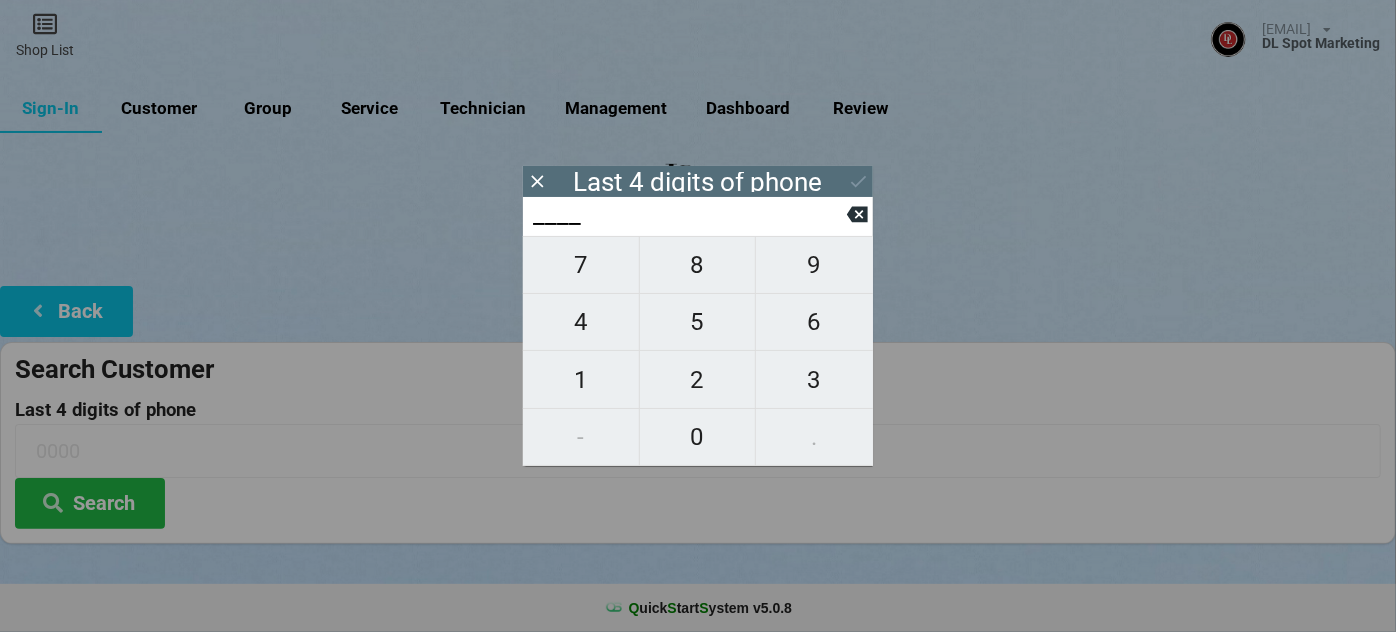 type on "5___" 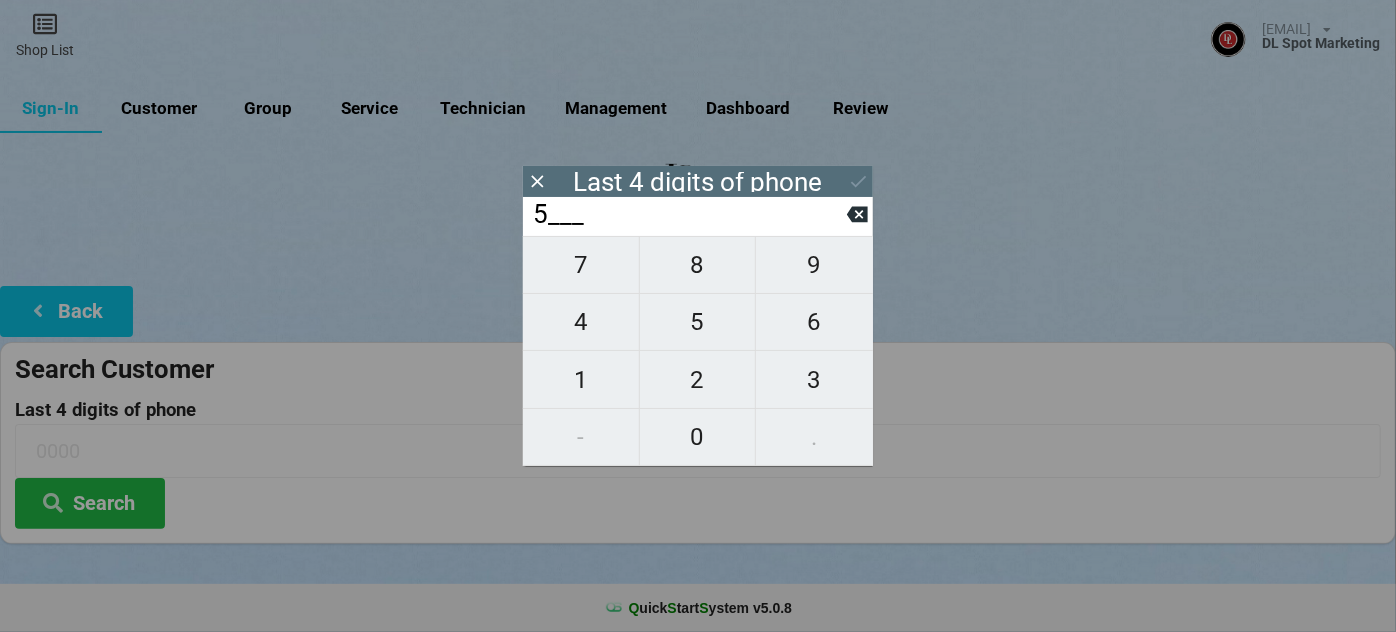 type on "5___" 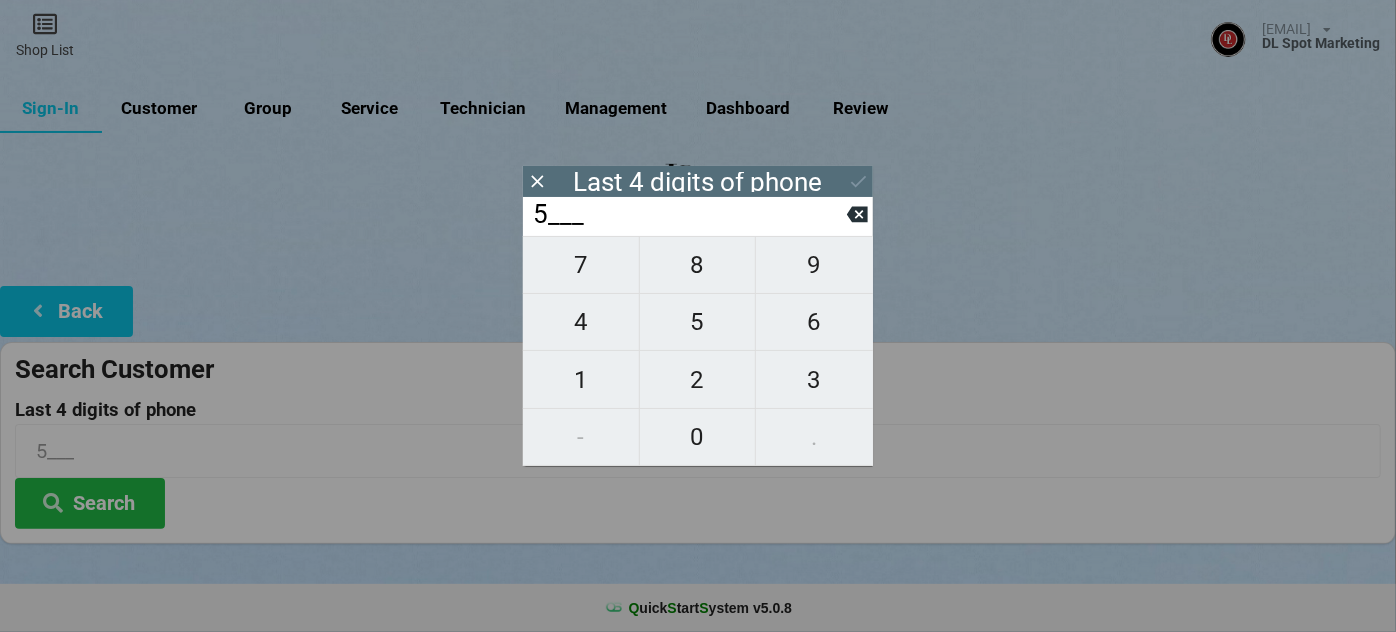 type on "51__" 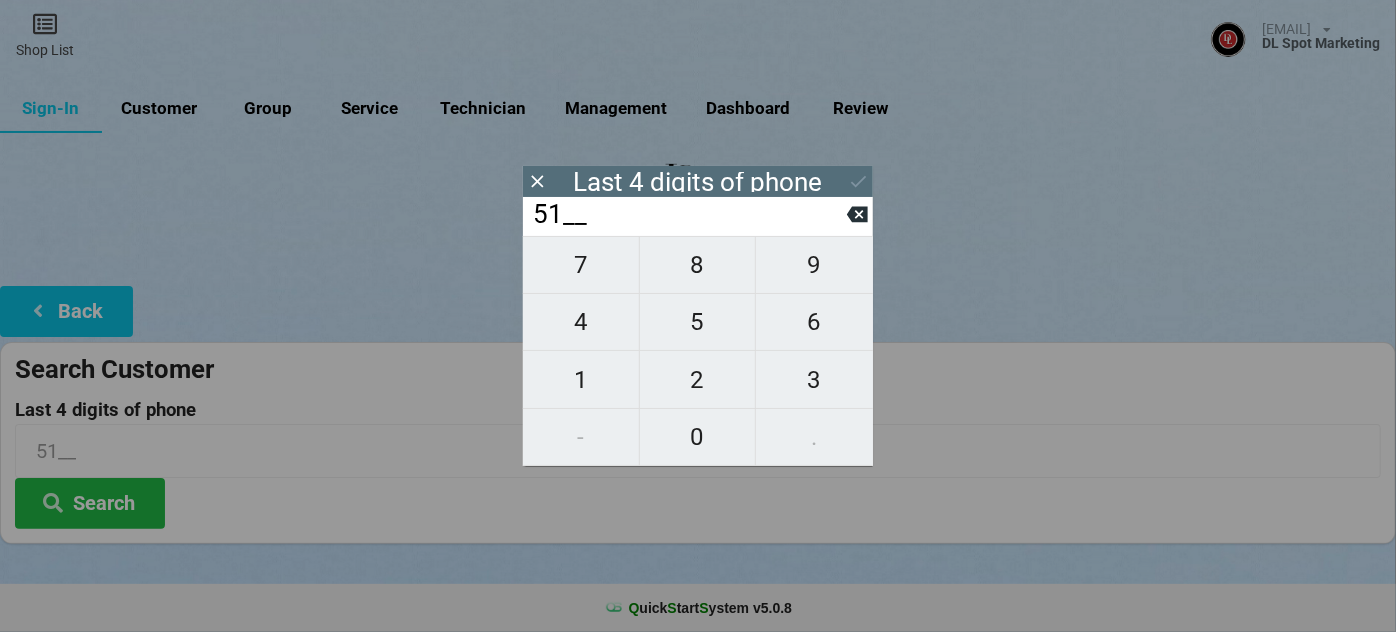 type on "[PHONE]" 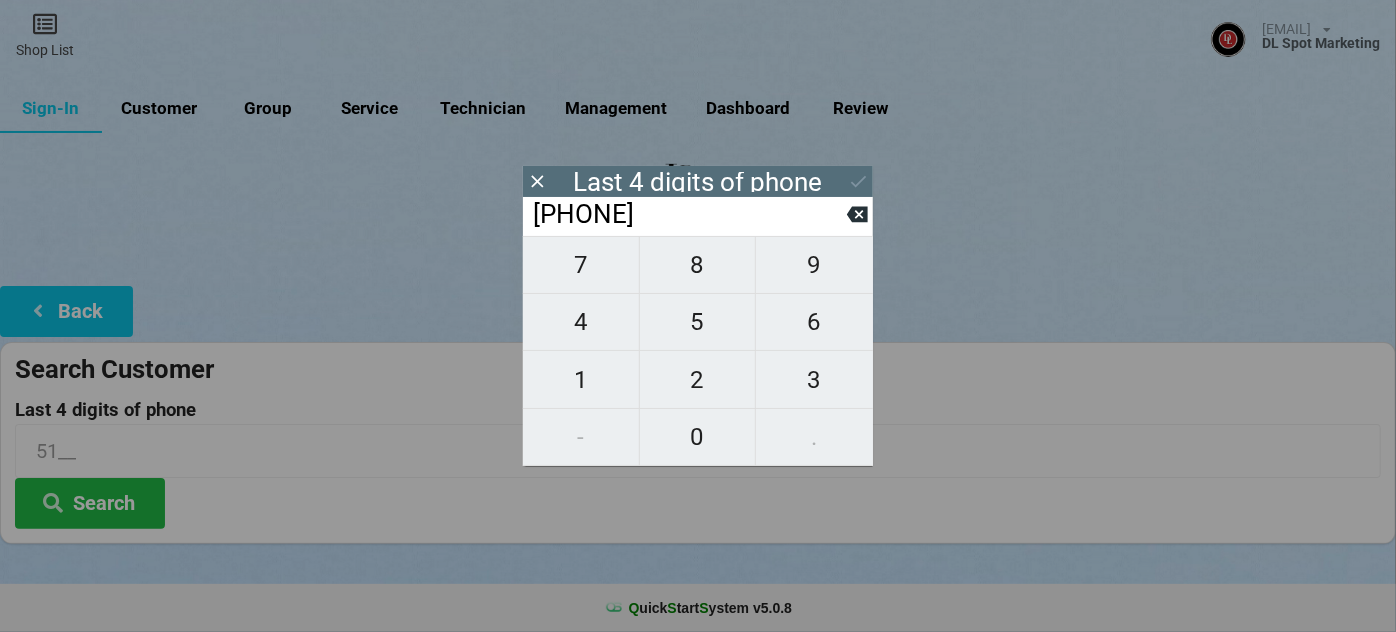 type on "[PHONE]" 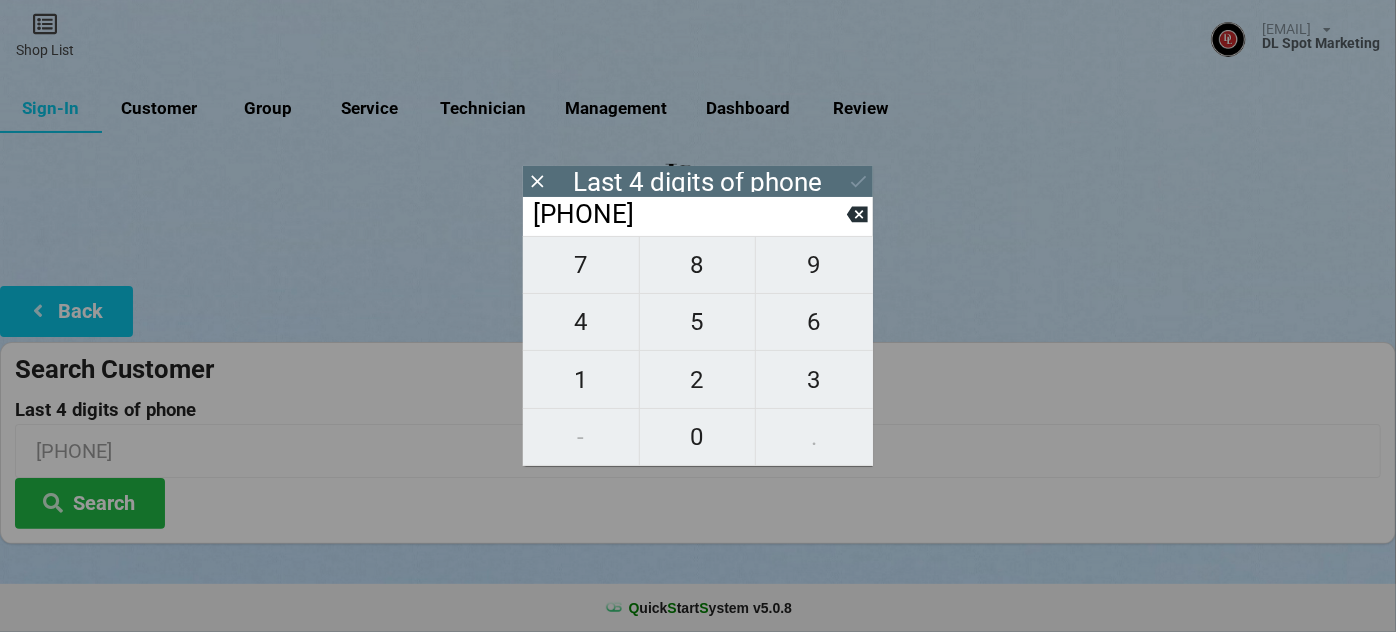 type on "[PHONE]" 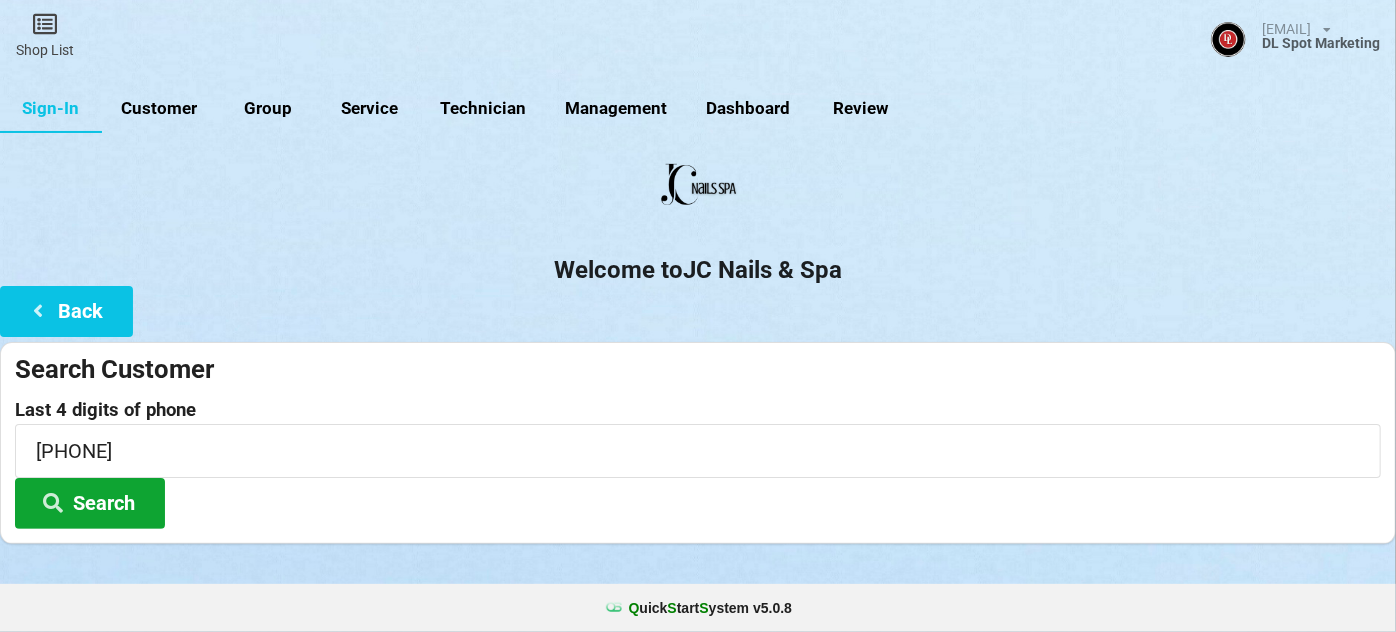 click on "Search" at bounding box center [90, 503] 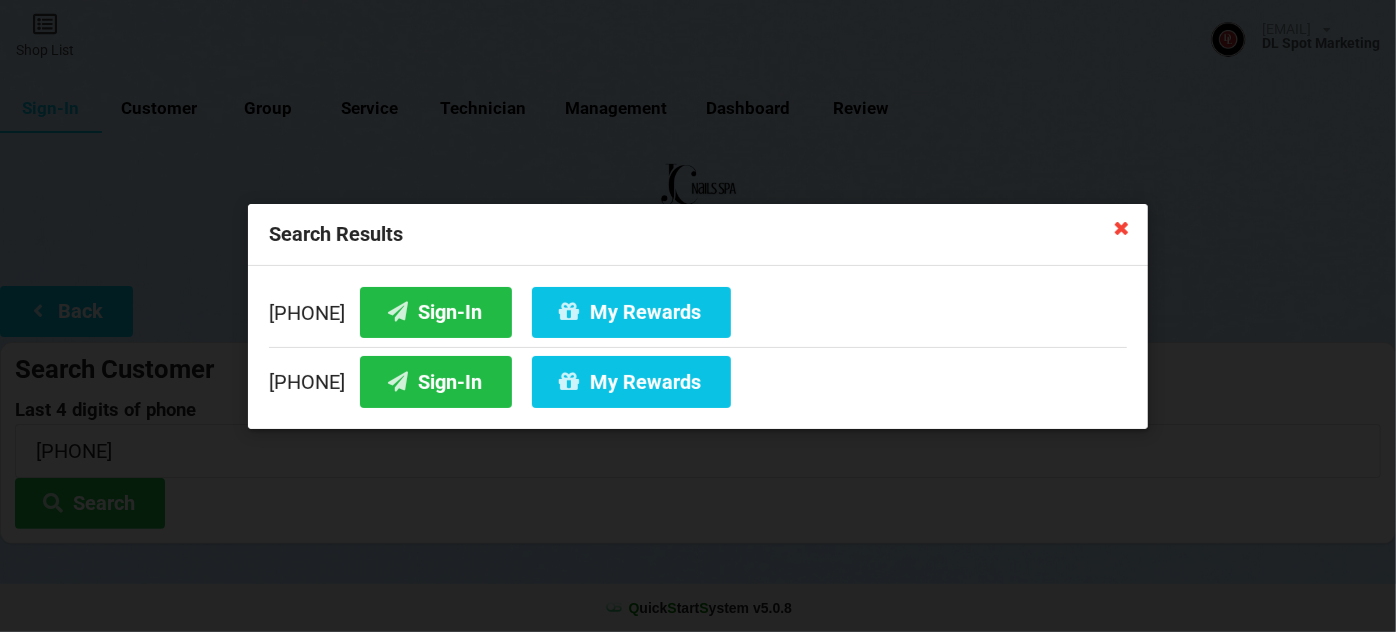 click at bounding box center [1122, 227] 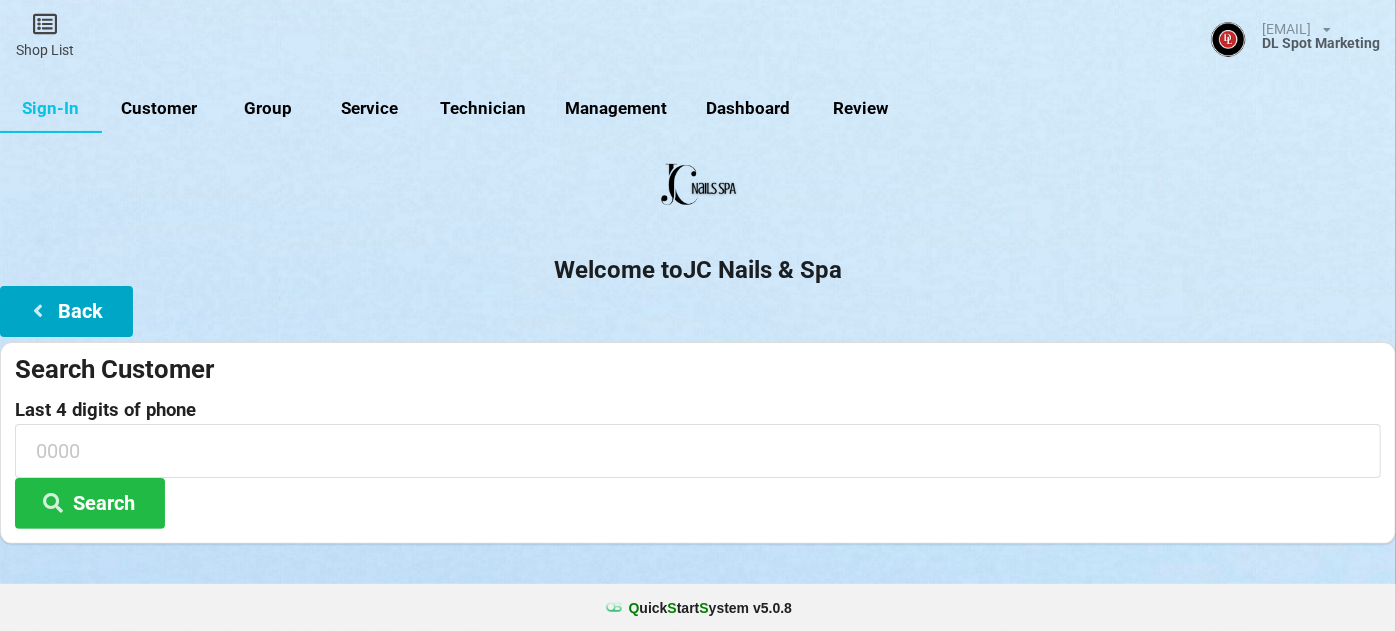 click on "Back" at bounding box center [66, 311] 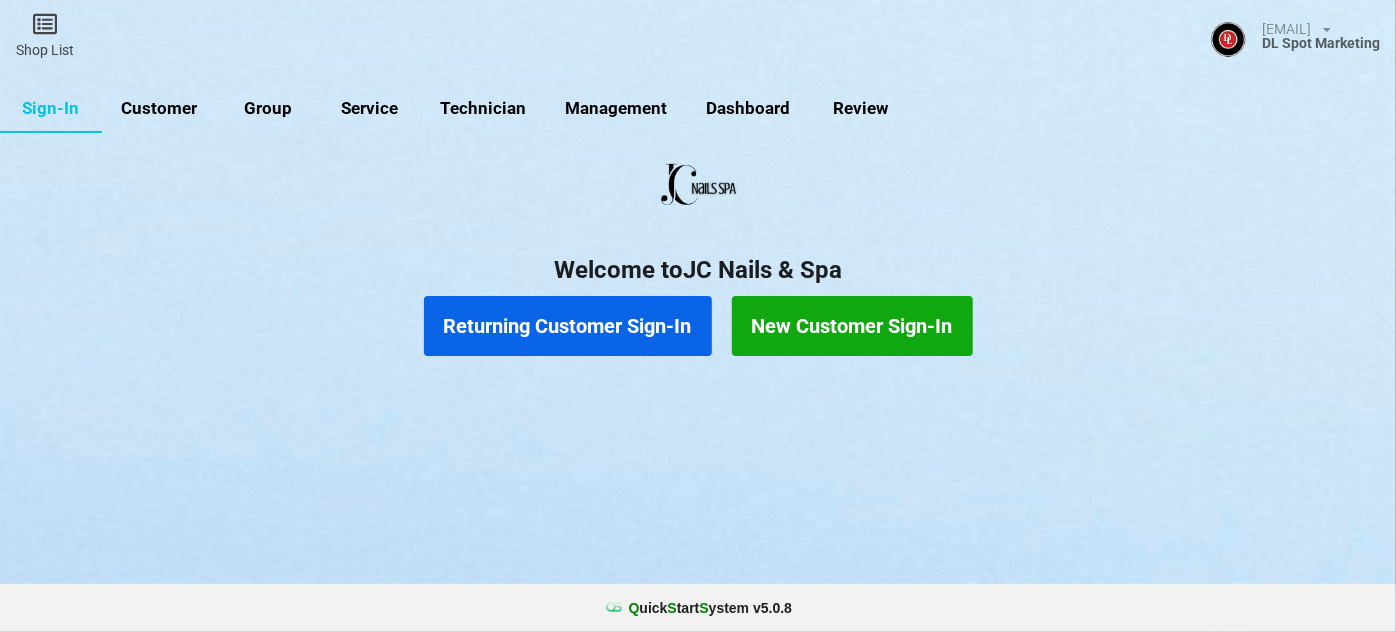 click on "New Customer Sign-In" at bounding box center (852, 326) 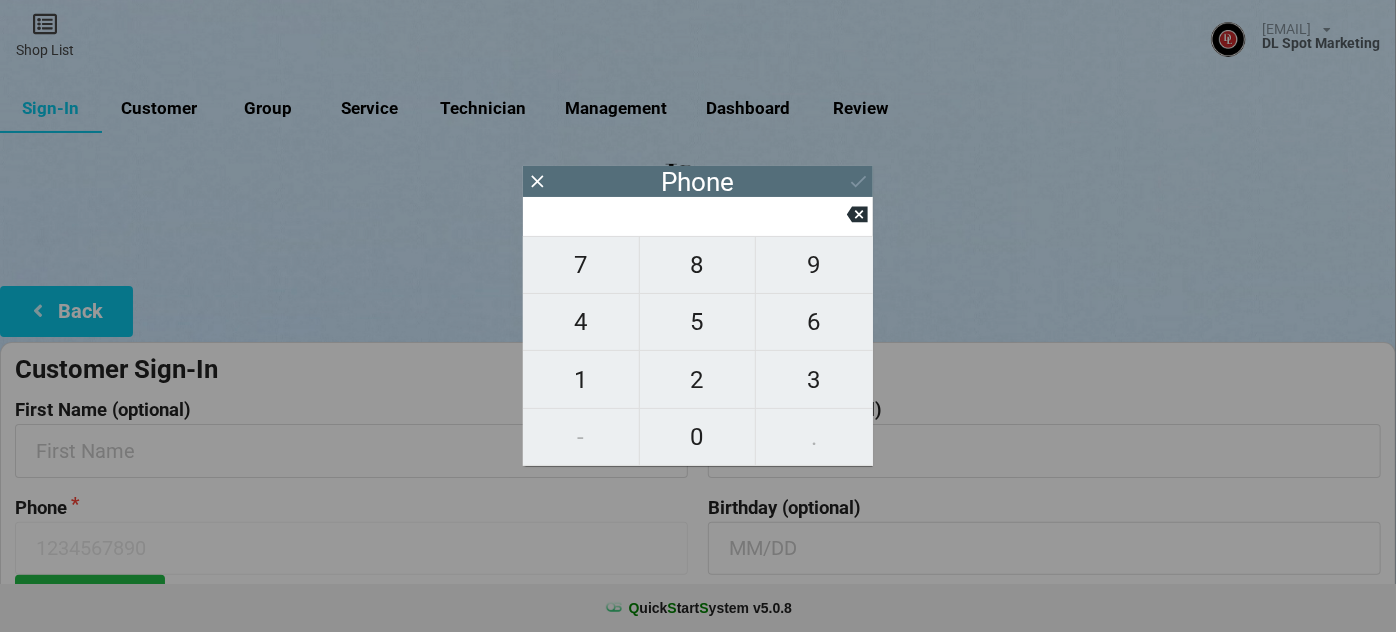 type on "9" 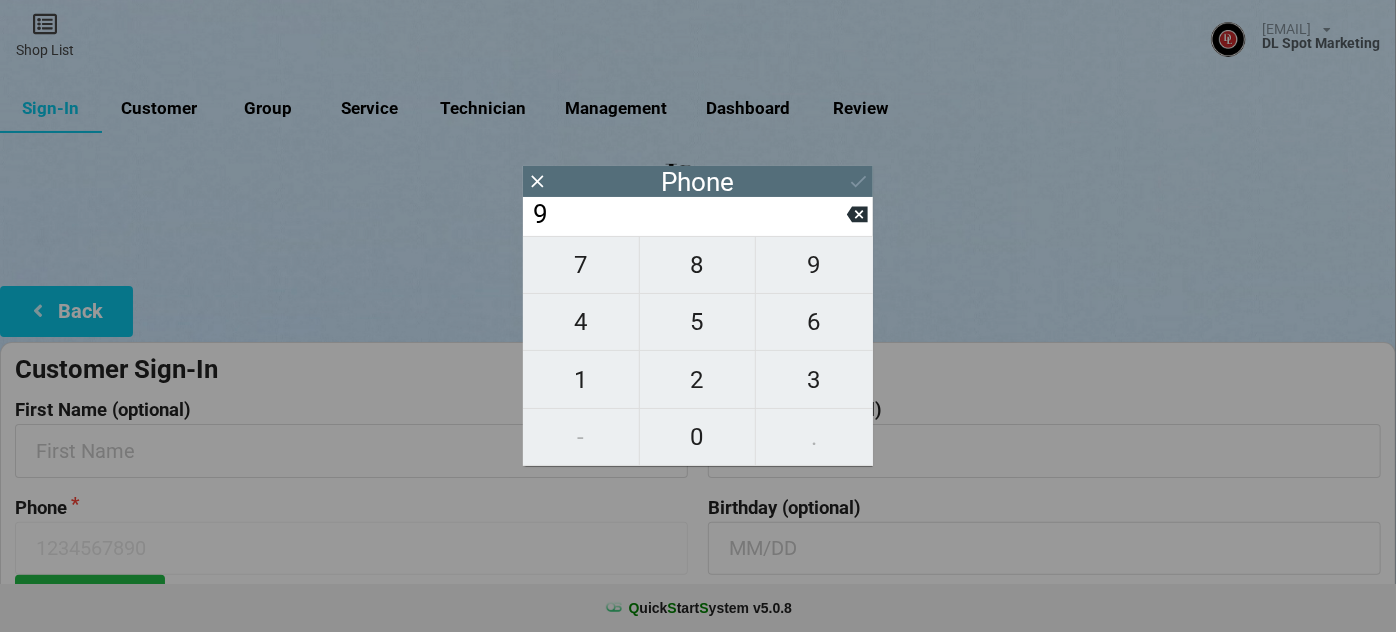 type on "9" 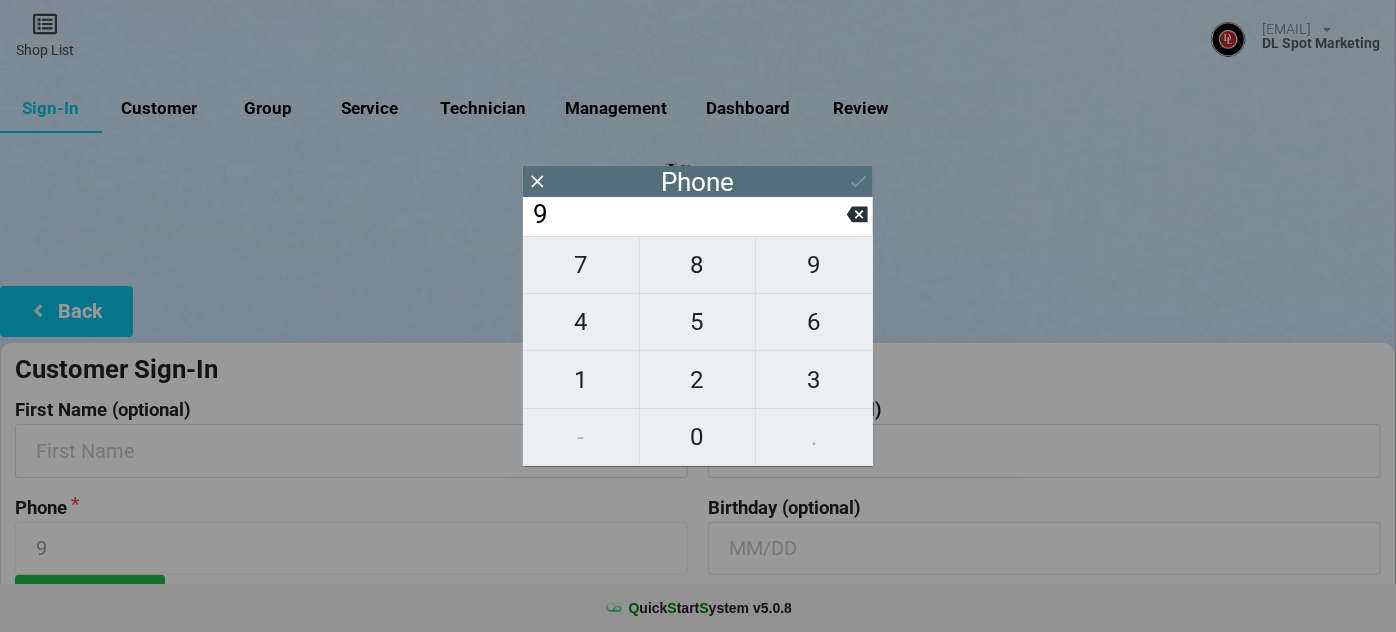 type on "[PHONE]" 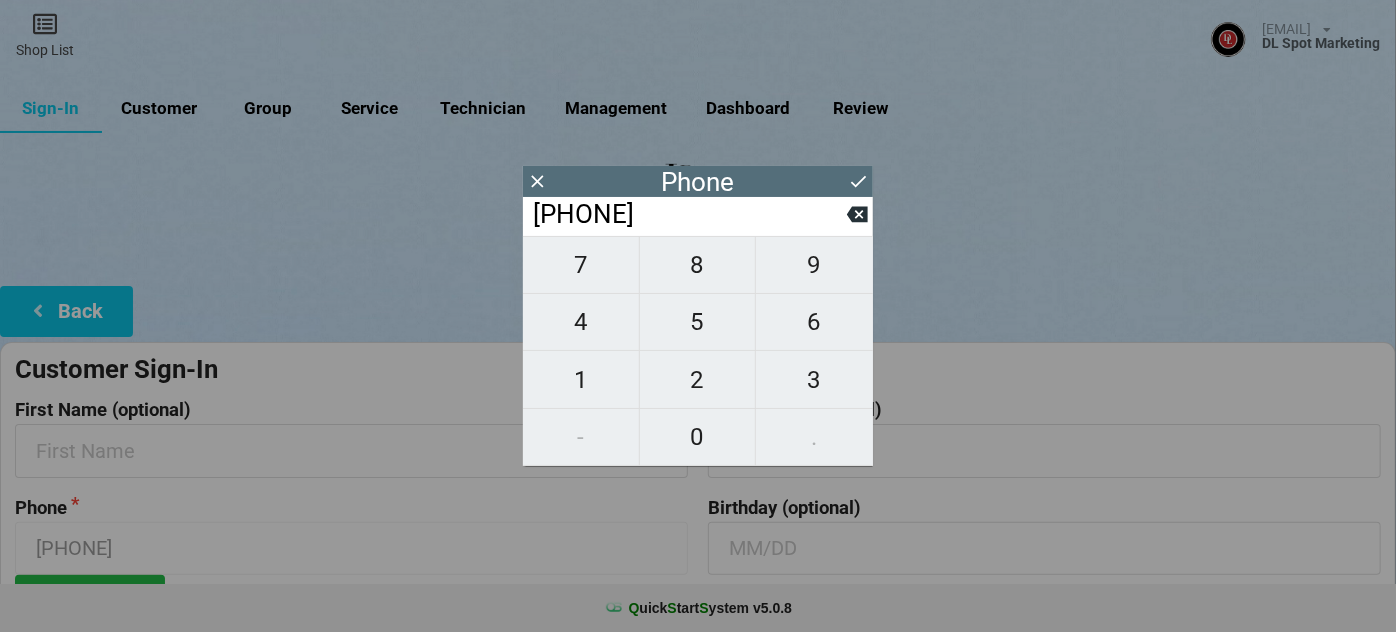 type on "925" 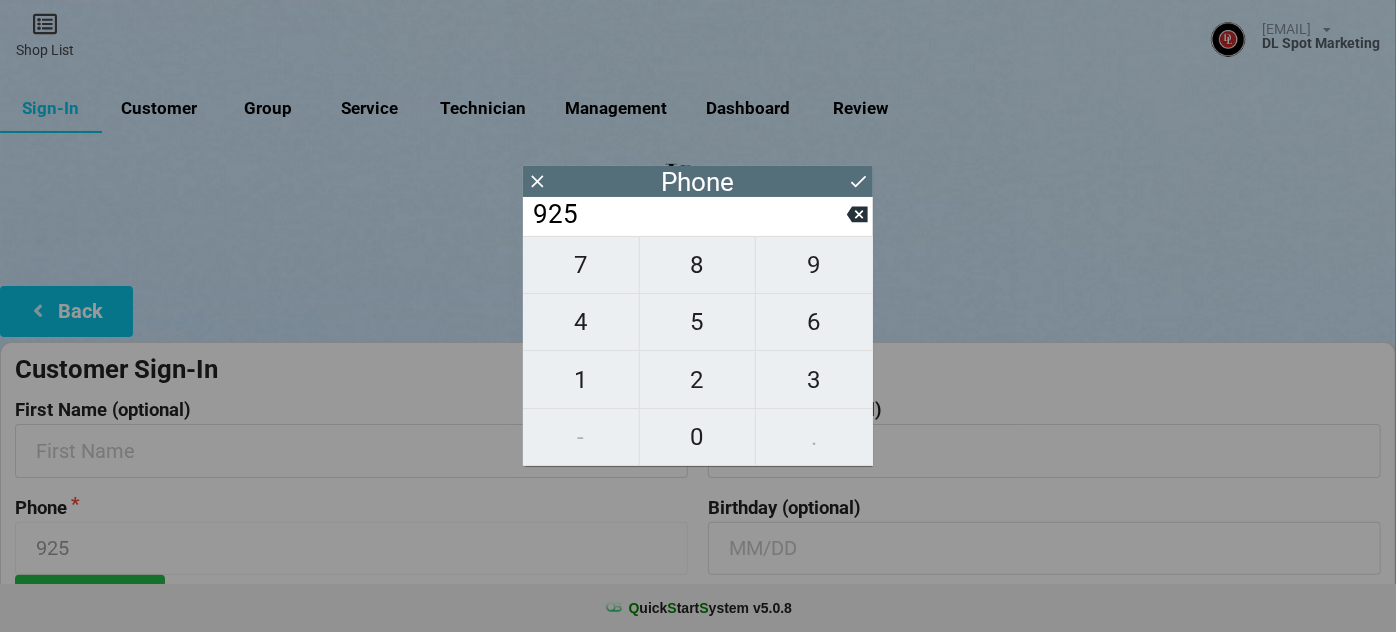 type on "[PHONE]" 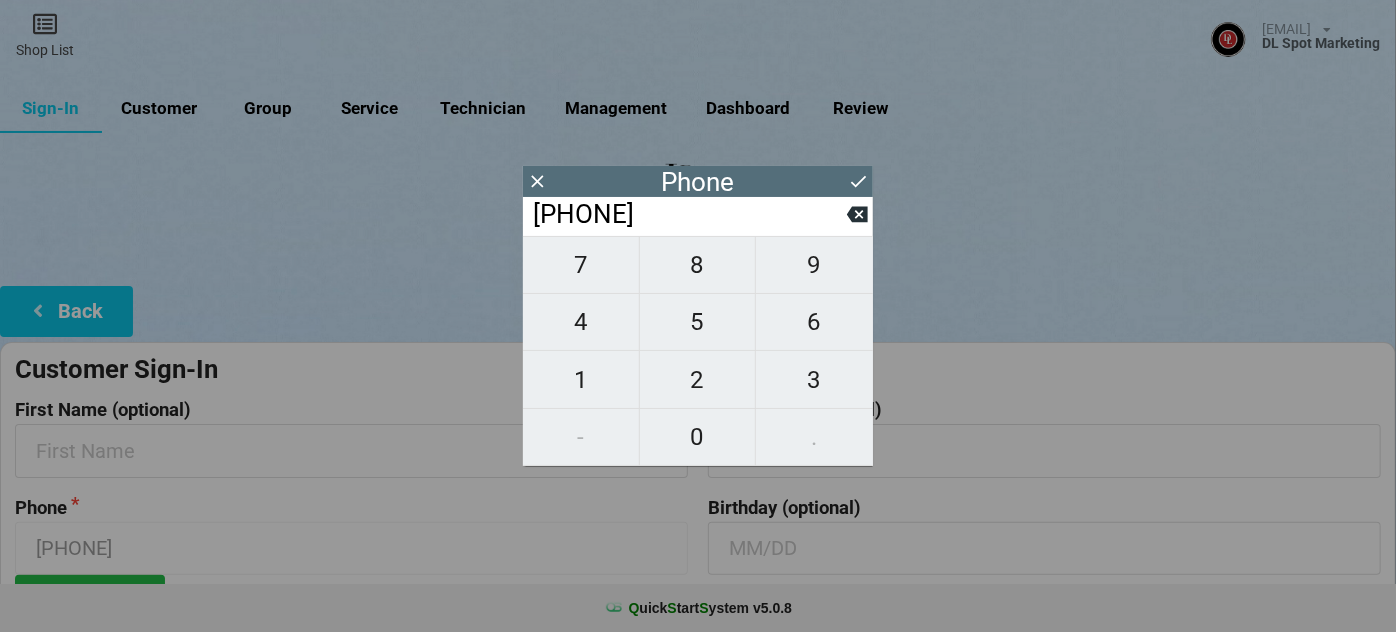 type on "[PHONE]" 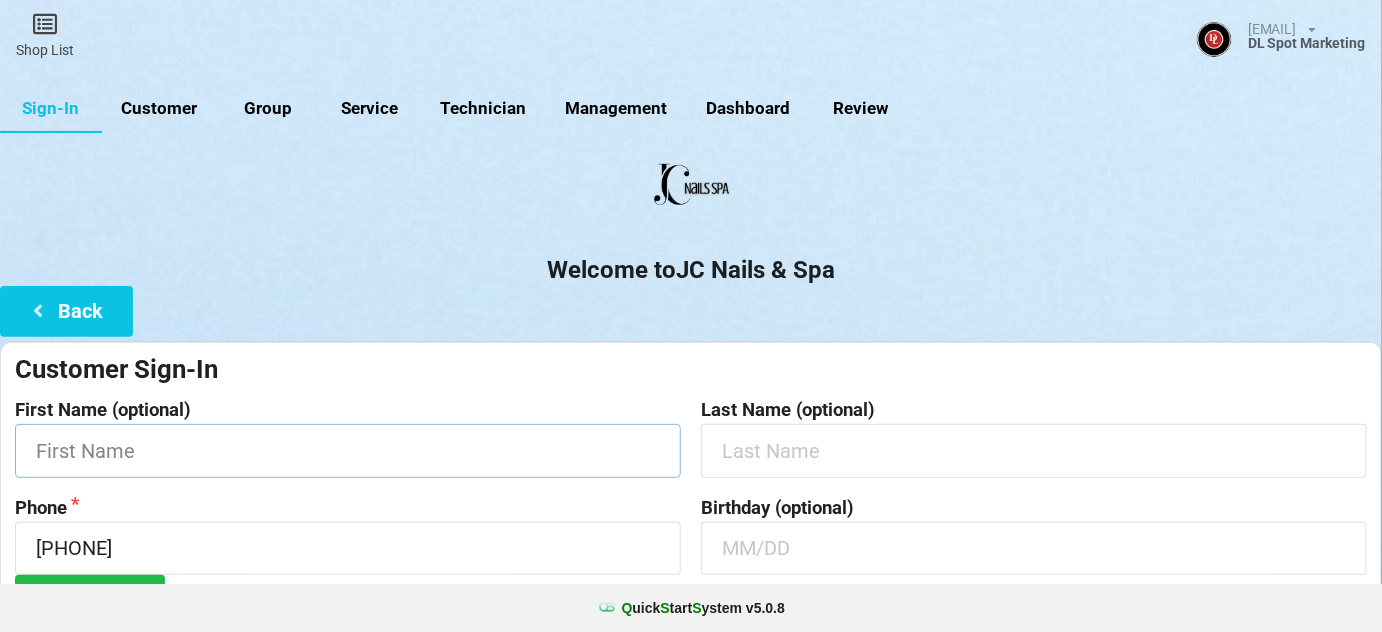 click at bounding box center [348, 450] 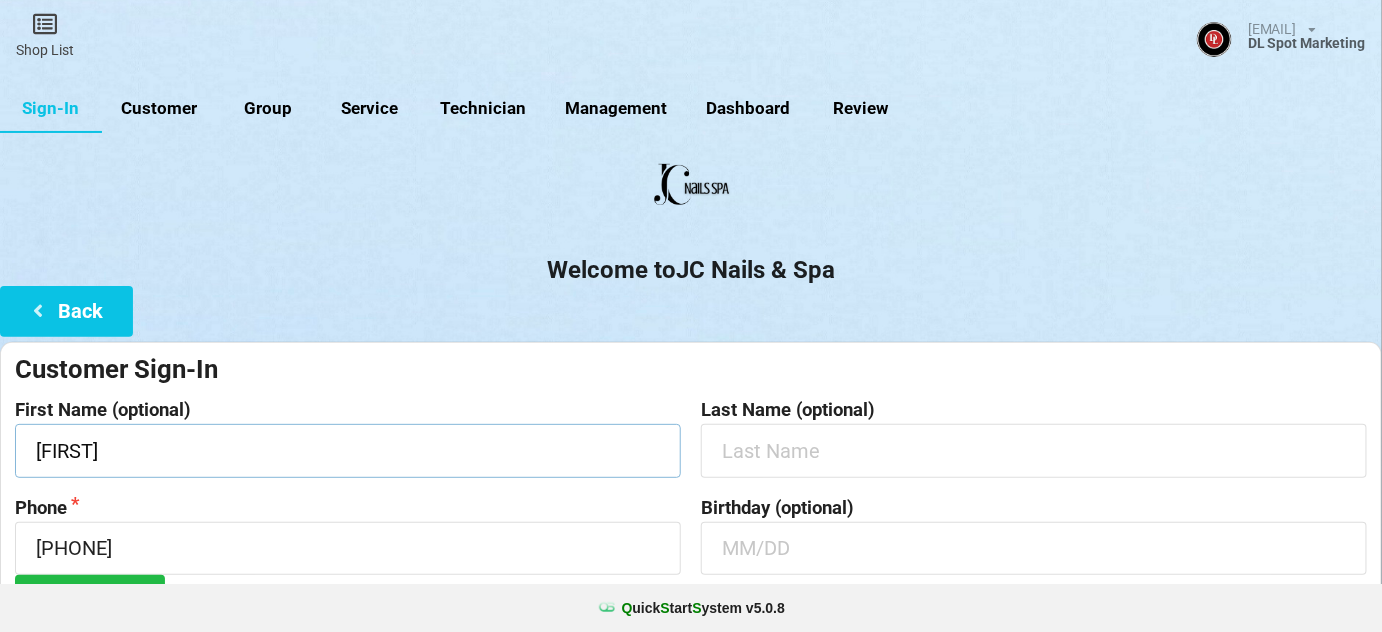 type on "[FIRST]" 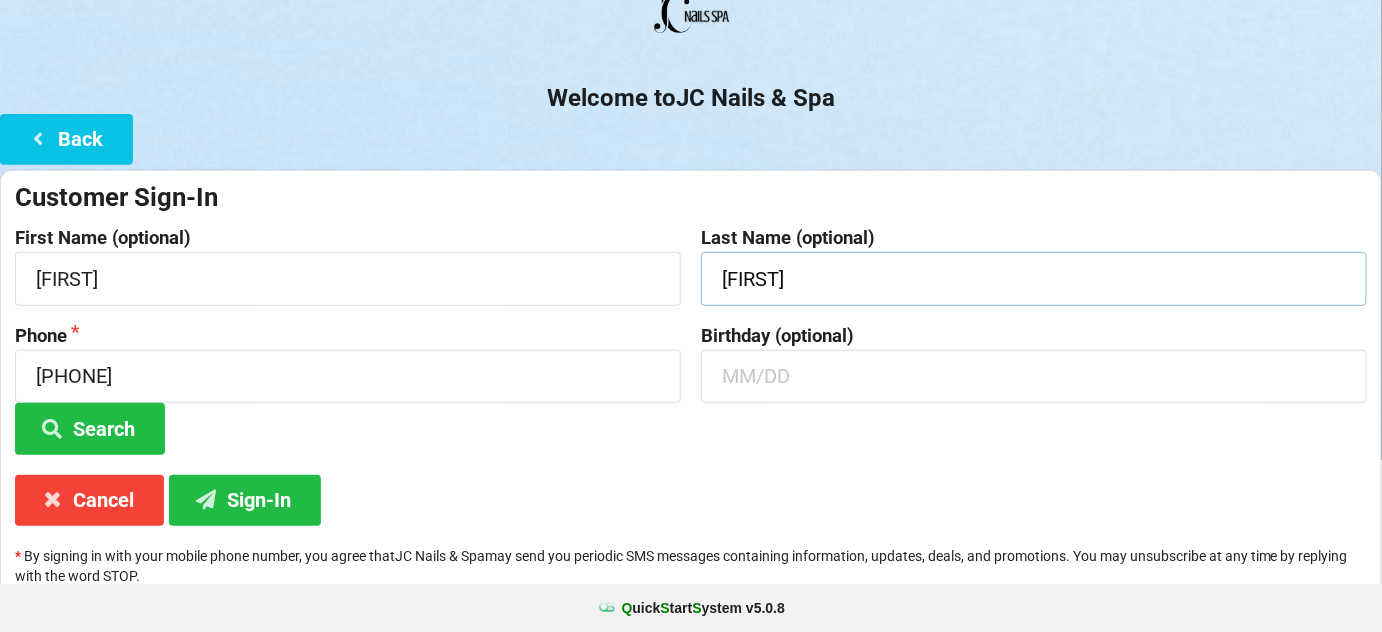 scroll, scrollTop: 191, scrollLeft: 0, axis: vertical 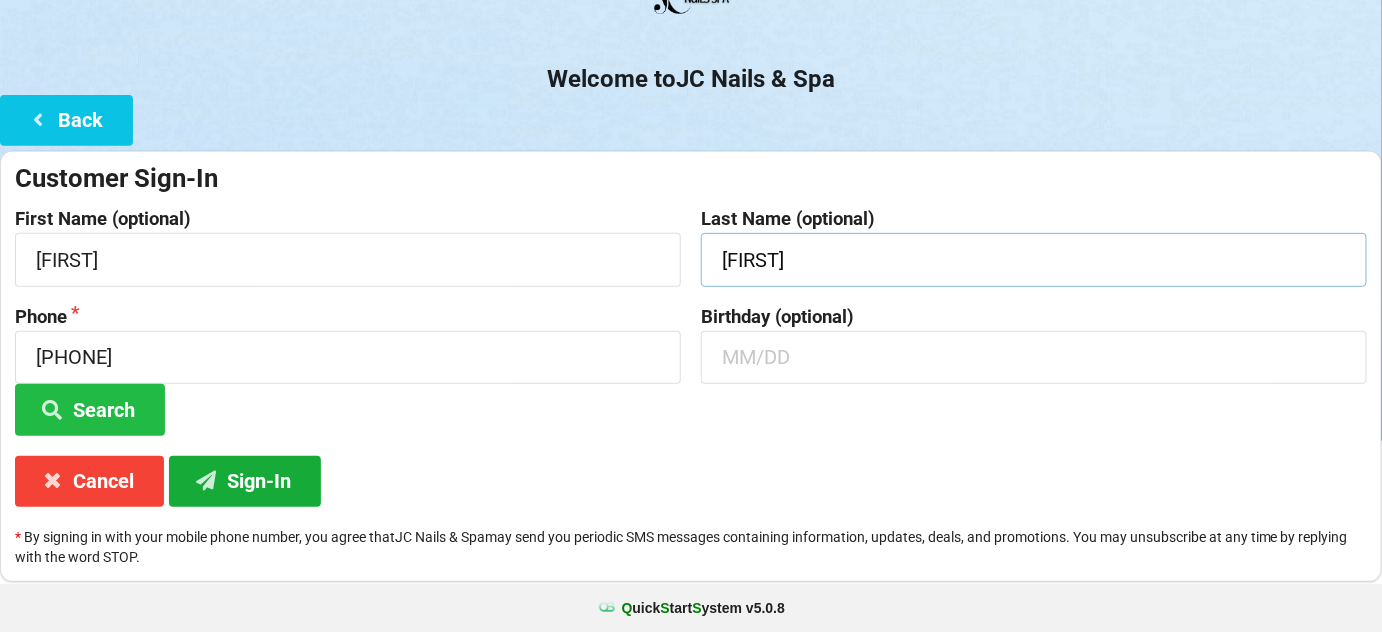 type on "[FIRST]" 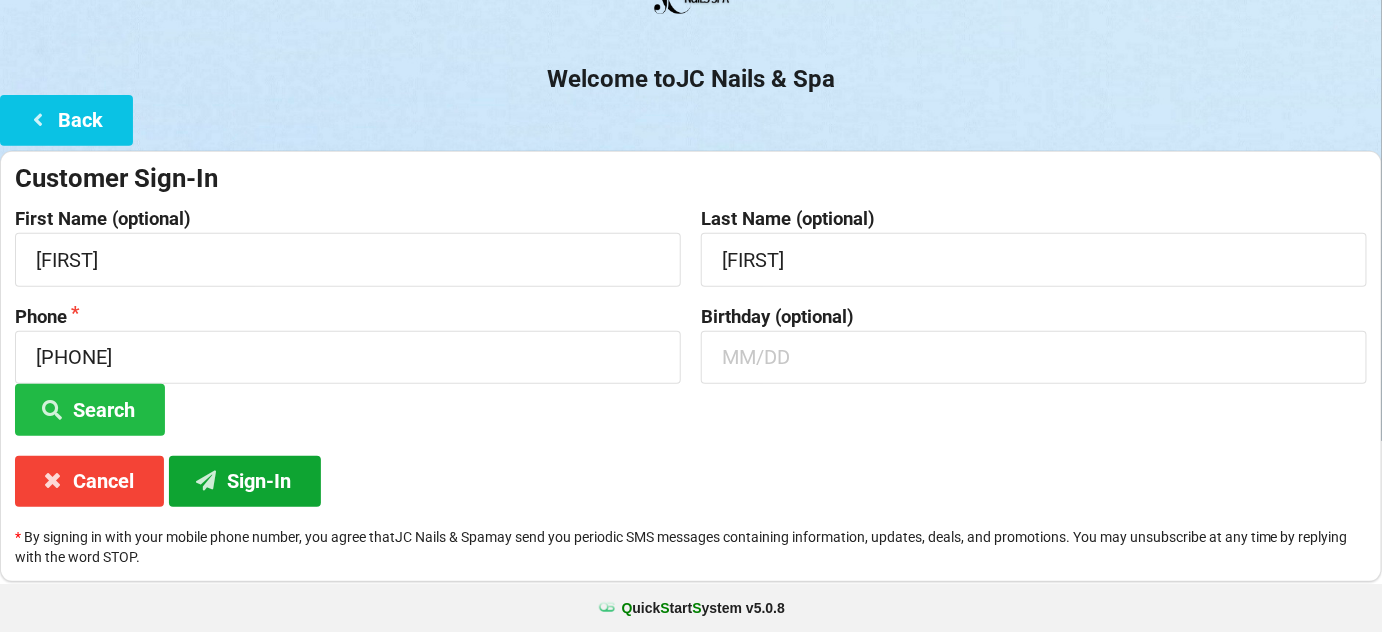 click on "Sign-In" at bounding box center [245, 481] 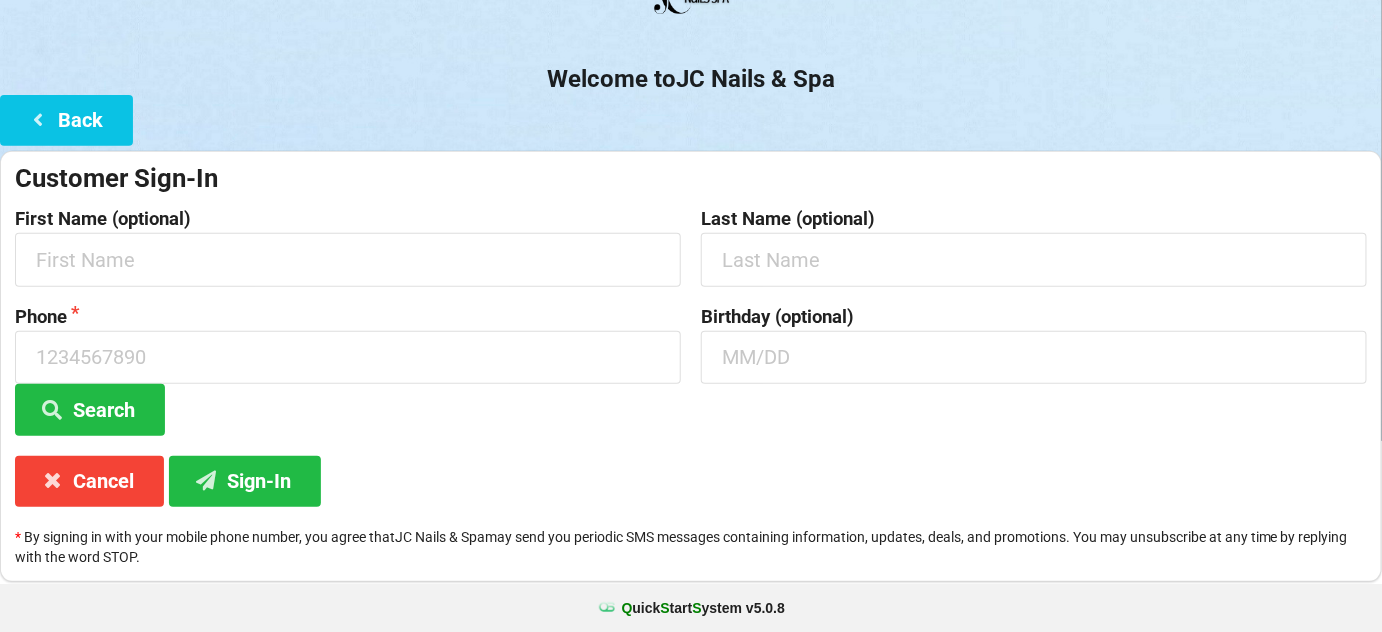 scroll, scrollTop: 0, scrollLeft: 0, axis: both 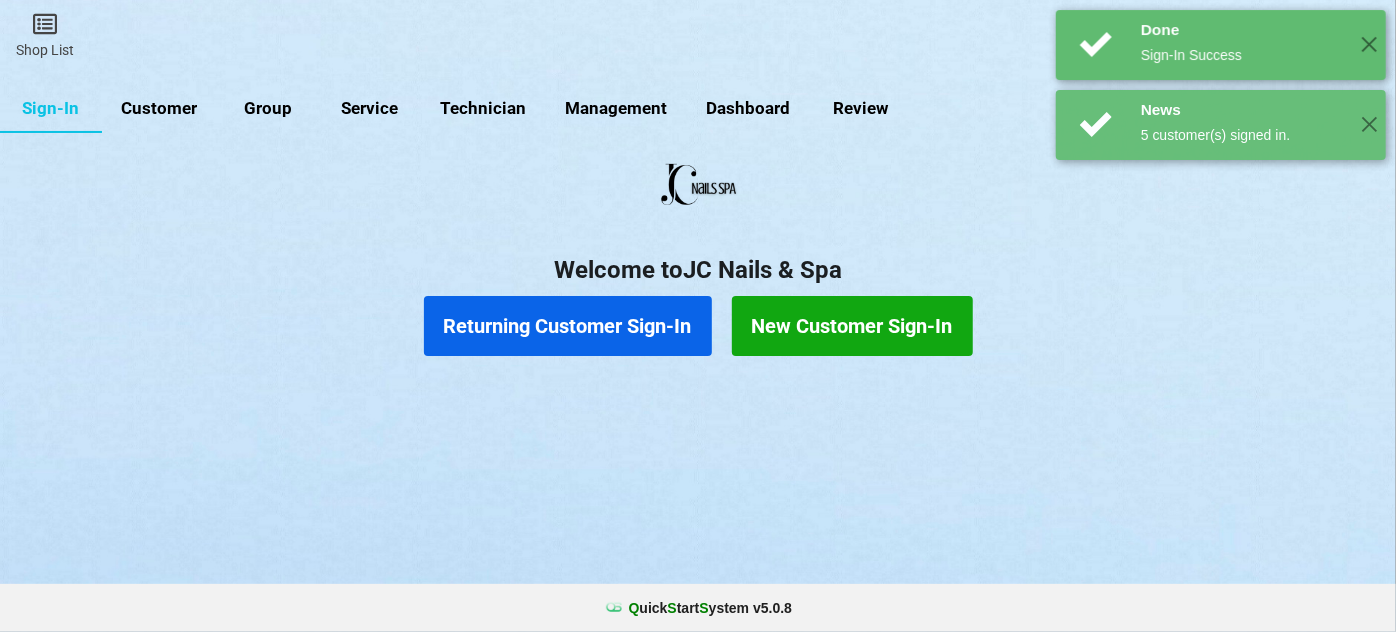 click on "Returning Customer Sign-In" at bounding box center (568, 326) 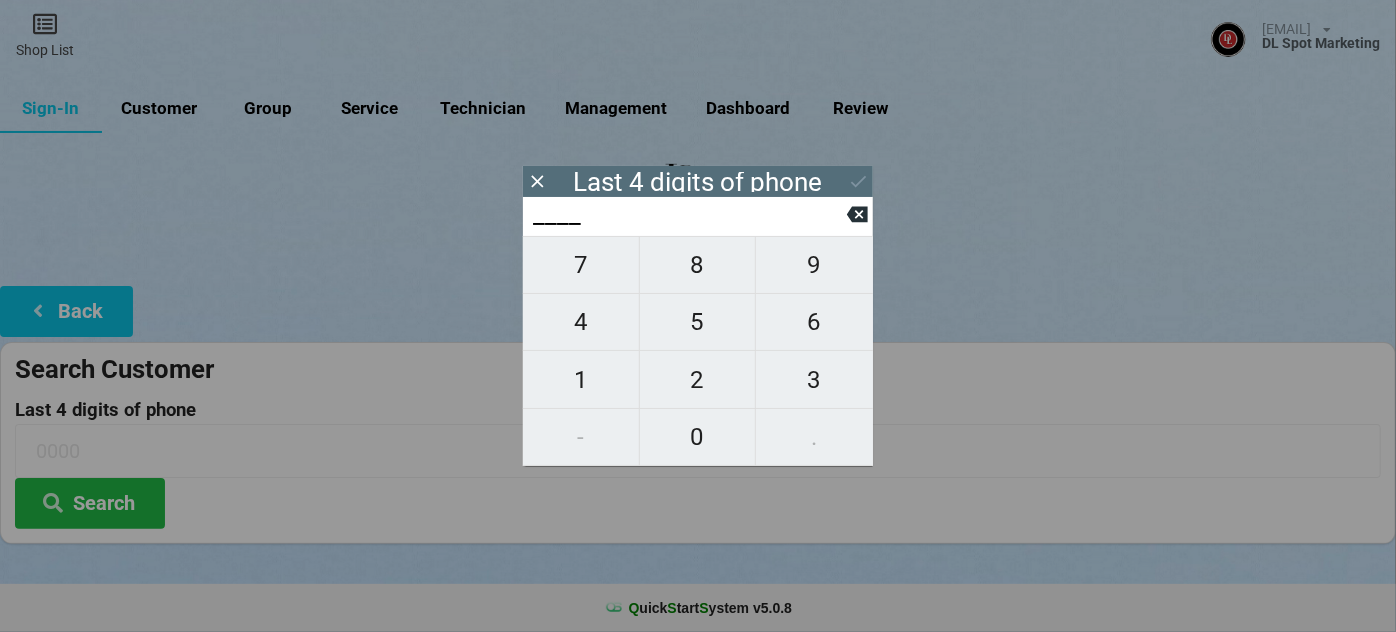 type on "7___" 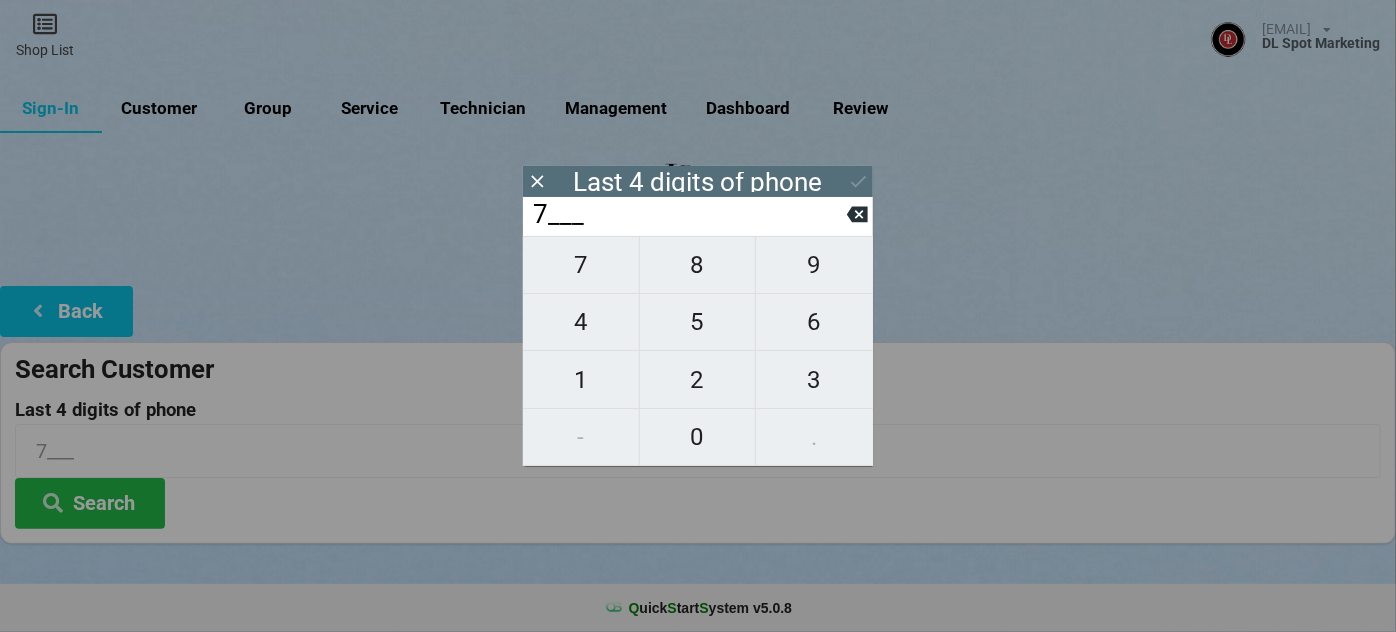 type on "[PHONE]" 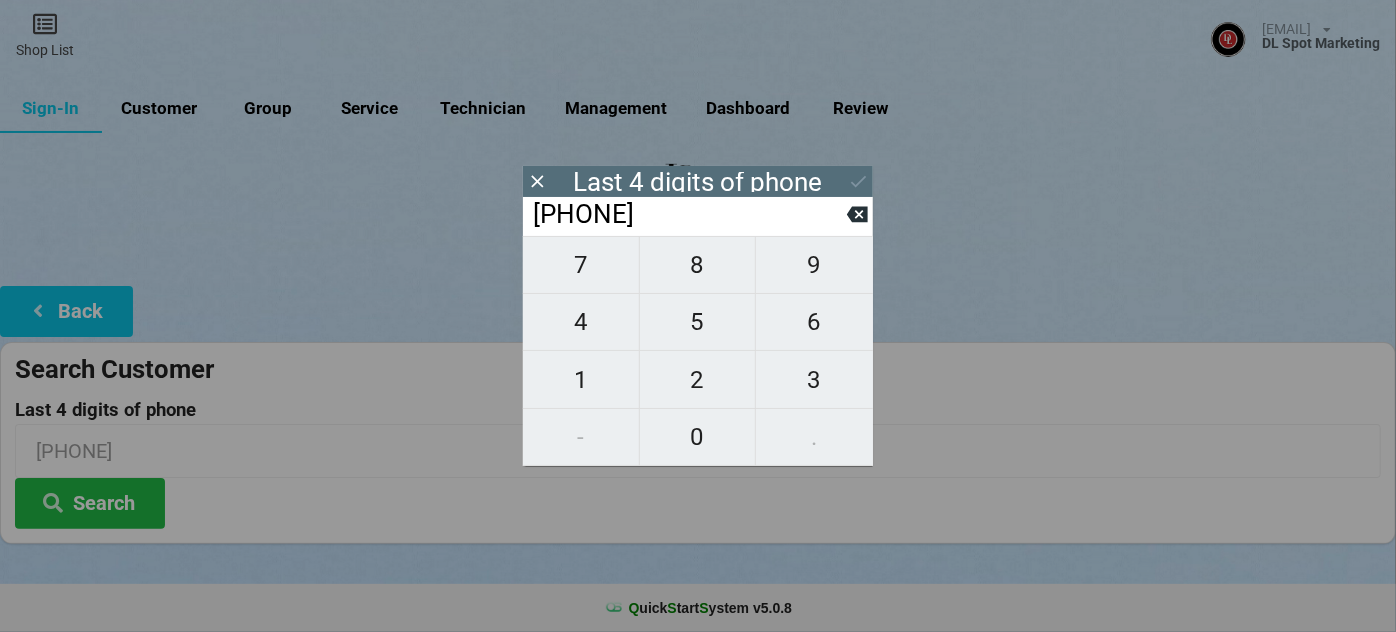 type on "[PHONE]" 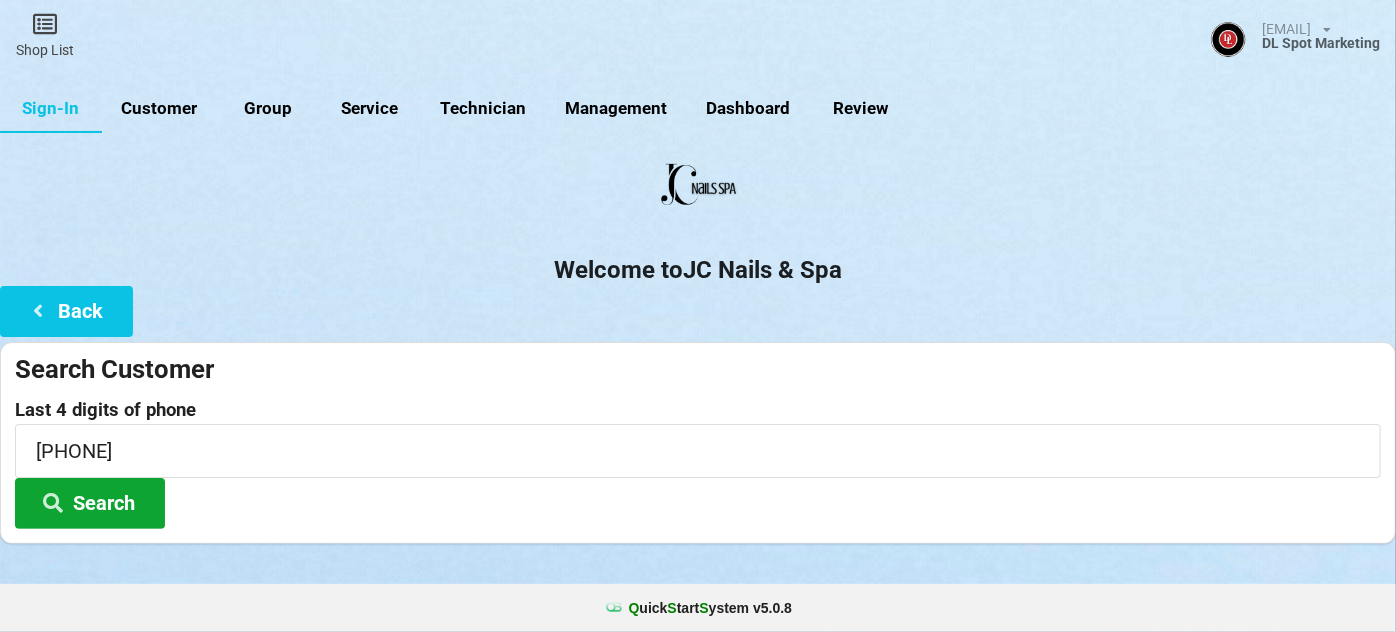 click on "Search" at bounding box center (90, 503) 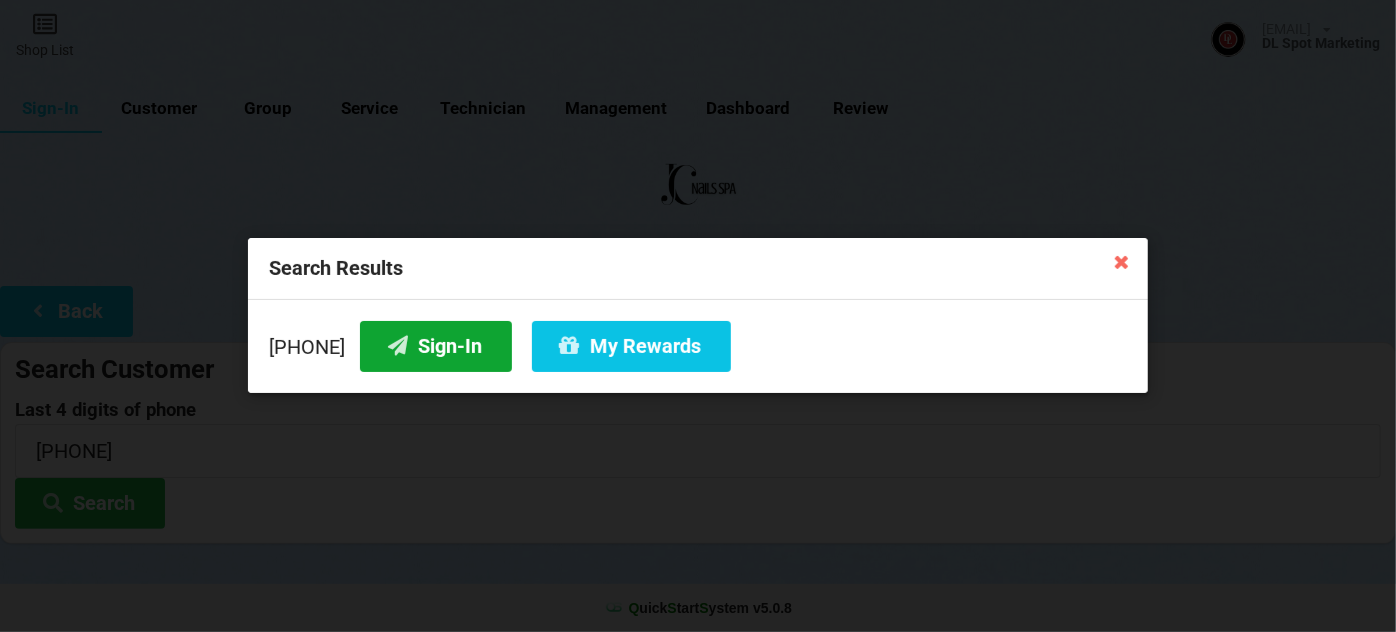 click on "Sign-In" at bounding box center [436, 346] 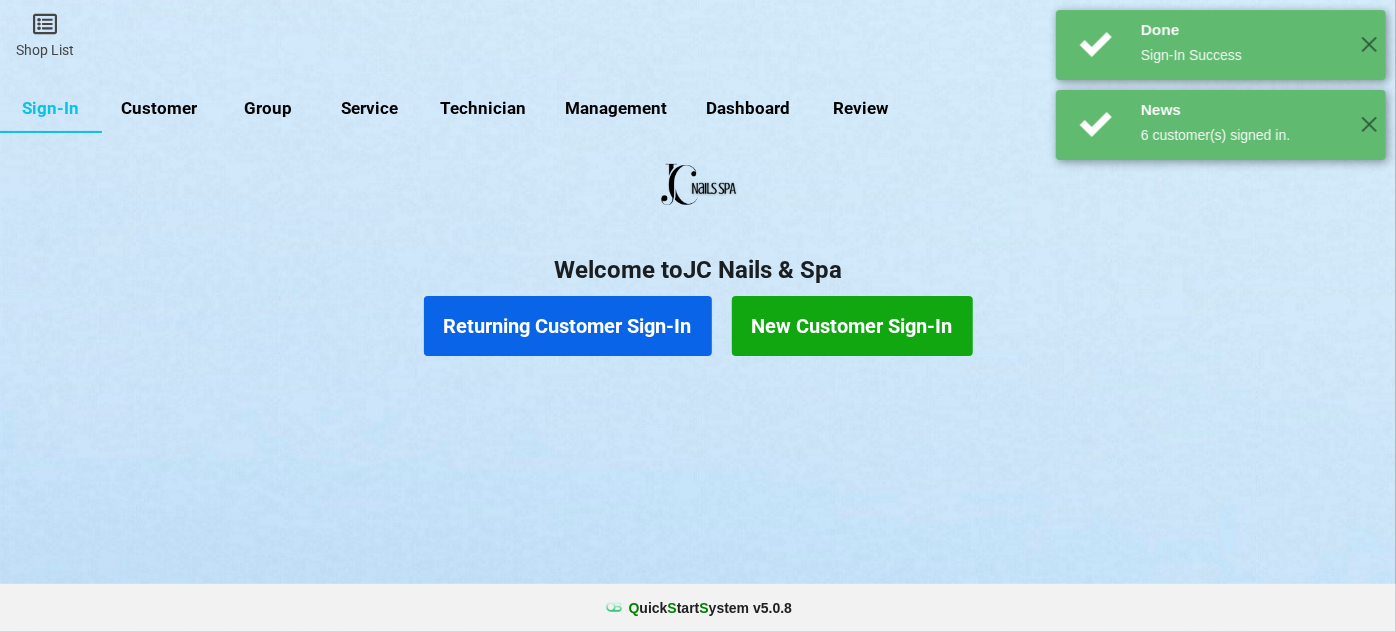 click on "Returning Customer Sign-In" at bounding box center (568, 326) 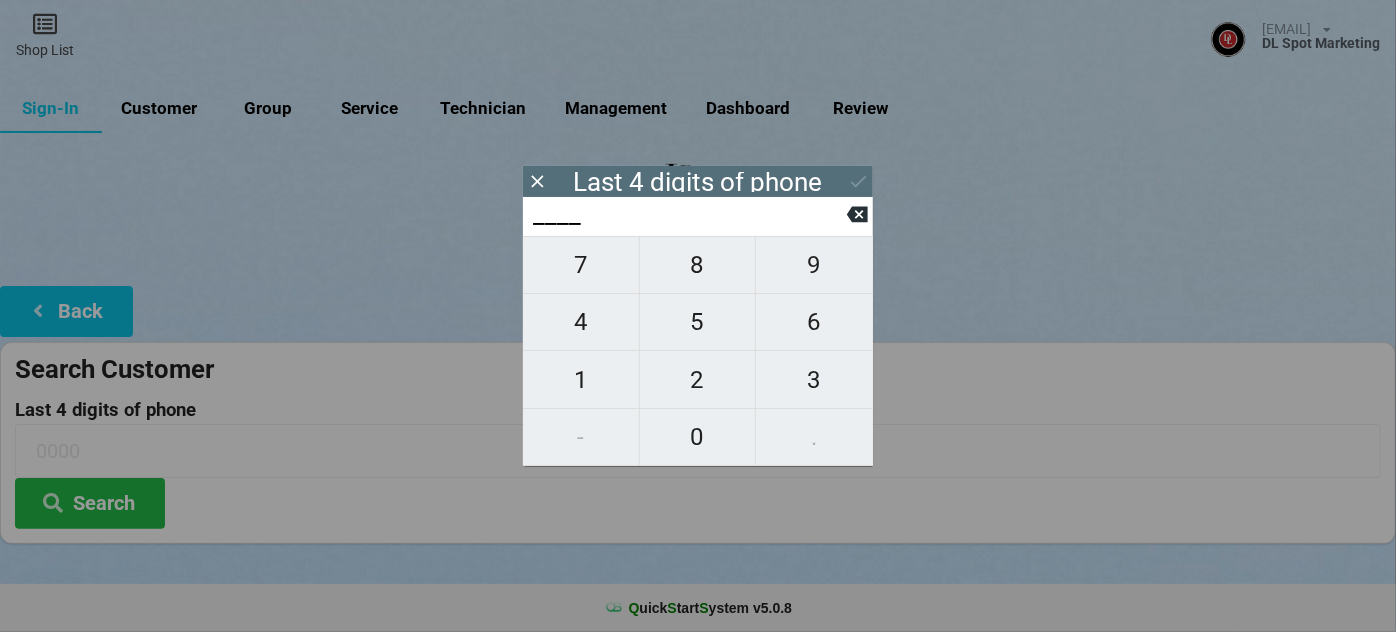 type on "6___" 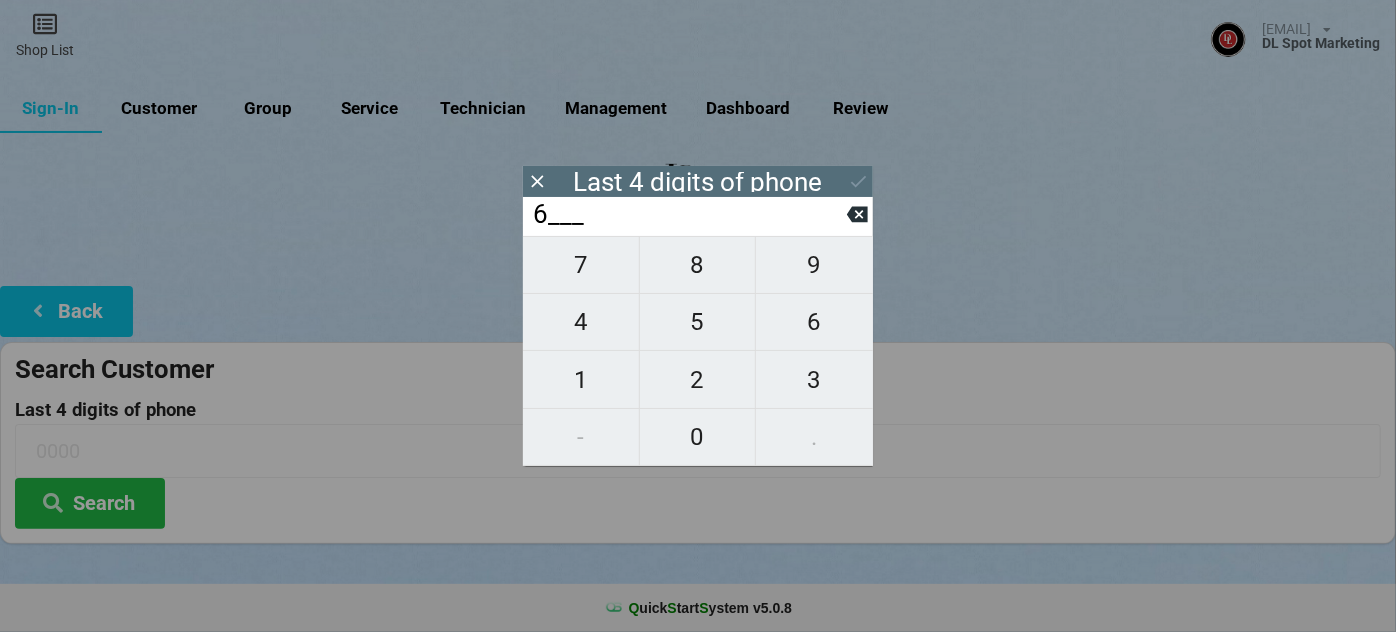 type on "6___" 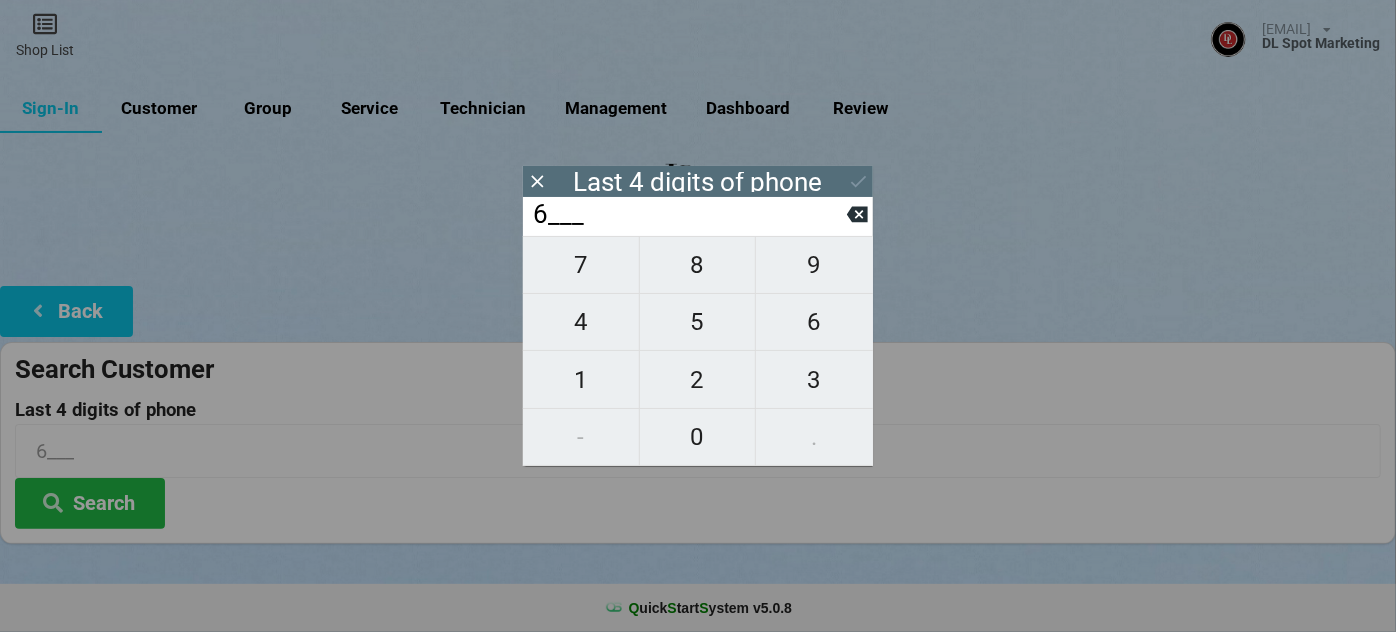 type on "69__" 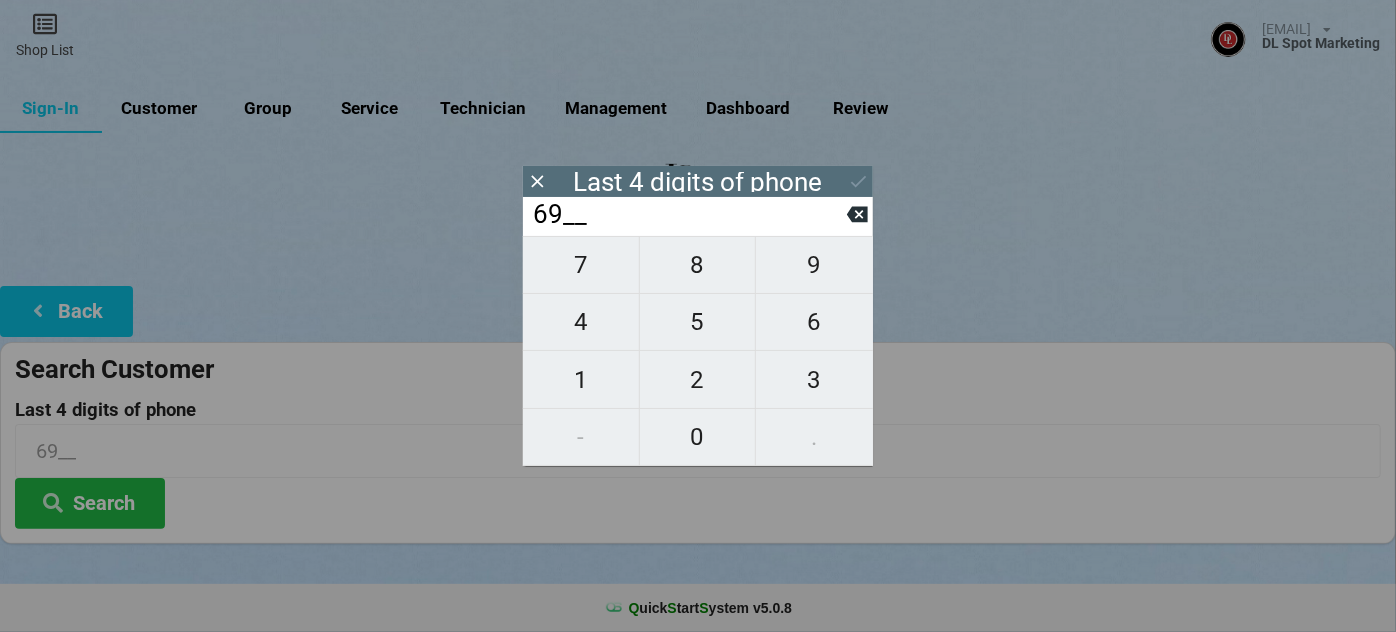 type on "698_" 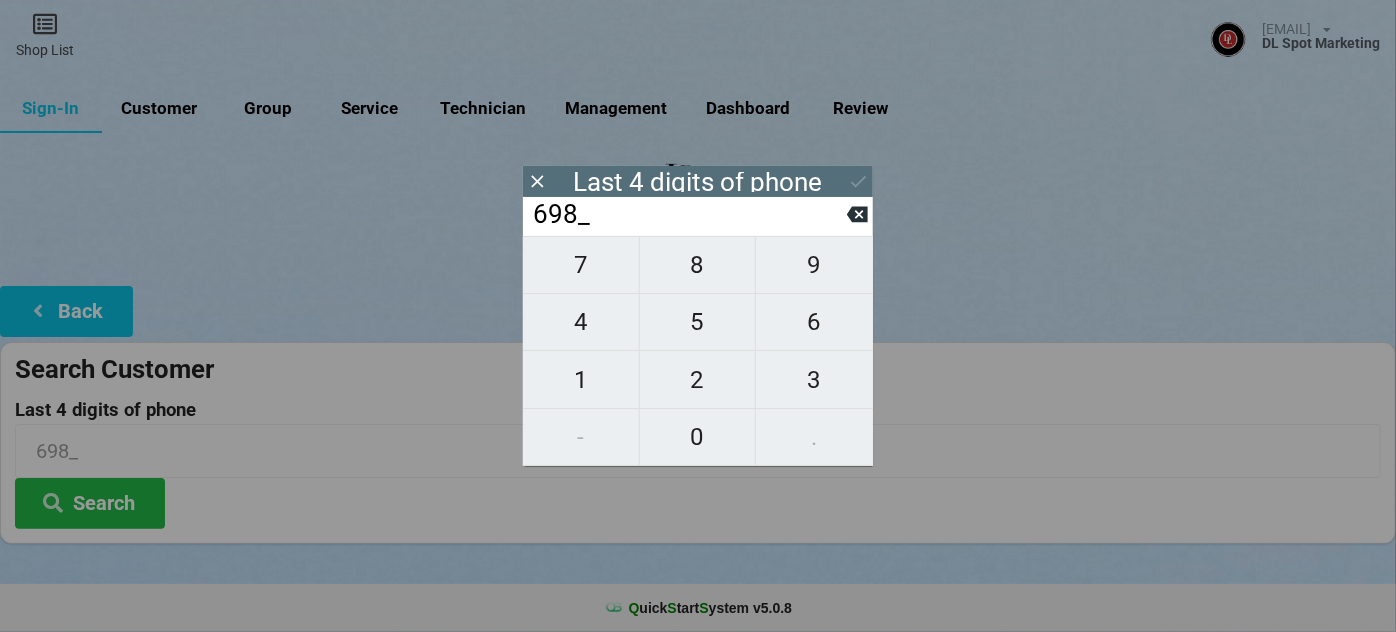 type on "[PHONE]" 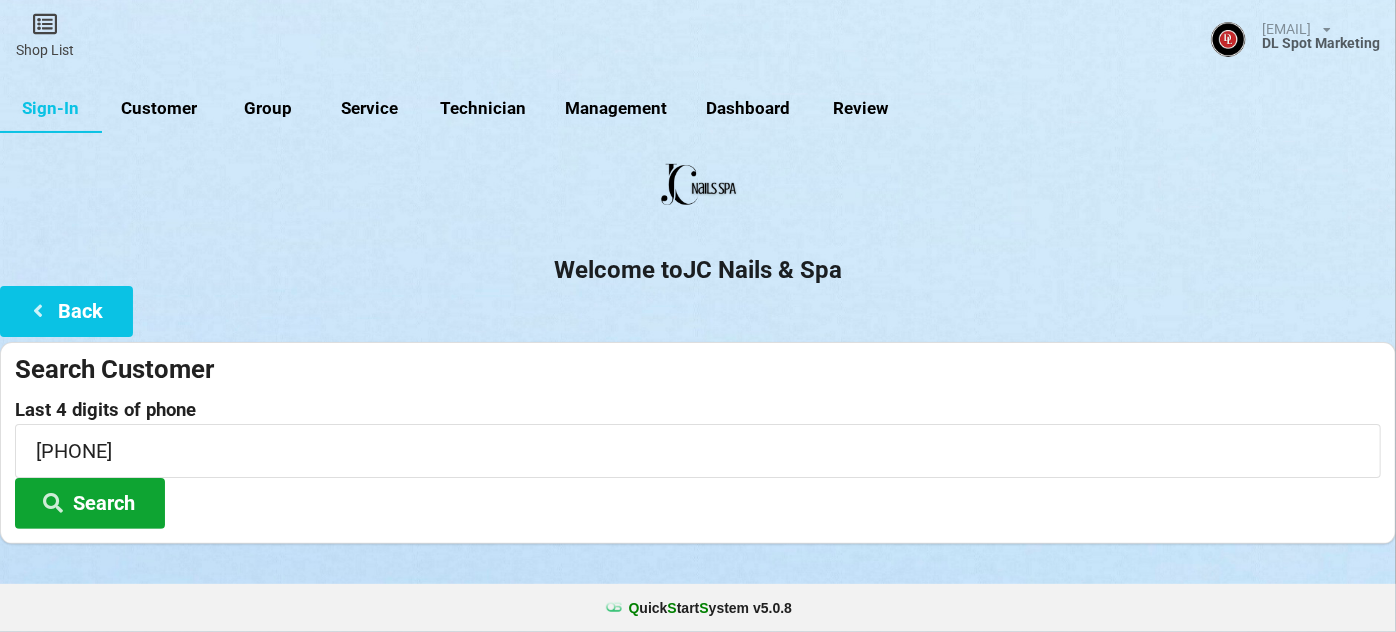 click on "Search" at bounding box center (90, 503) 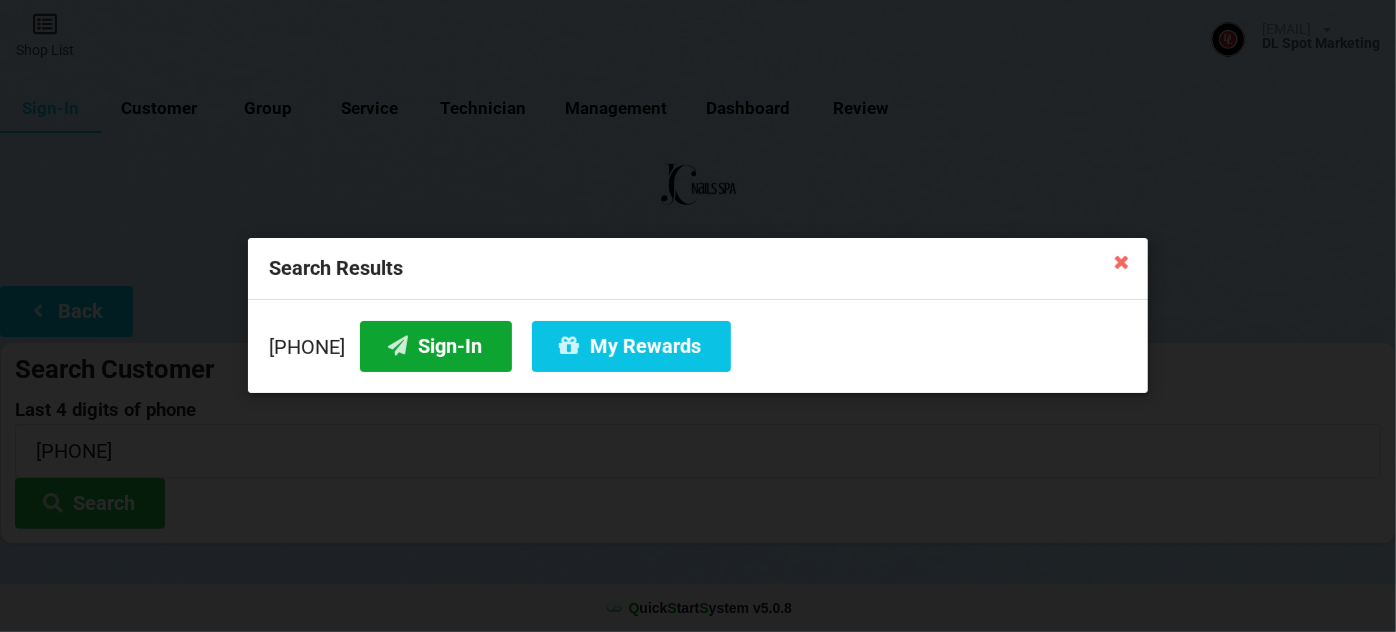 click on "Sign-In" at bounding box center (436, 346) 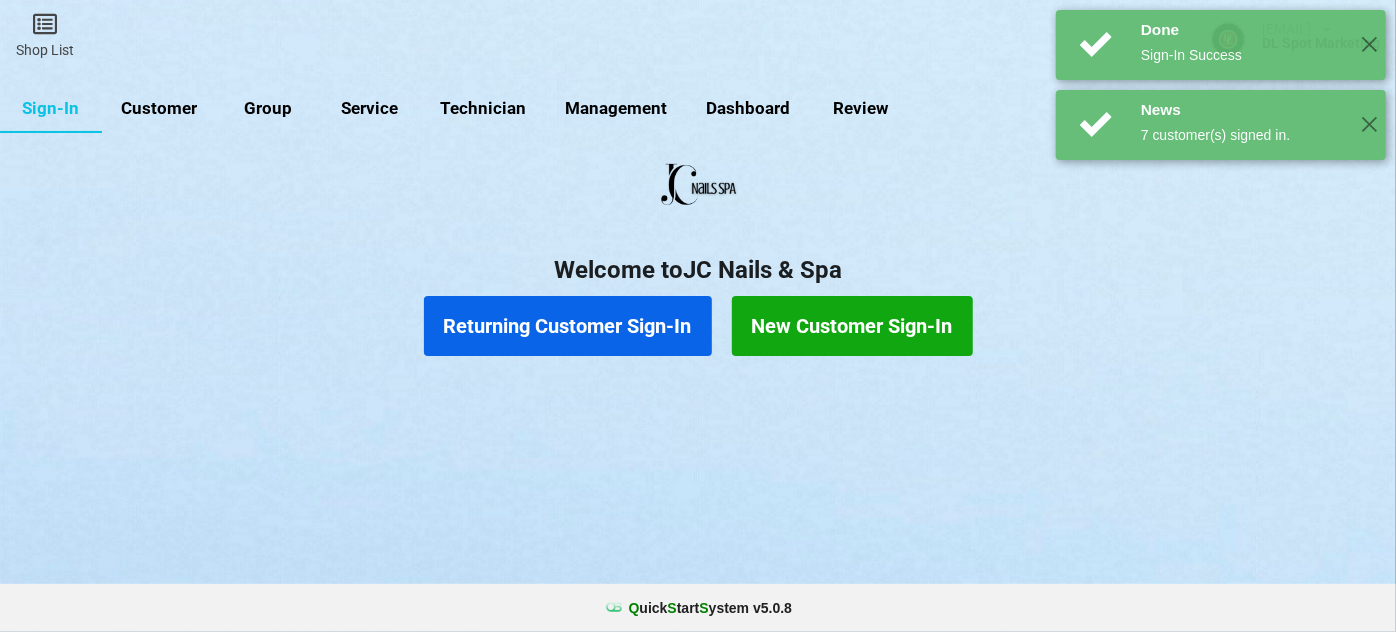 click on "Returning Customer Sign-In" at bounding box center (568, 326) 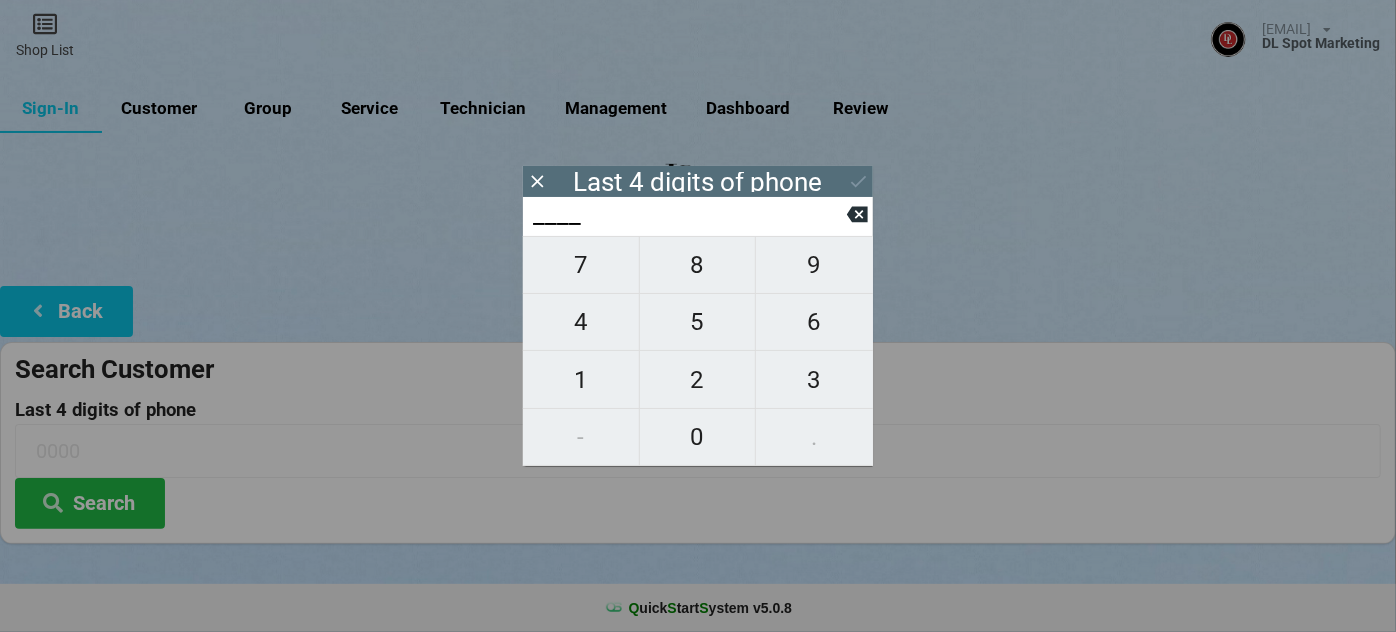 type on "5___" 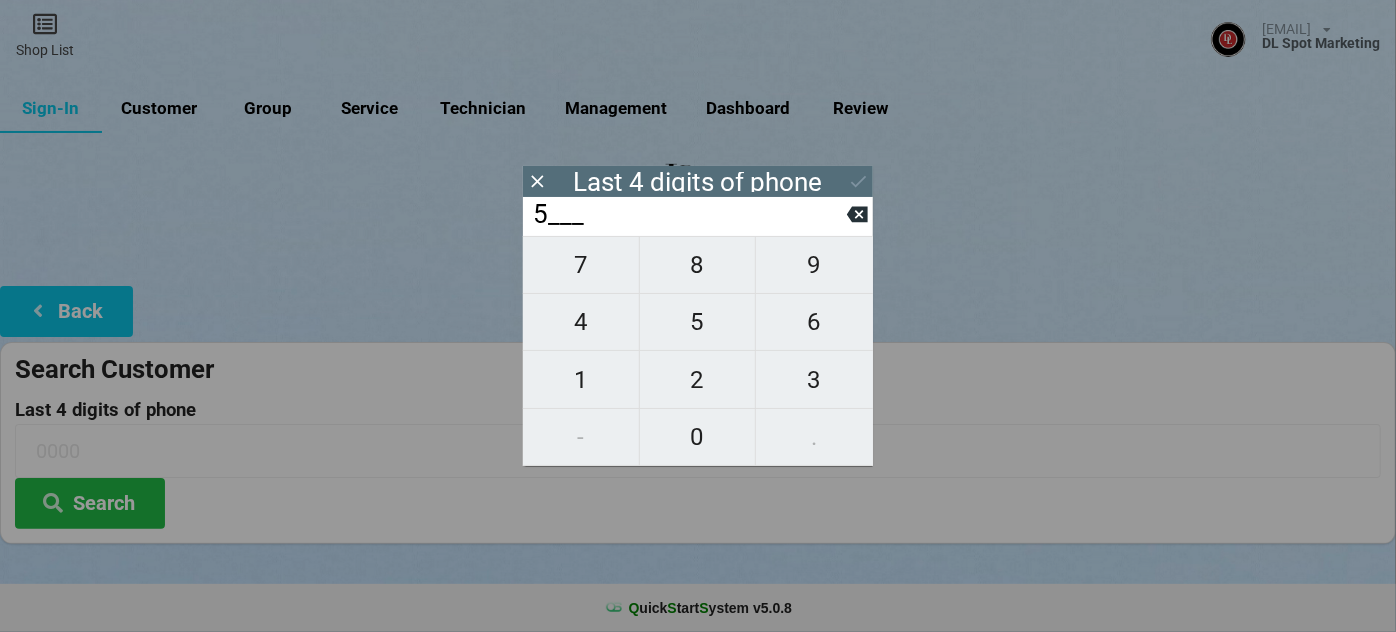 type on "5___" 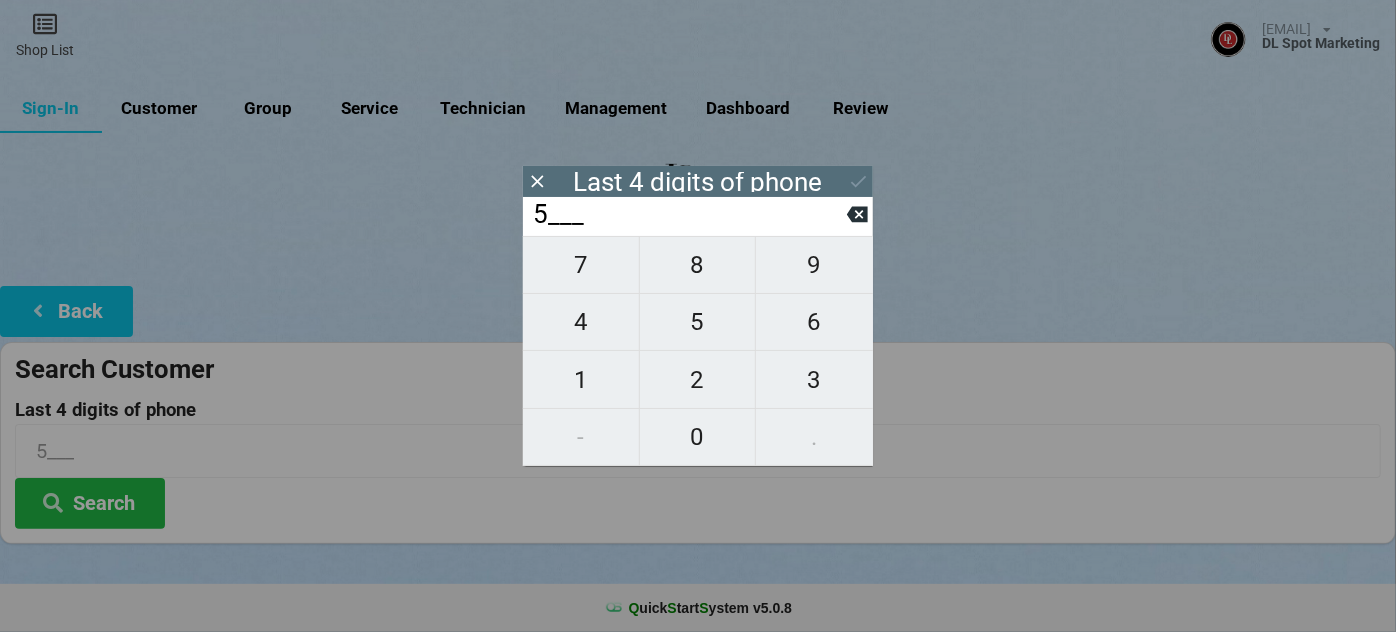 type on "52__" 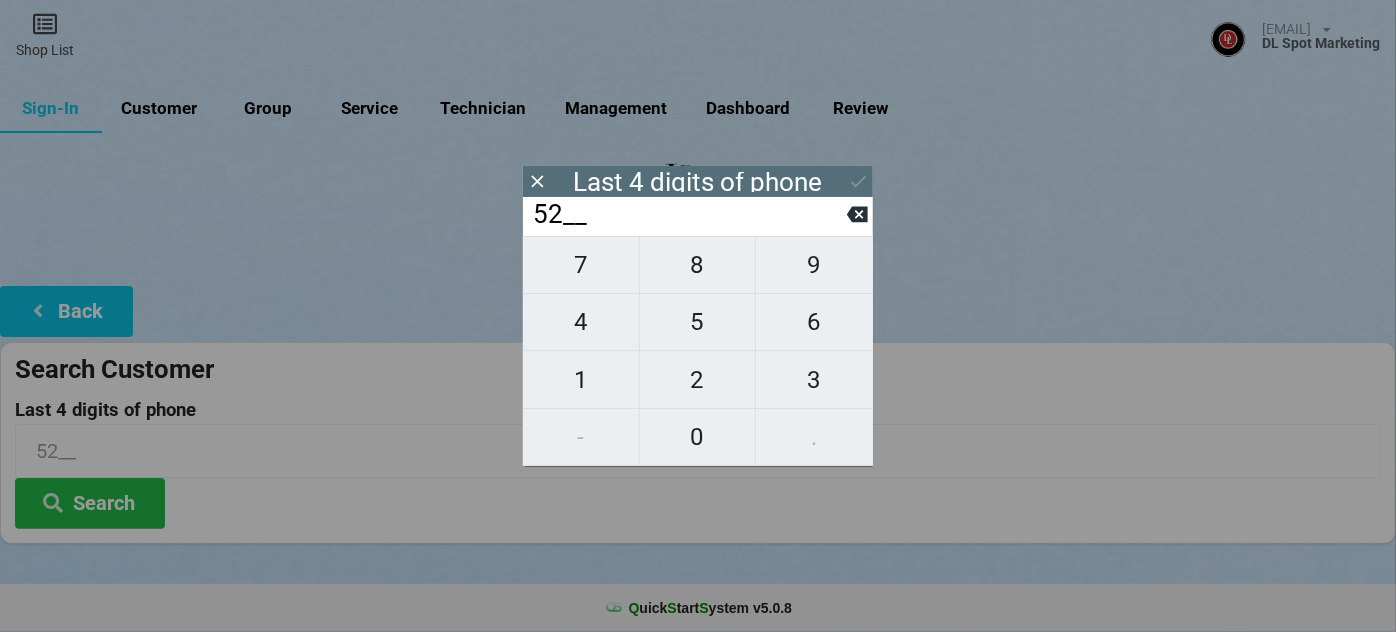 type on "528_" 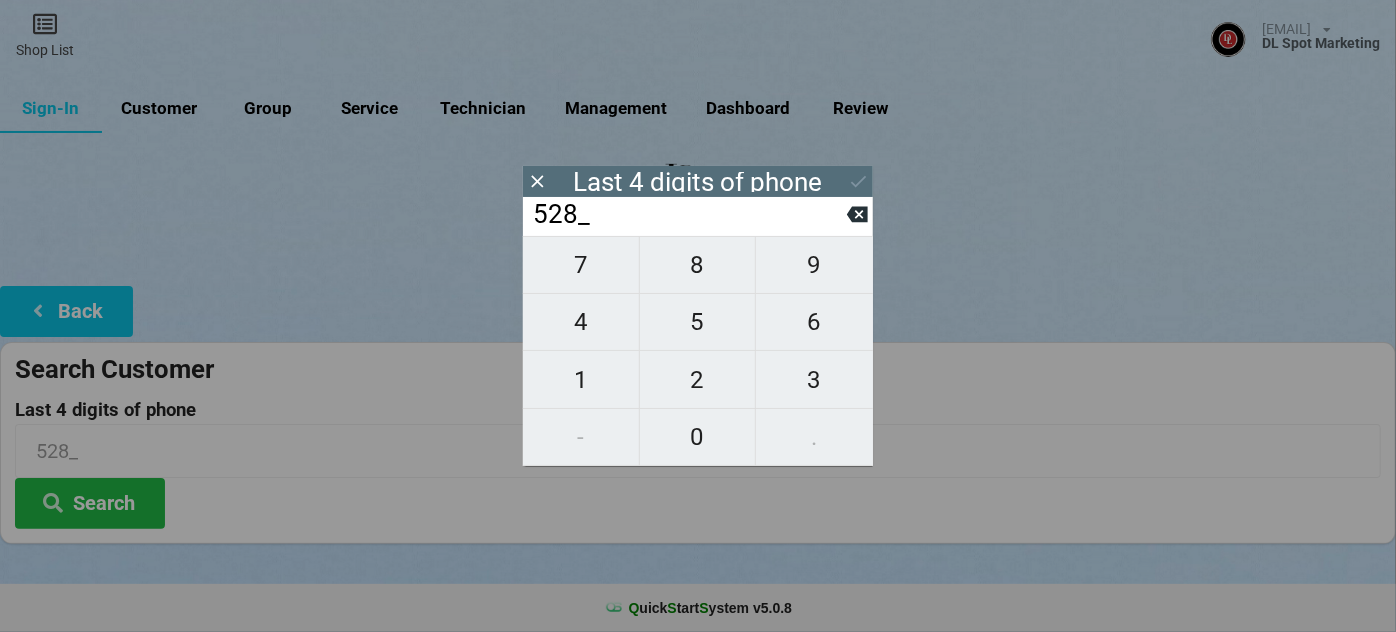 type on "[PHONE]" 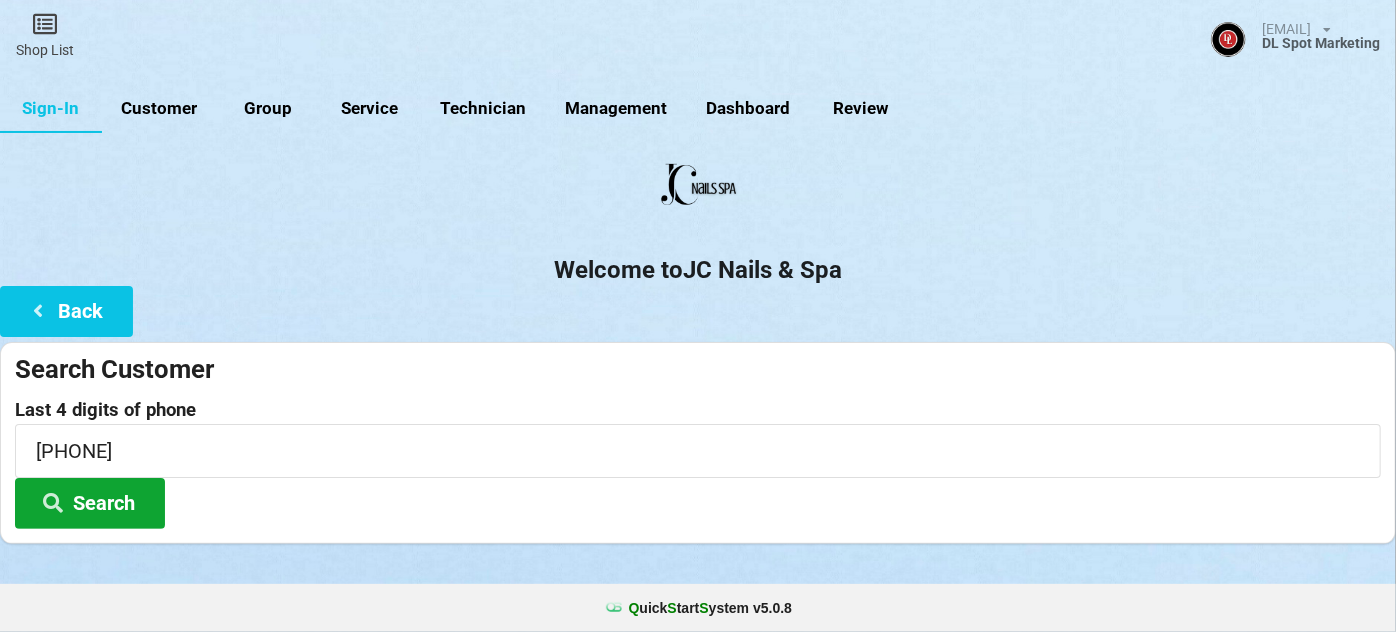 click on "Search" at bounding box center (90, 503) 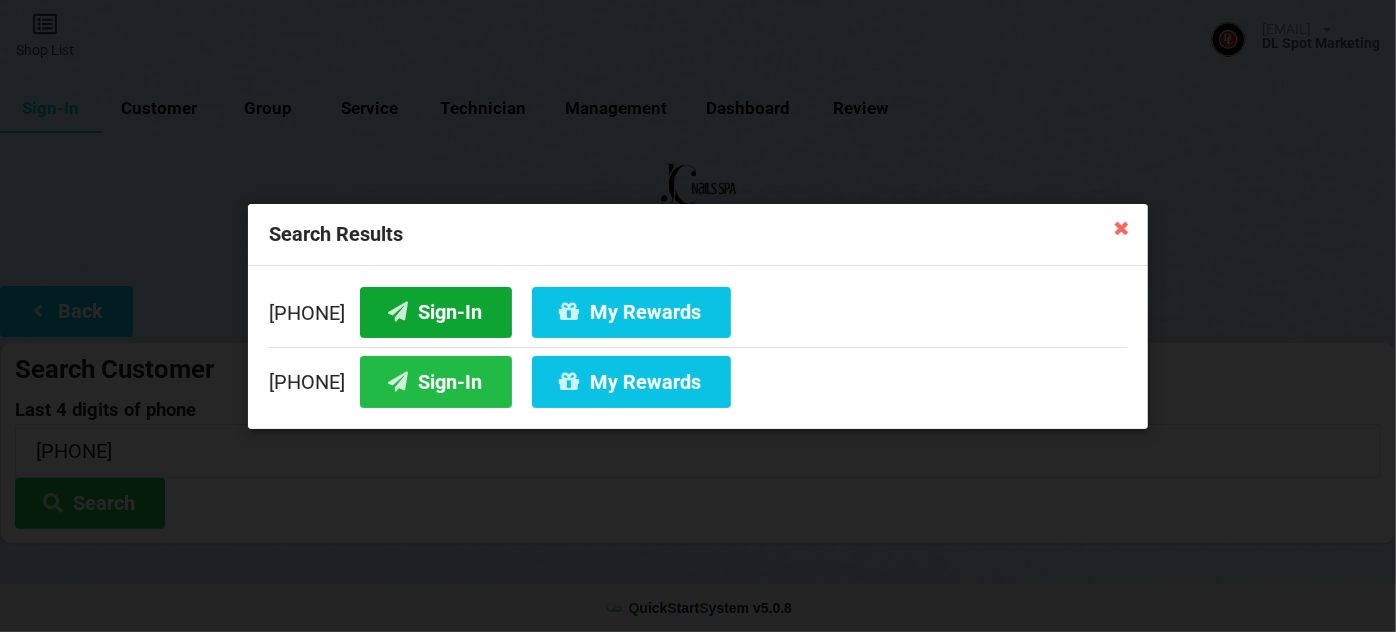 click on "Sign-In" at bounding box center (436, 311) 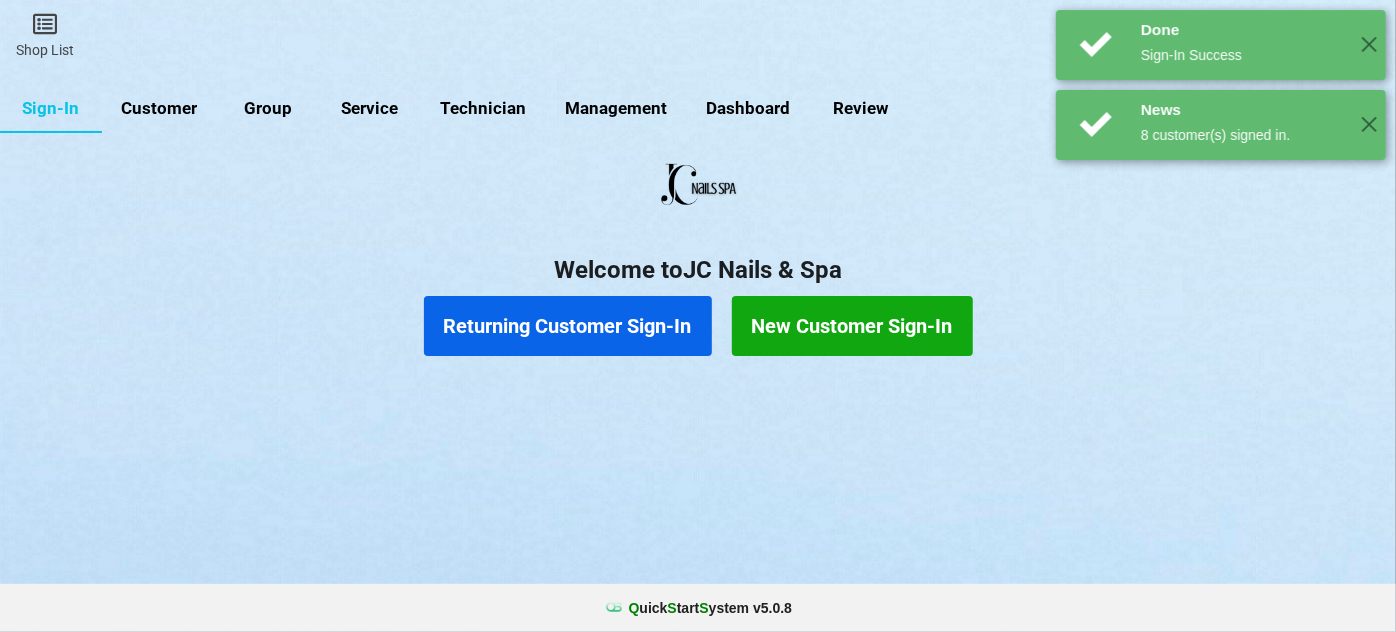 click on "Returning Customer Sign-In" at bounding box center [568, 326] 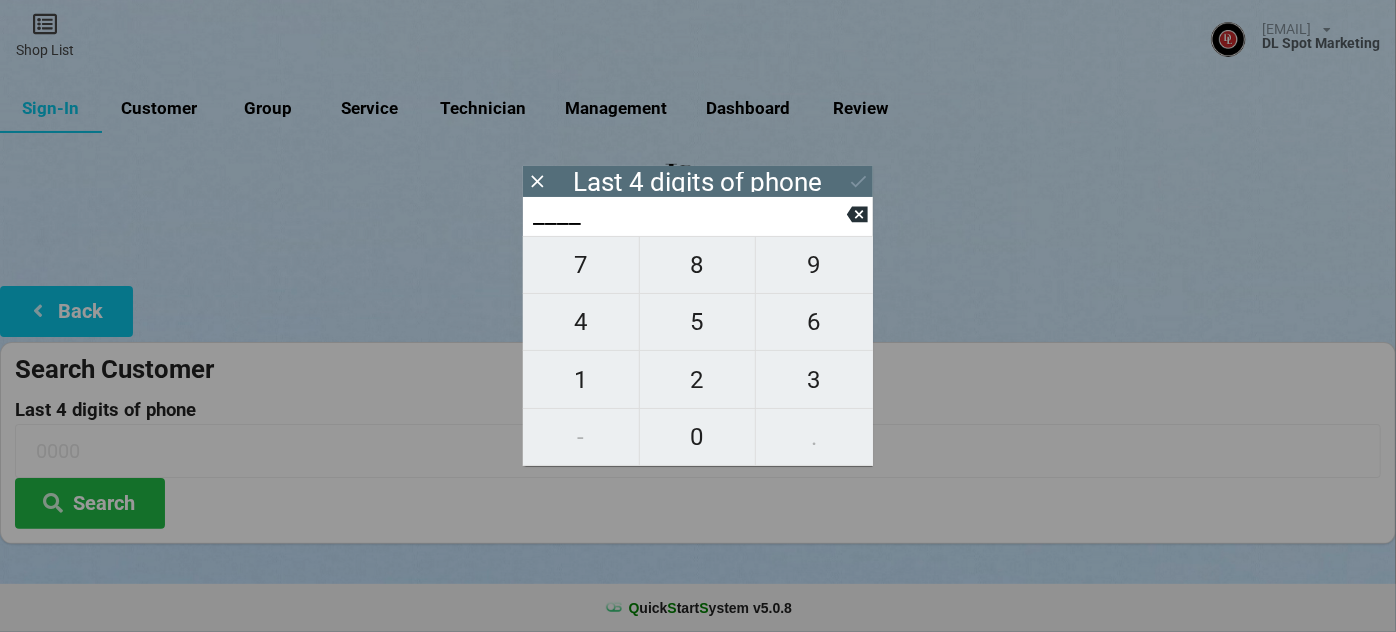 type on "5___" 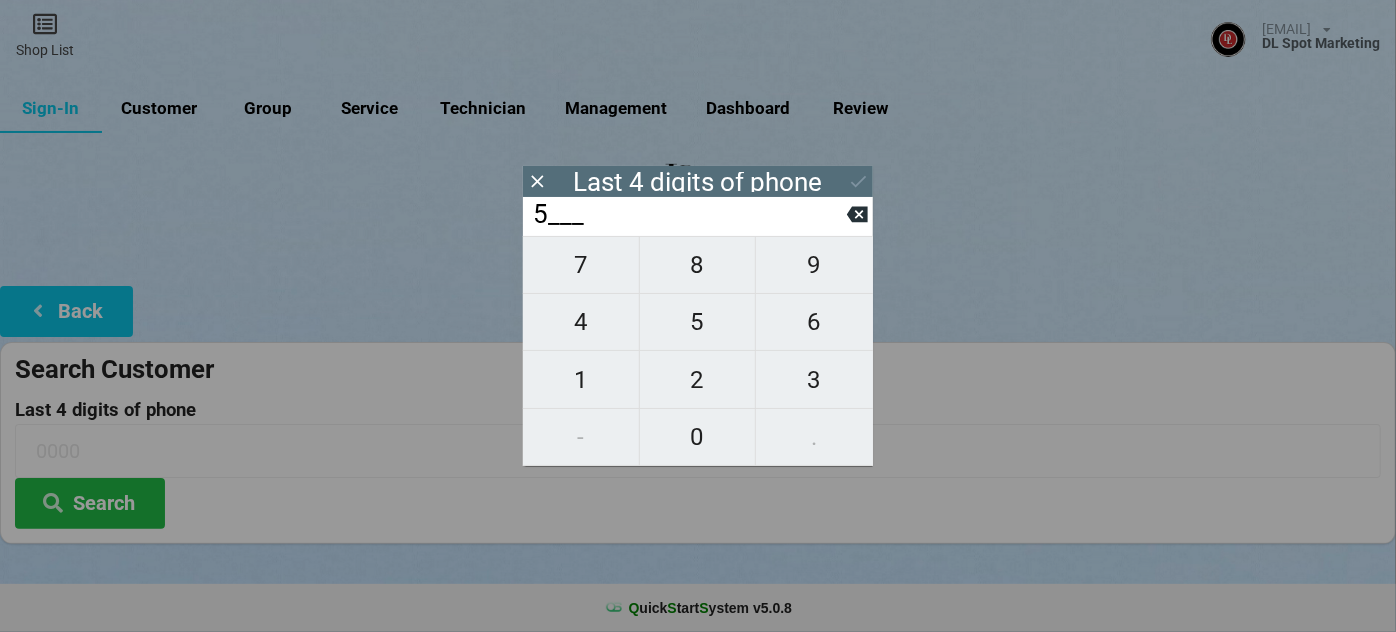 type on "5___" 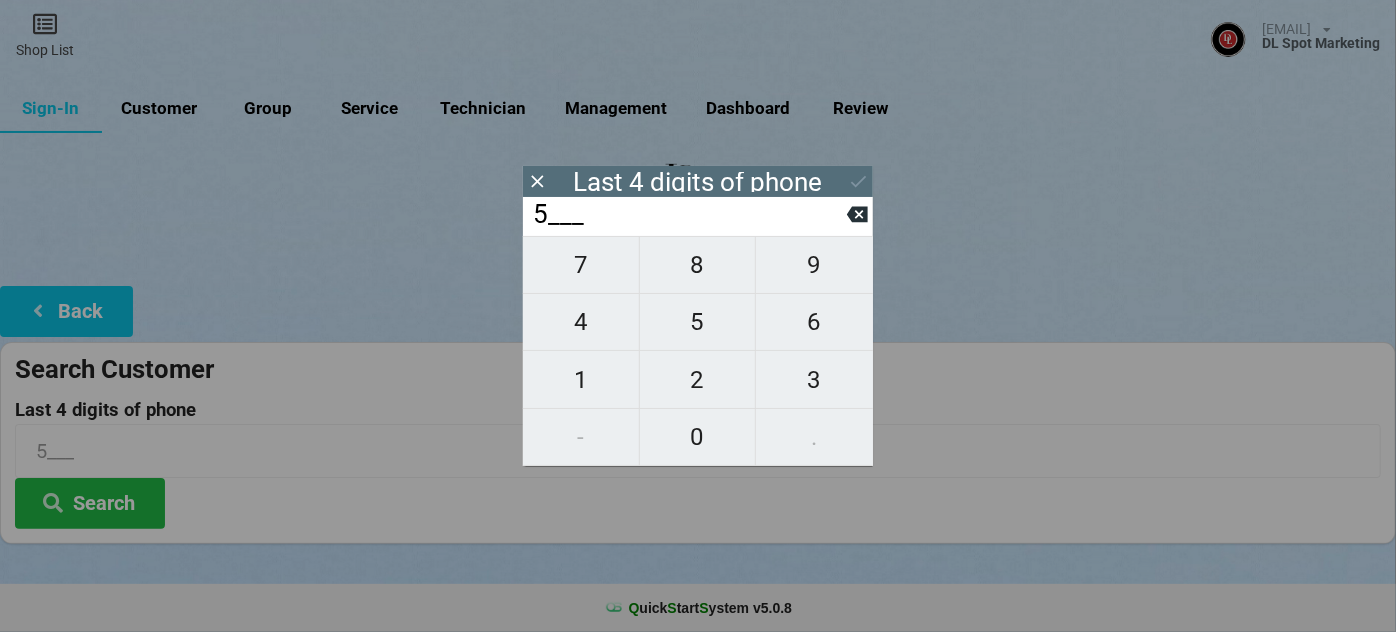 type on "[PHONE]" 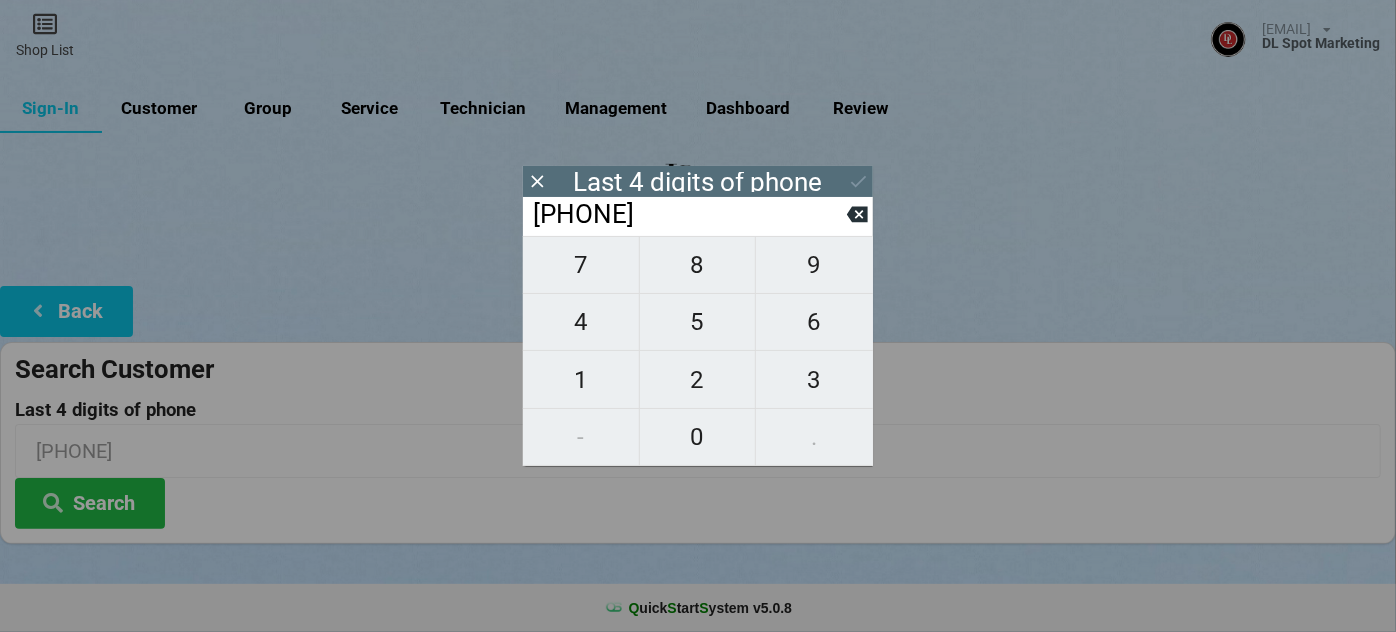 type on "[PHONE]" 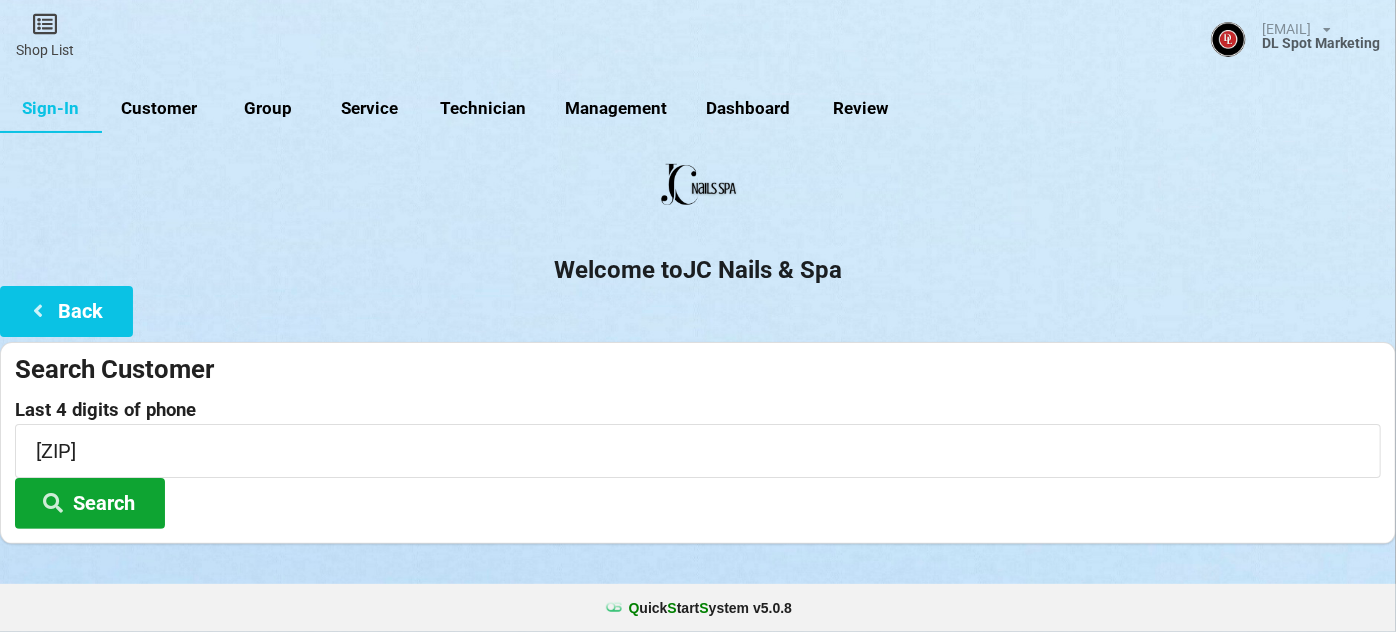 click on "Search" at bounding box center (90, 503) 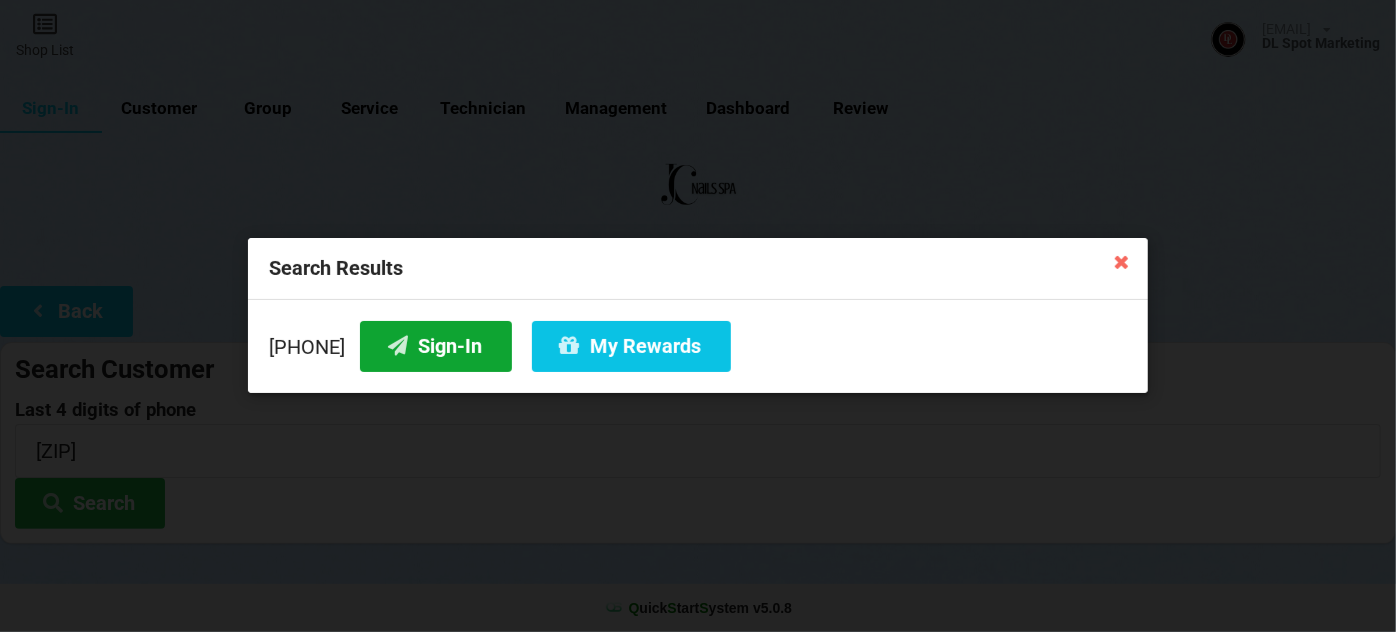 click on "Sign-In" at bounding box center (436, 346) 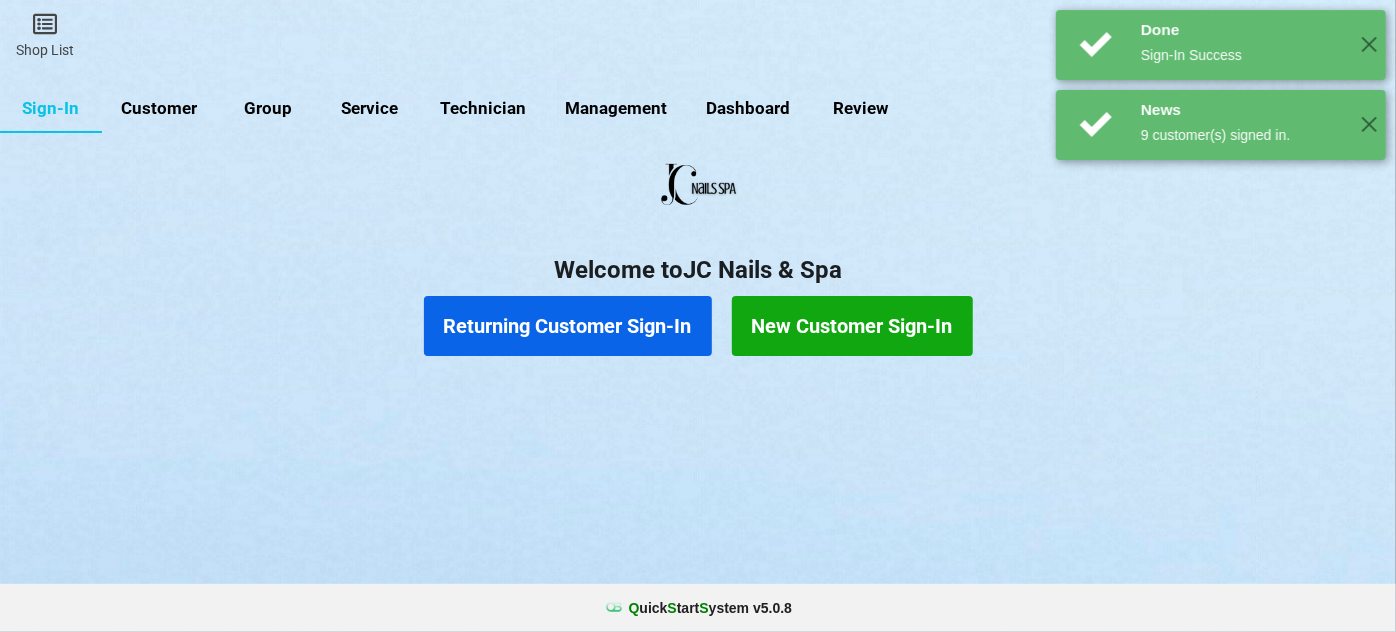 click on "Returning Customer Sign-In" at bounding box center (568, 326) 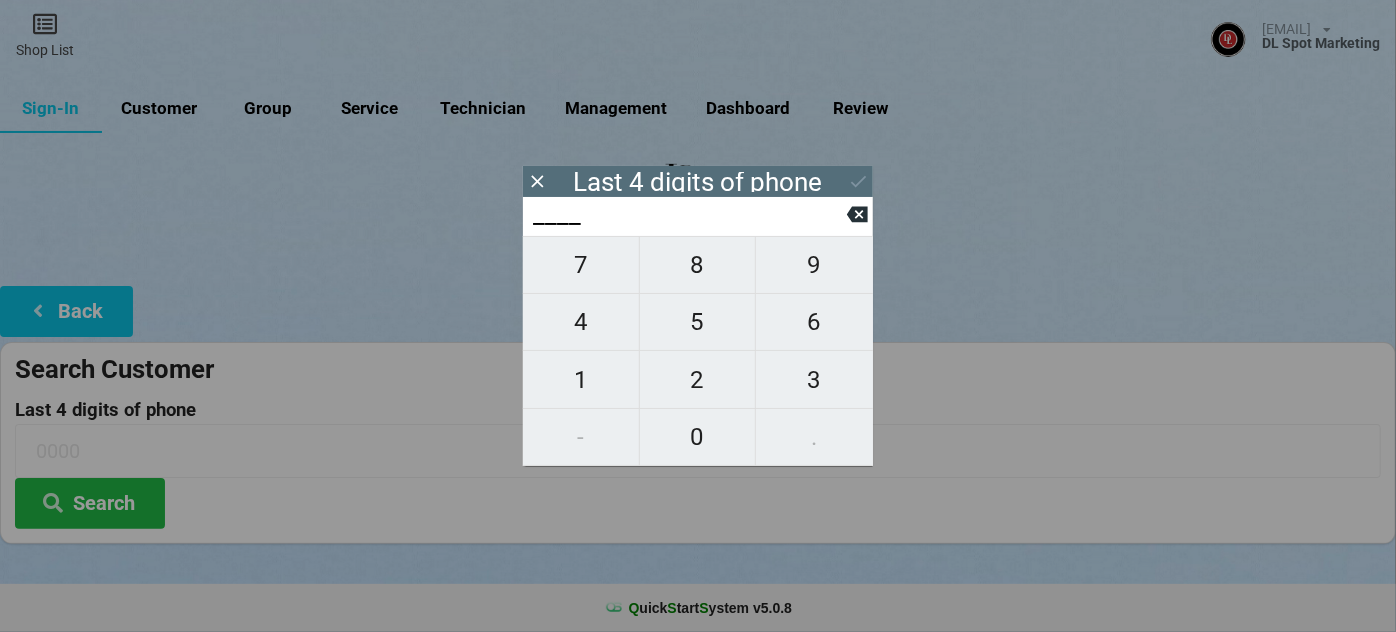 type on "2___" 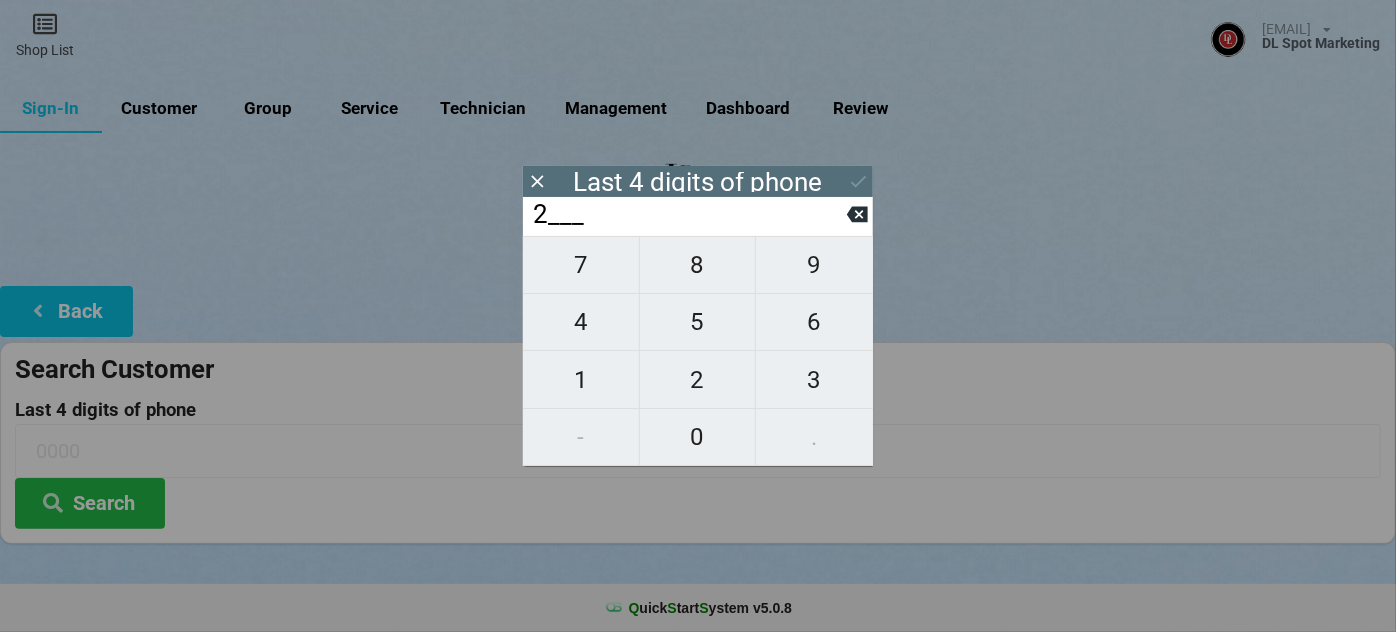 type on "2___" 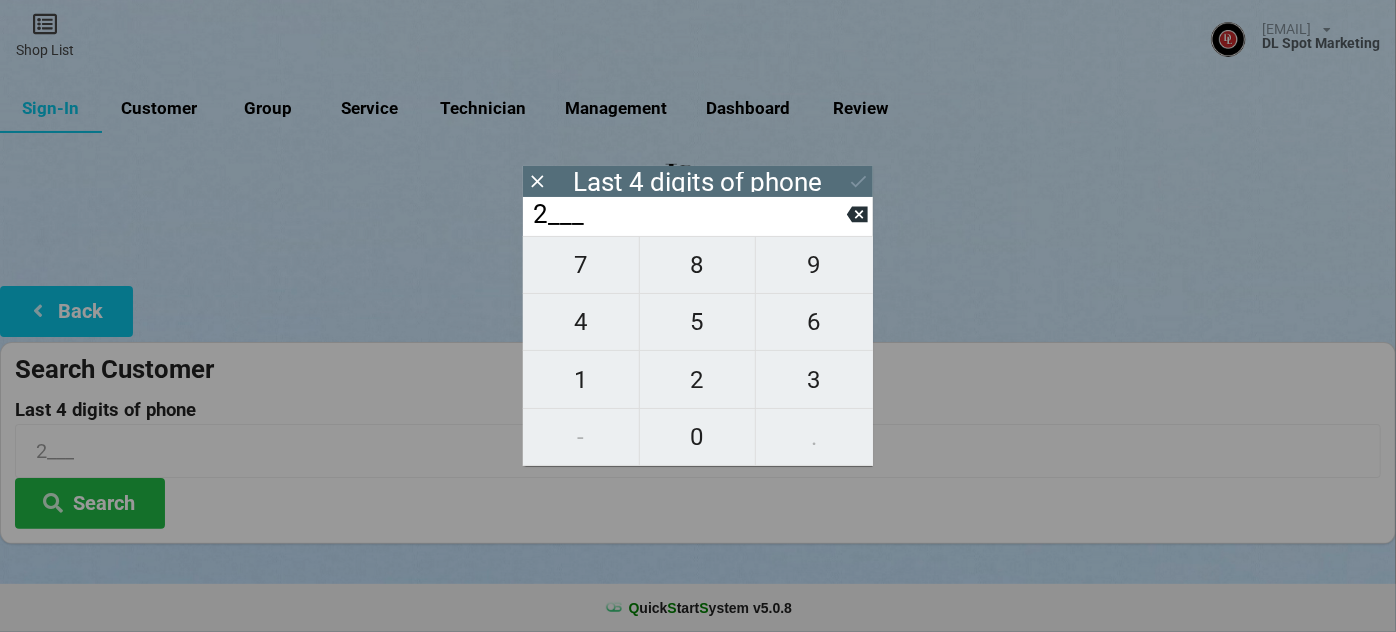 type on "26__" 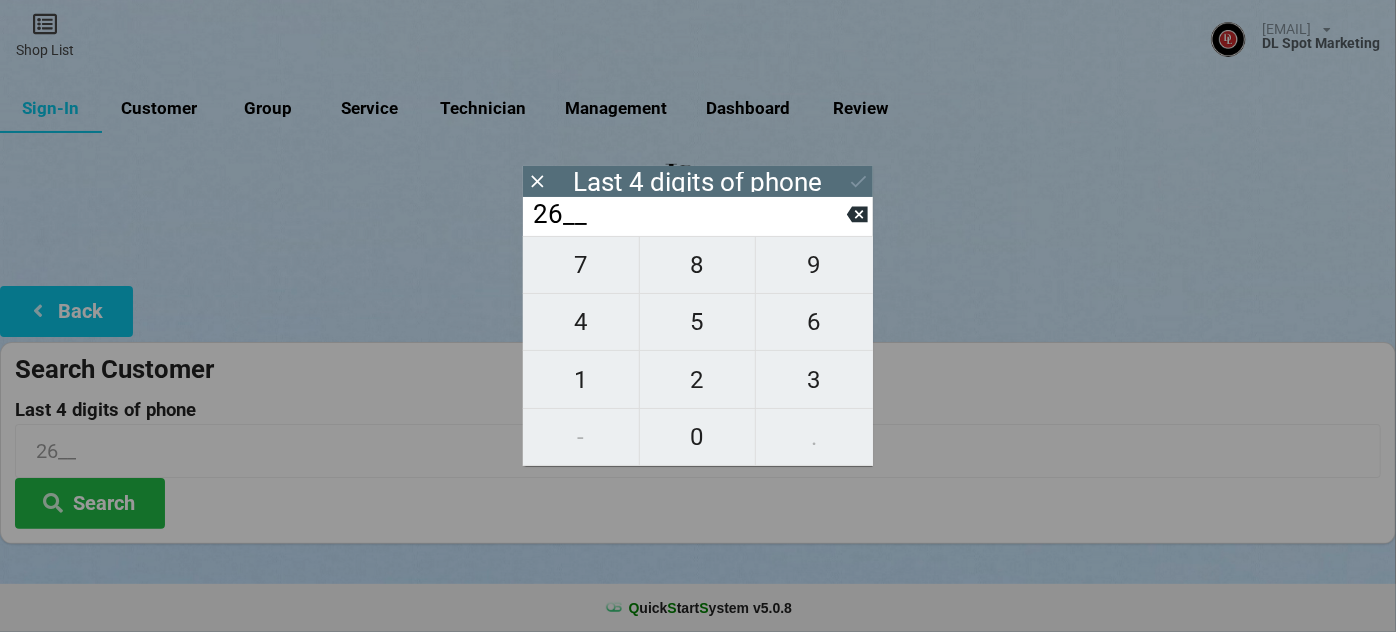 type on "[PHONE]" 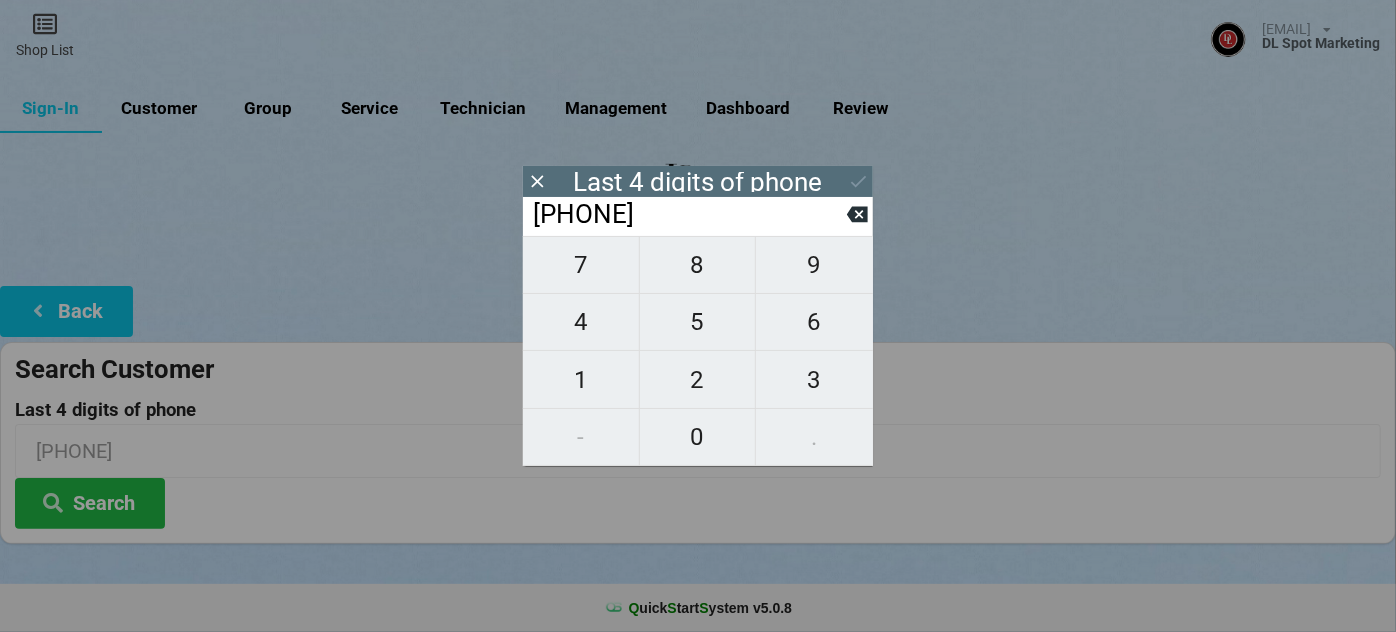 type on "2687" 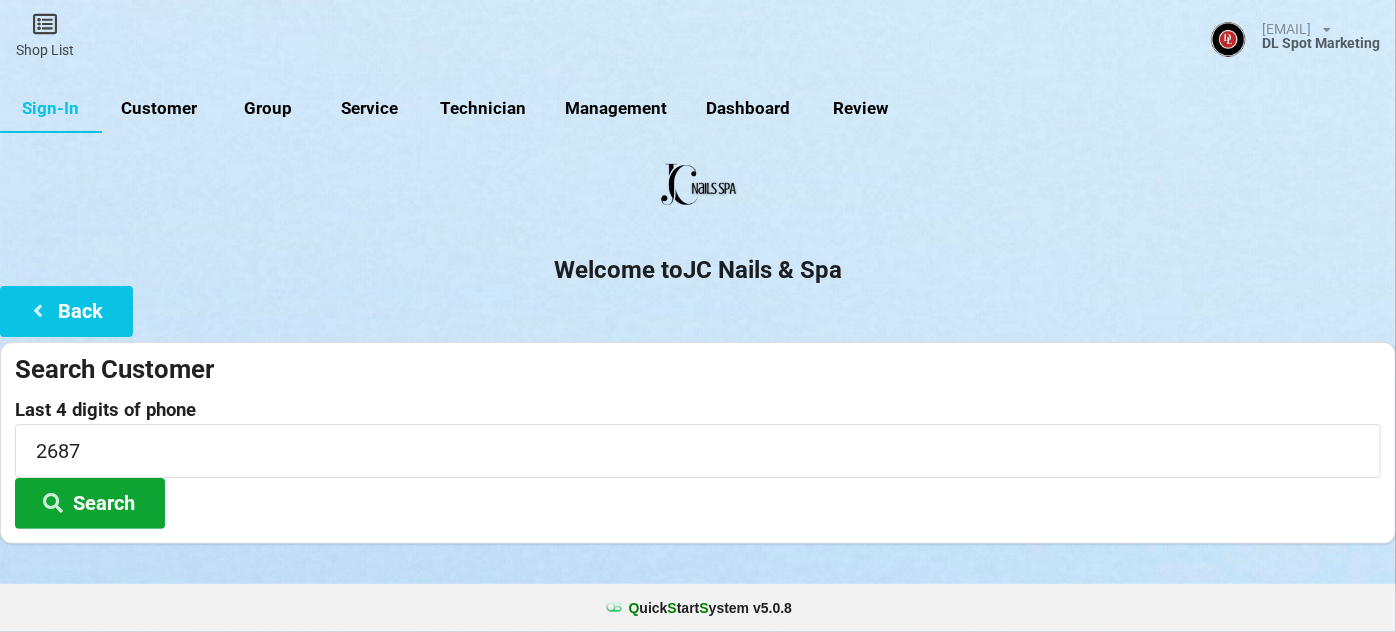 click on "Search" at bounding box center [90, 503] 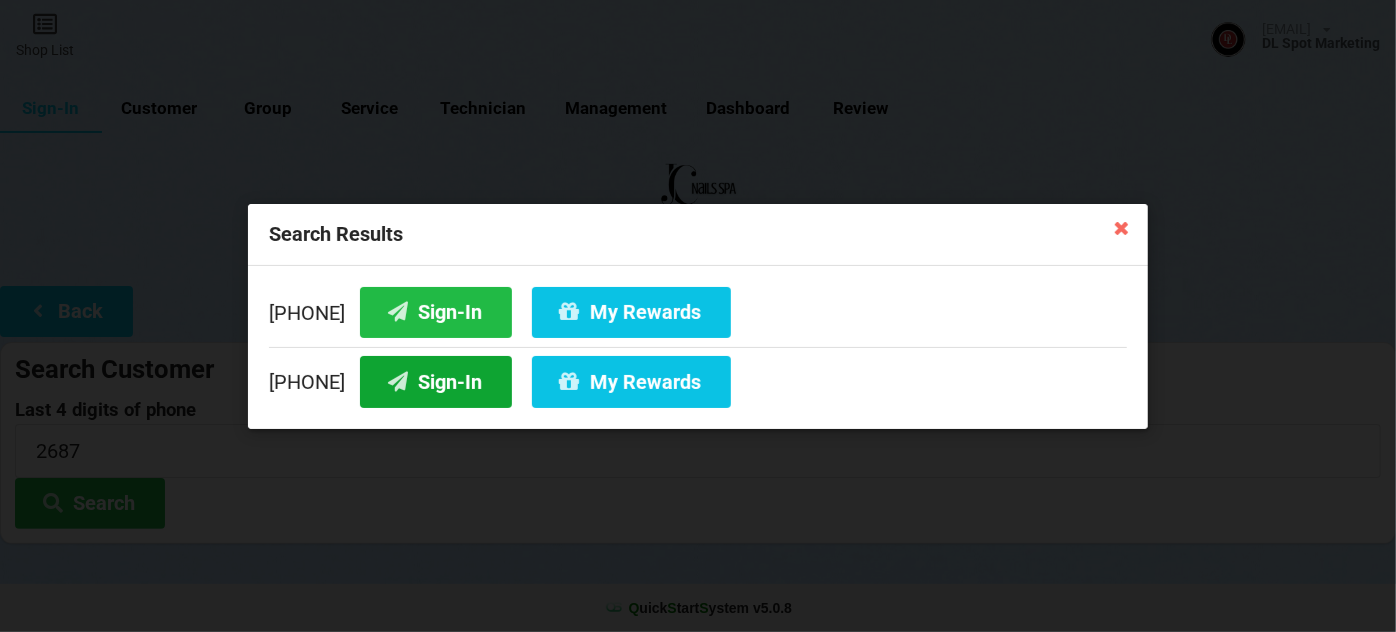 click on "Sign-In" at bounding box center (436, 381) 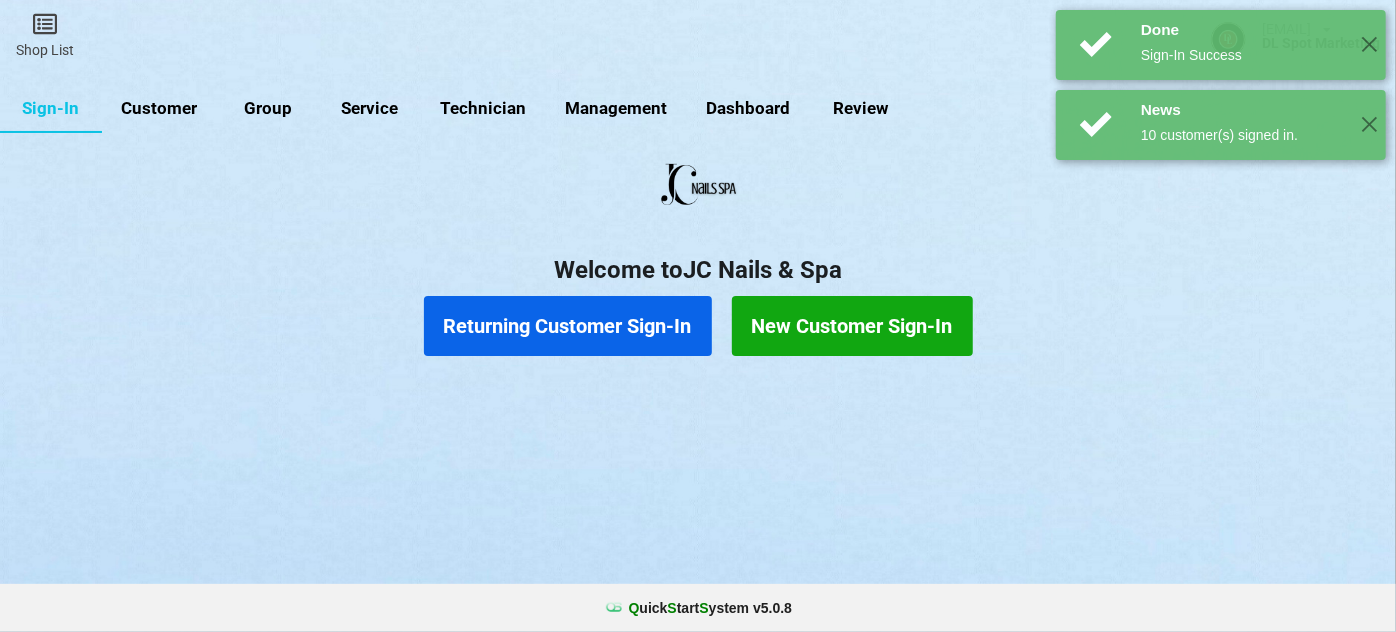 click on "Returning Customer Sign-In" at bounding box center [568, 326] 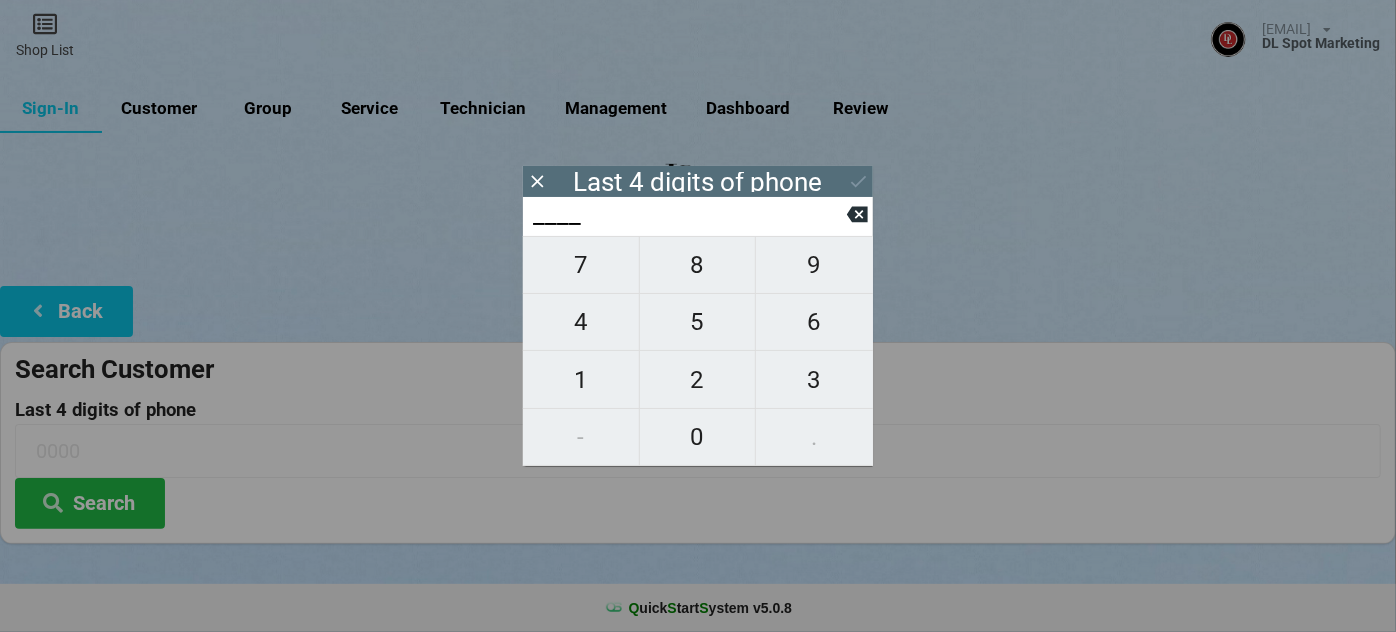 type on "7___" 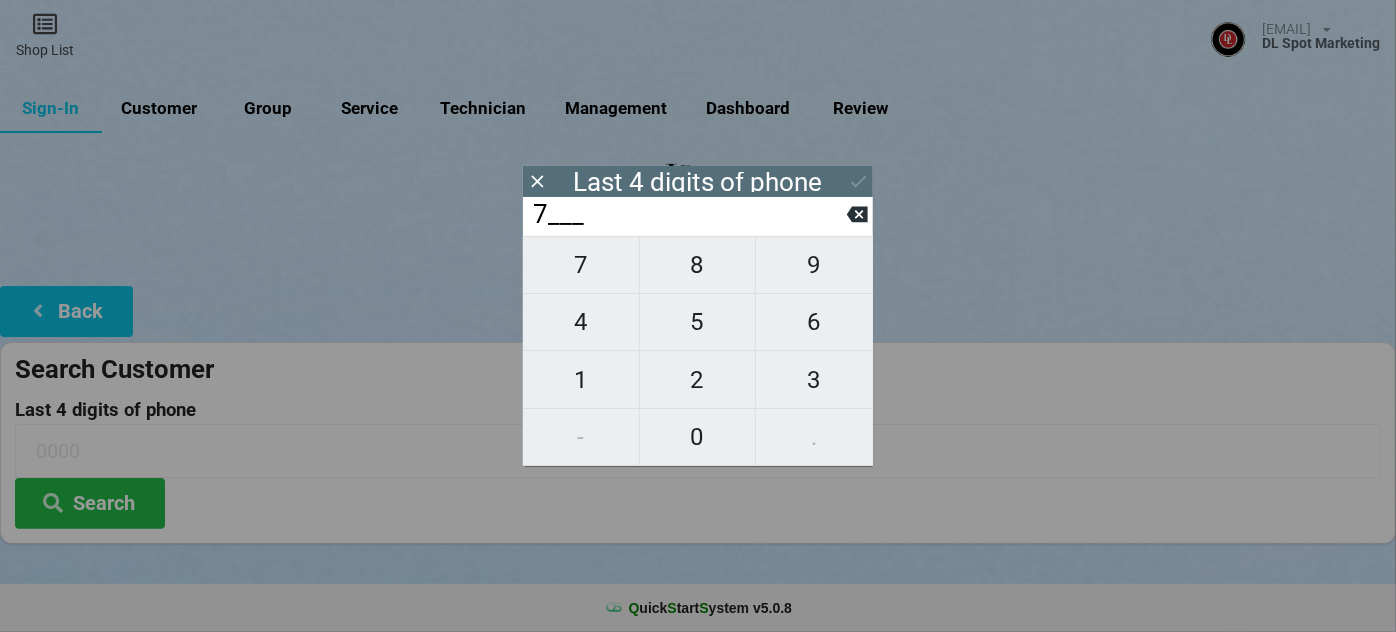 type on "7___" 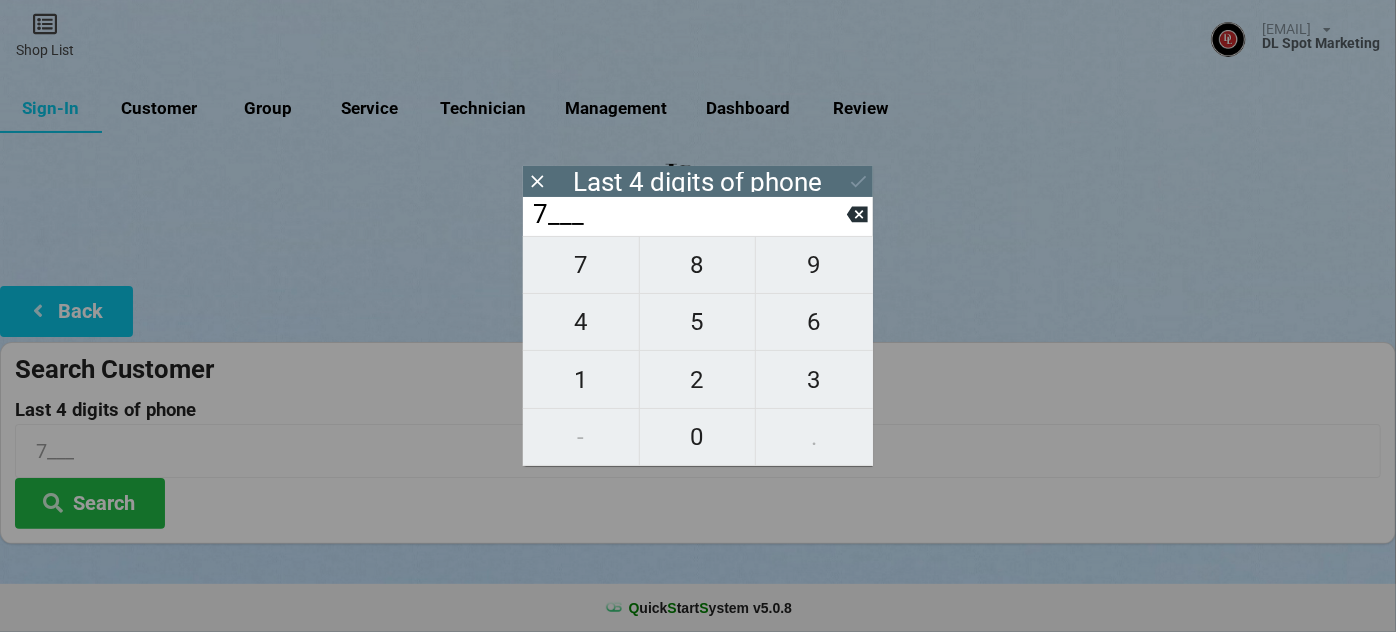 type on "[PHONE]" 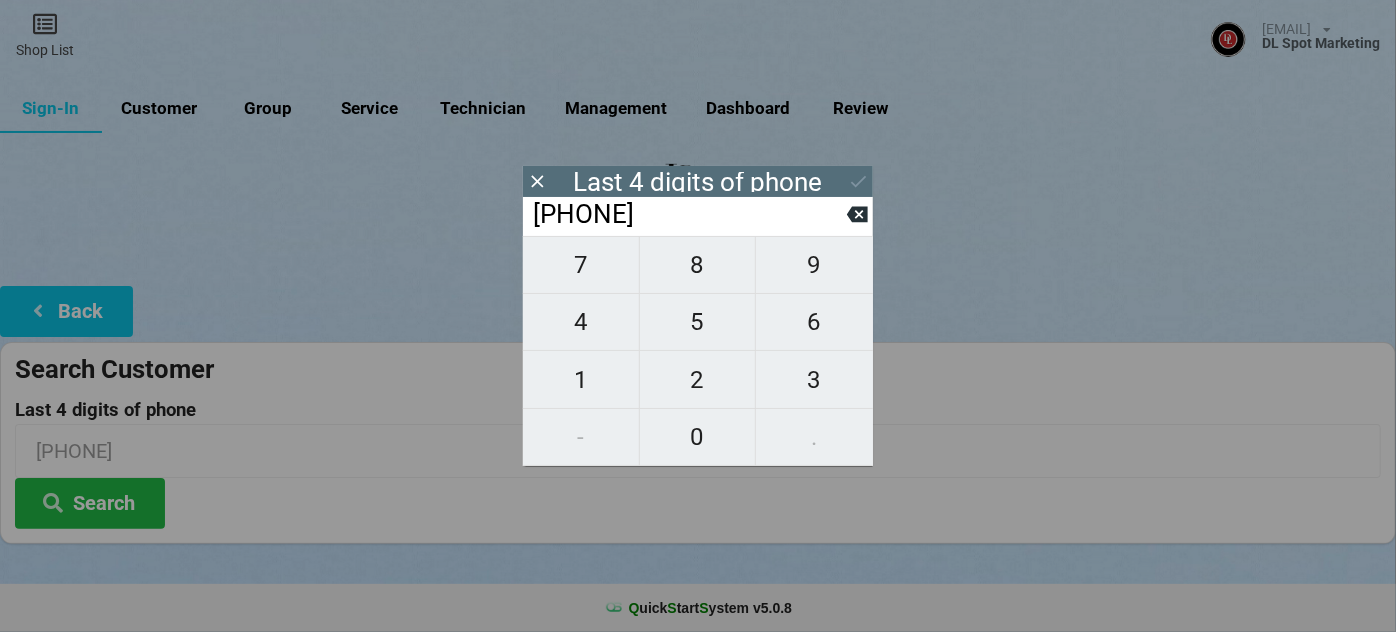 type on "[PHONE]" 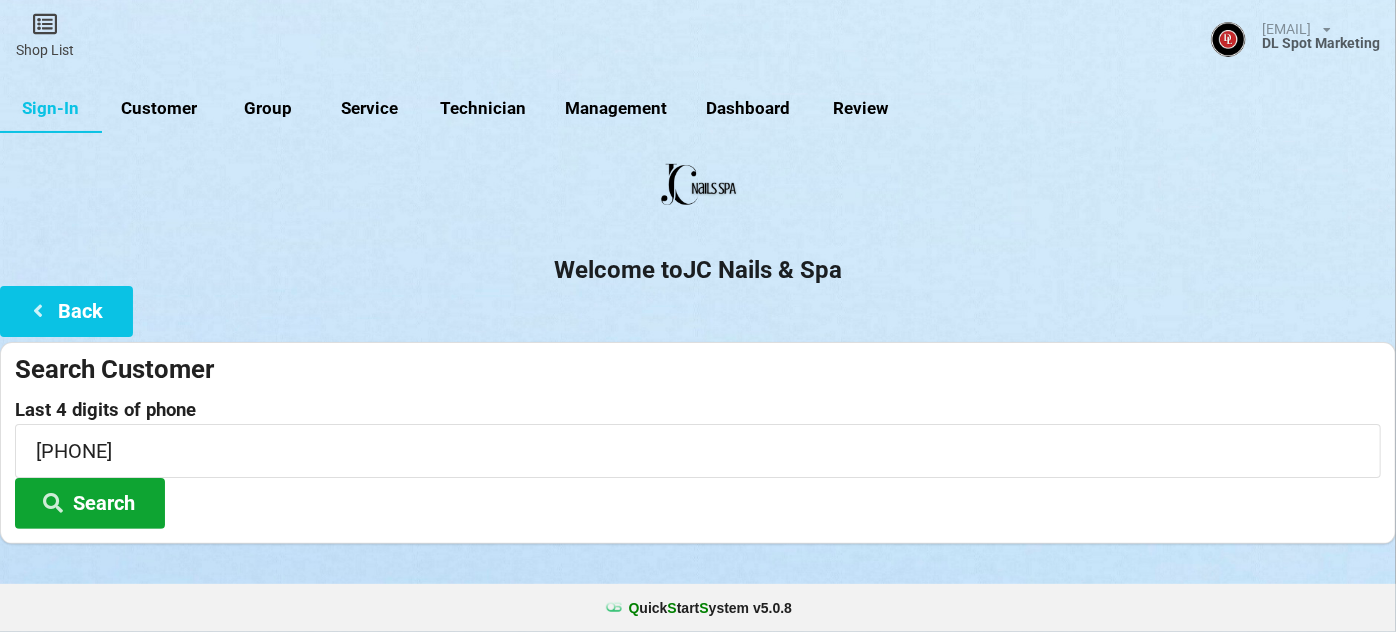 click on "Search" at bounding box center (90, 503) 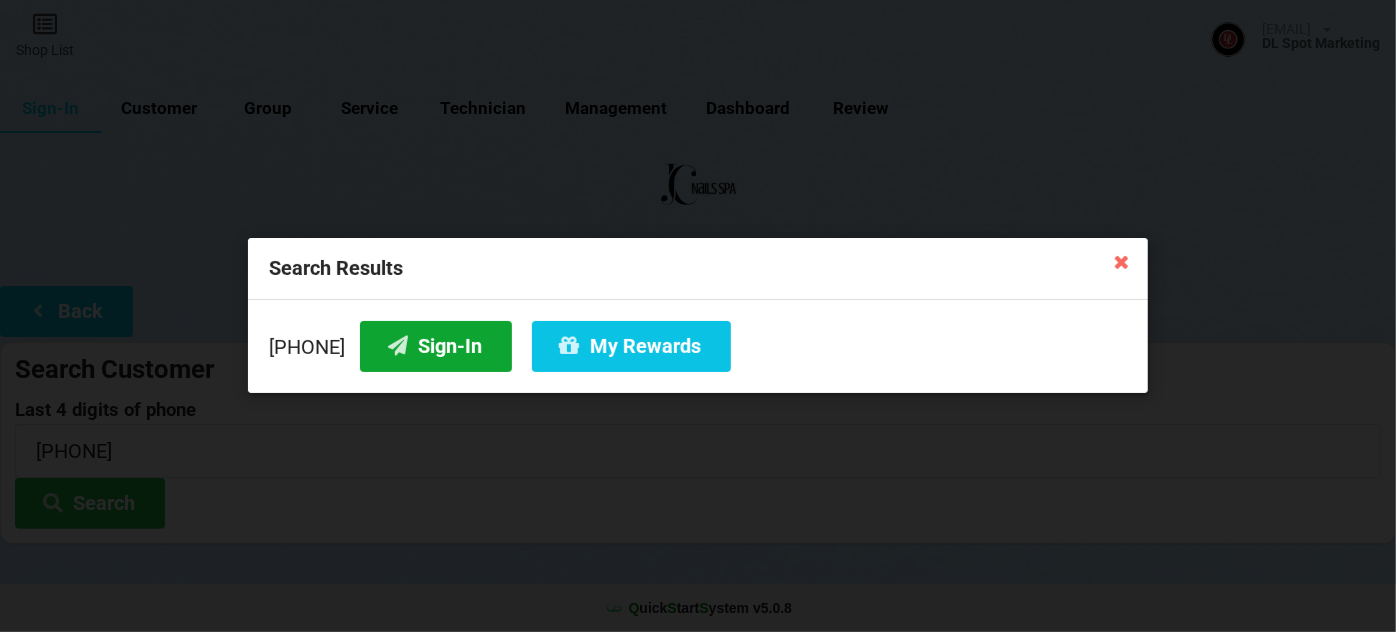 click on "Sign-In" at bounding box center (436, 346) 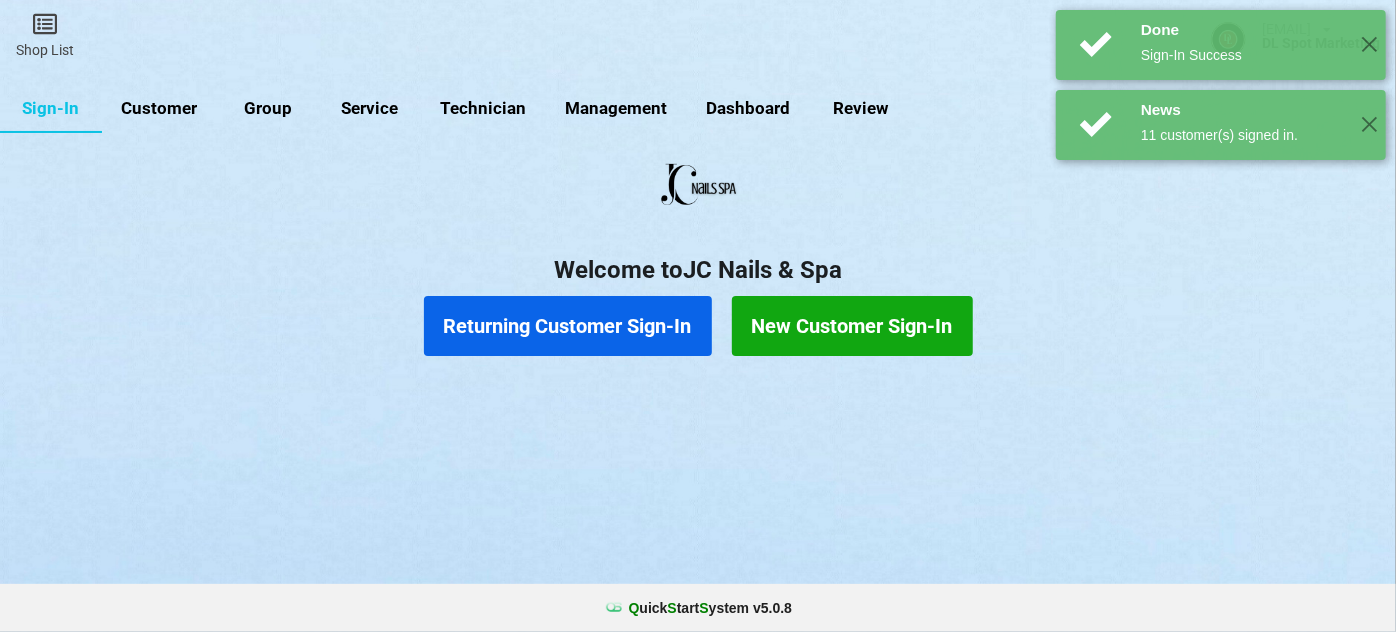 click on "Customer" at bounding box center (159, 109) 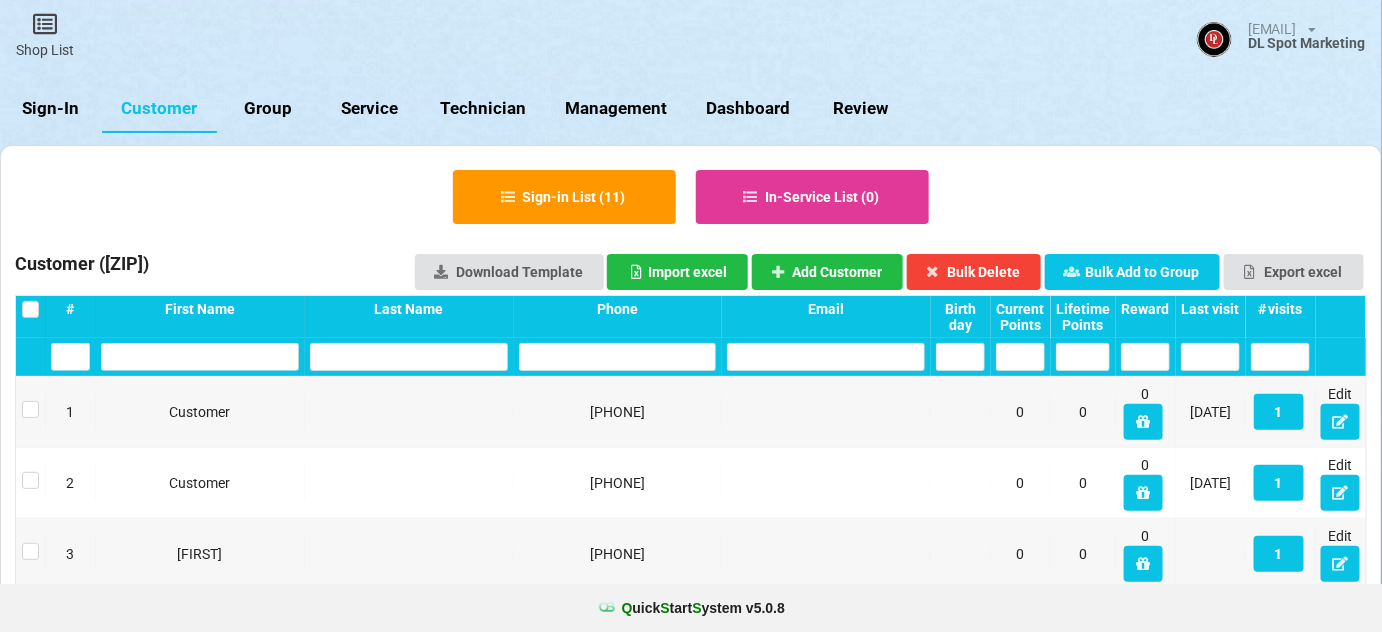 drag, startPoint x: 64, startPoint y: 114, endPoint x: 77, endPoint y: 122, distance: 15.264338 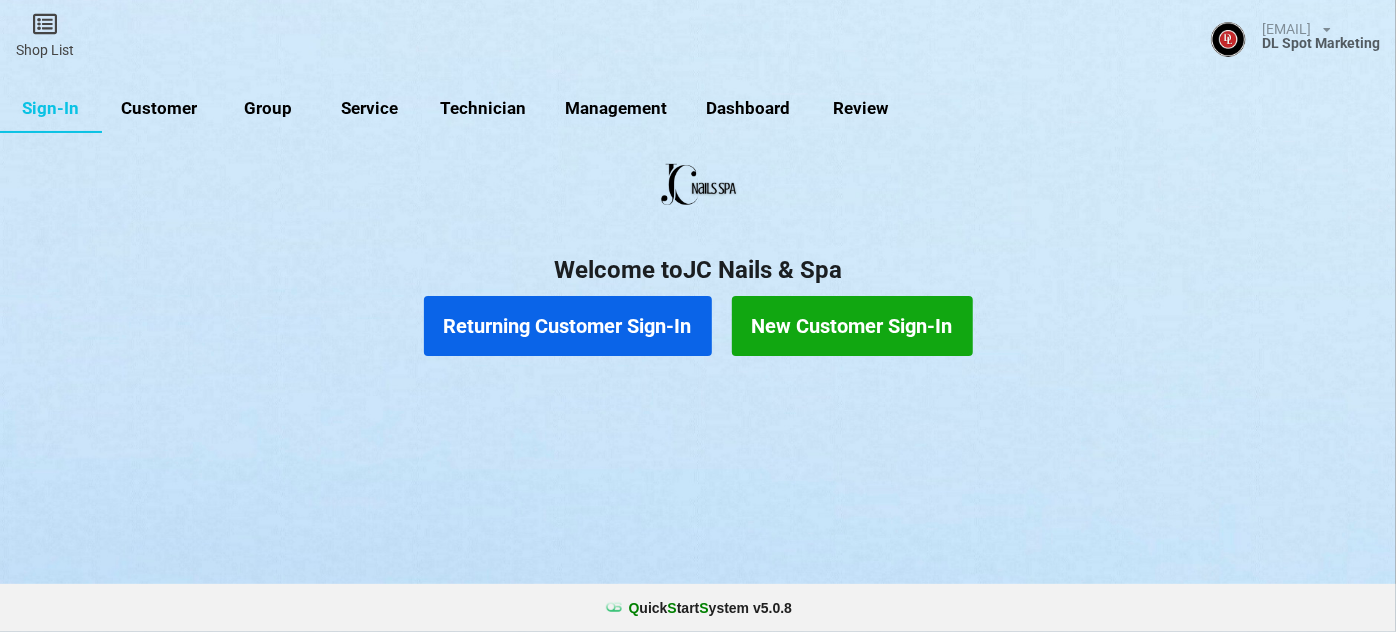 click on "Returning Customer Sign-In" at bounding box center (568, 326) 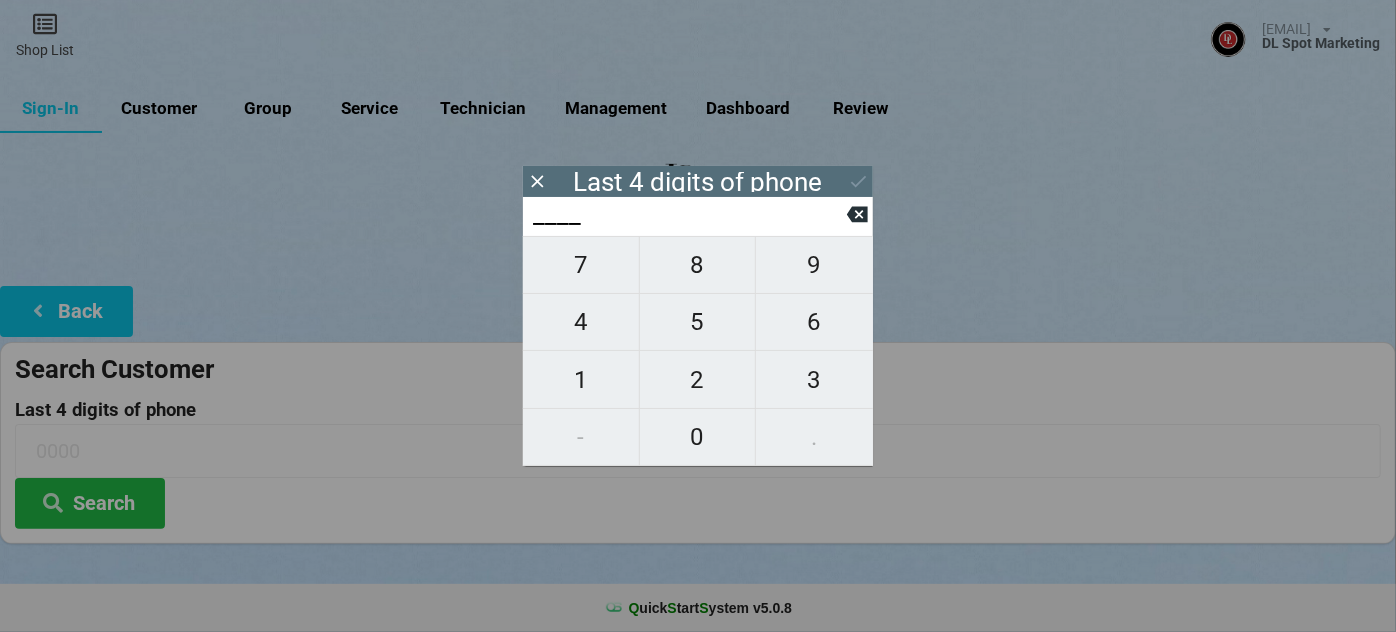 type on "5___" 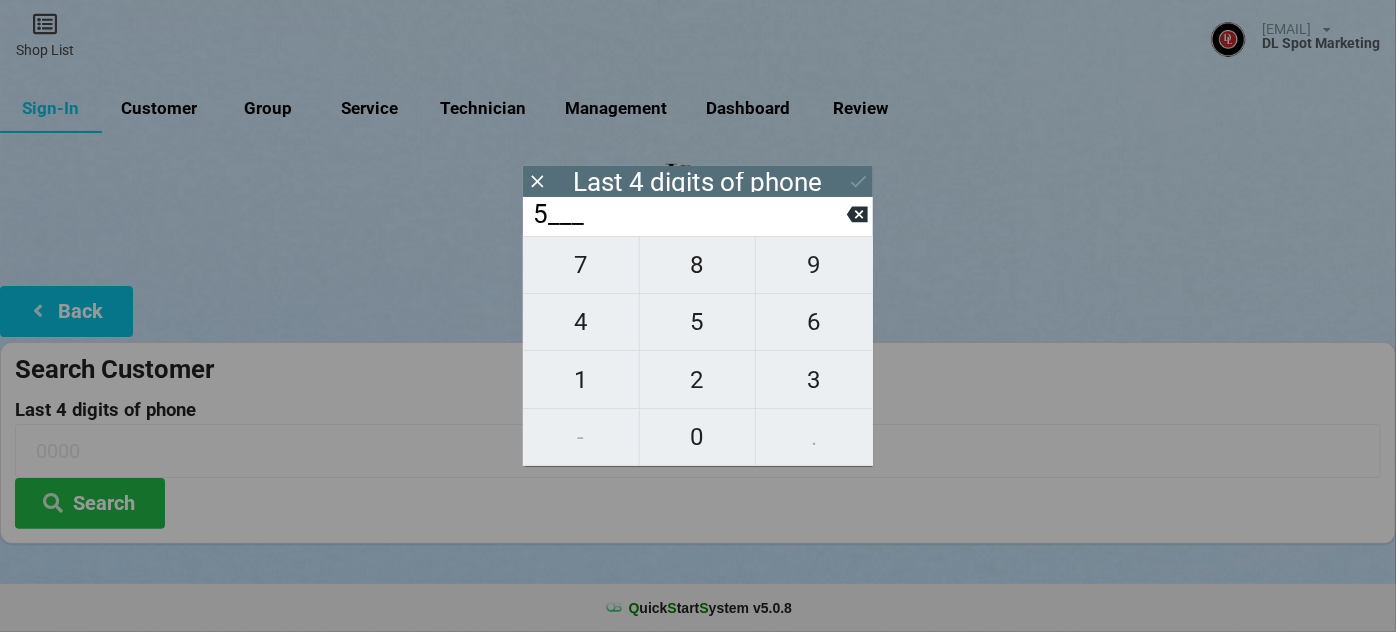 type on "5___" 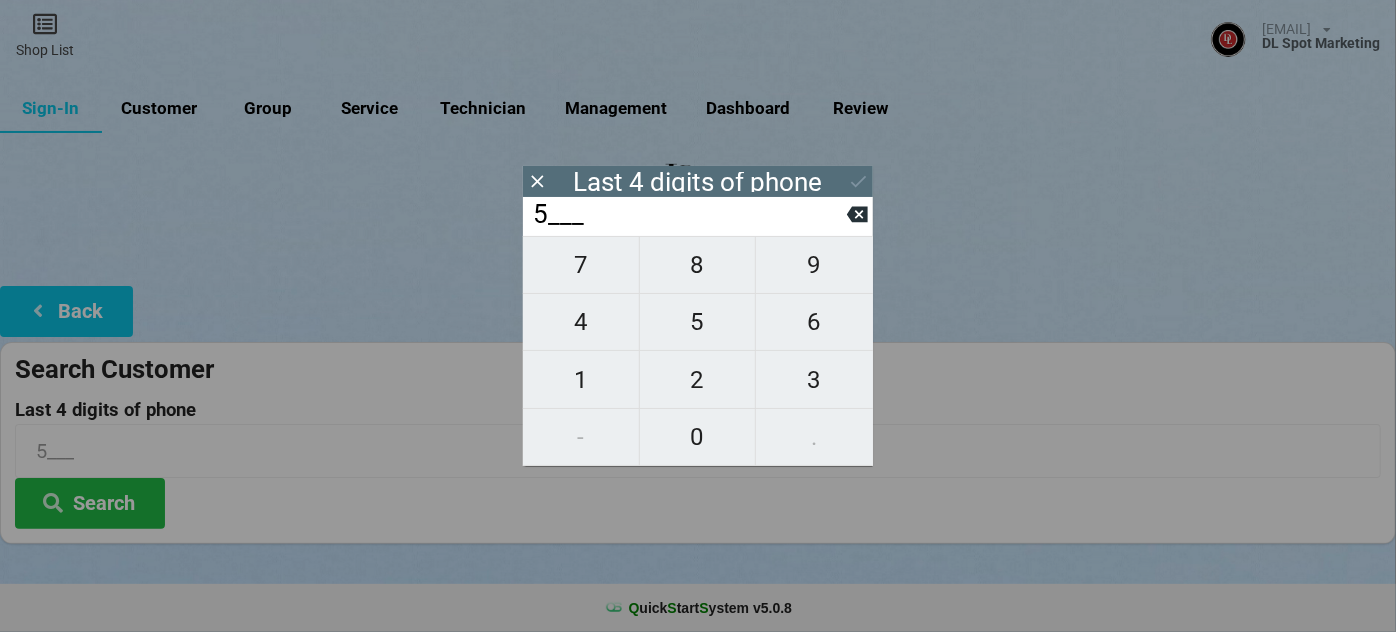 type on "59__" 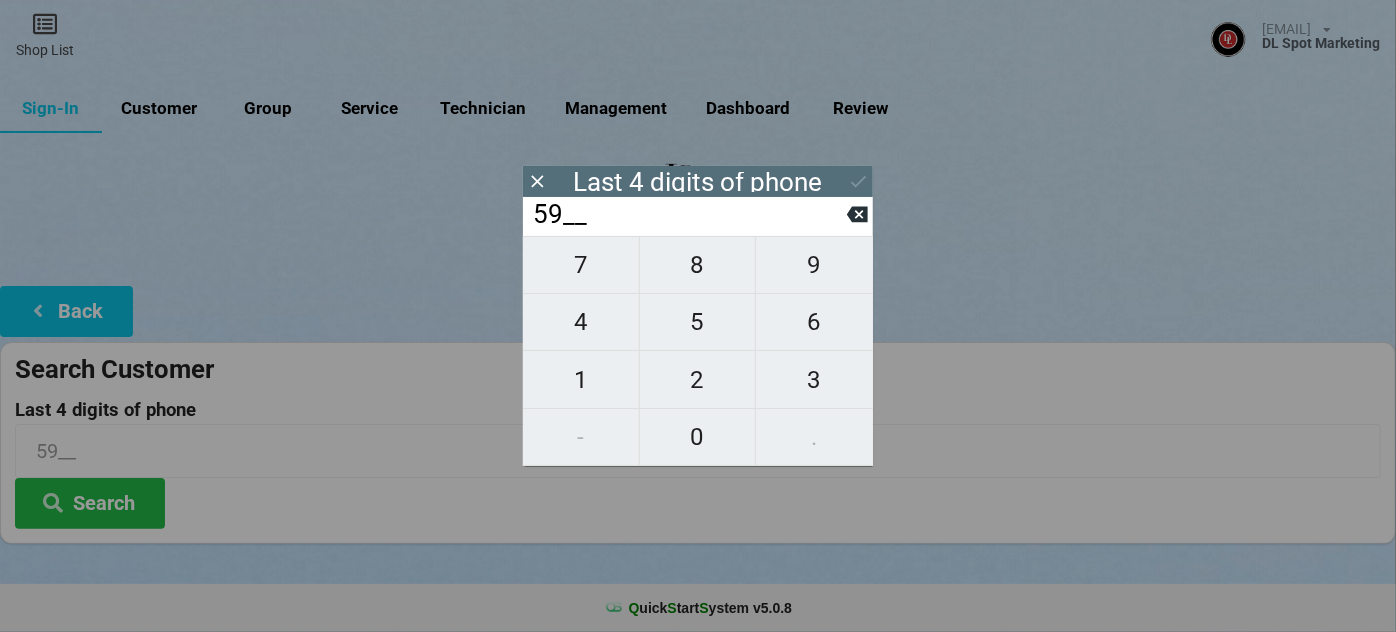 type on "[PHONE]" 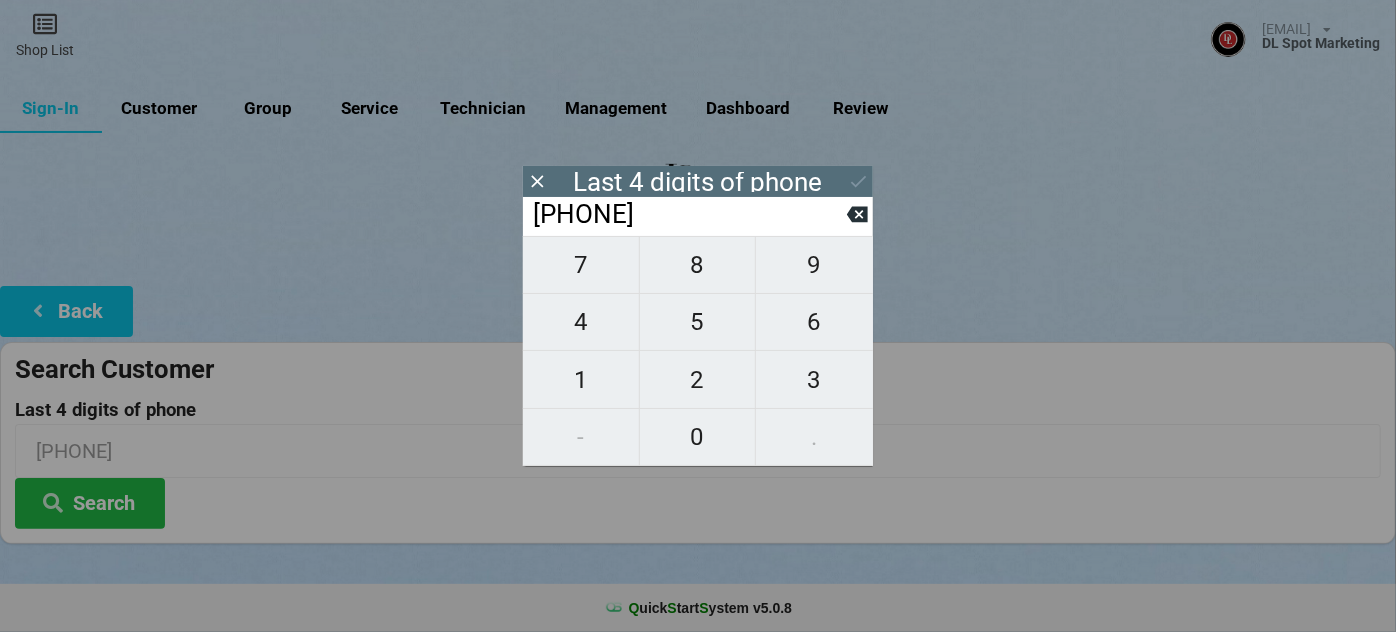 type on "[PHONE]" 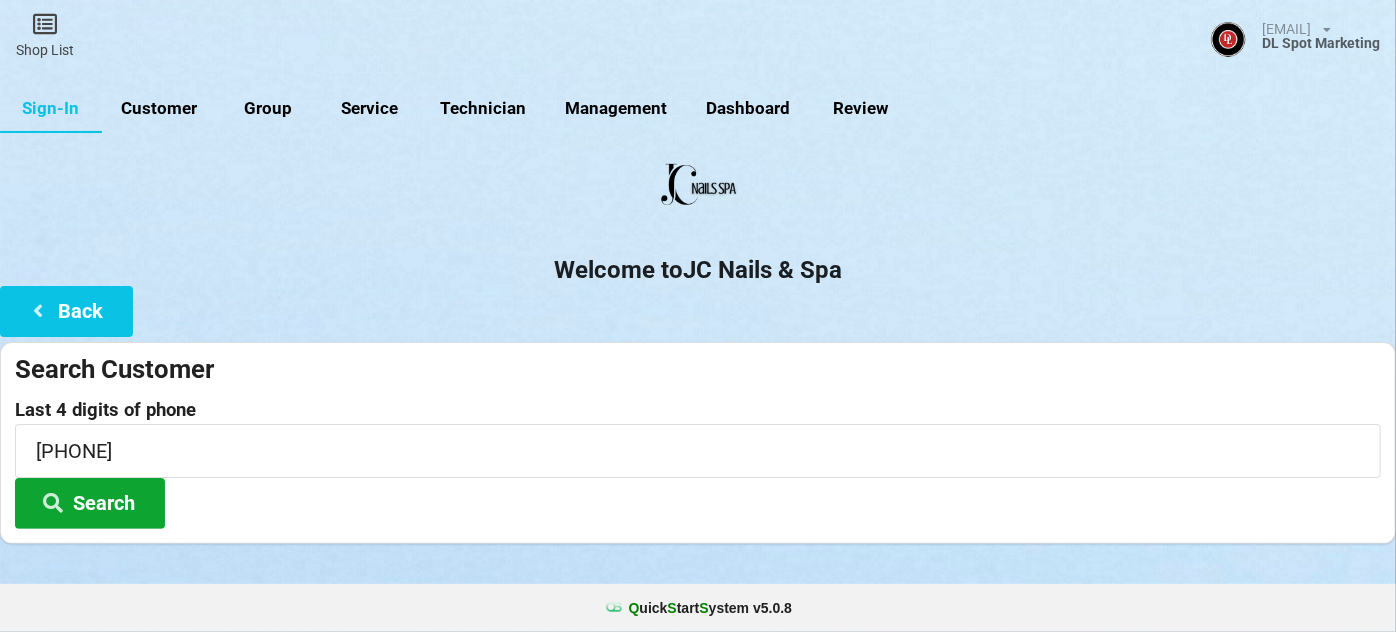 click on "Search" at bounding box center [90, 503] 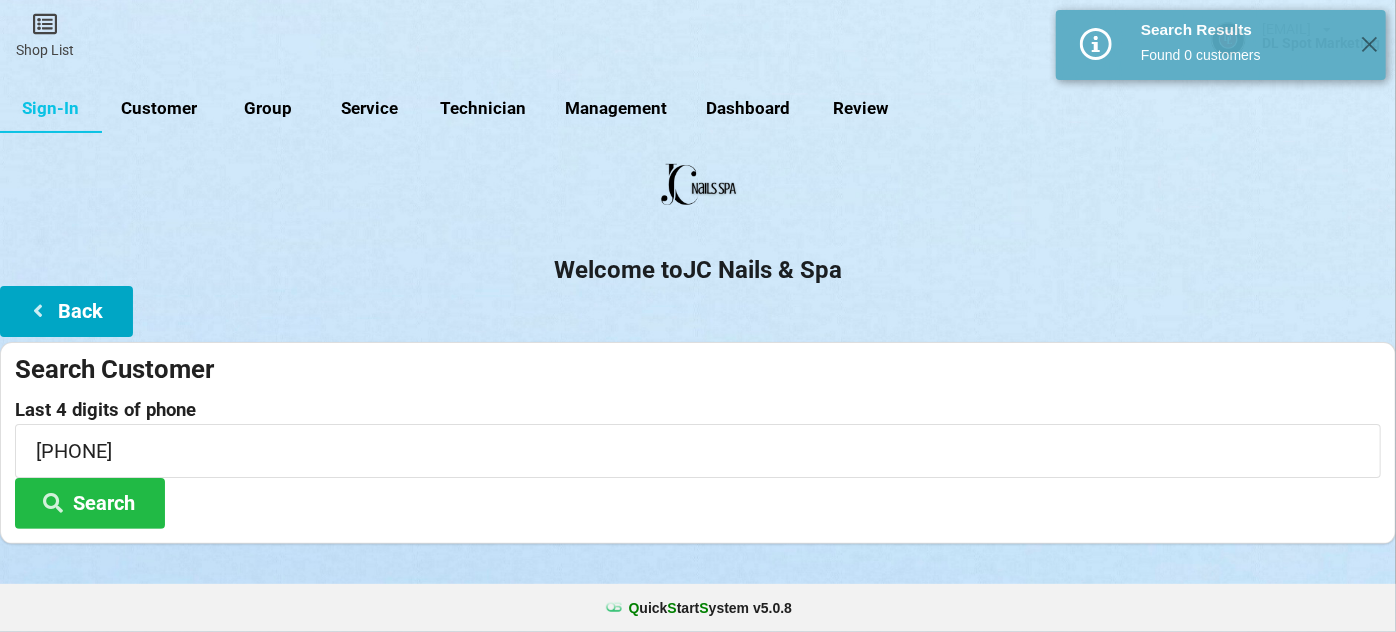 click on "Back" at bounding box center [66, 311] 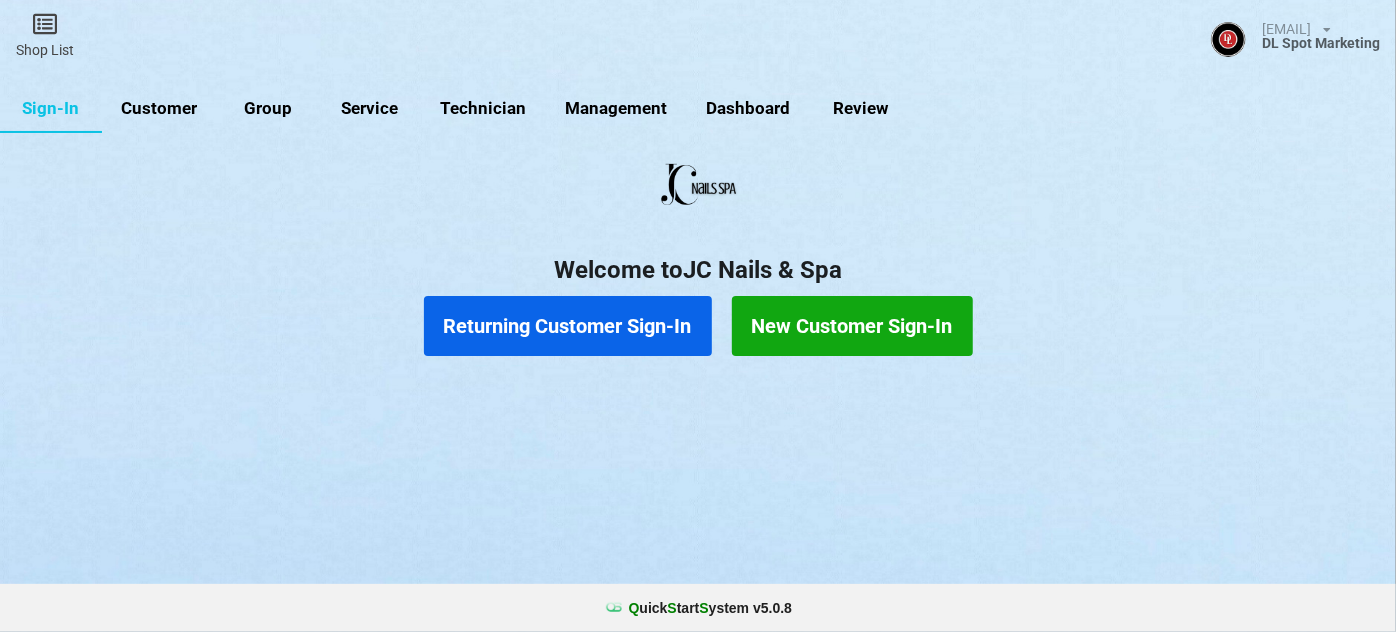 click on "New Customer Sign-In" at bounding box center (852, 326) 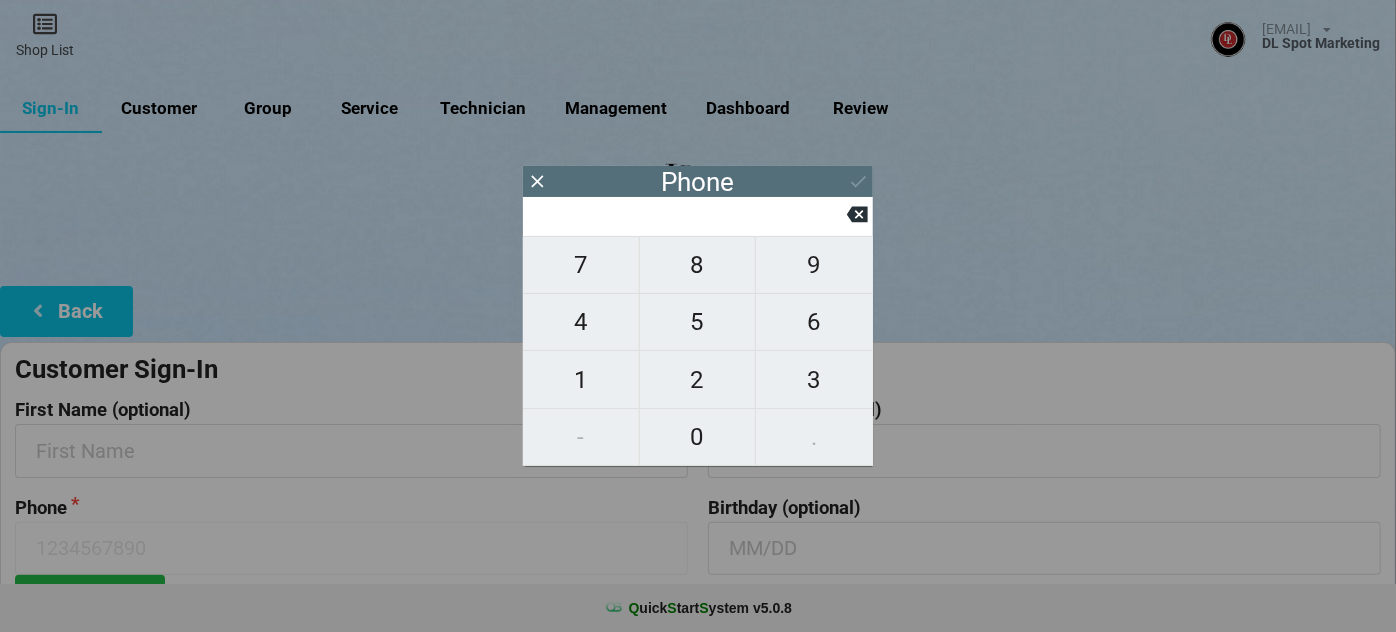 type on "9" 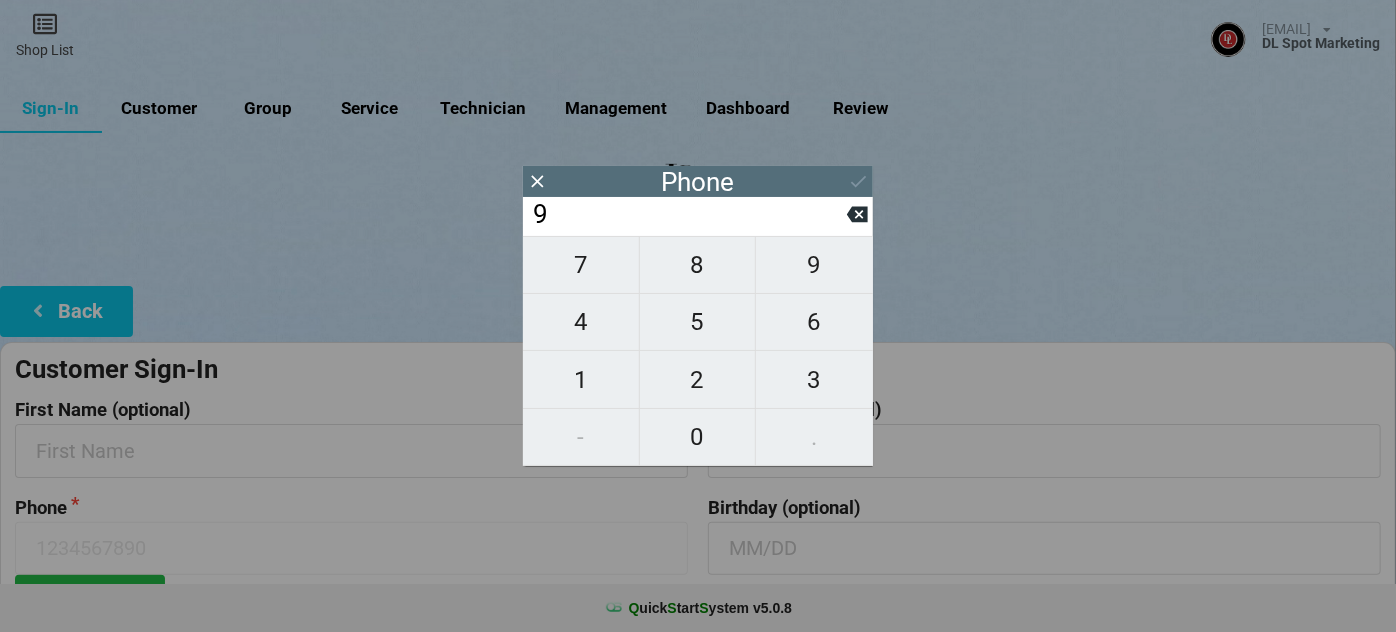 type on "9" 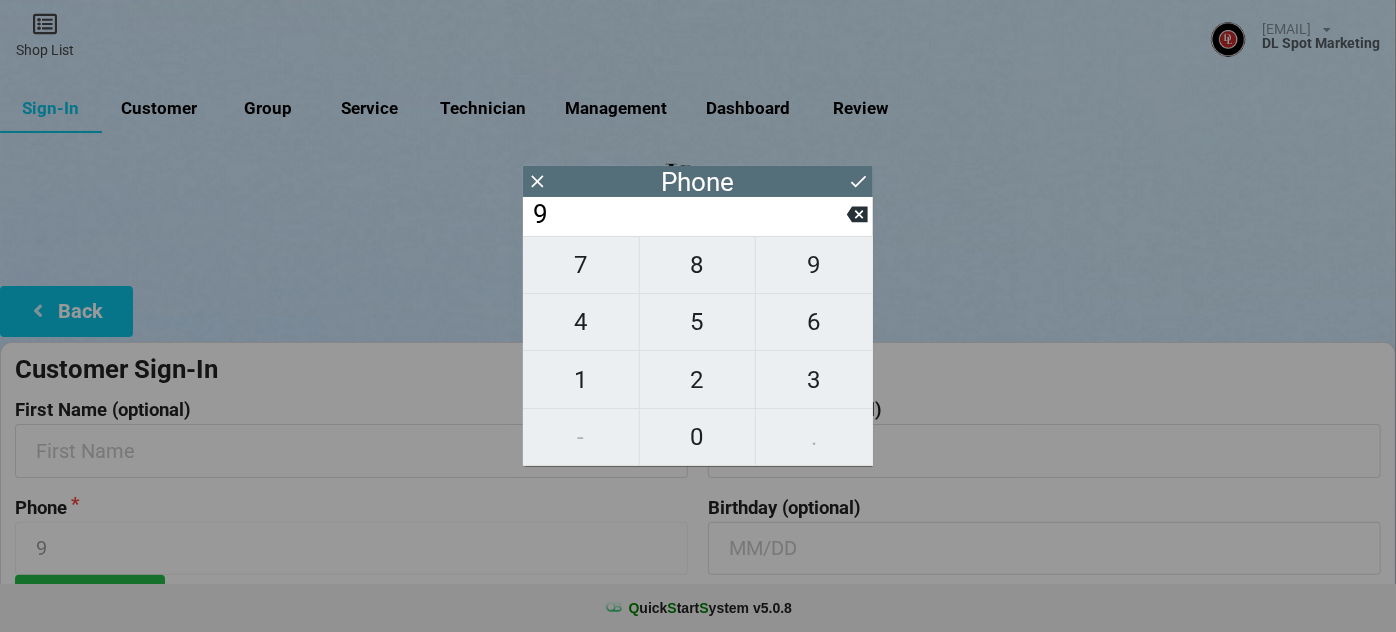 type on "[PHONE]" 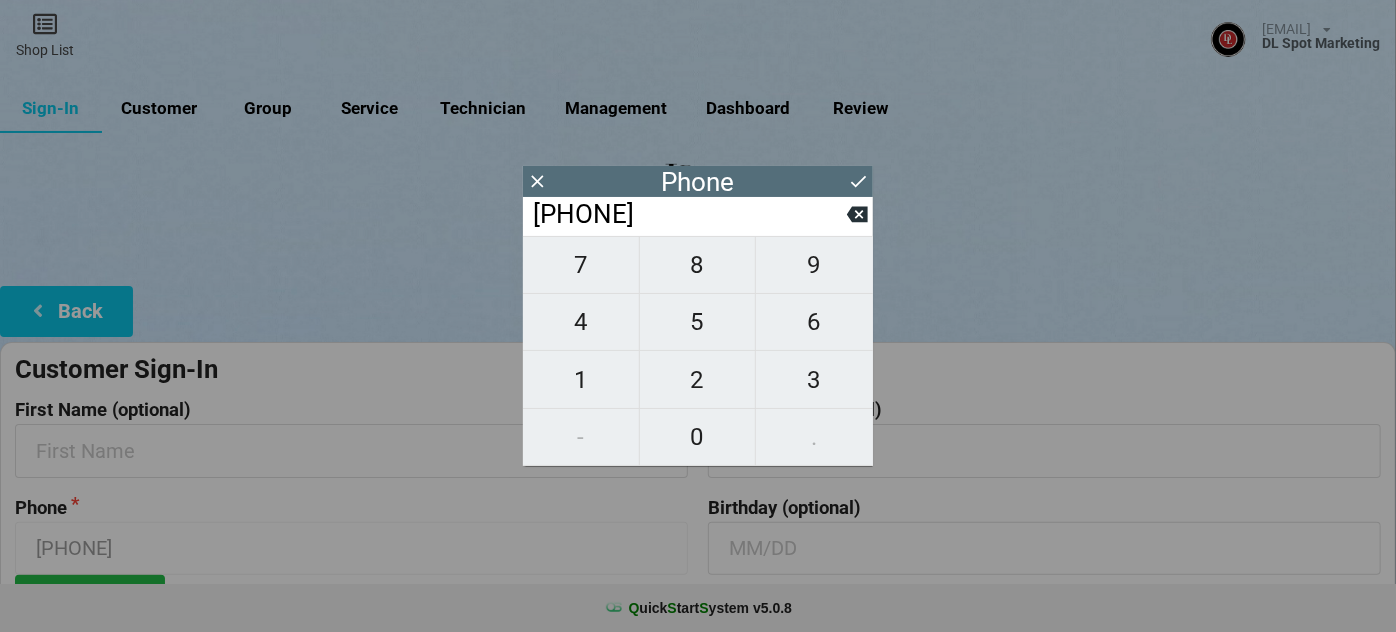 type on "925" 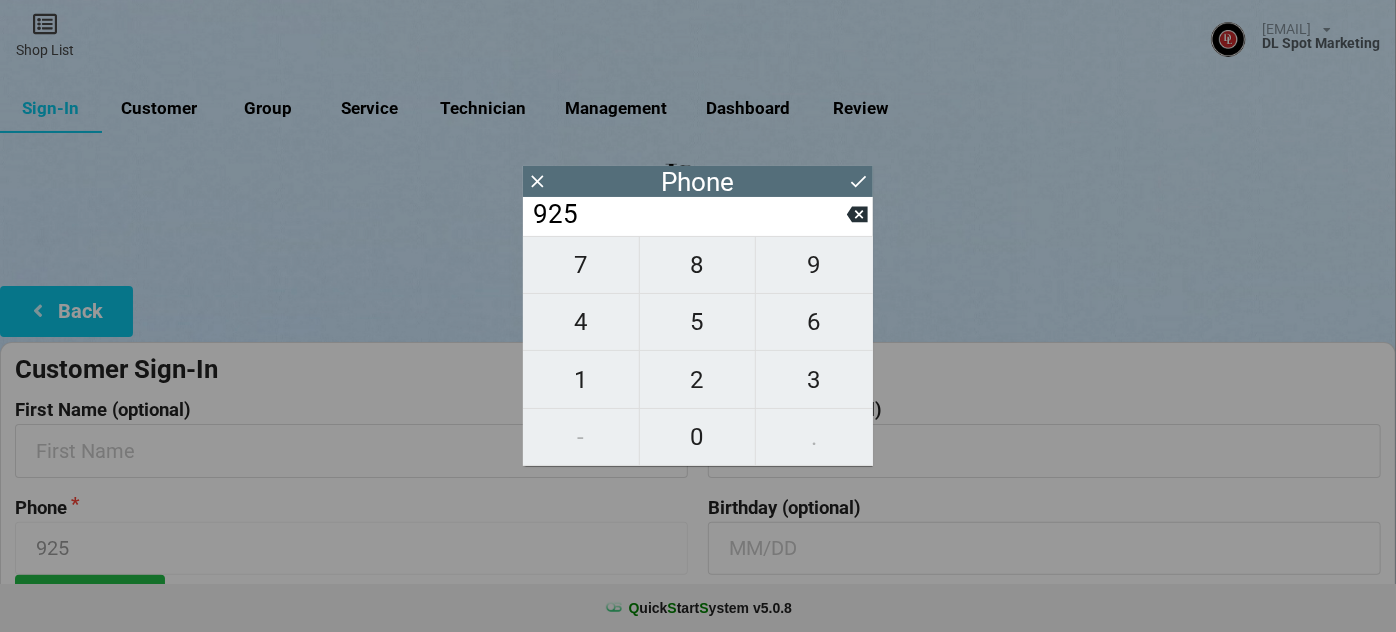 type on "[PHONE]" 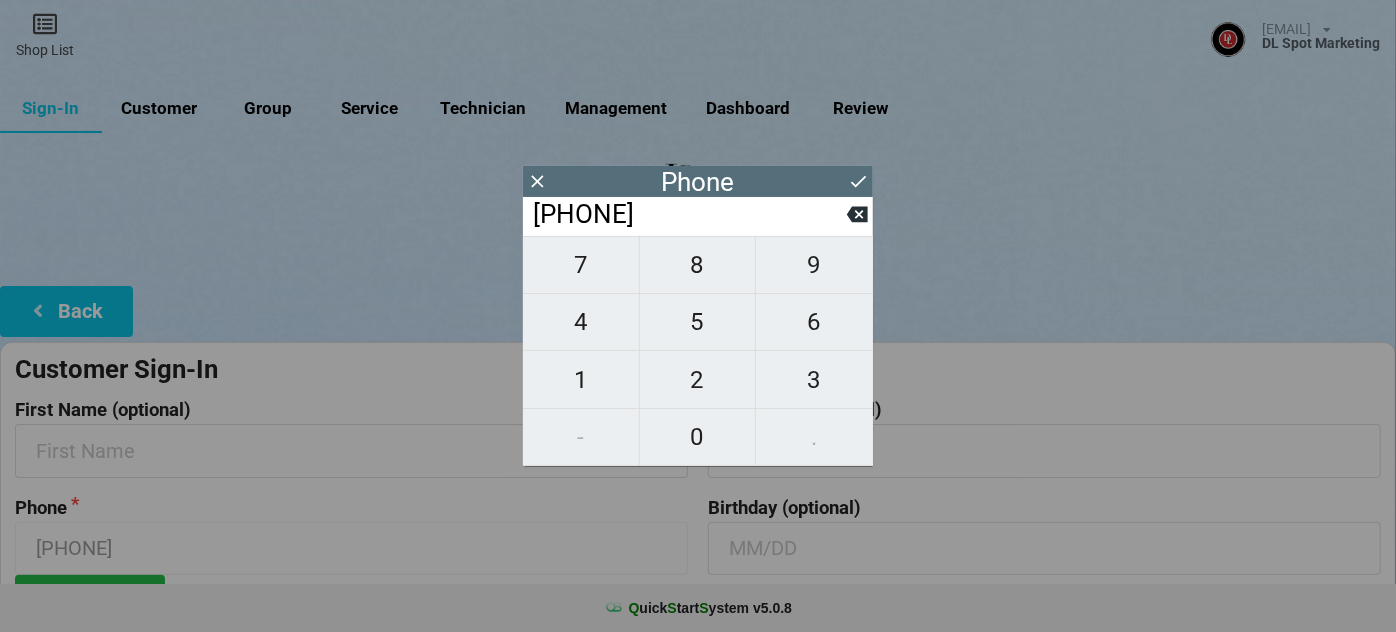 type on "[PHONE]" 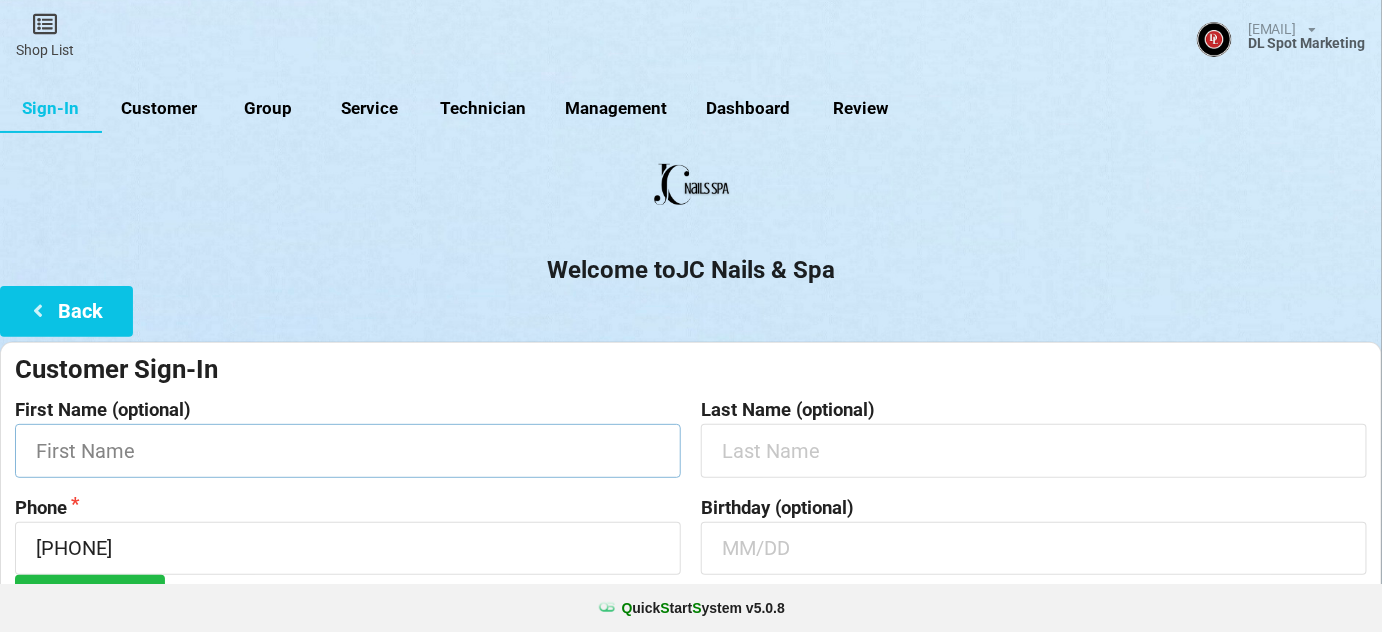 click at bounding box center (348, 450) 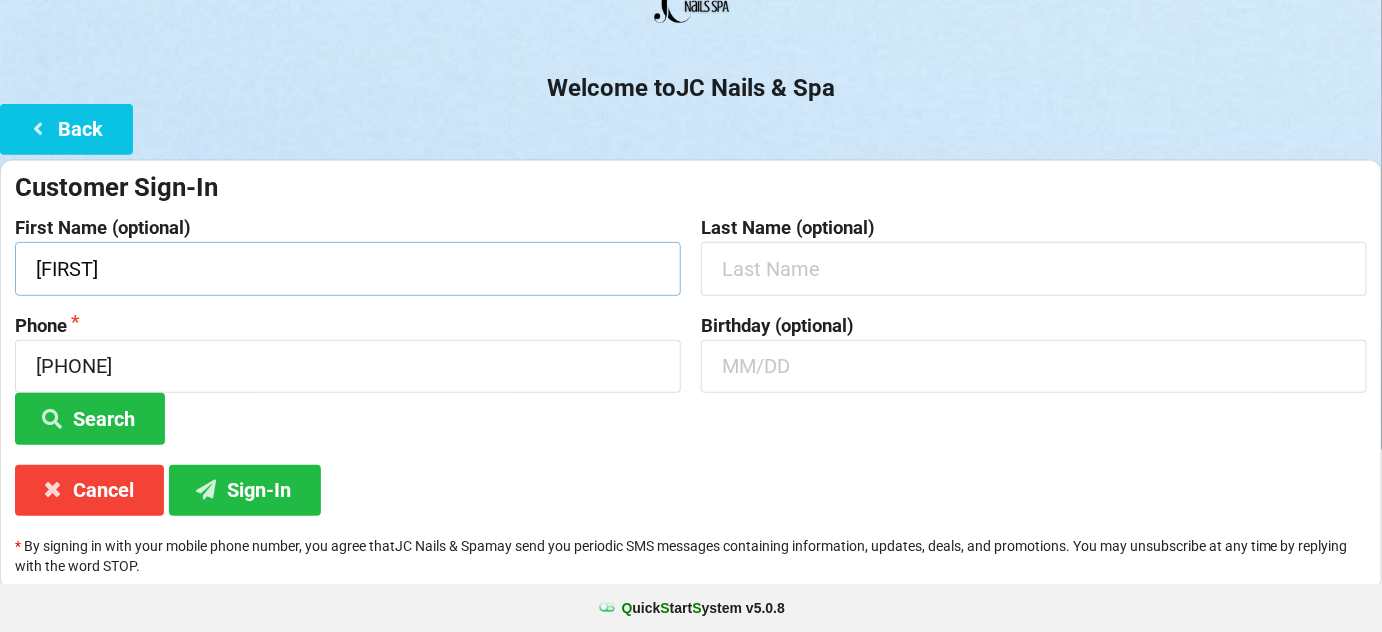 scroll, scrollTop: 191, scrollLeft: 0, axis: vertical 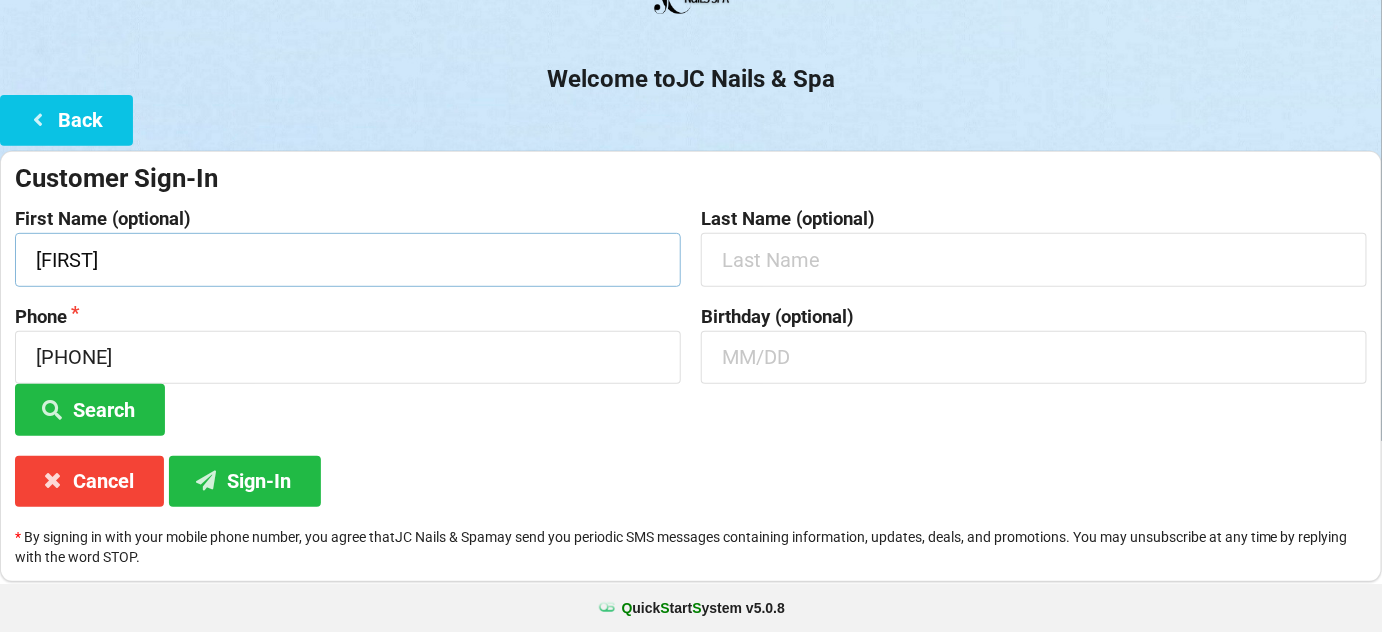type on "[FIRST]" 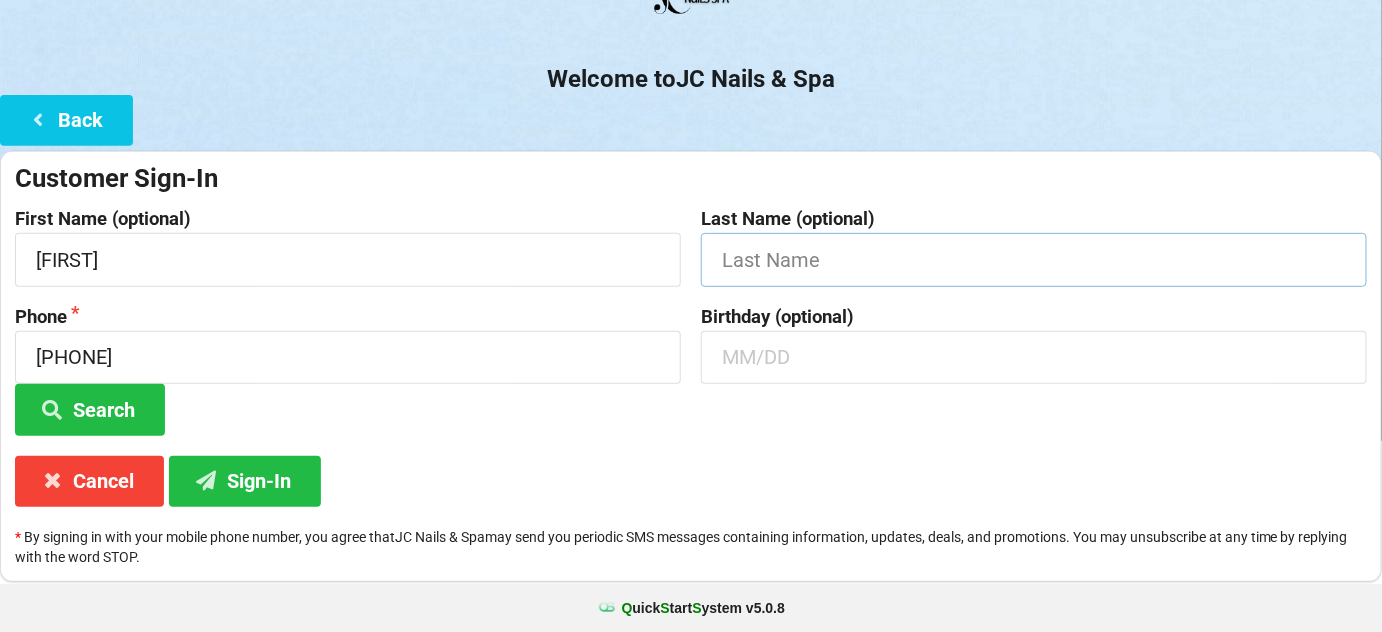 click at bounding box center [1034, 259] 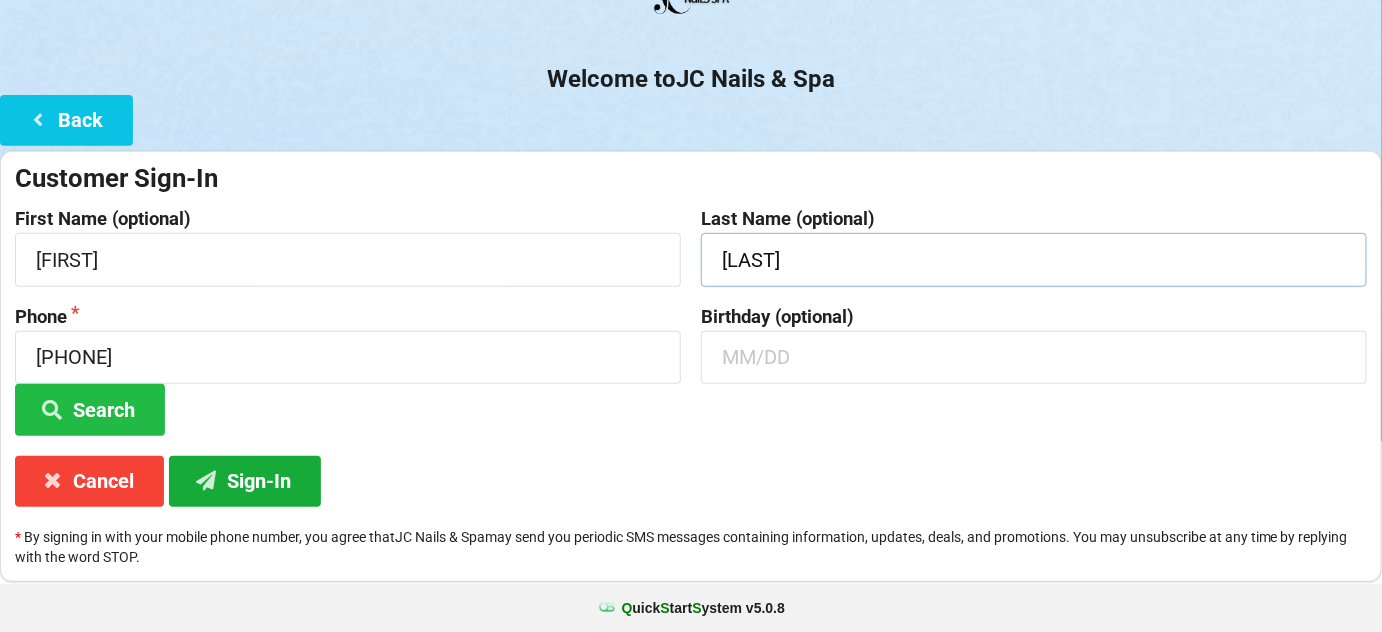 type on "[LAST]" 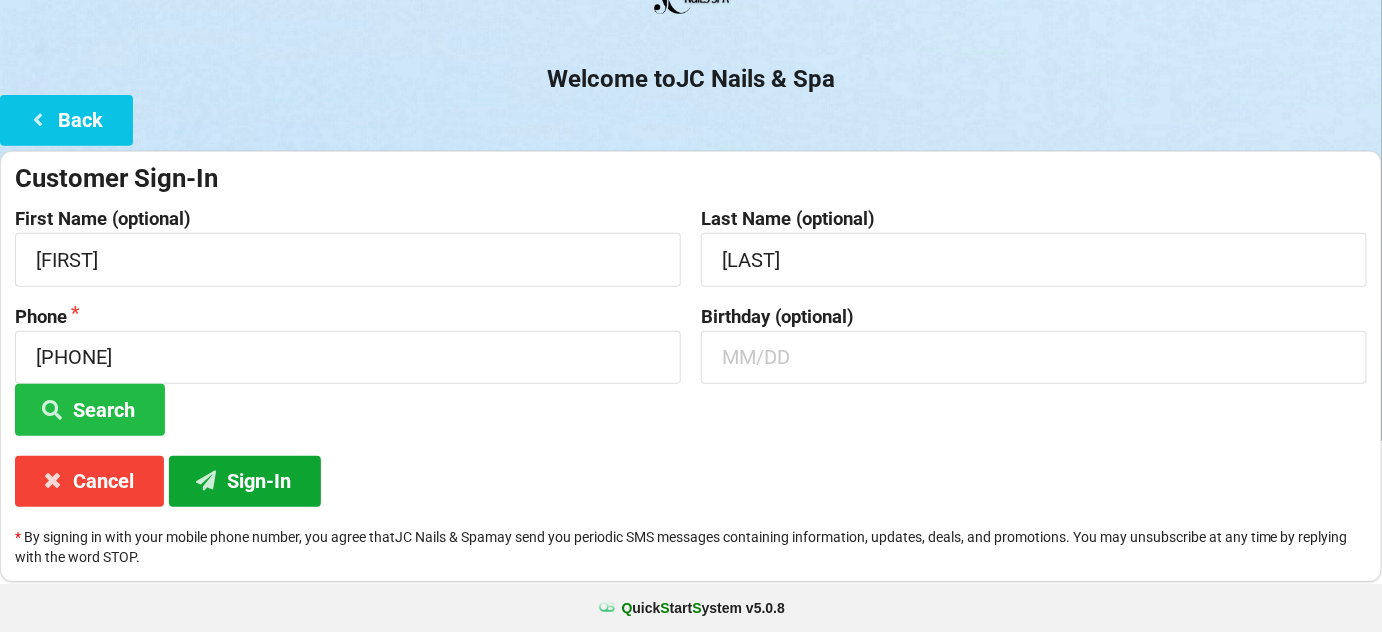 click on "Sign-In" at bounding box center [245, 481] 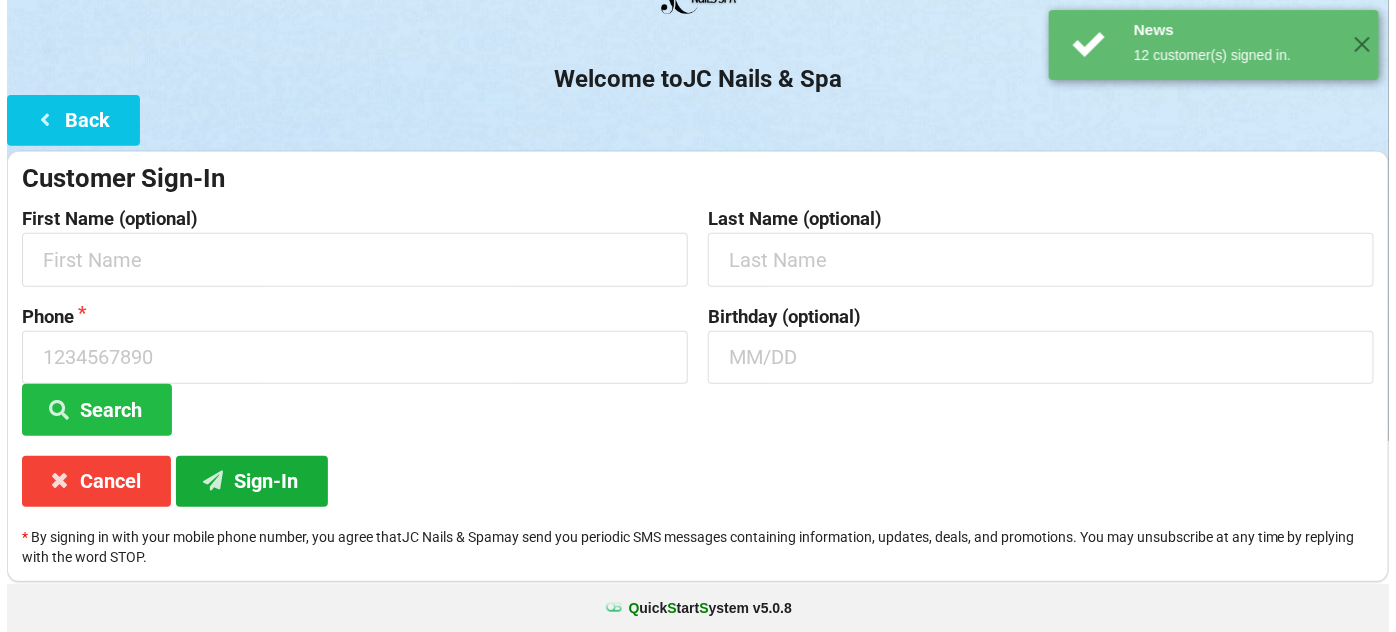scroll, scrollTop: 0, scrollLeft: 0, axis: both 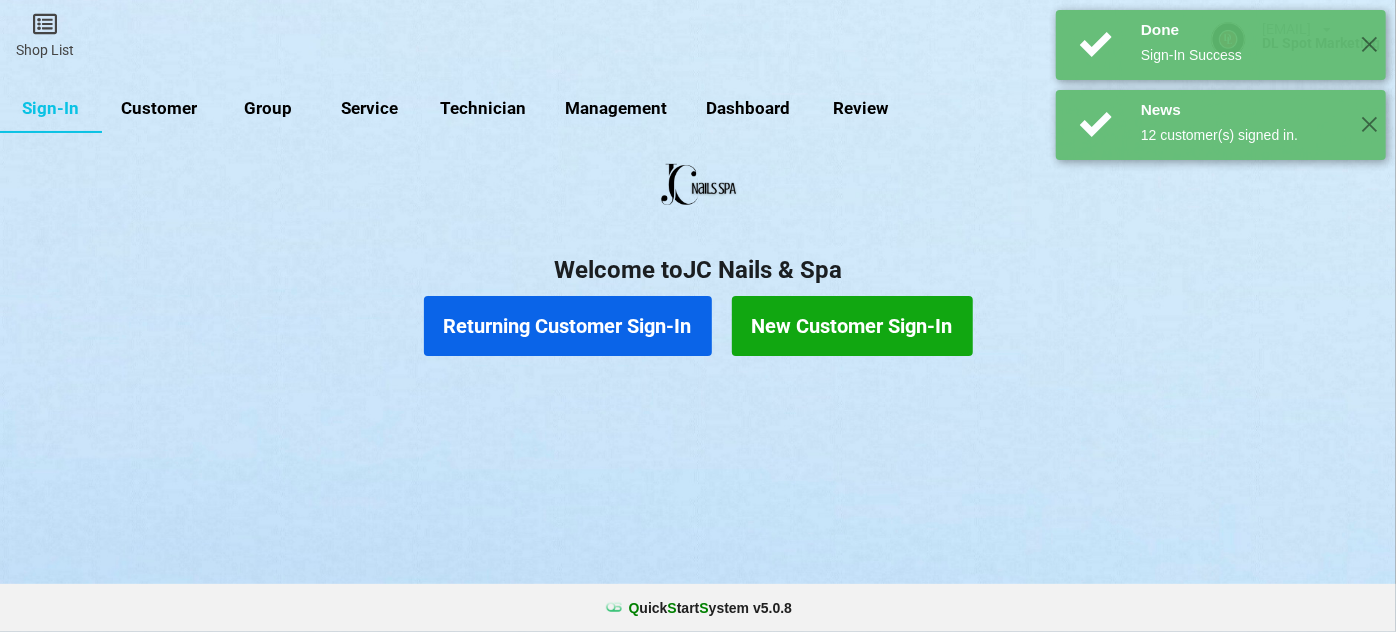 click on "Customer" at bounding box center [159, 109] 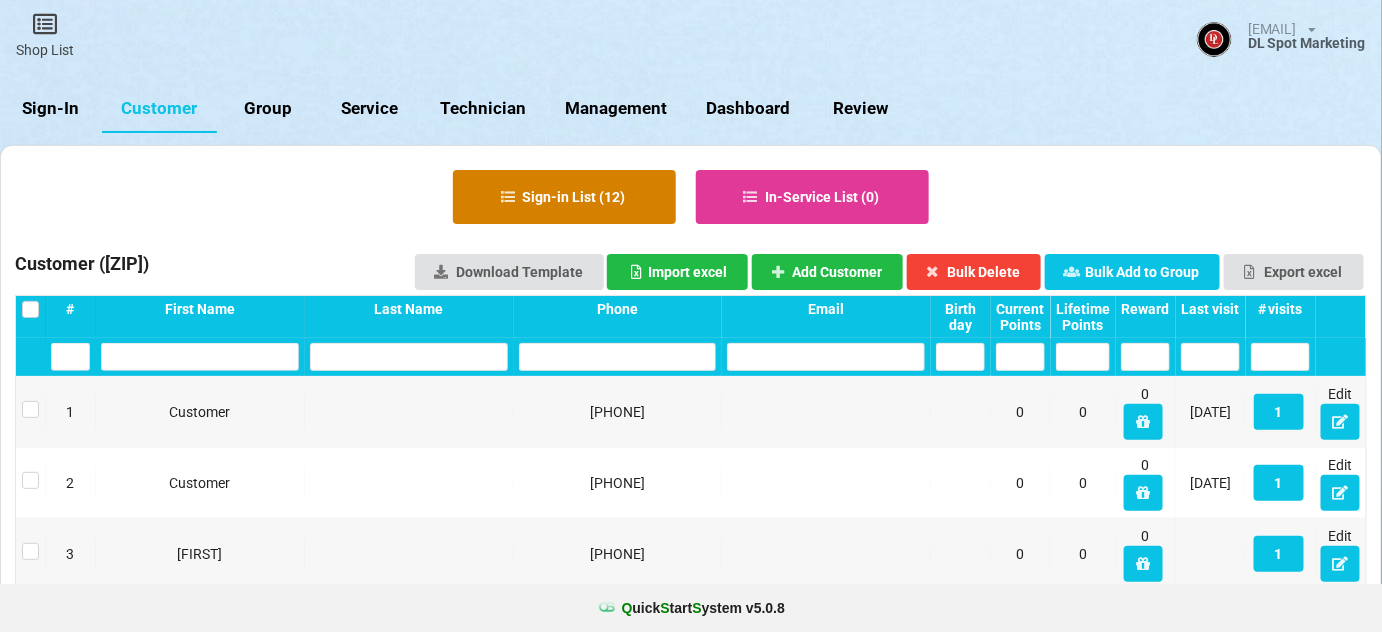 click on "Sign-in List ( 12 )" at bounding box center (564, 197) 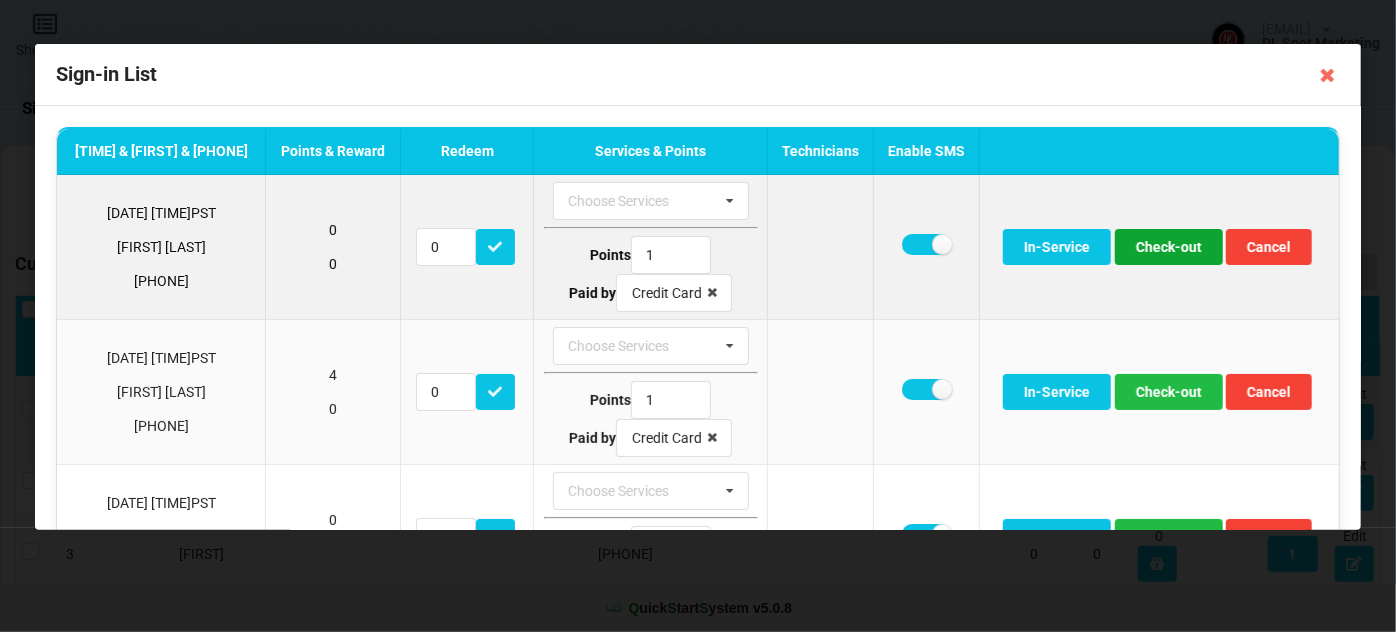click on "Check-out" at bounding box center (1169, 247) 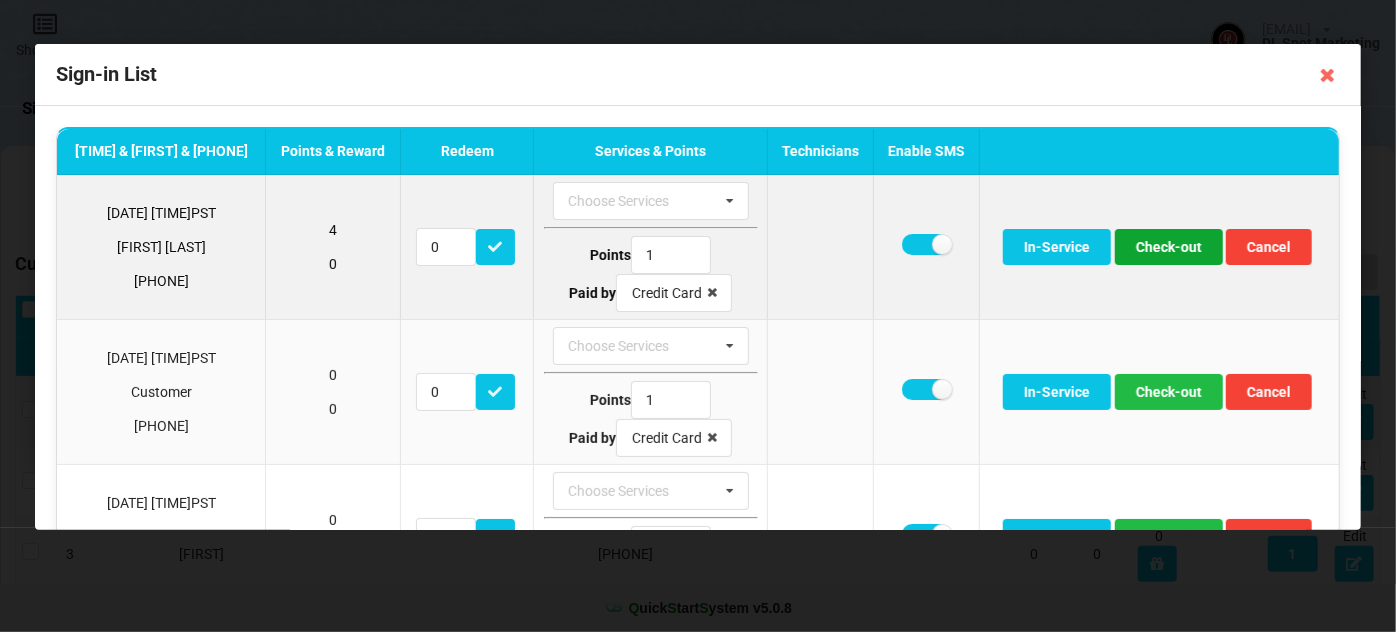 click on "Check-out" at bounding box center (1169, 247) 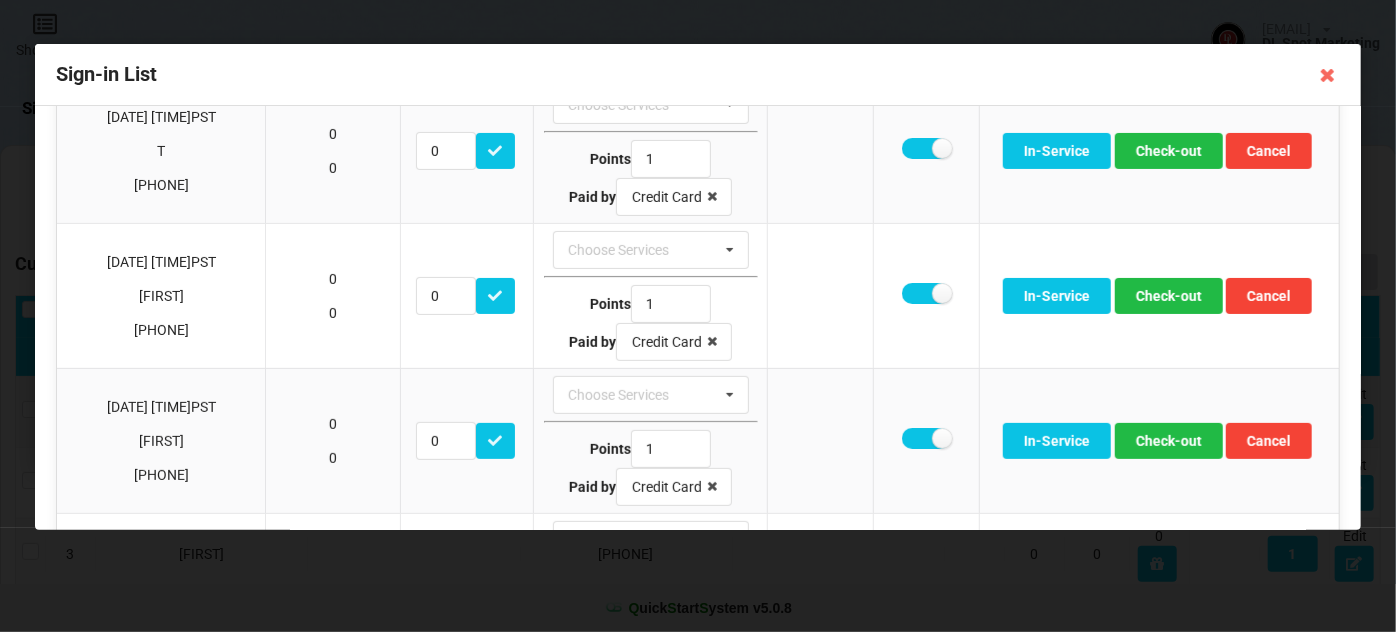 scroll, scrollTop: 242, scrollLeft: 0, axis: vertical 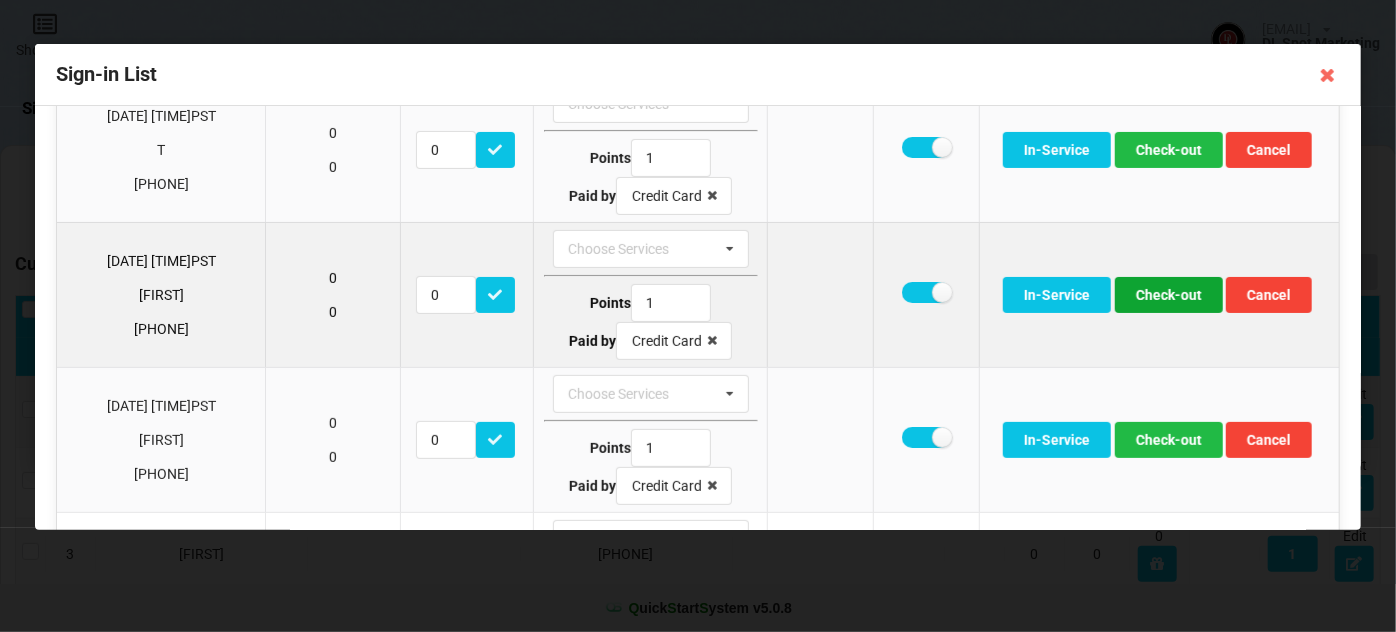 click on "Check-out" at bounding box center [1169, 295] 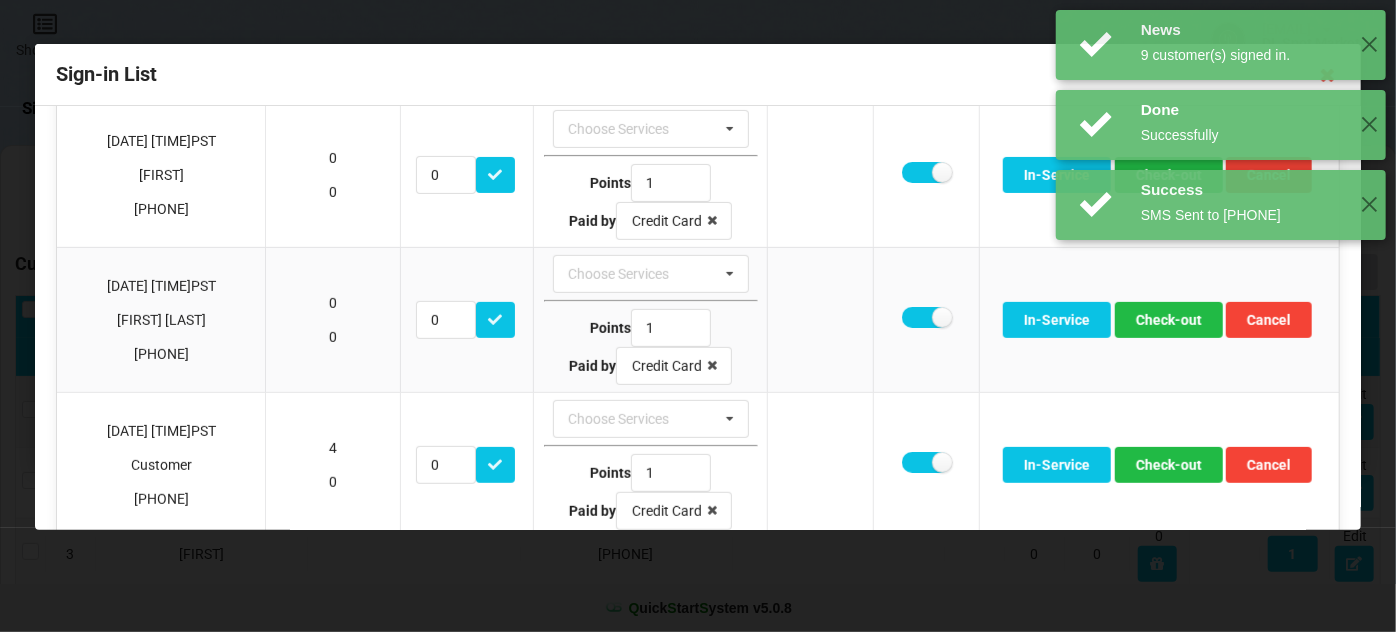 scroll, scrollTop: 363, scrollLeft: 0, axis: vertical 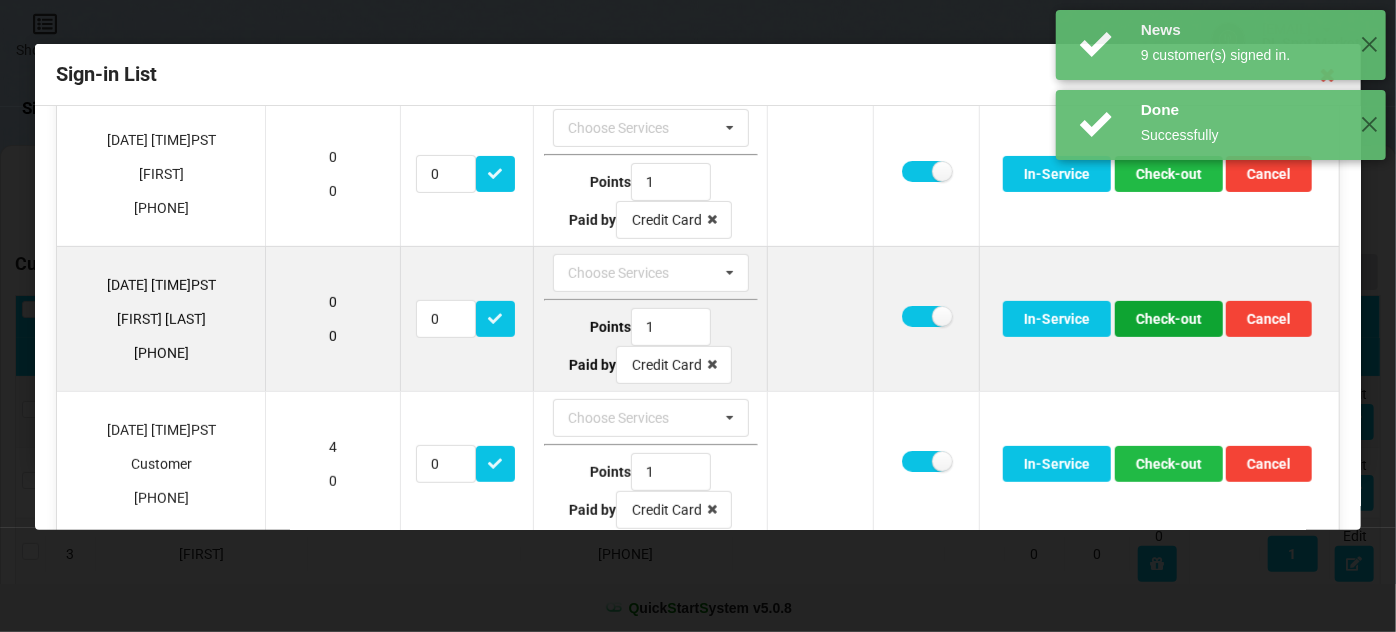 click on "Check-out" at bounding box center (1169, 319) 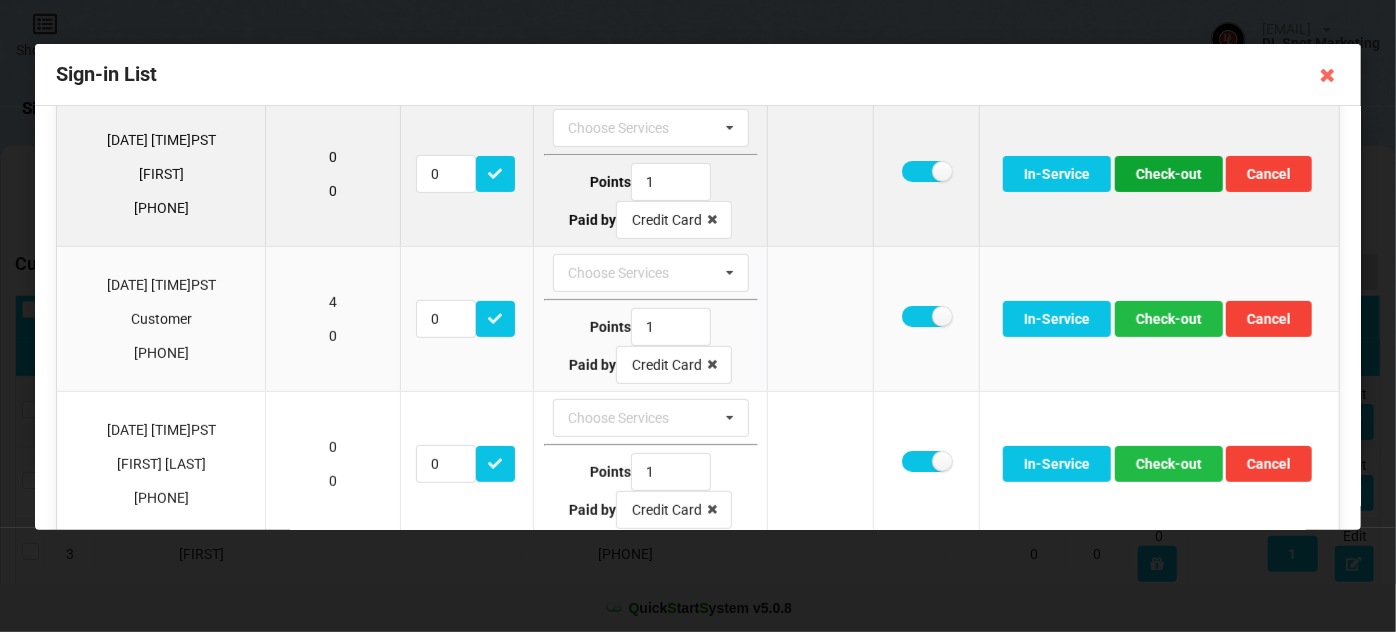 click on "Check-out" at bounding box center (1169, 174) 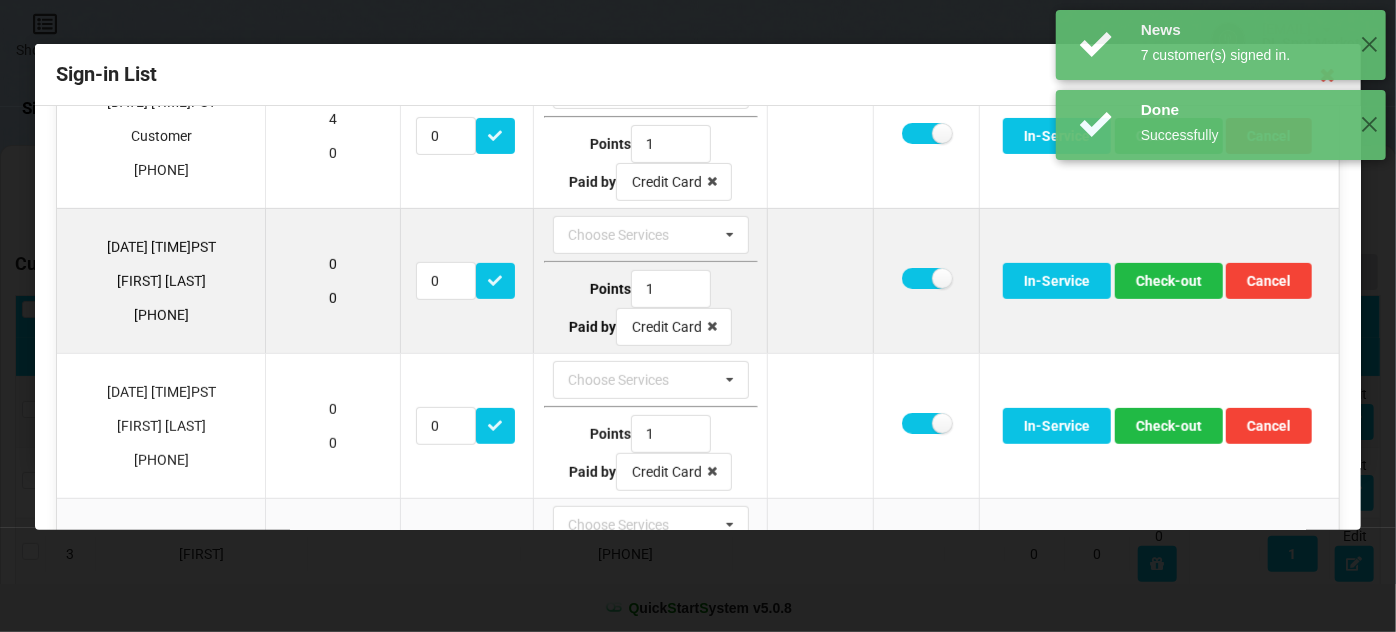 scroll, scrollTop: 462, scrollLeft: 0, axis: vertical 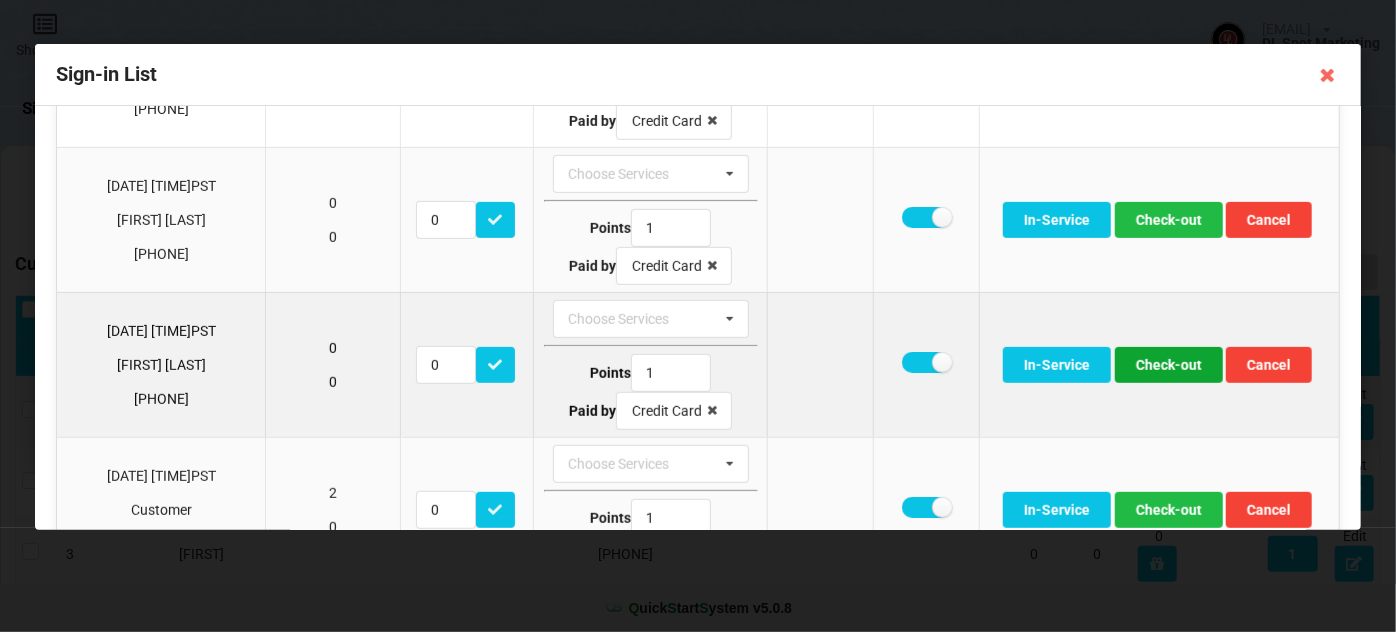 click on "Check-out" at bounding box center [1169, 365] 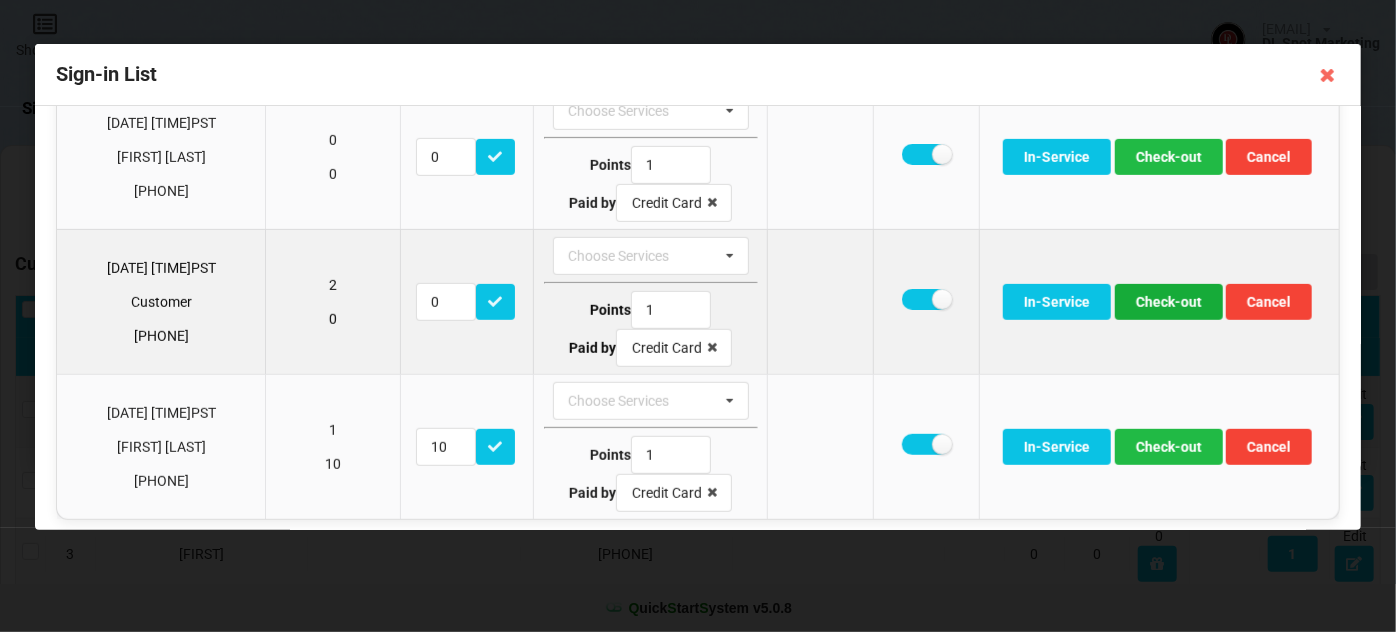 scroll, scrollTop: 528, scrollLeft: 0, axis: vertical 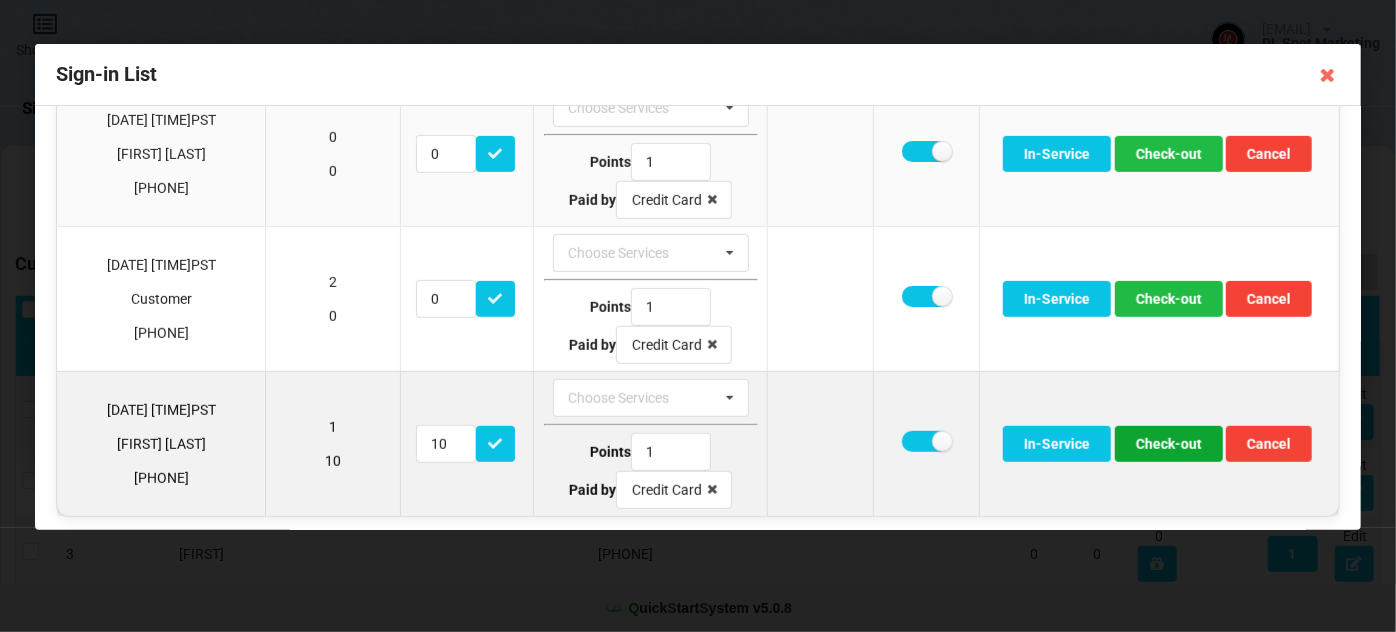 click on "Check-out" at bounding box center (1169, 444) 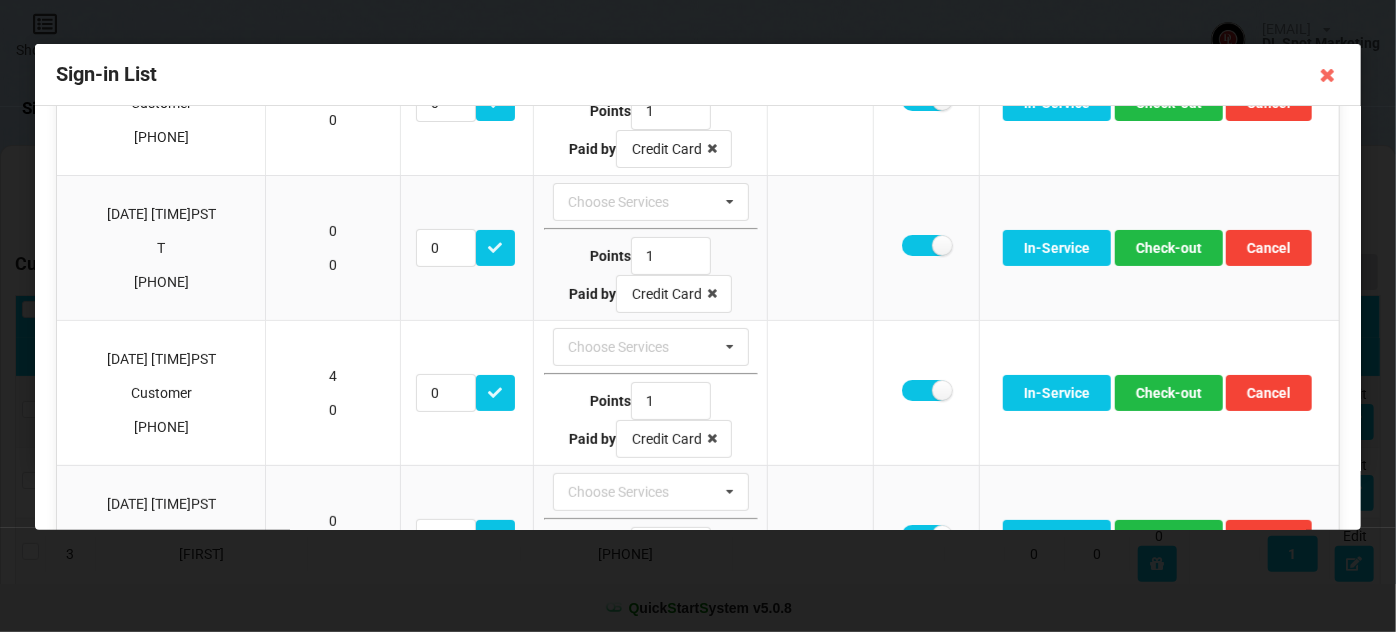 scroll, scrollTop: 142, scrollLeft: 0, axis: vertical 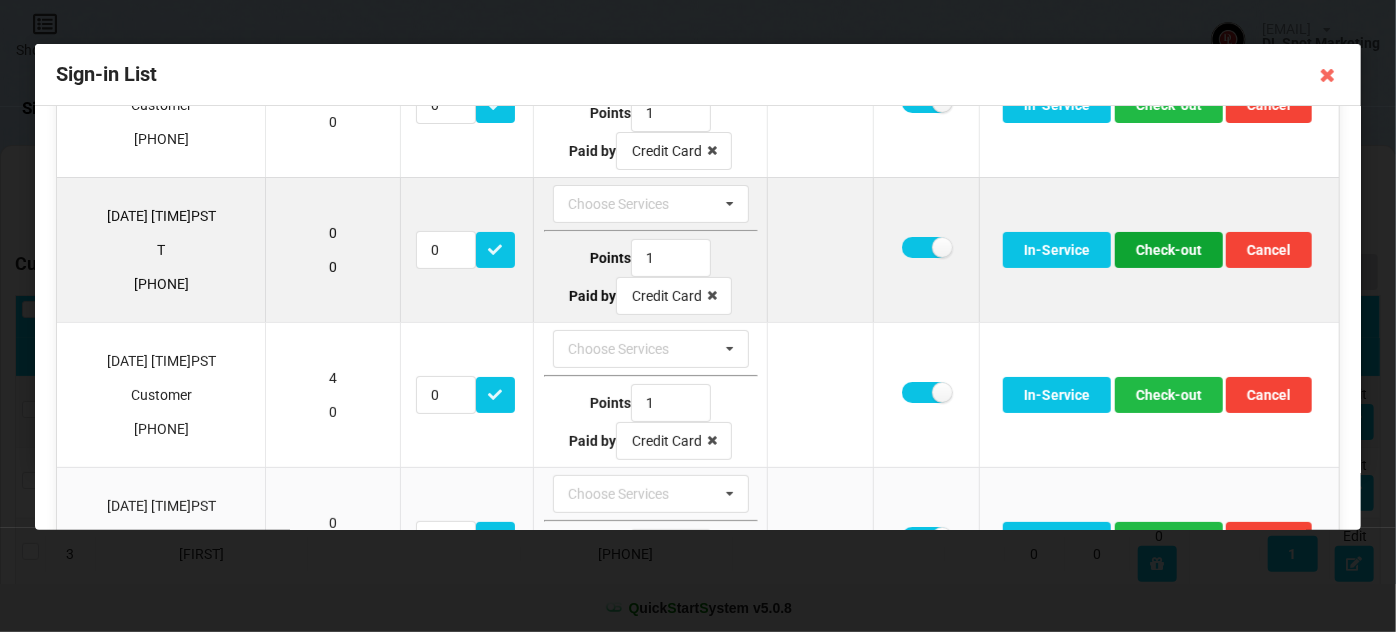 click on "Check-out" at bounding box center [1169, 250] 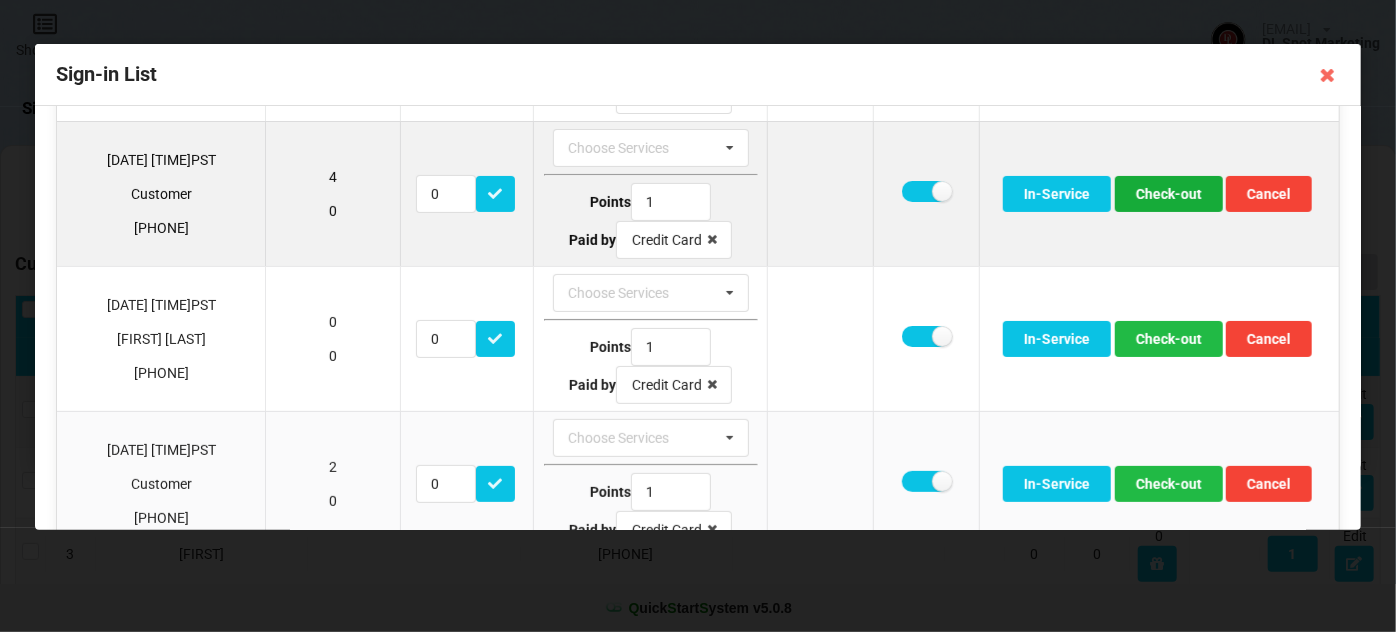 scroll, scrollTop: 240, scrollLeft: 0, axis: vertical 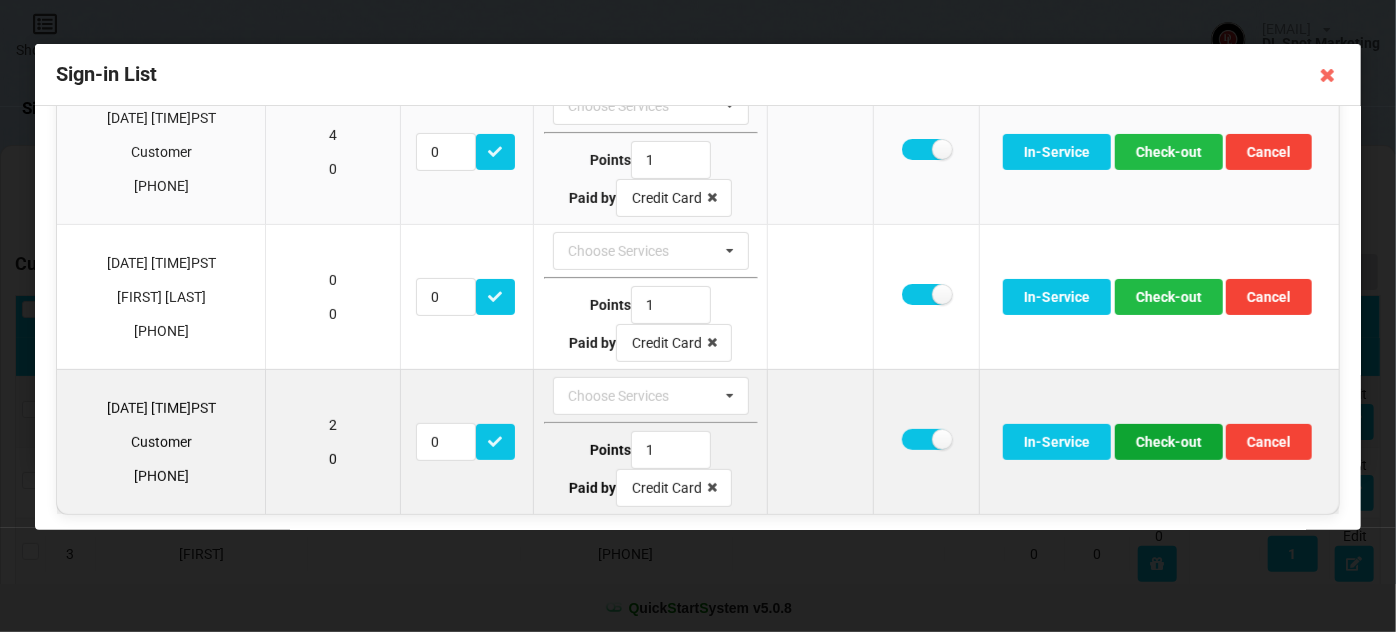 click on "Check-out" at bounding box center (1169, 442) 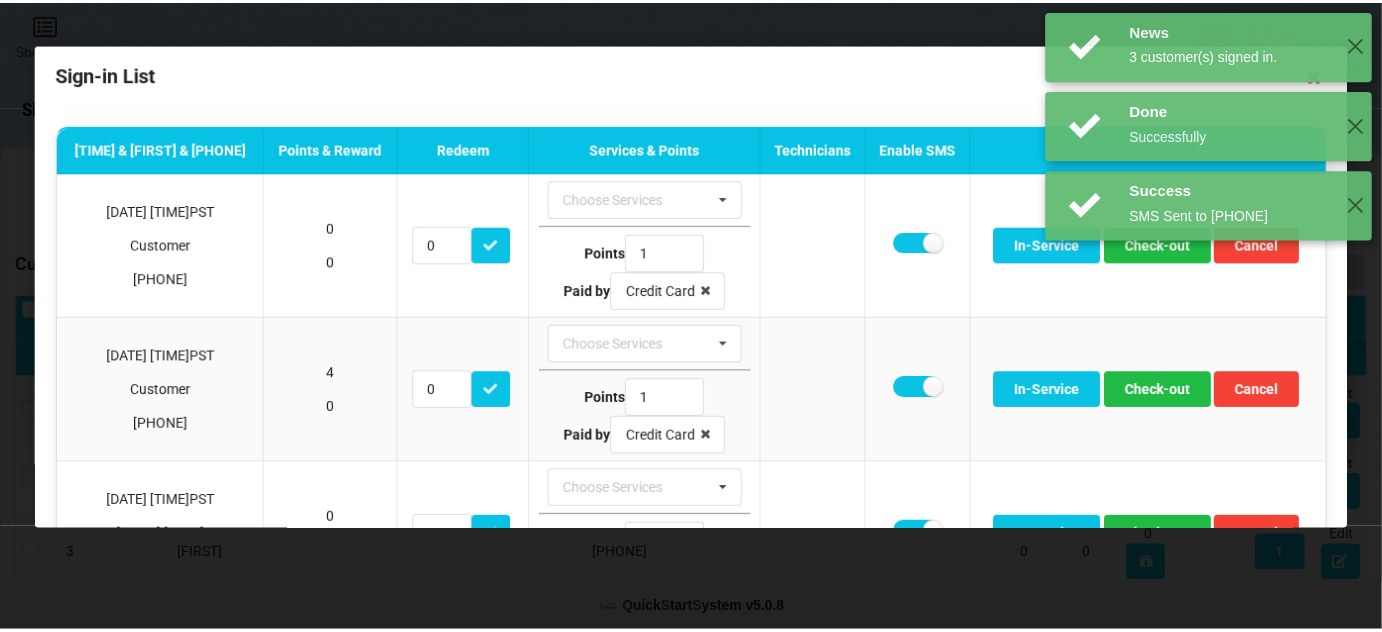 scroll, scrollTop: 0, scrollLeft: 0, axis: both 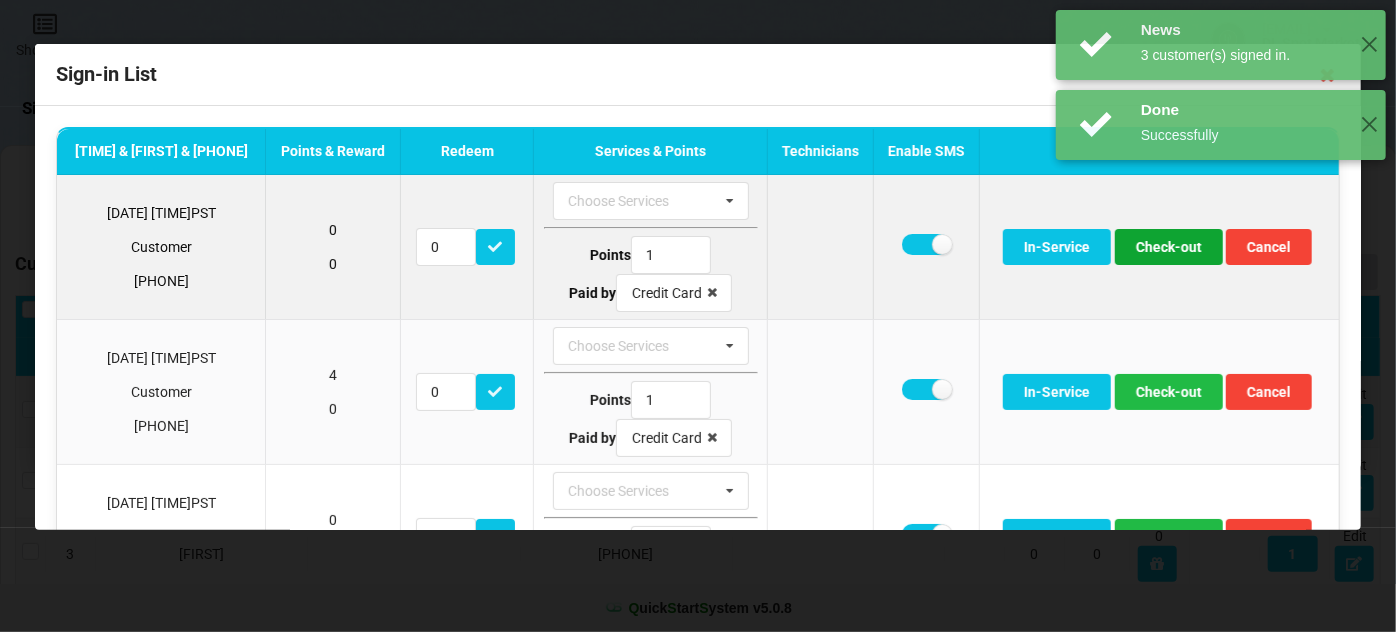 click on "Check-out" at bounding box center [1169, 247] 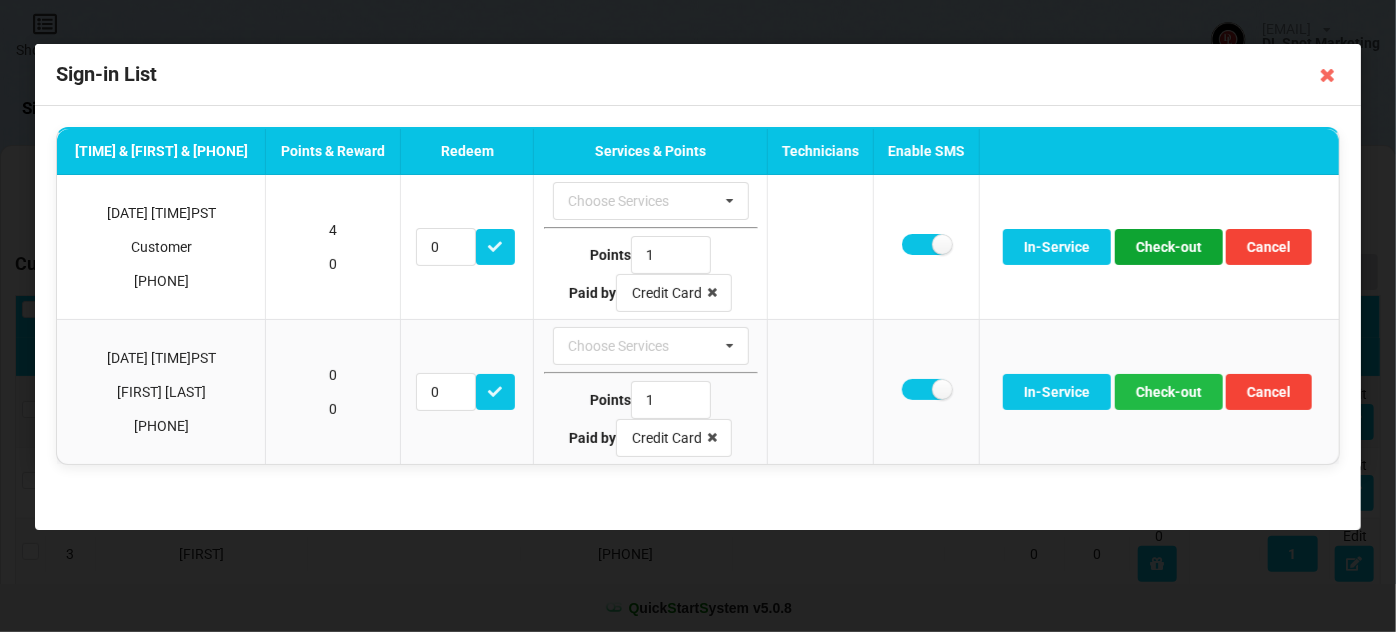 click on "Check-out" at bounding box center (1169, 247) 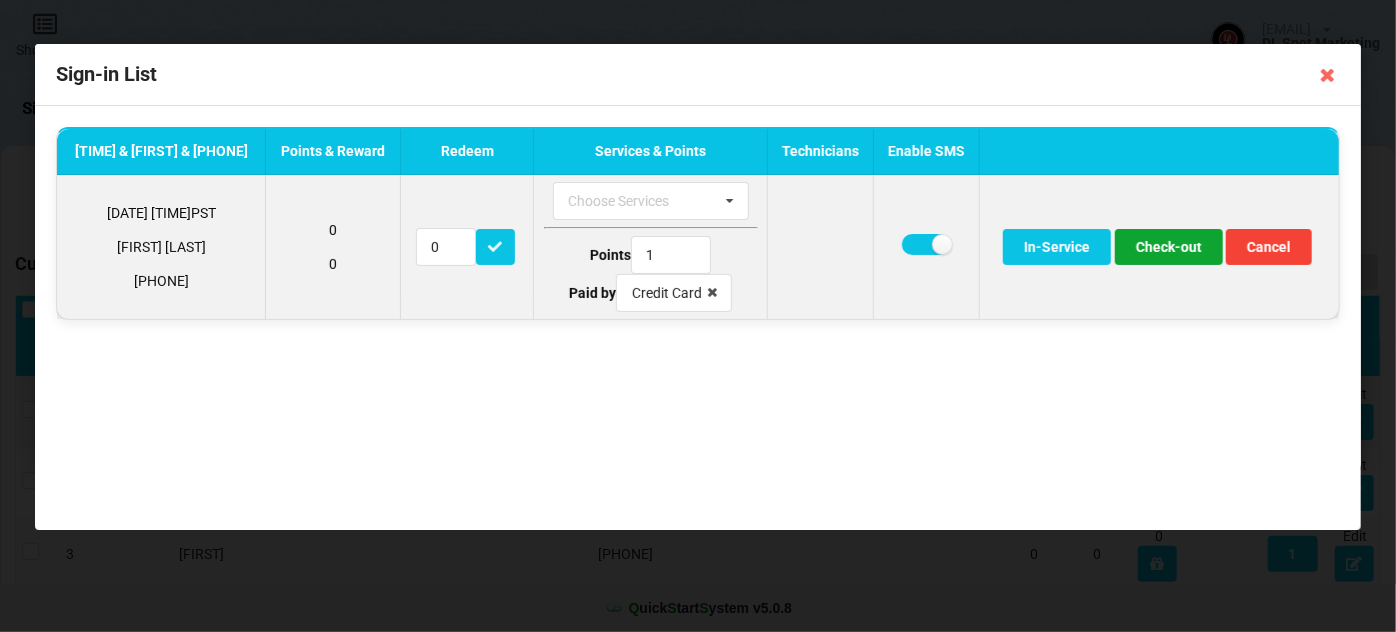 click on "Check-out" at bounding box center [1169, 247] 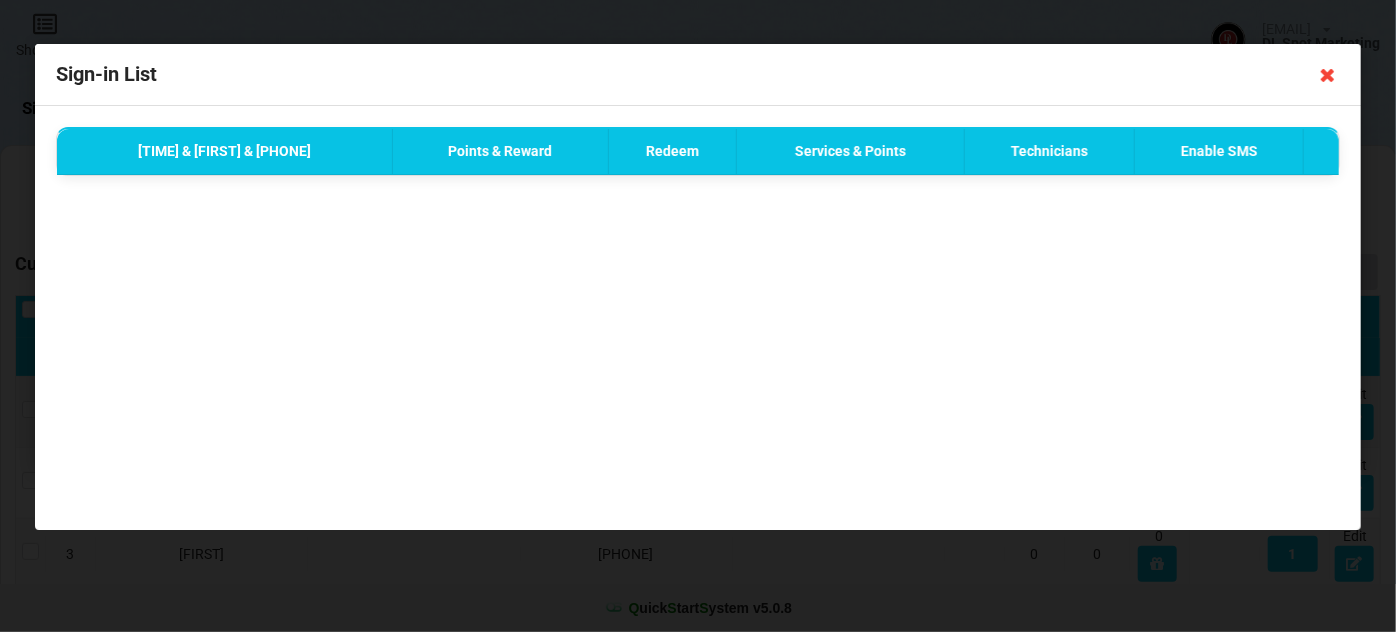 click at bounding box center (1328, 75) 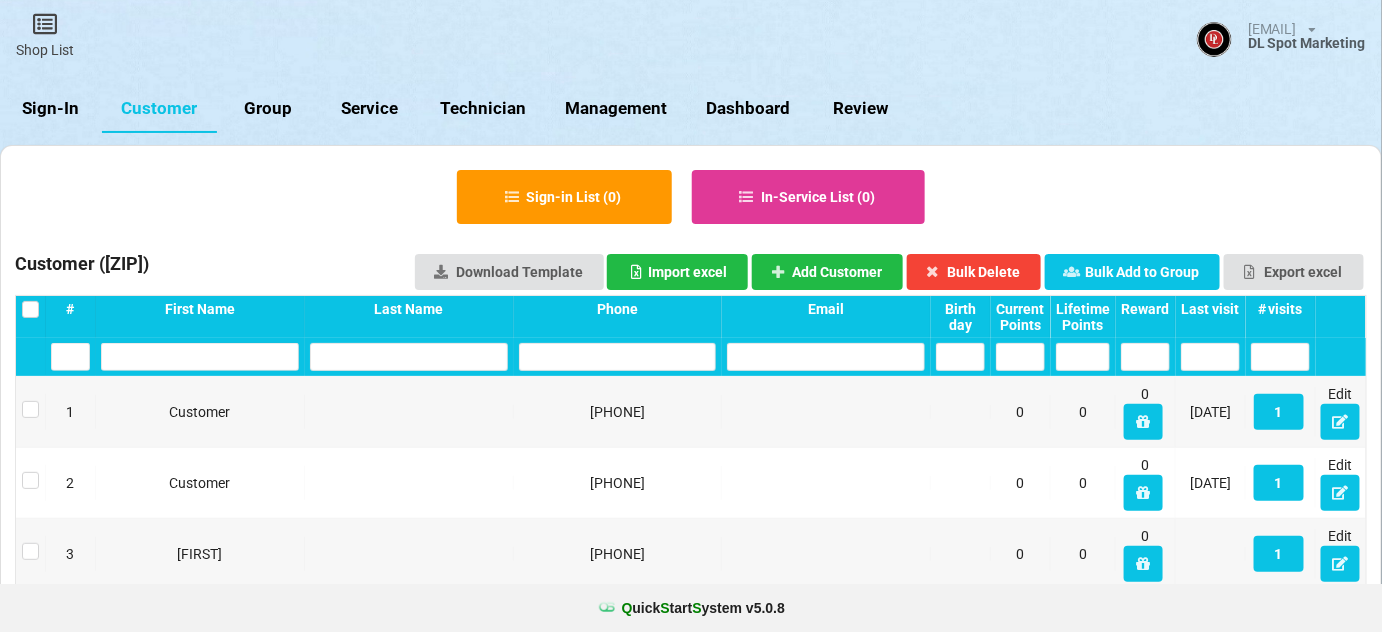 click on "Sign-In" at bounding box center [51, 109] 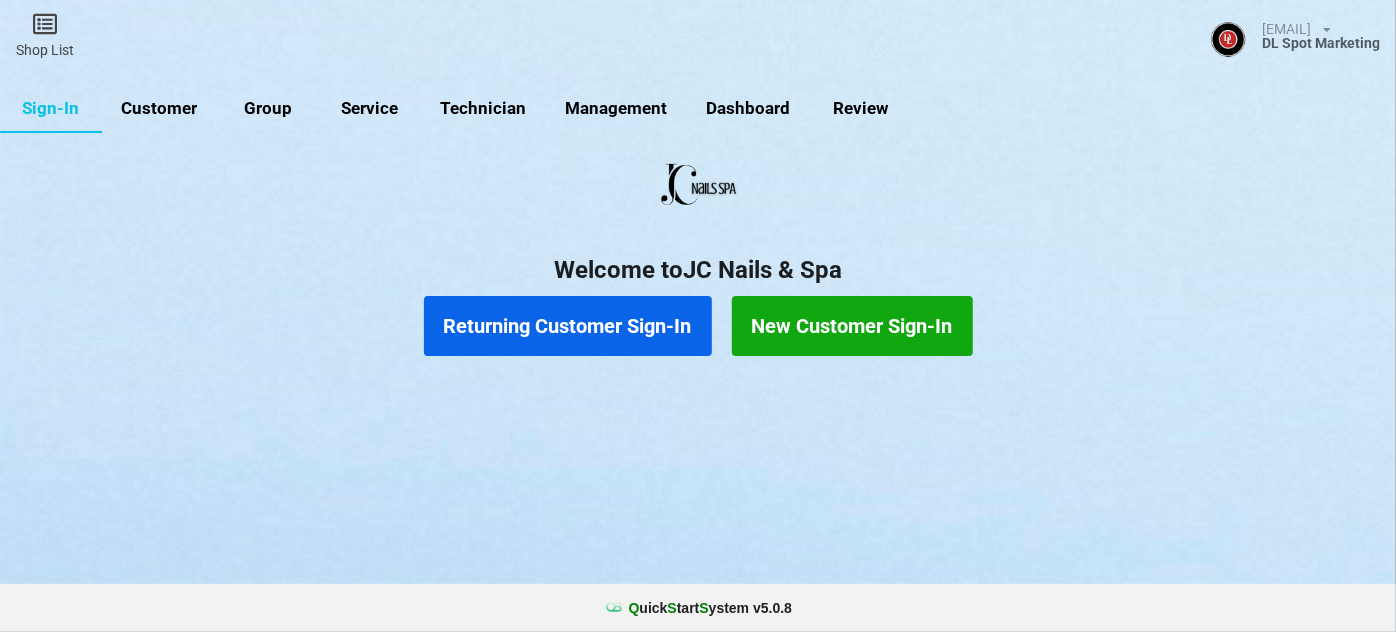 click on "Returning Customer Sign-In" at bounding box center [568, 326] 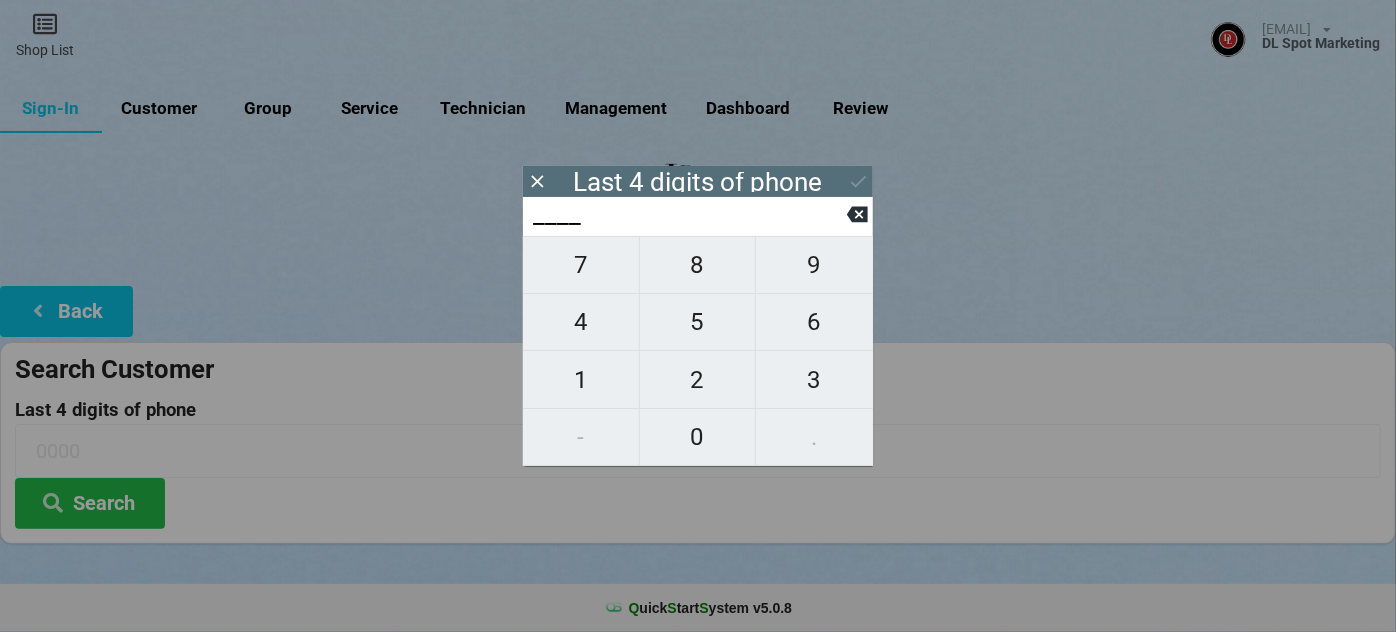type on "2___" 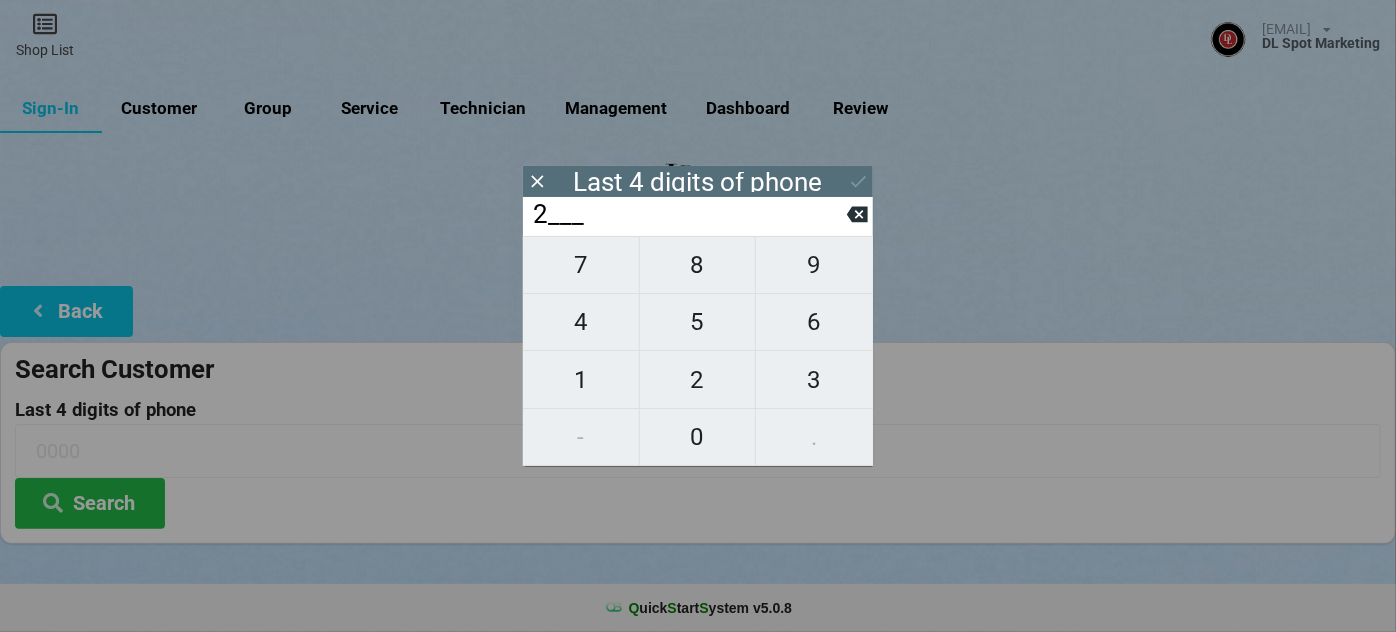 type on "2___" 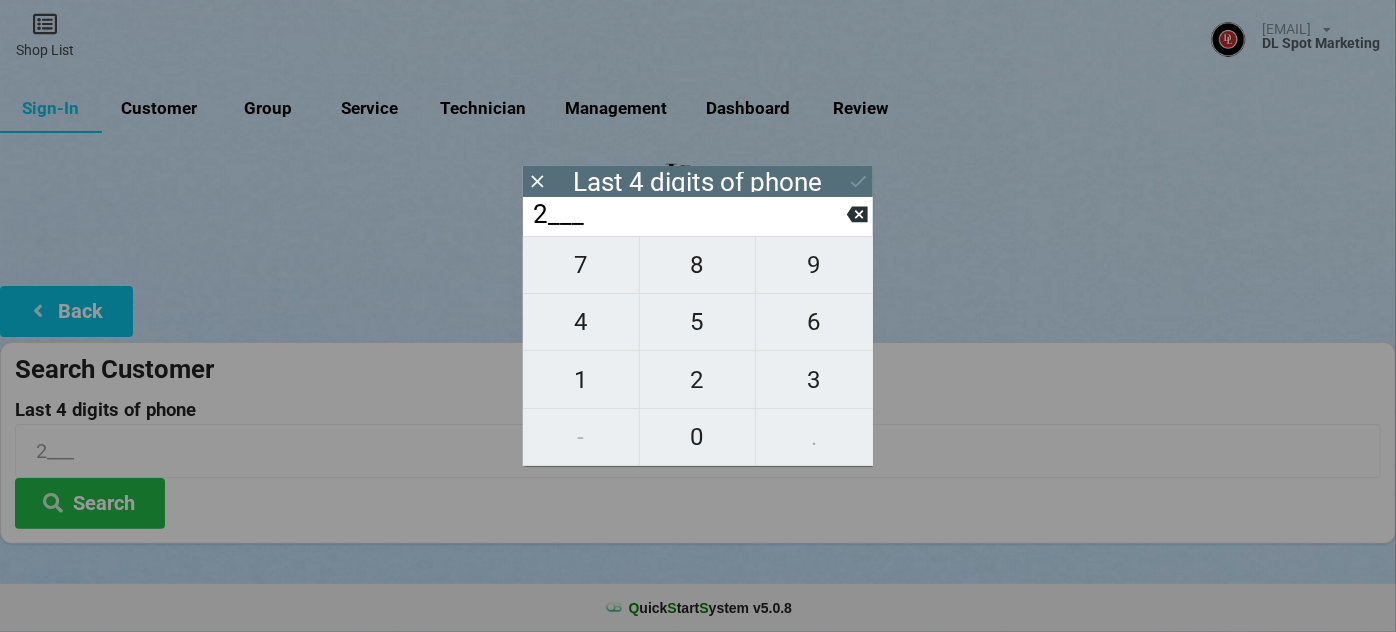 type on "[PHONE]" 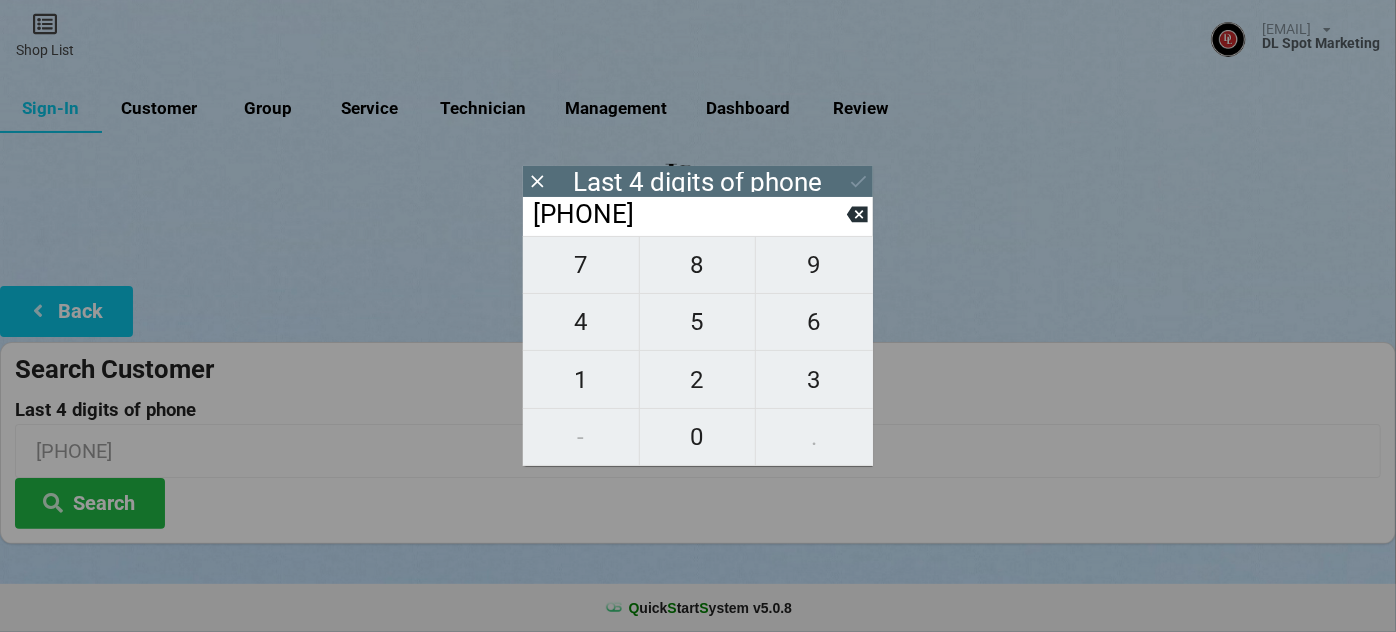 type on "228_" 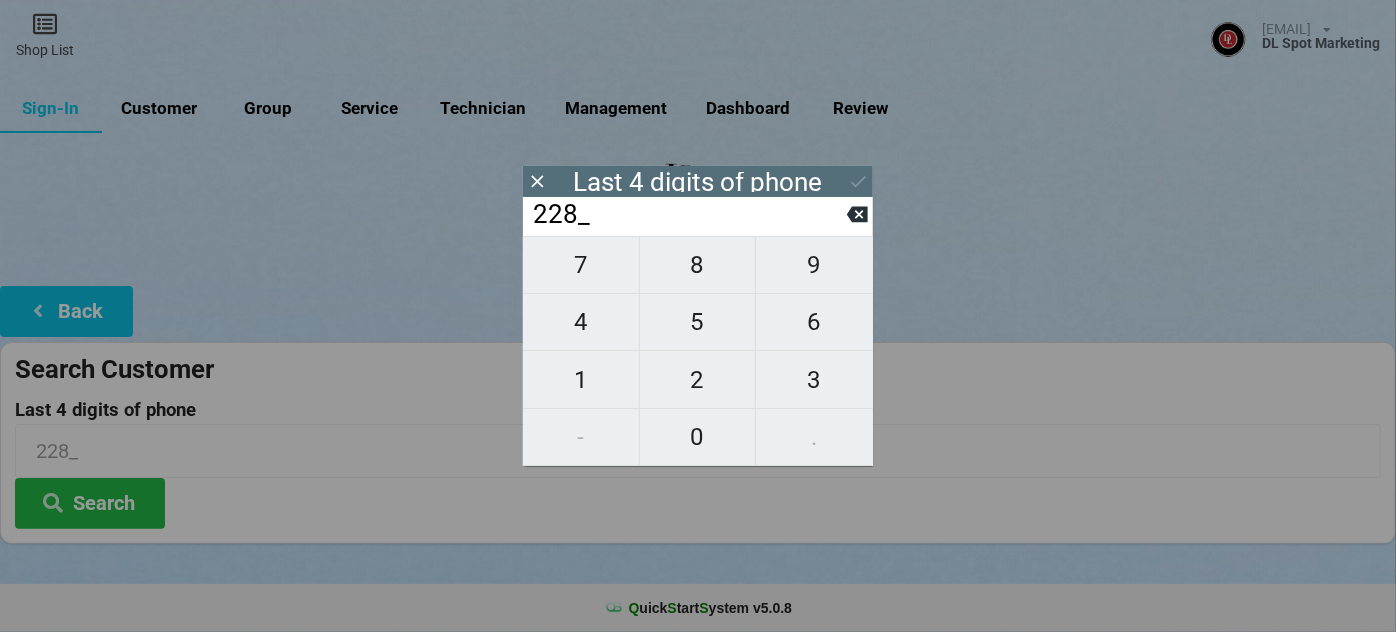 type on "2281" 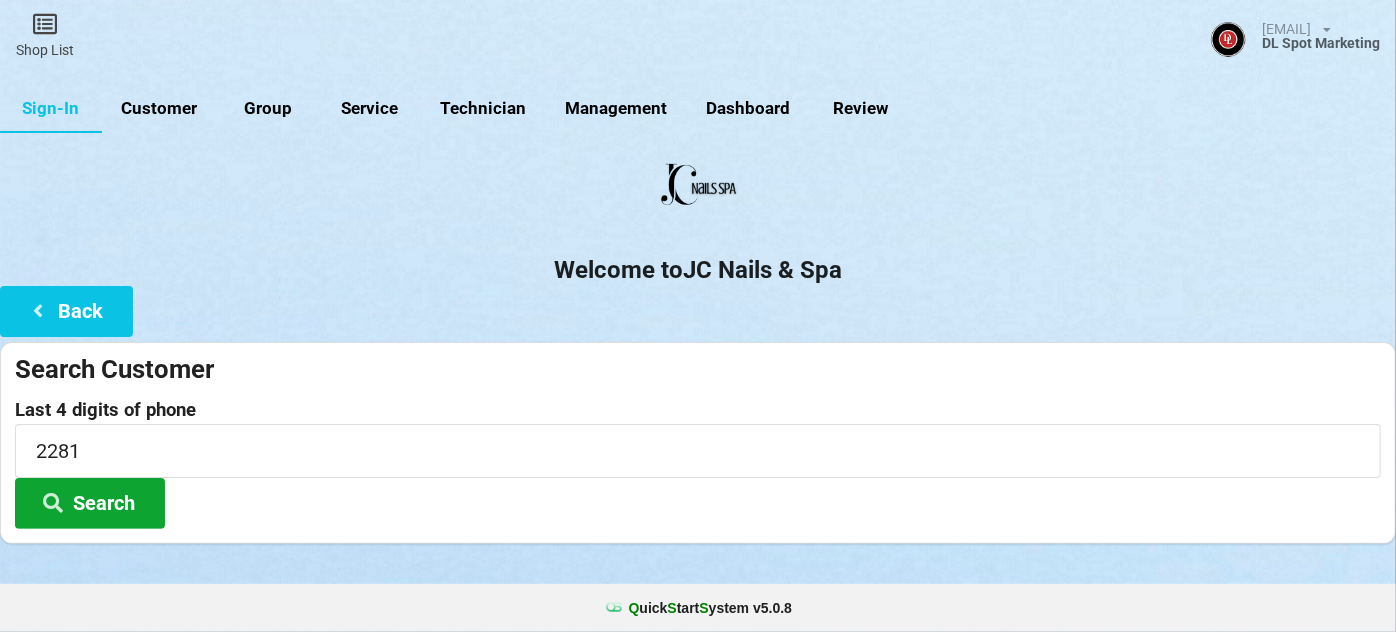 click on "Search" at bounding box center [90, 503] 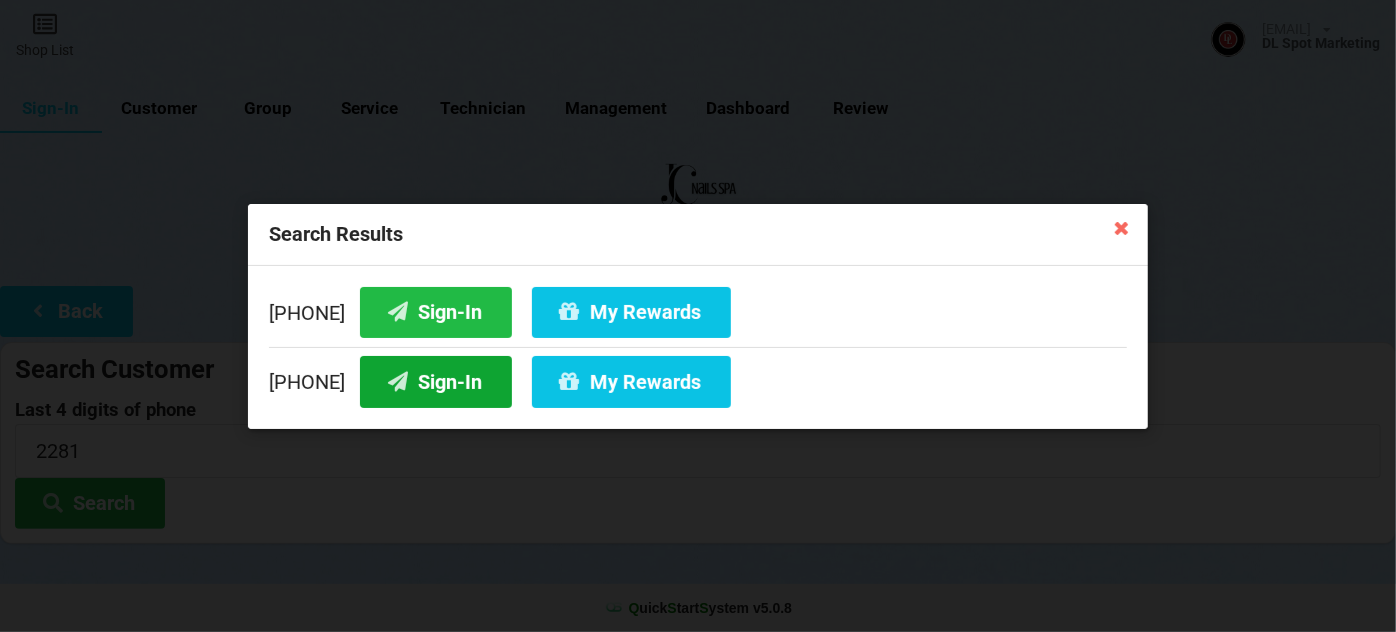click on "Sign-In" at bounding box center (436, 381) 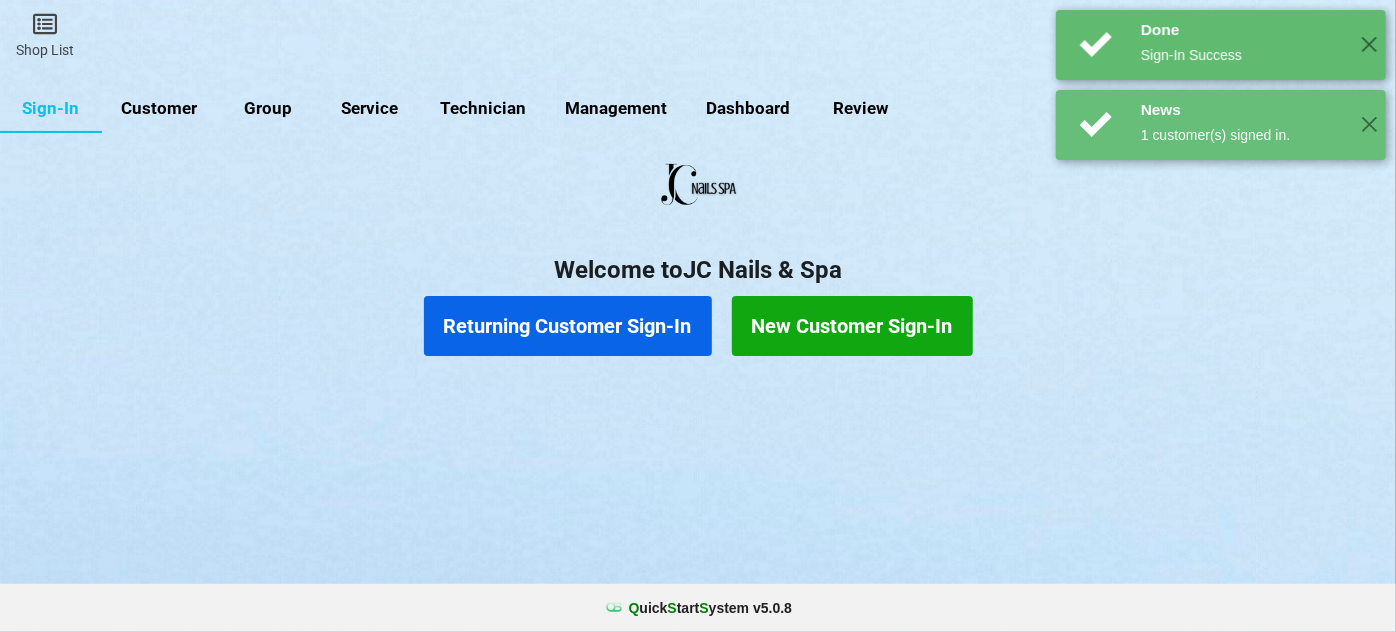 click on "Returning Customer Sign-In" at bounding box center [568, 326] 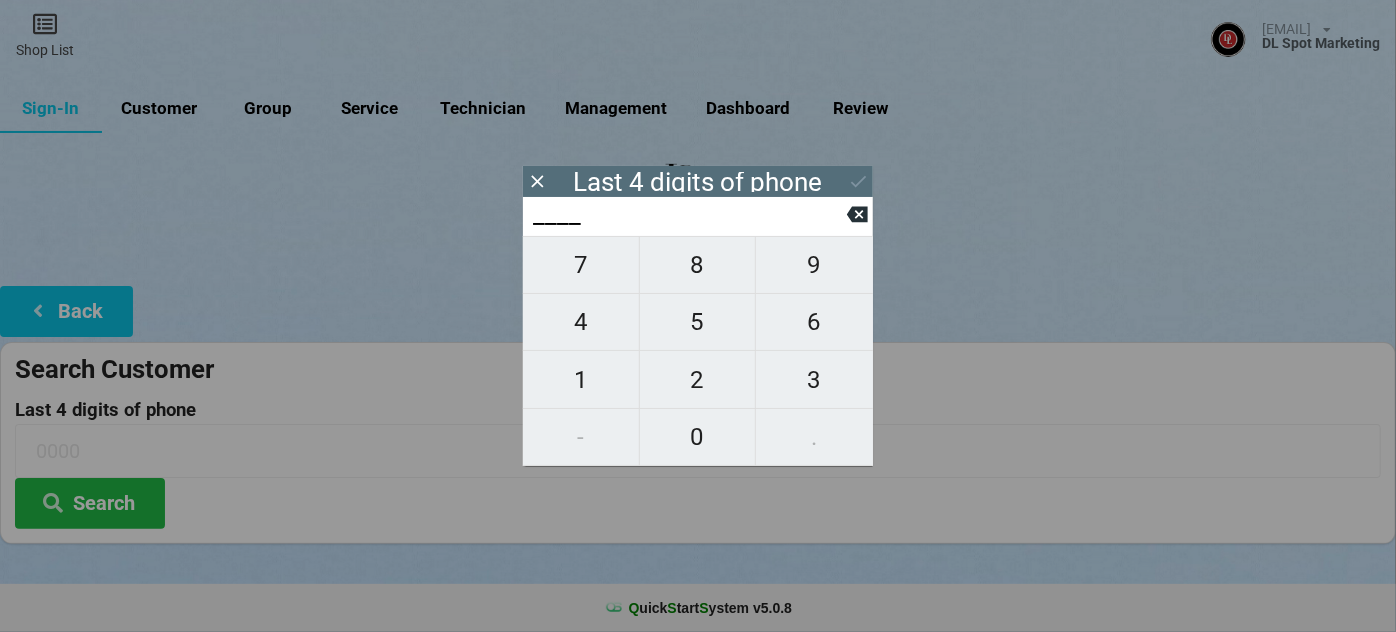type on "5___" 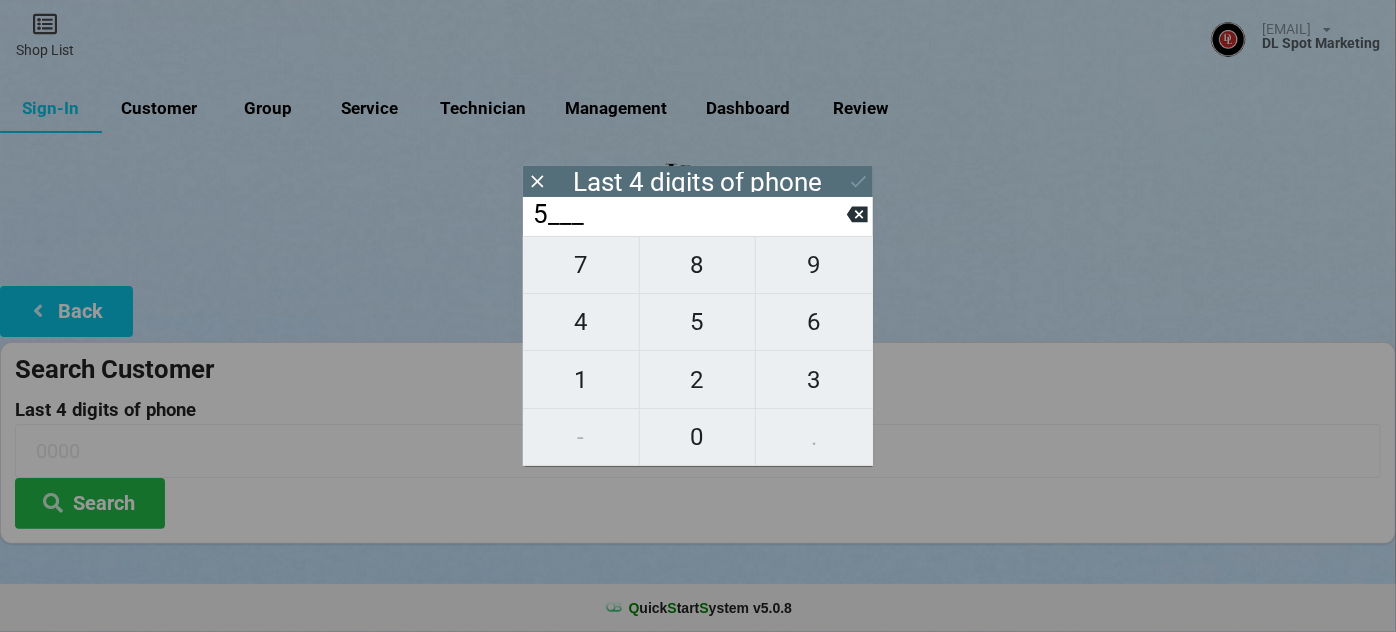 type on "5___" 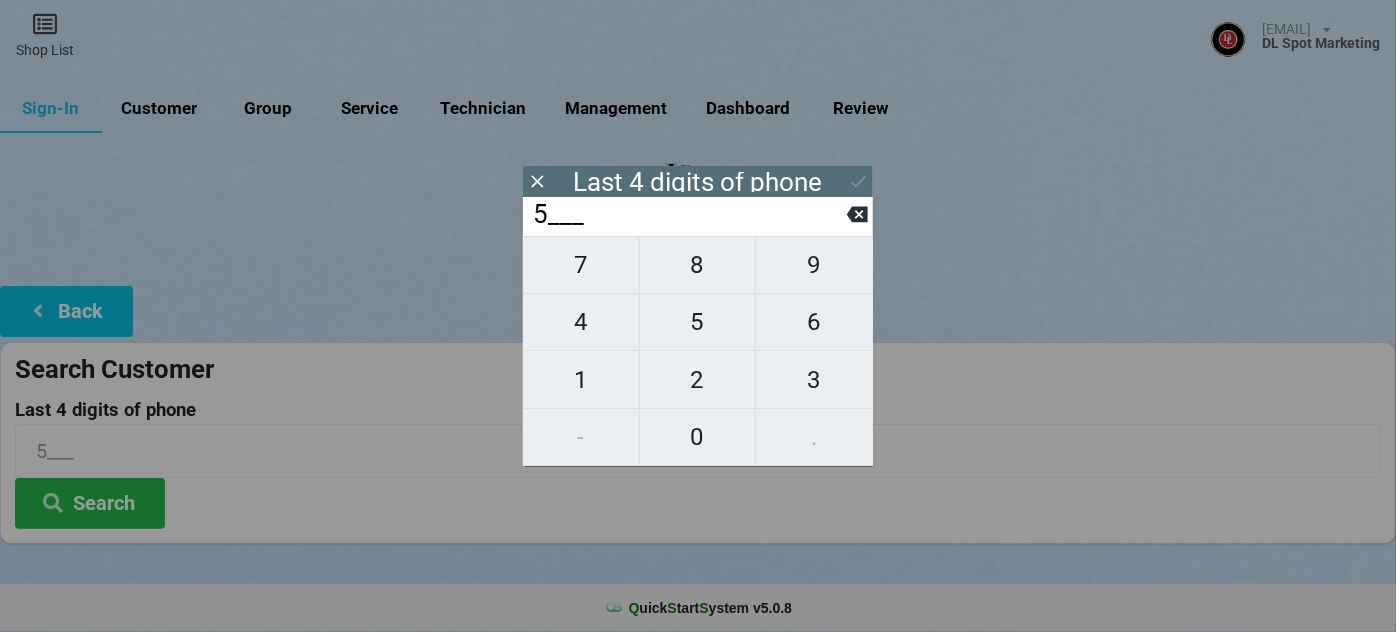 type on "[PHONE]" 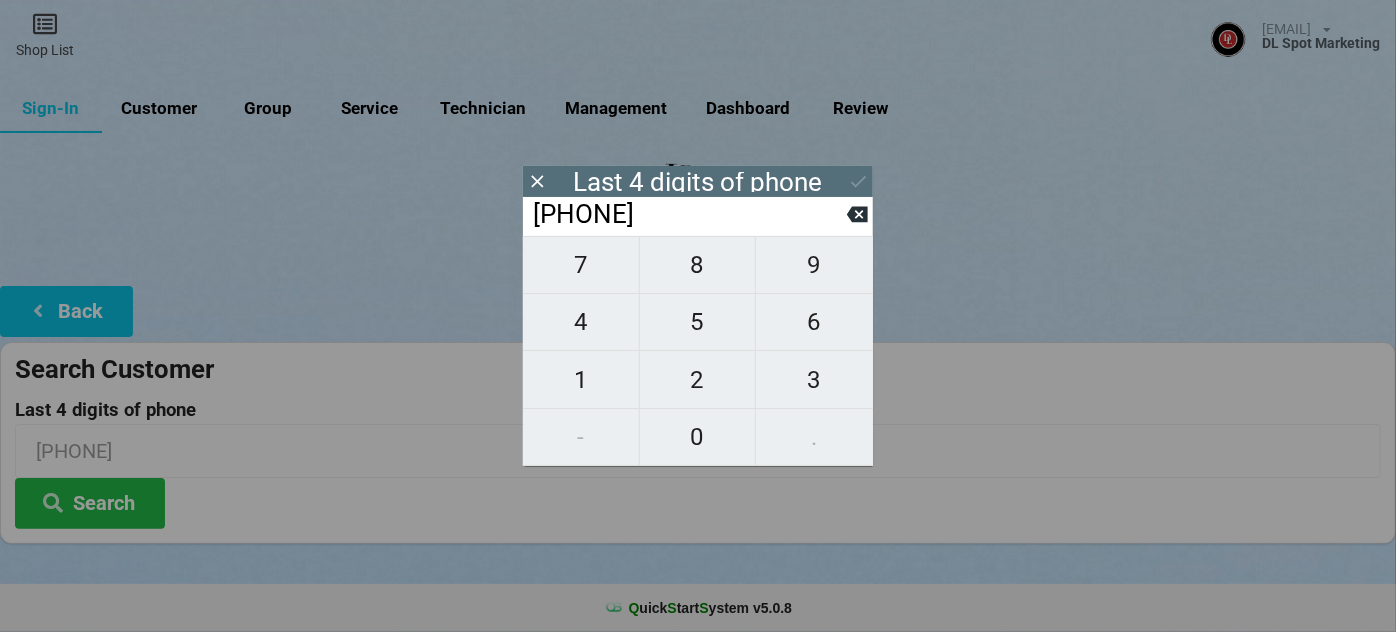 type on "[PHONE]" 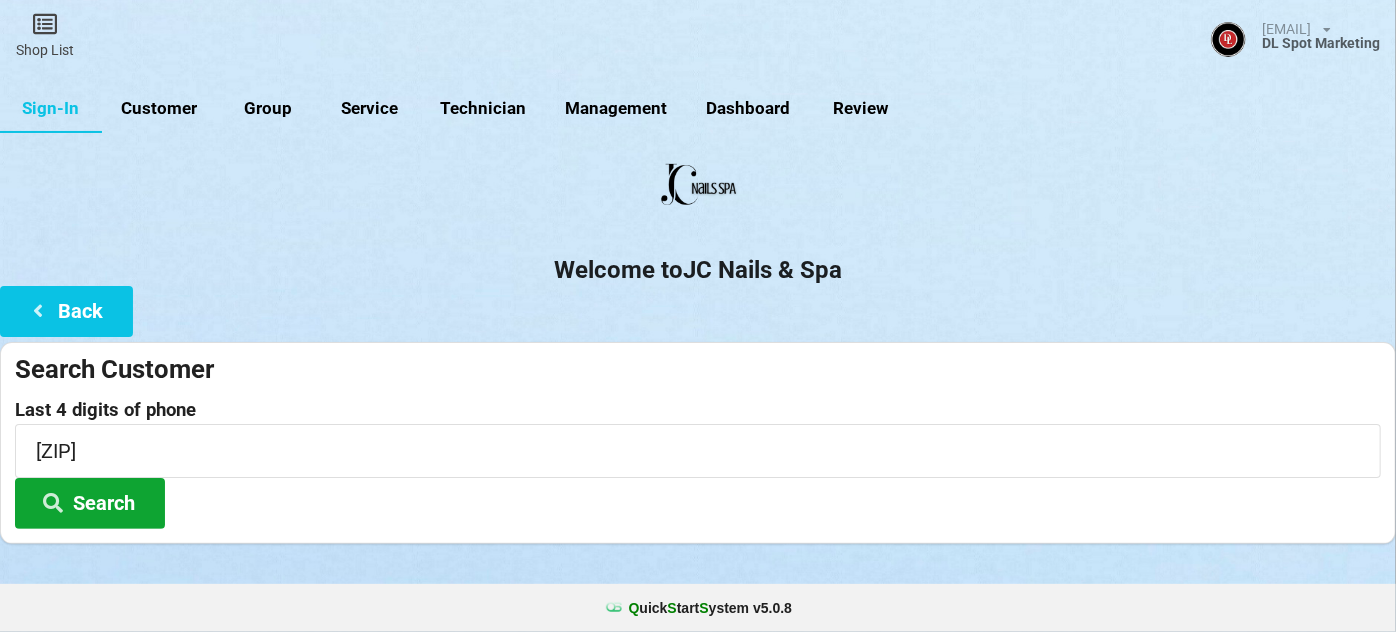 click on "Search" at bounding box center [90, 503] 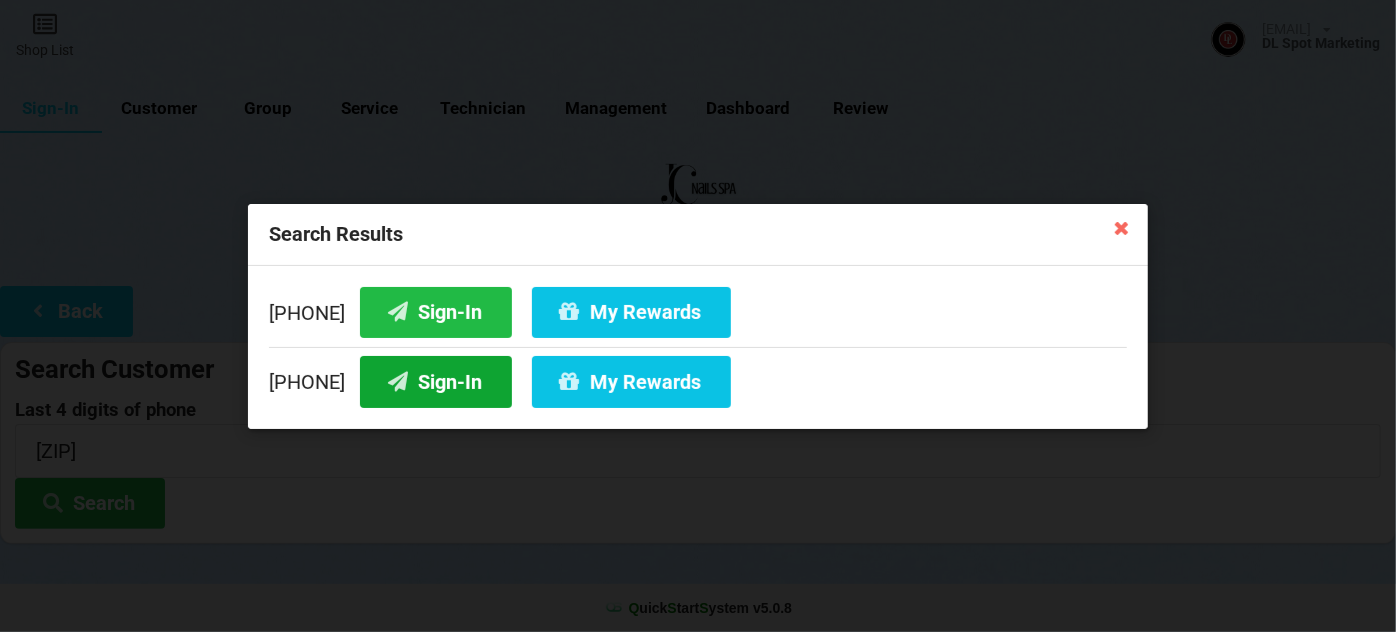 click on "Sign-In" at bounding box center [436, 381] 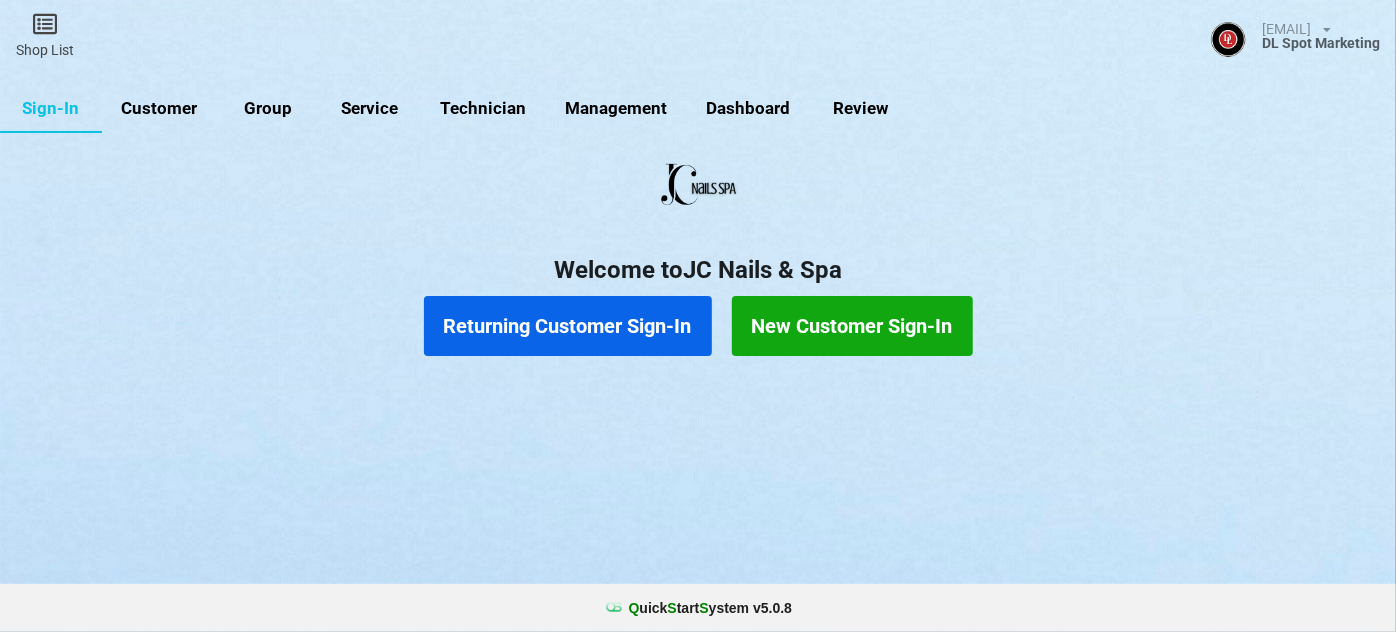 click on "Returning Customer Sign-In" at bounding box center [568, 326] 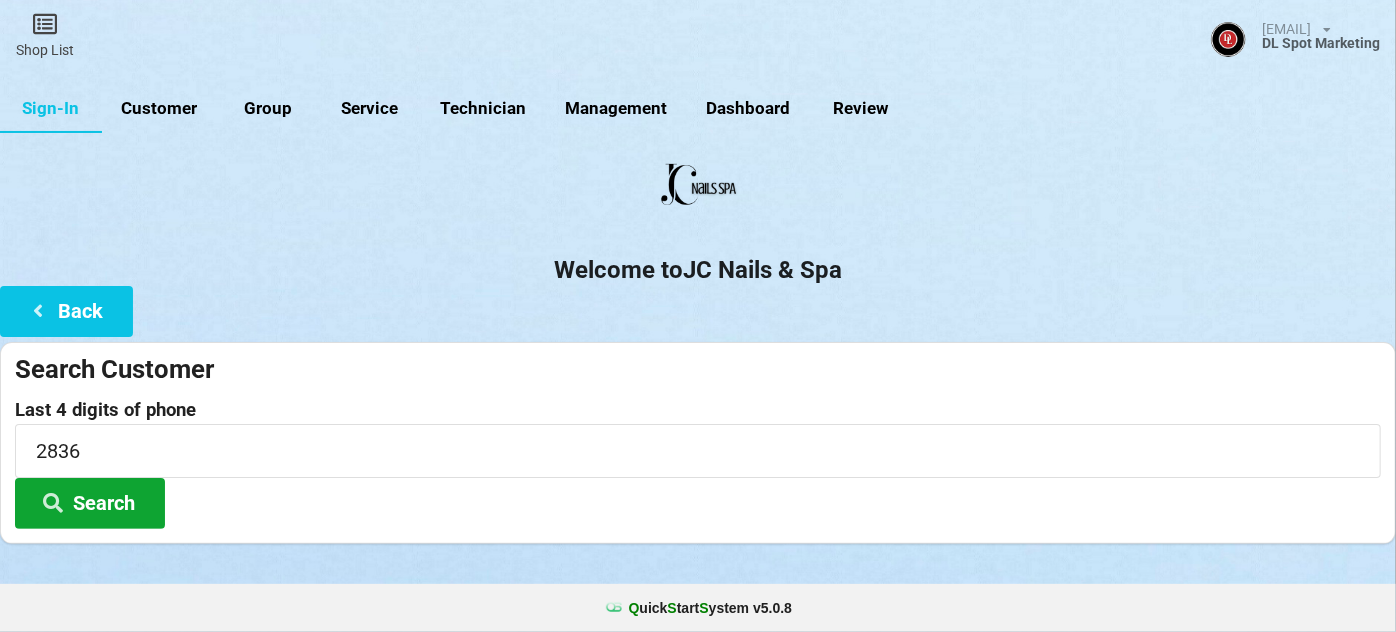 click on "Search" at bounding box center (90, 503) 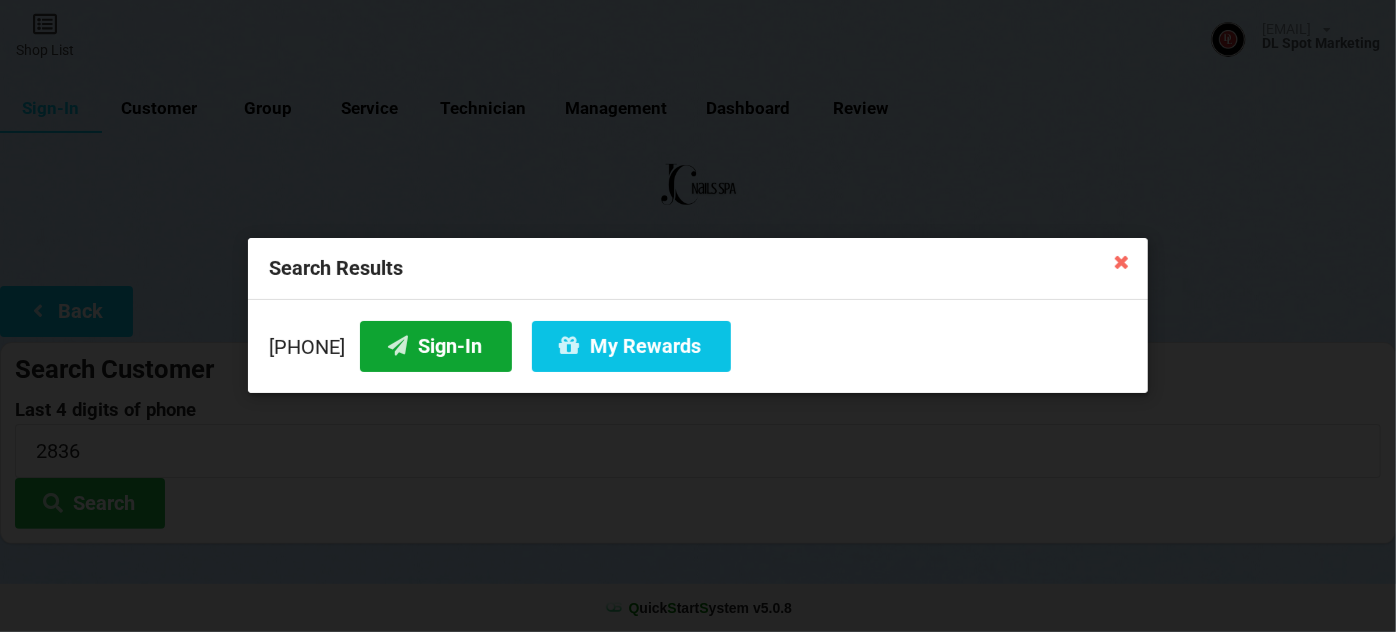 click on "Sign-In" at bounding box center (436, 346) 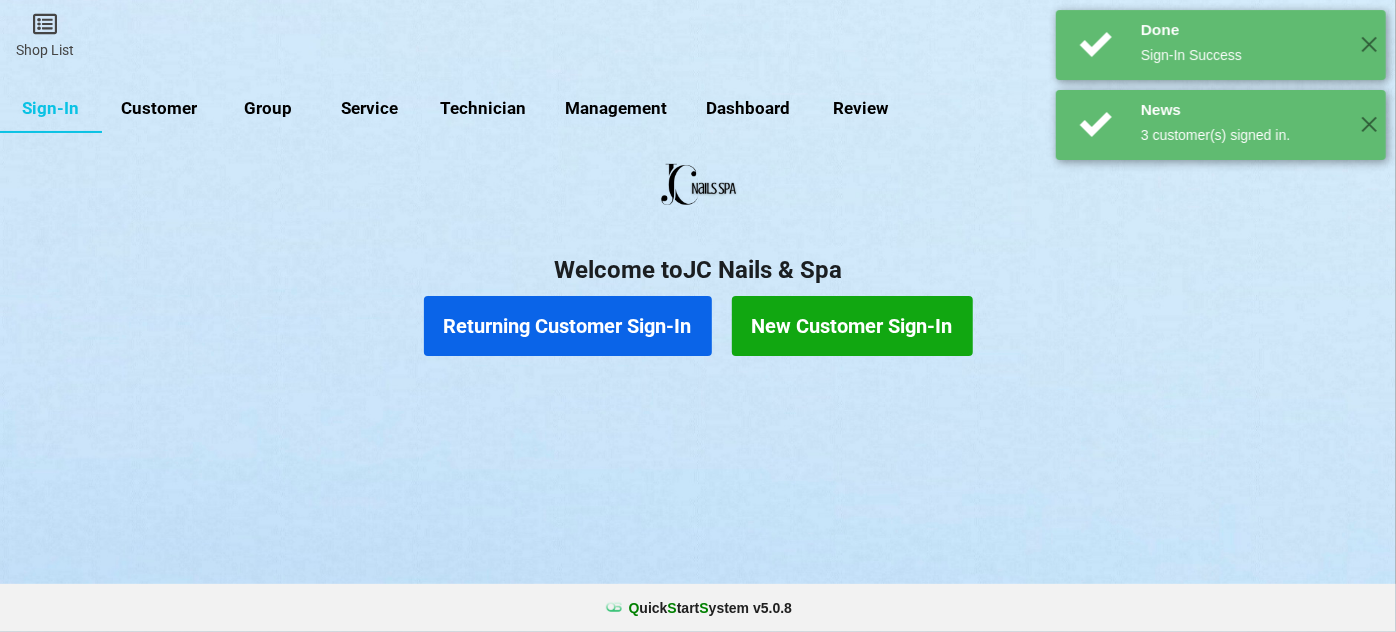 click on "Returning Customer Sign-In" at bounding box center (568, 326) 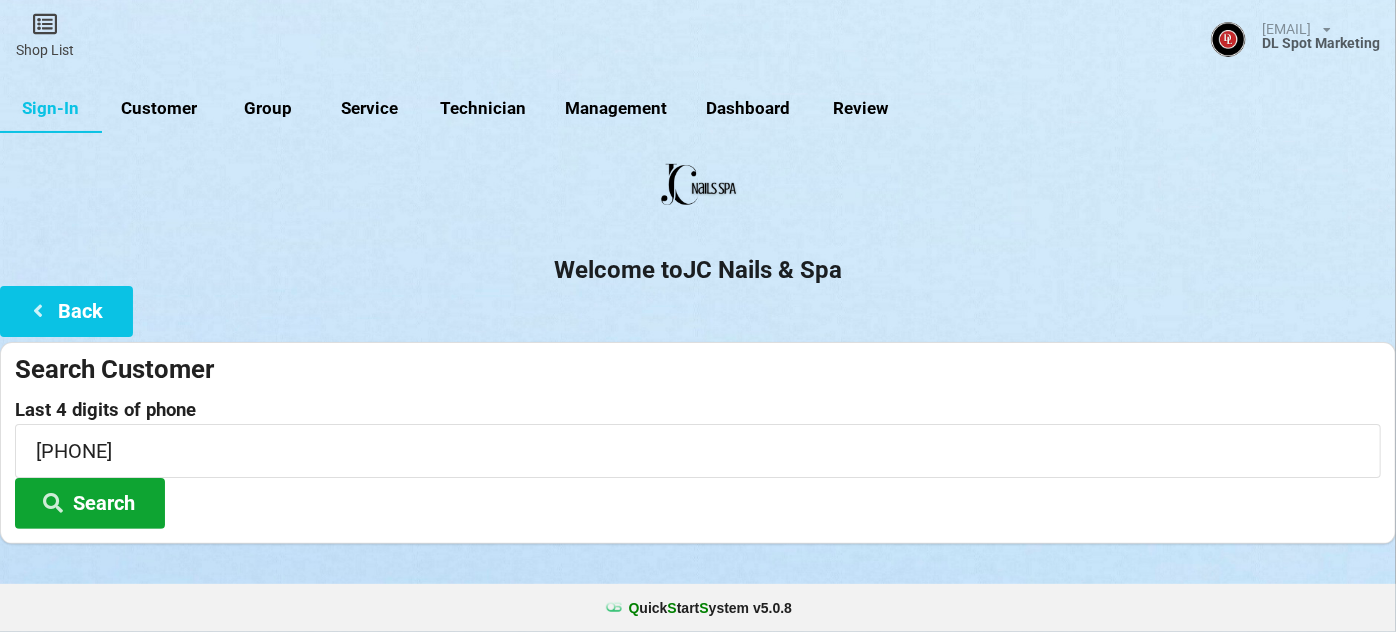 click on "Search" at bounding box center (90, 503) 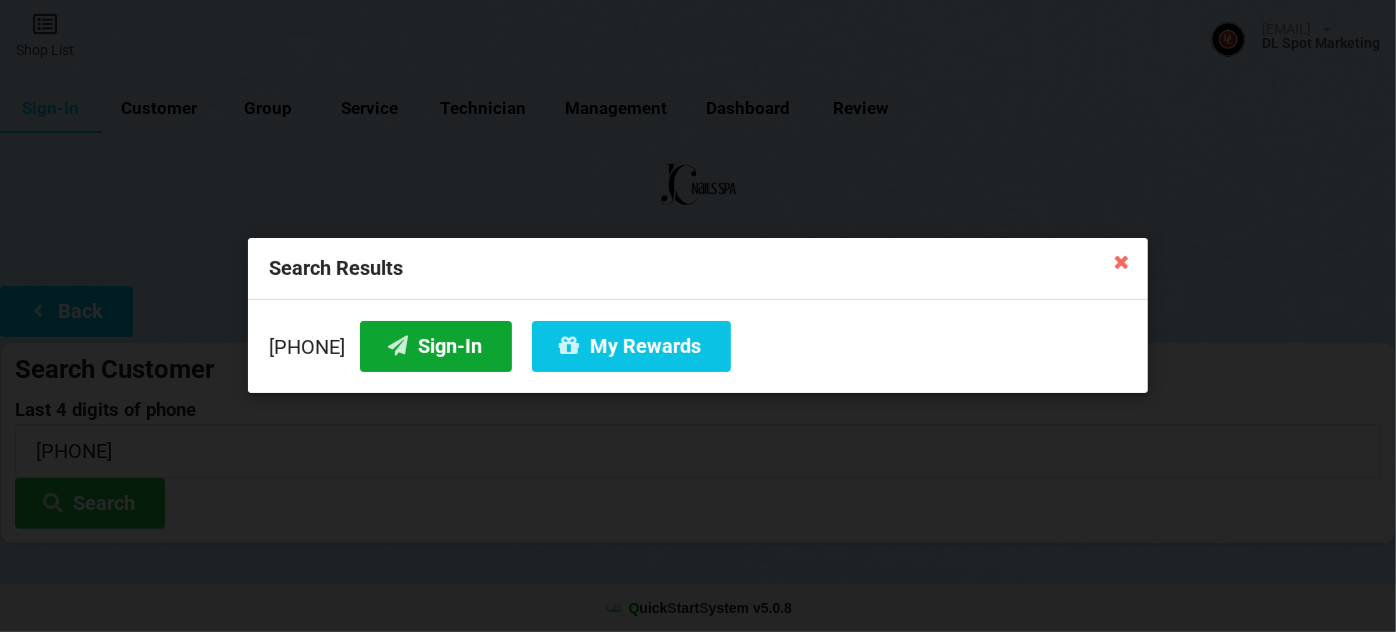 click on "Sign-In" at bounding box center [436, 346] 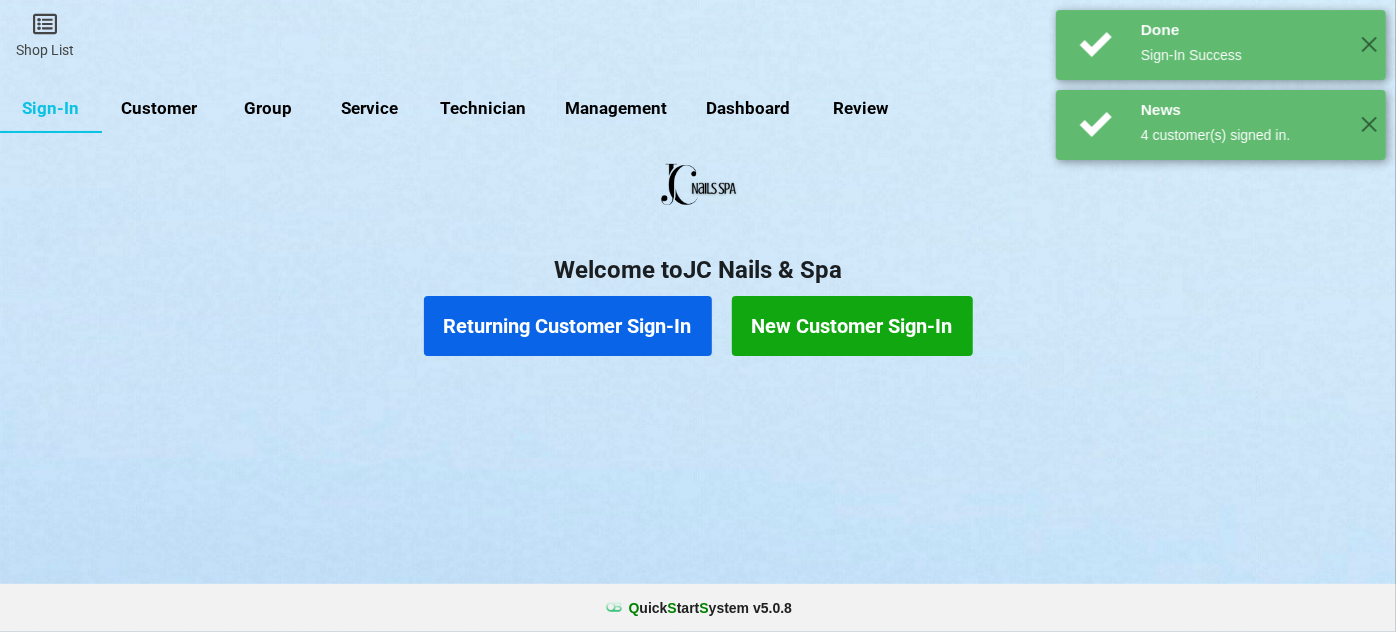 click on "Returning Customer Sign-In" at bounding box center [568, 326] 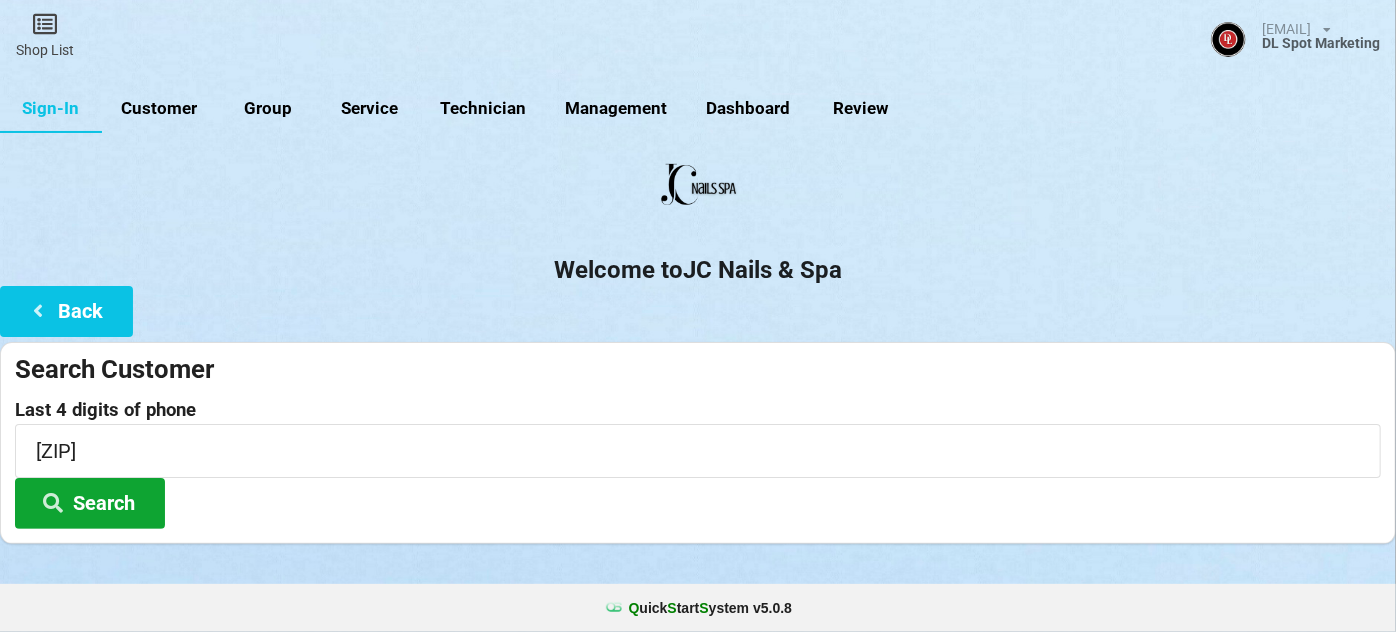 click on "Search" at bounding box center [90, 503] 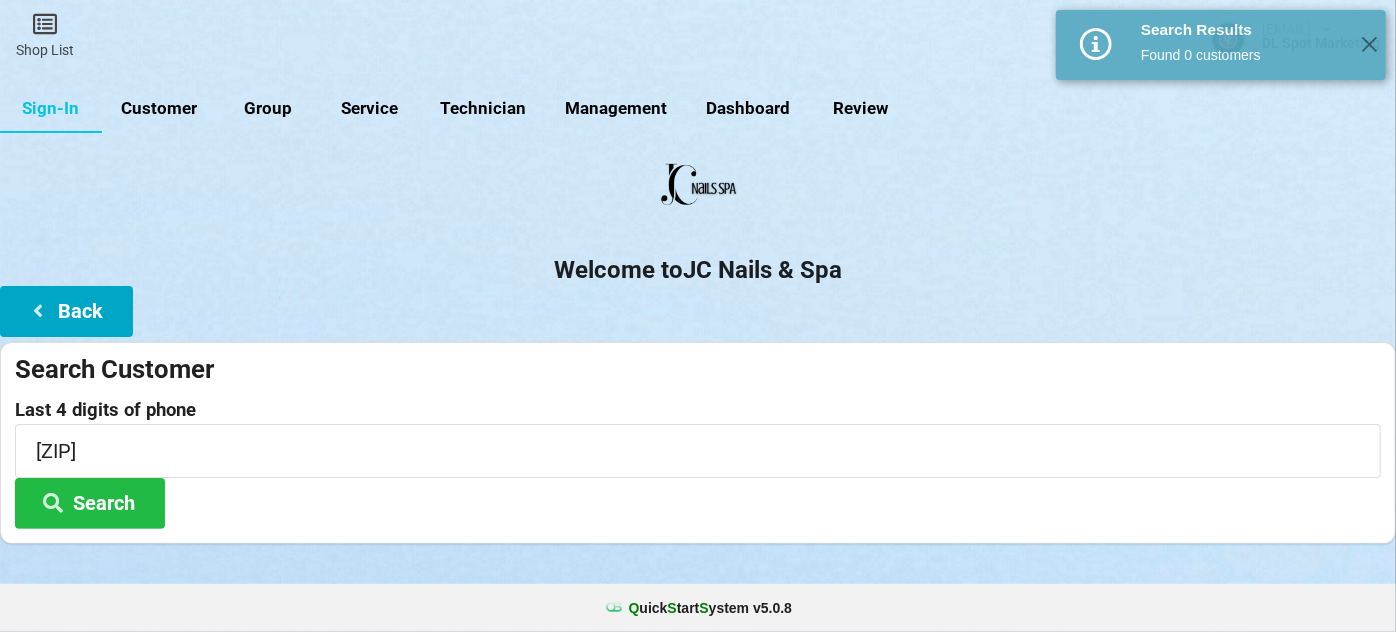 click on "Back" at bounding box center [66, 311] 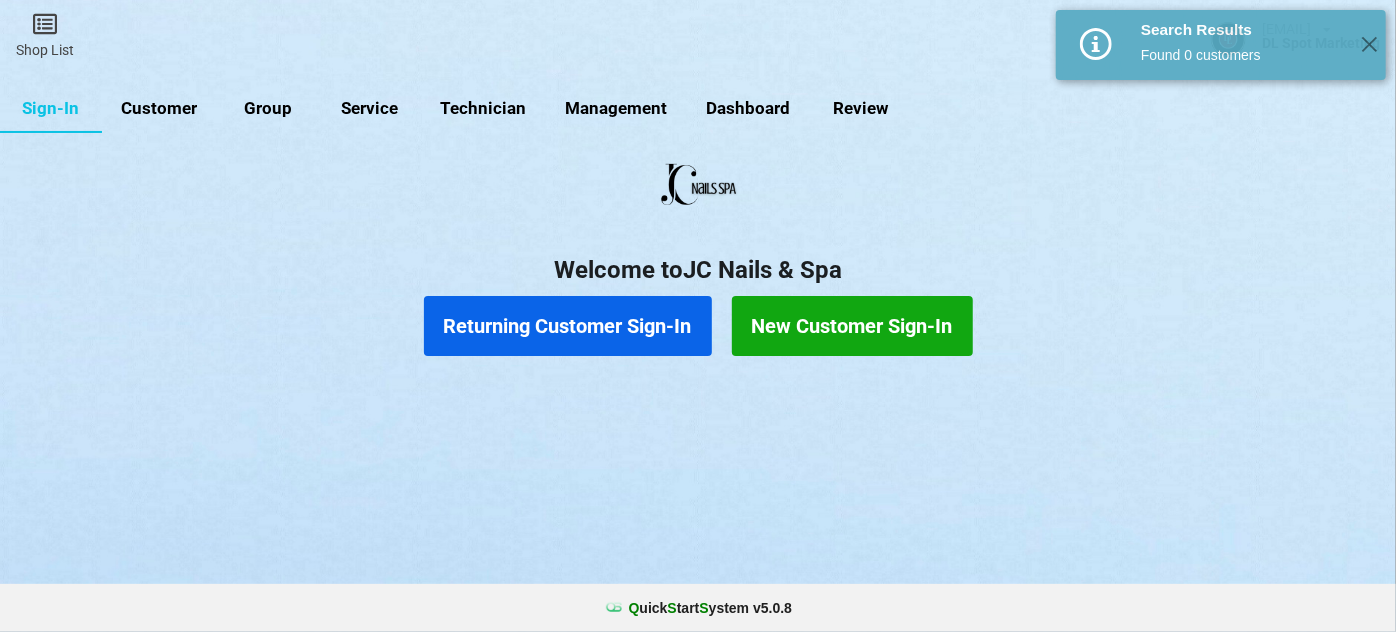 click on "New Customer Sign-In" at bounding box center (852, 326) 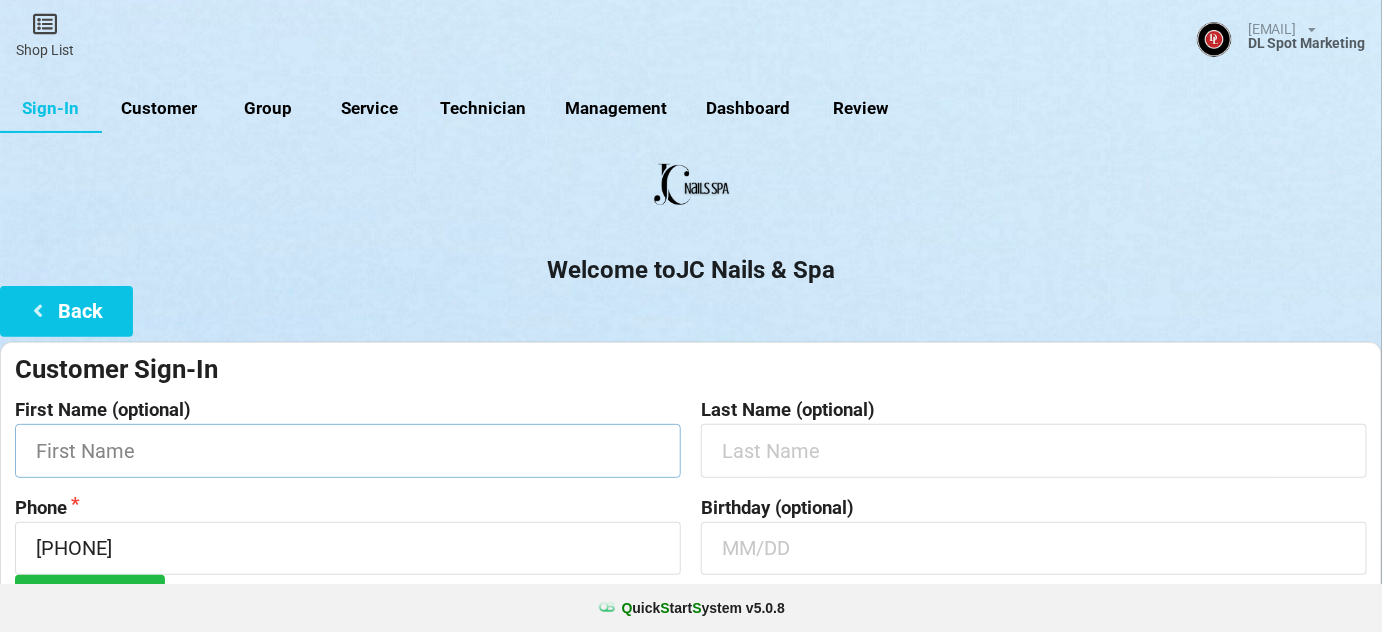 click at bounding box center (348, 450) 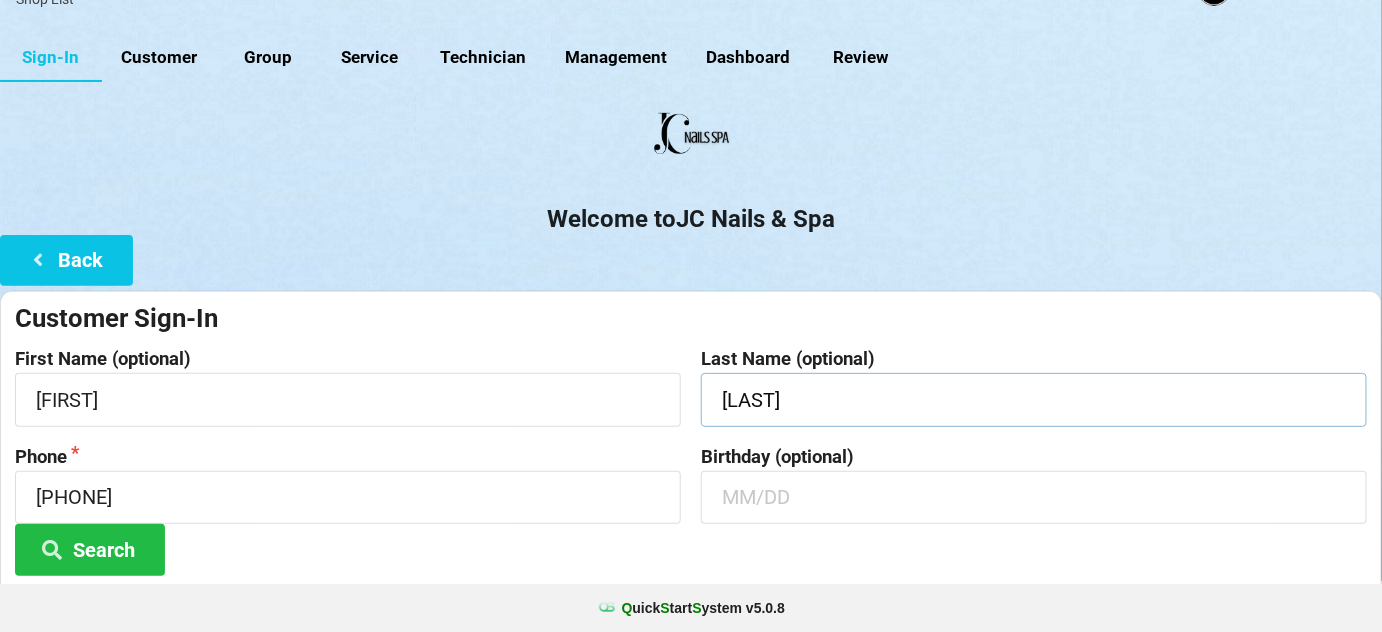 scroll, scrollTop: 121, scrollLeft: 0, axis: vertical 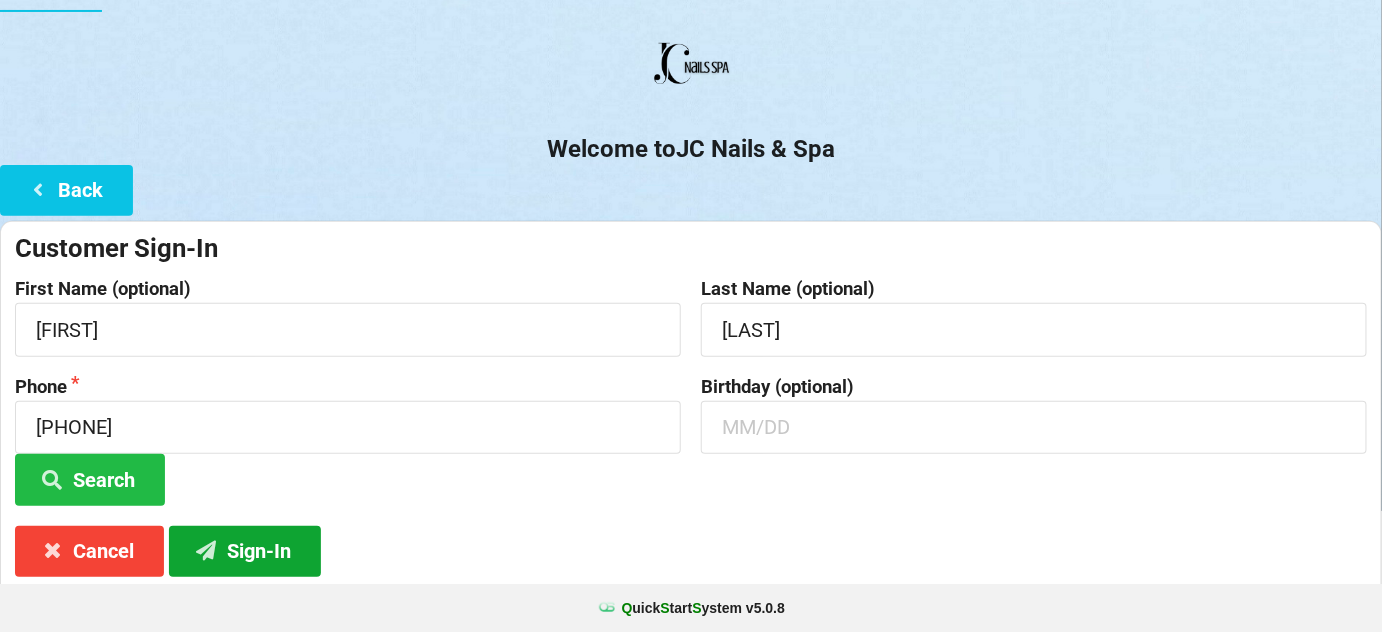 click on "Sign-In" at bounding box center [245, 551] 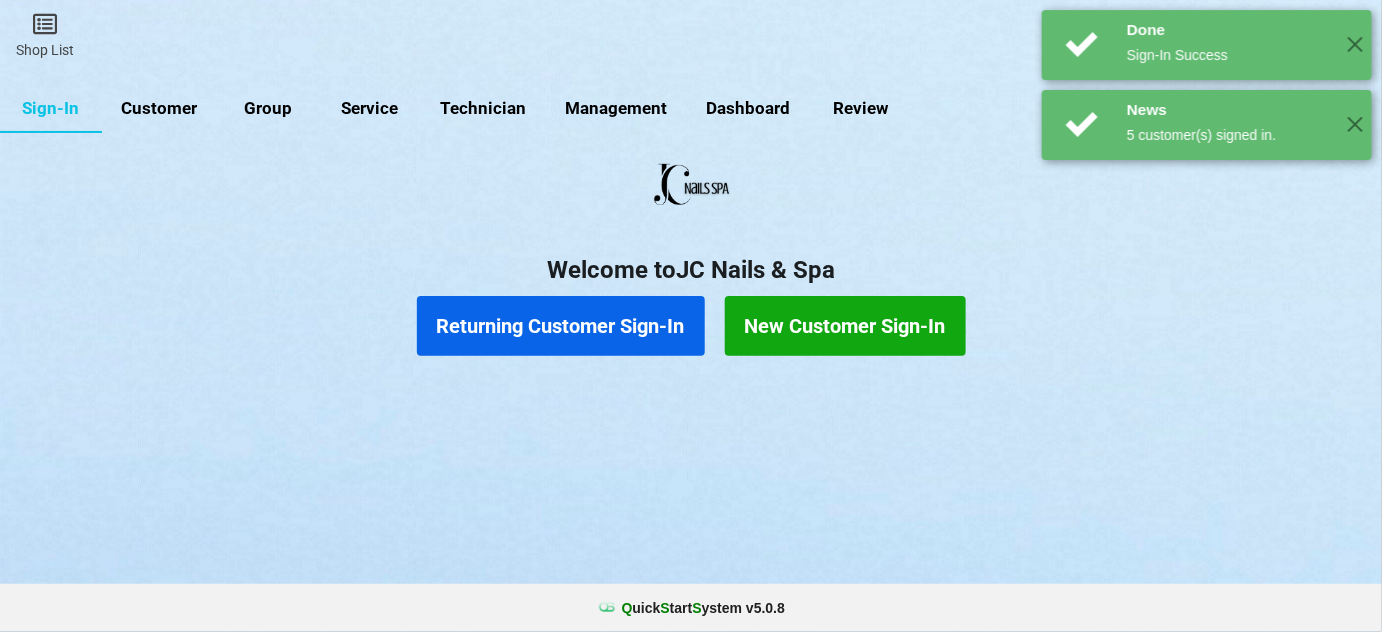 scroll, scrollTop: 0, scrollLeft: 0, axis: both 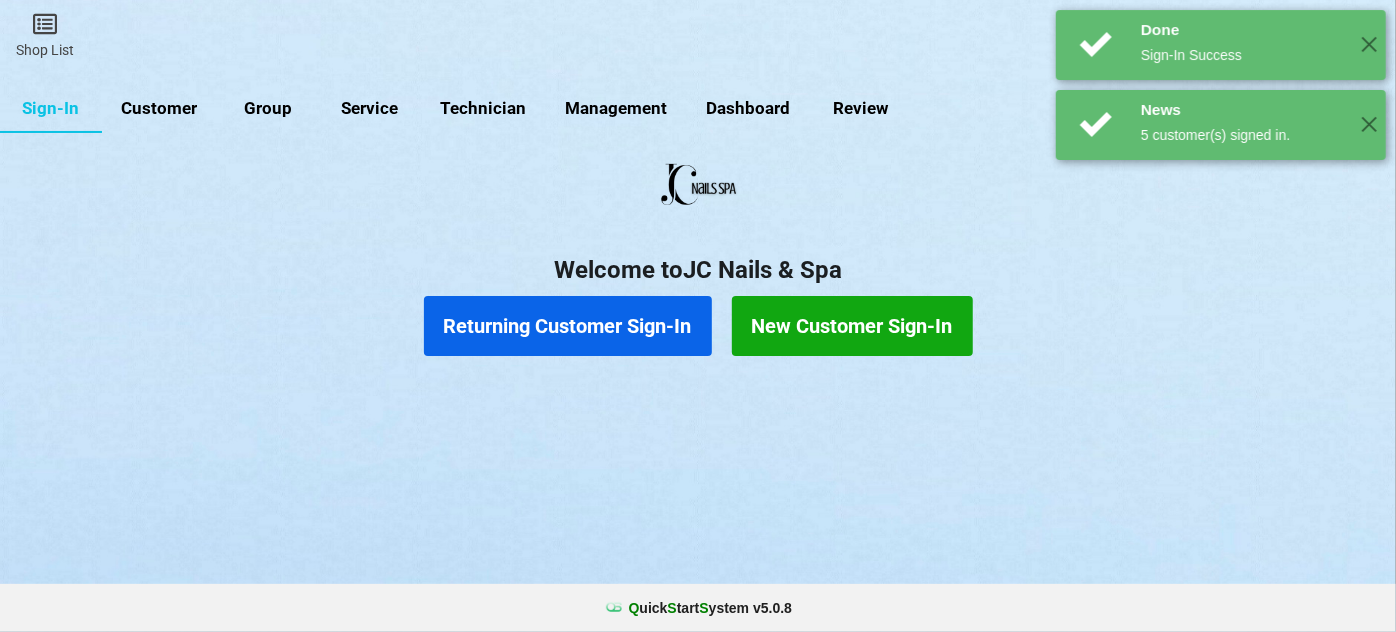 click on "Returning Customer Sign-In" at bounding box center (568, 326) 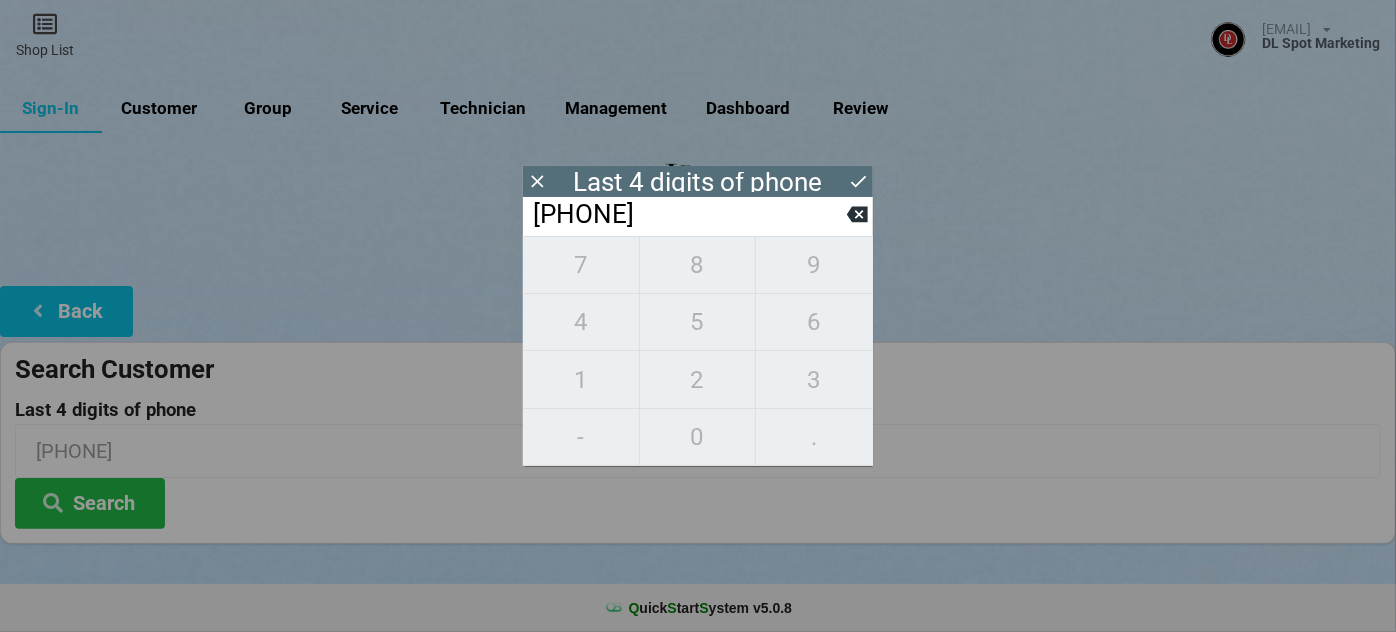 click on "[PHONE]" at bounding box center (689, 215) 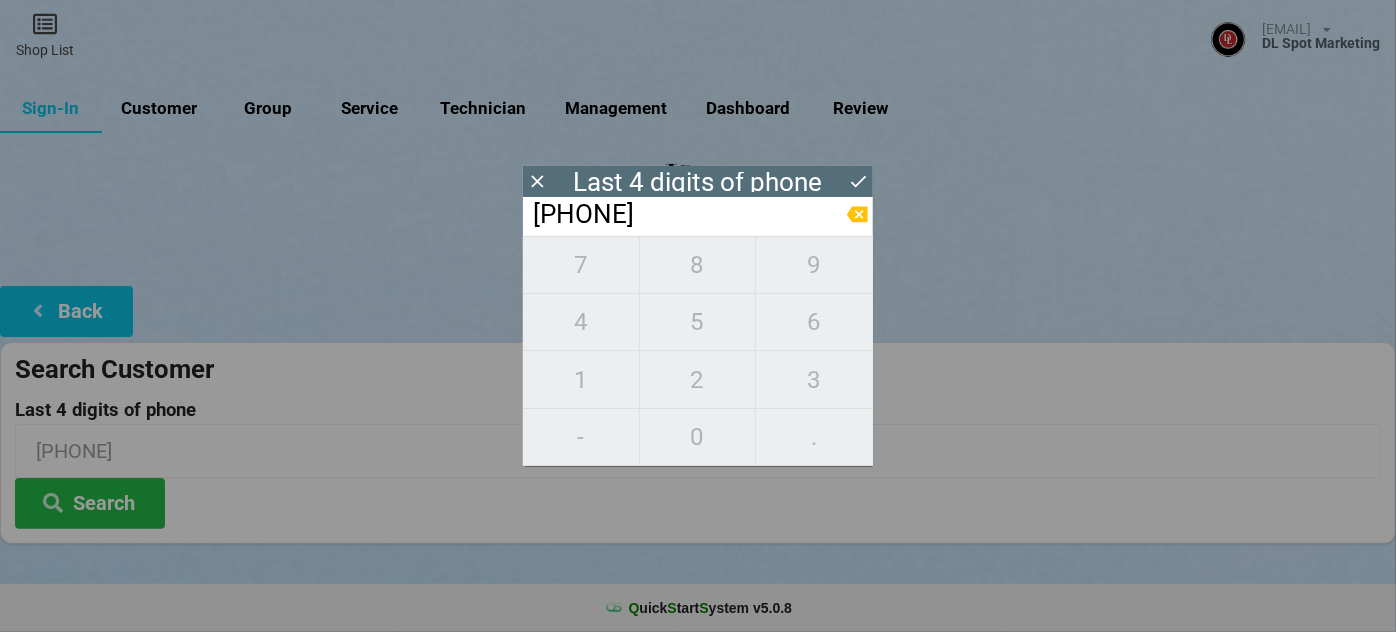 click 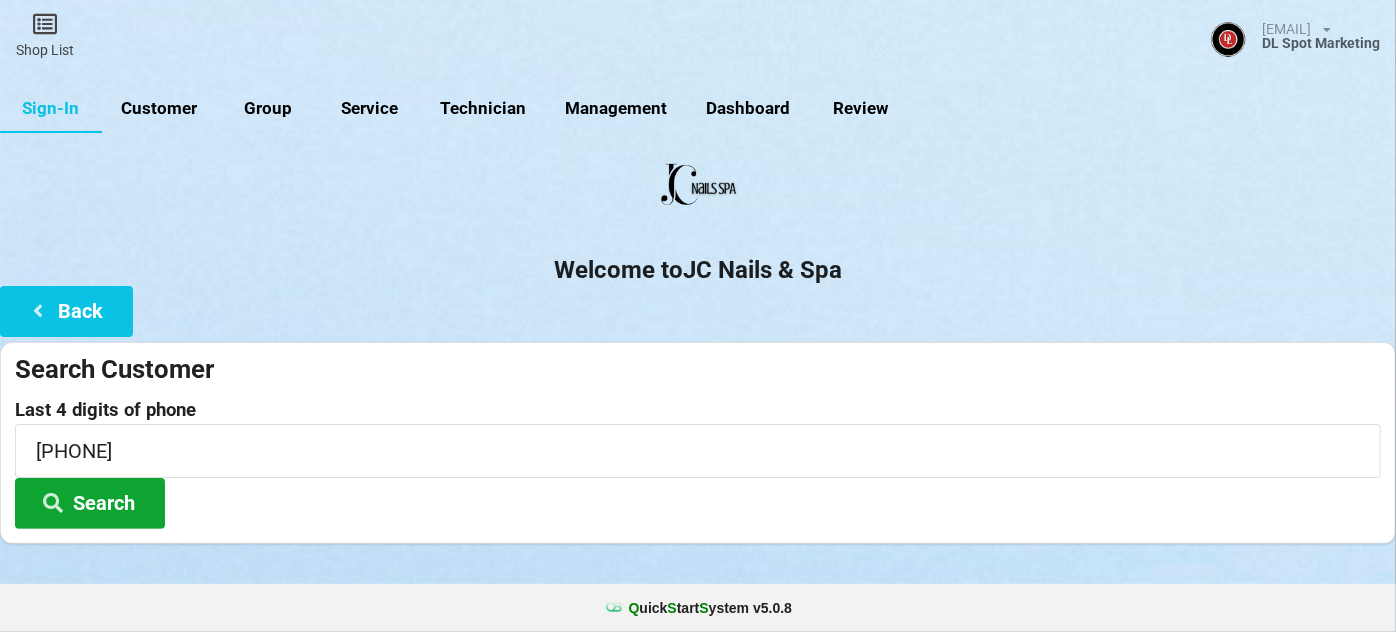 click on "Search" at bounding box center (90, 503) 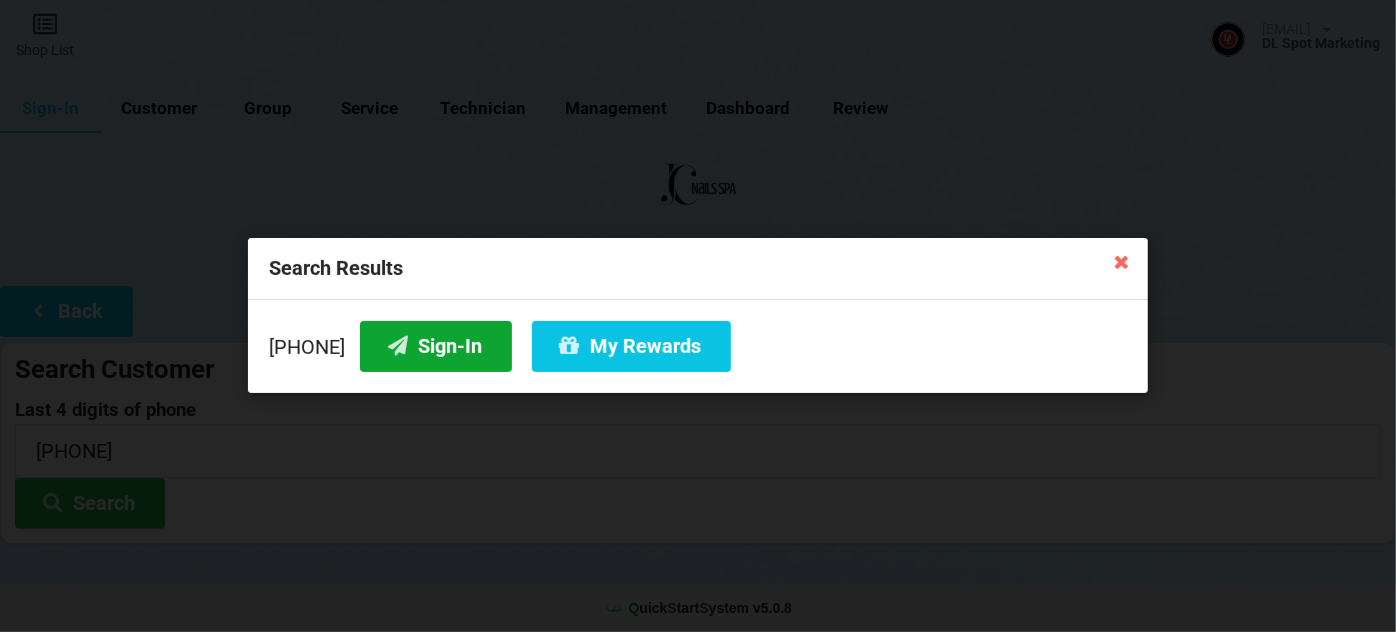 click on "Sign-In" at bounding box center [436, 346] 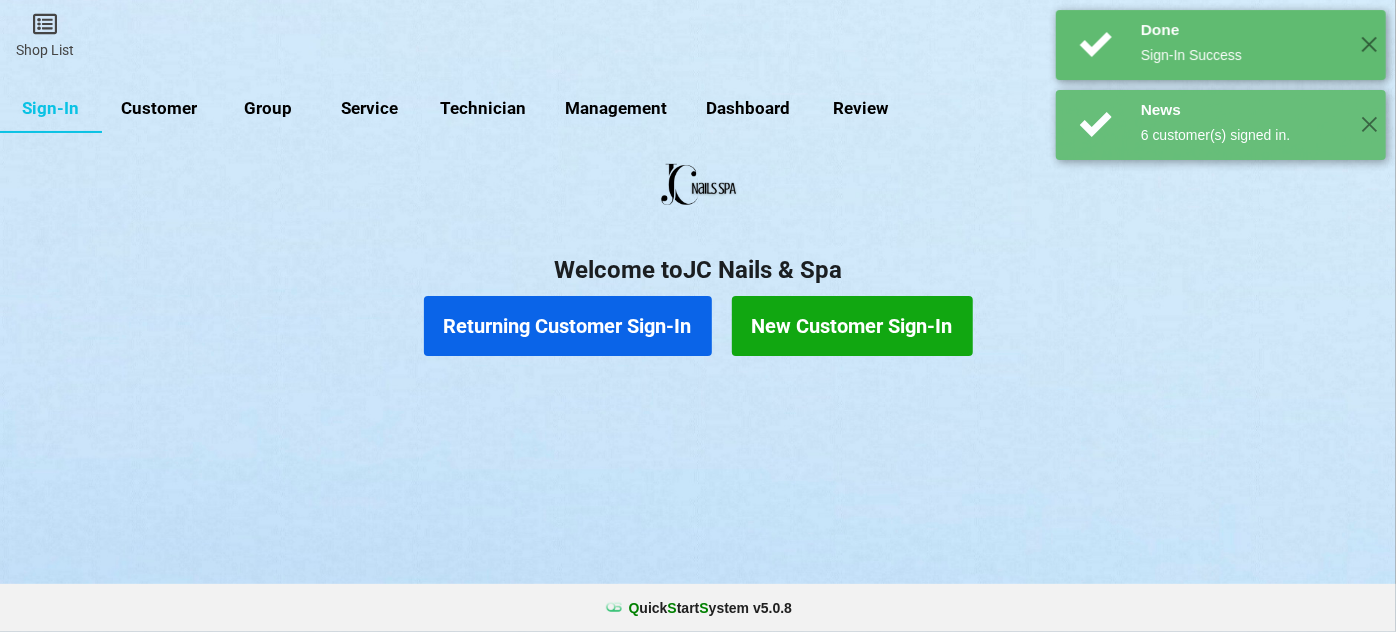 click on "Returning Customer Sign-In" at bounding box center (568, 326) 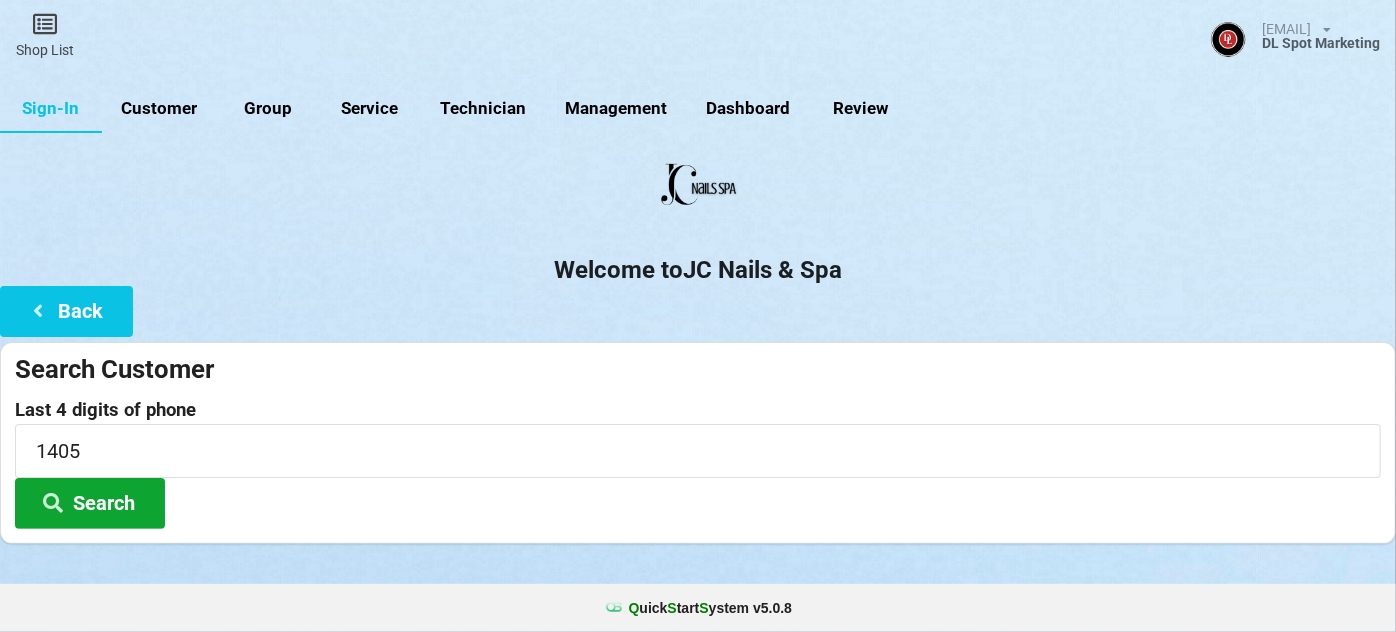 click on "Search" at bounding box center [90, 503] 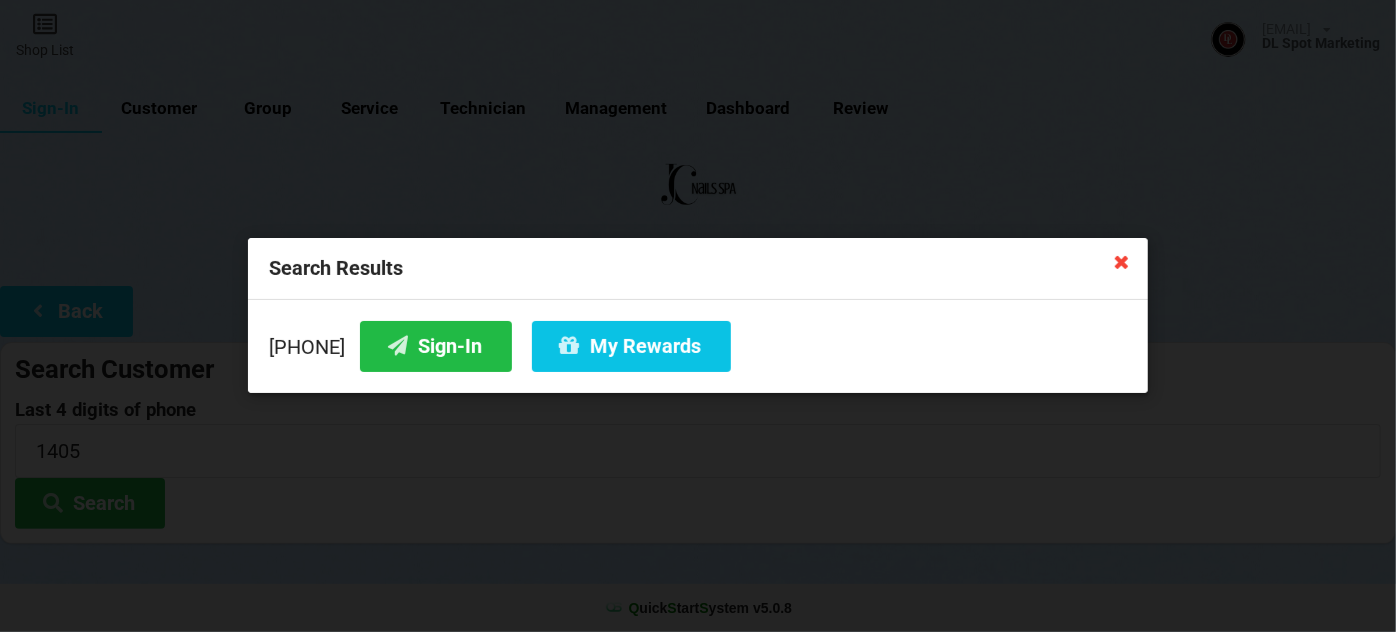 click at bounding box center [1122, 261] 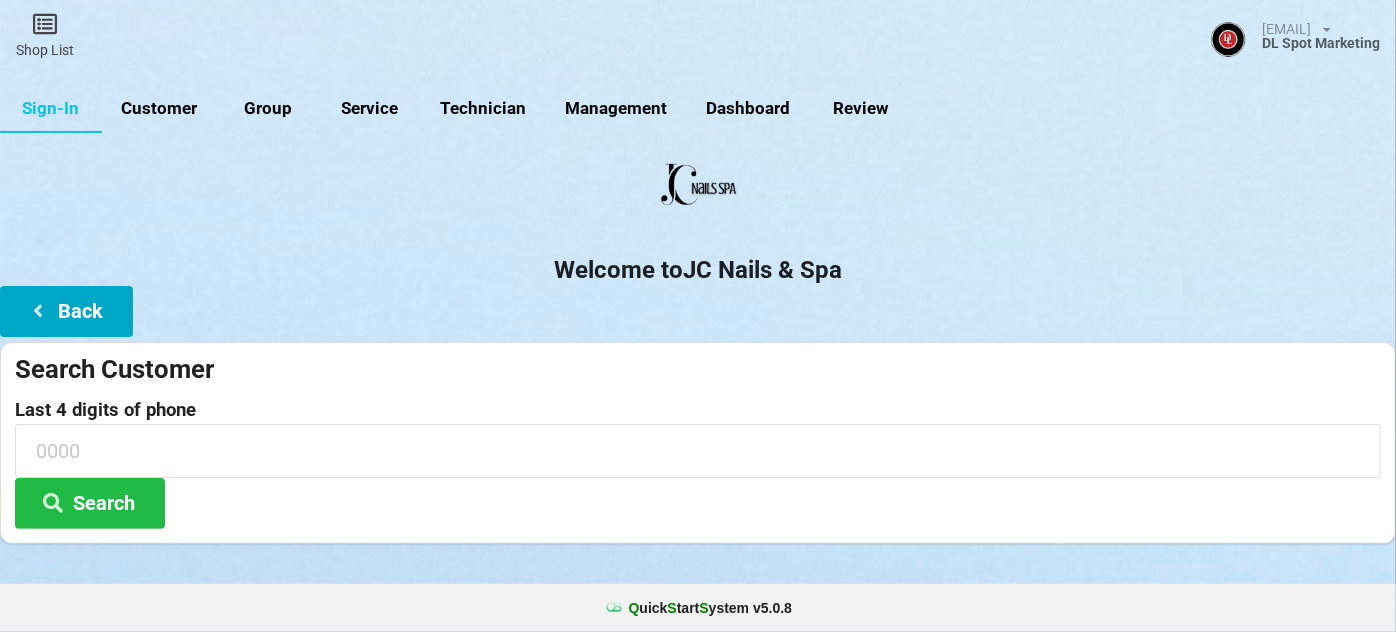 click on "Back" at bounding box center [66, 311] 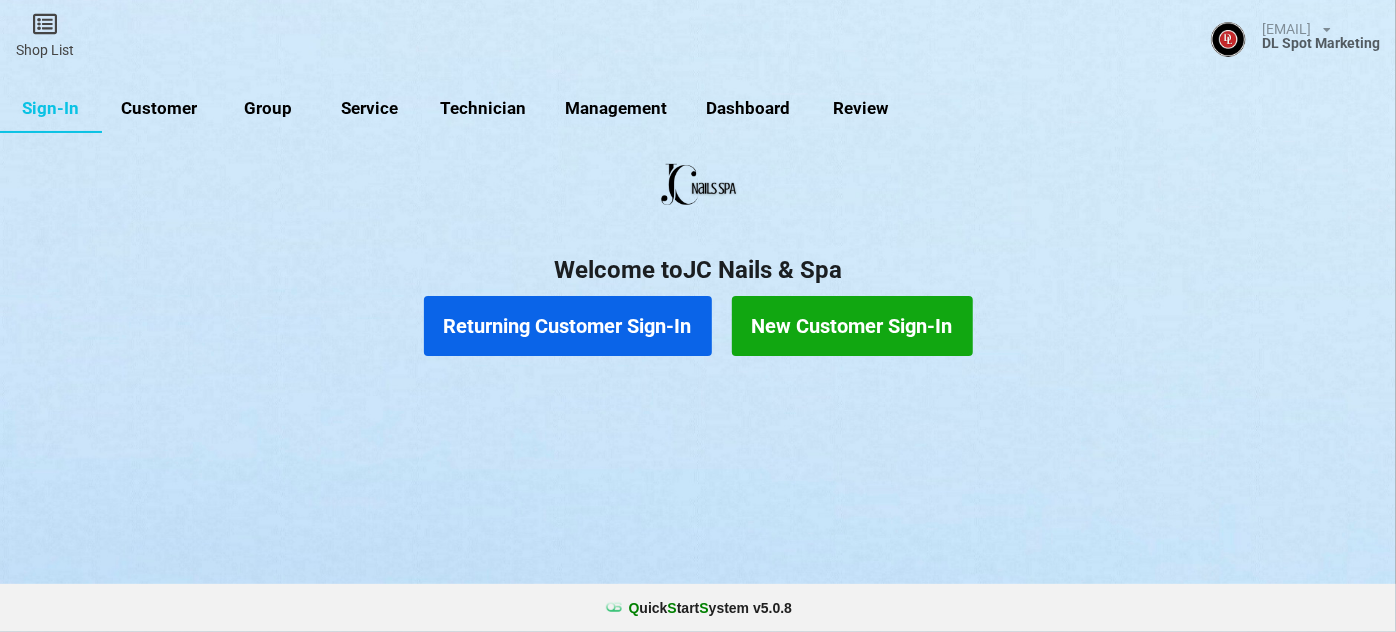 click on "New Customer Sign-In" at bounding box center (852, 326) 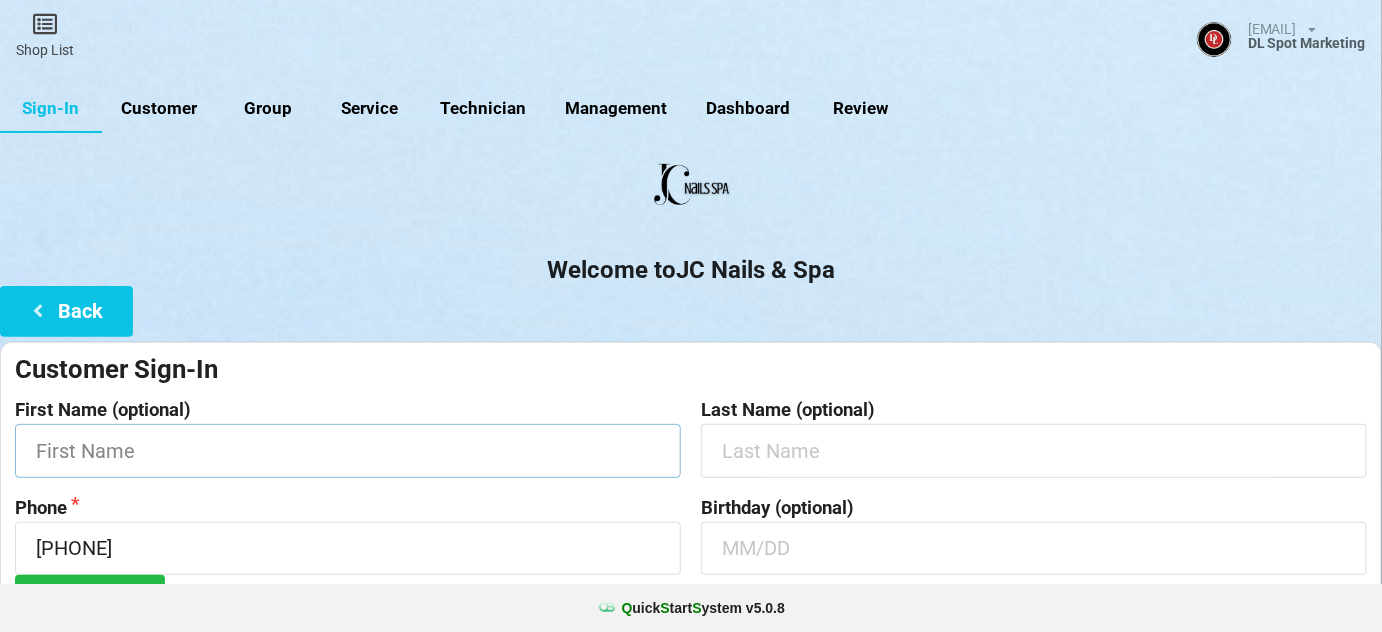 click at bounding box center (348, 450) 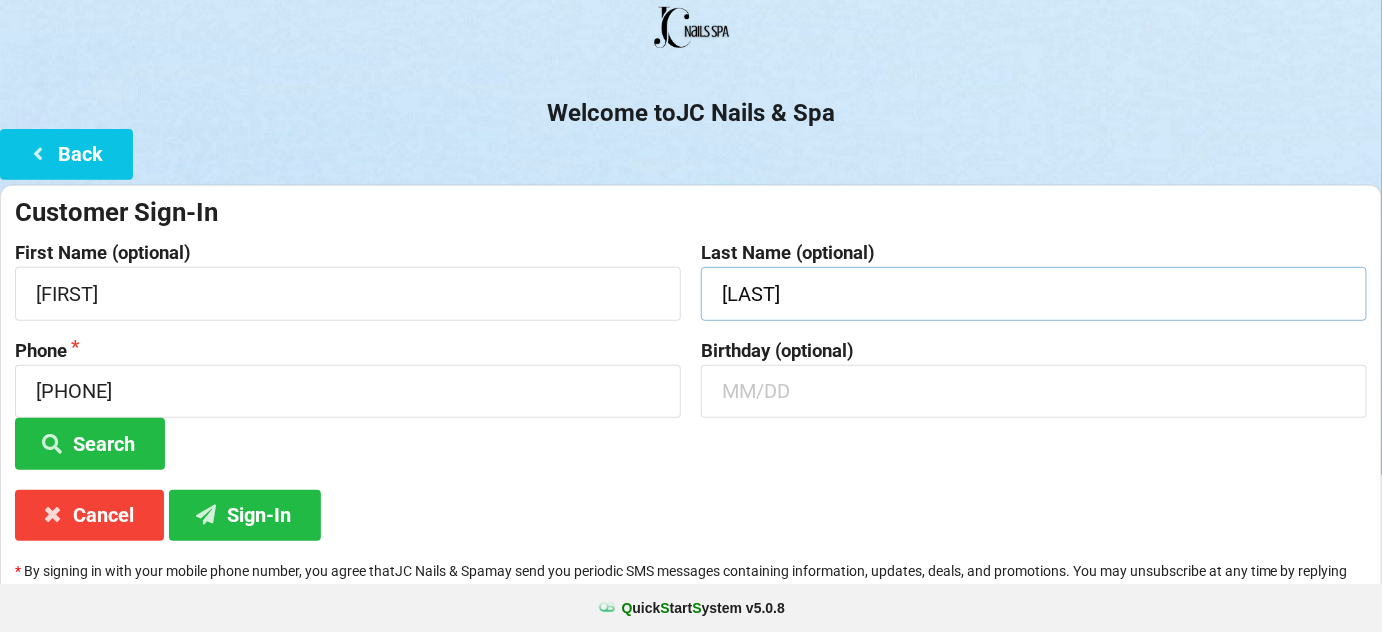 scroll, scrollTop: 191, scrollLeft: 0, axis: vertical 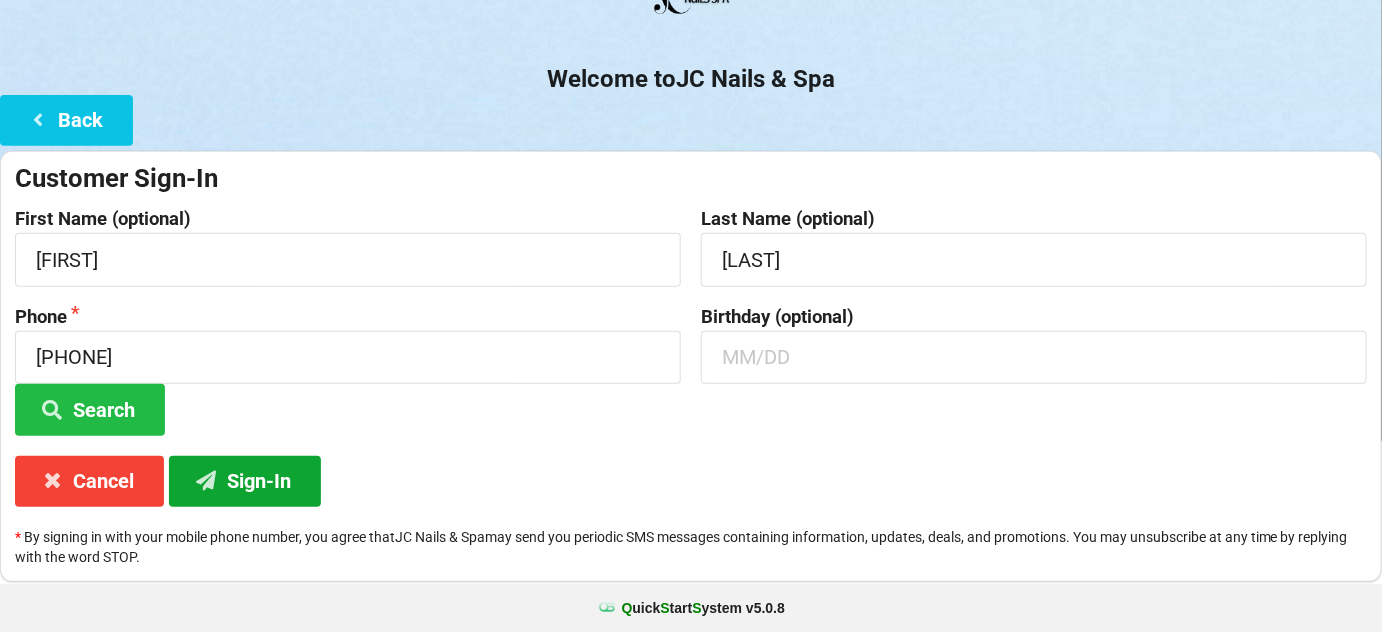 click on "Sign-In" at bounding box center (245, 481) 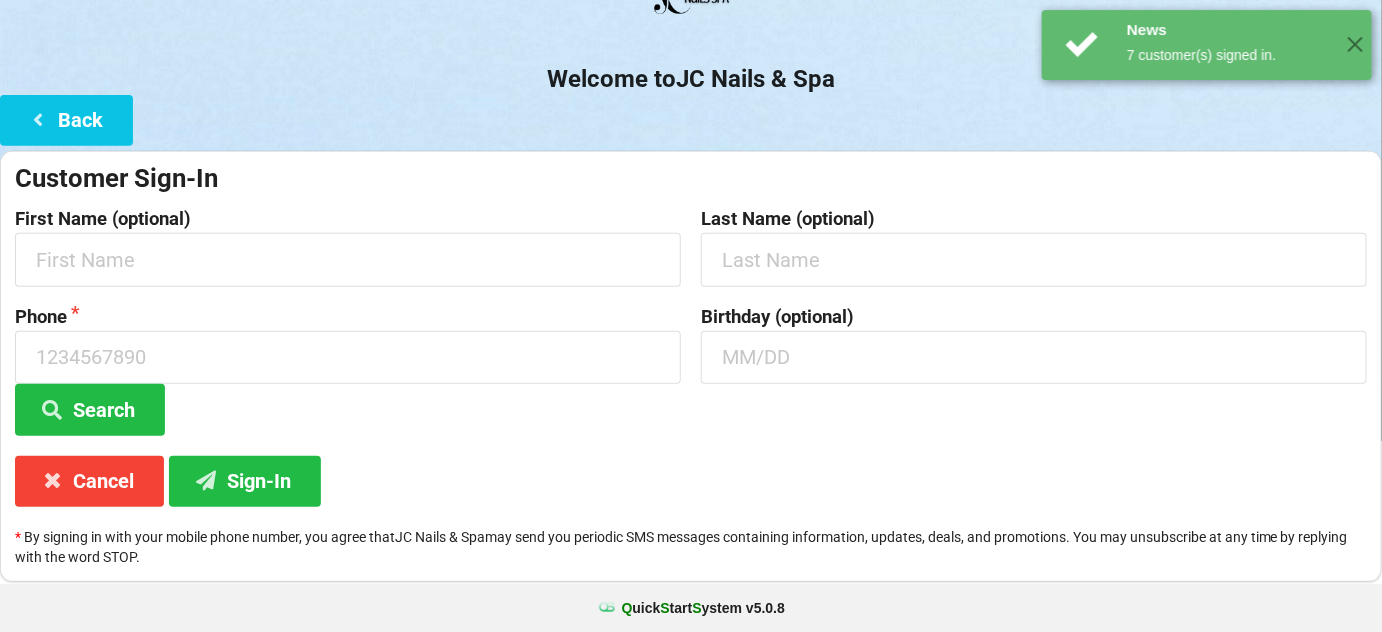scroll, scrollTop: 0, scrollLeft: 0, axis: both 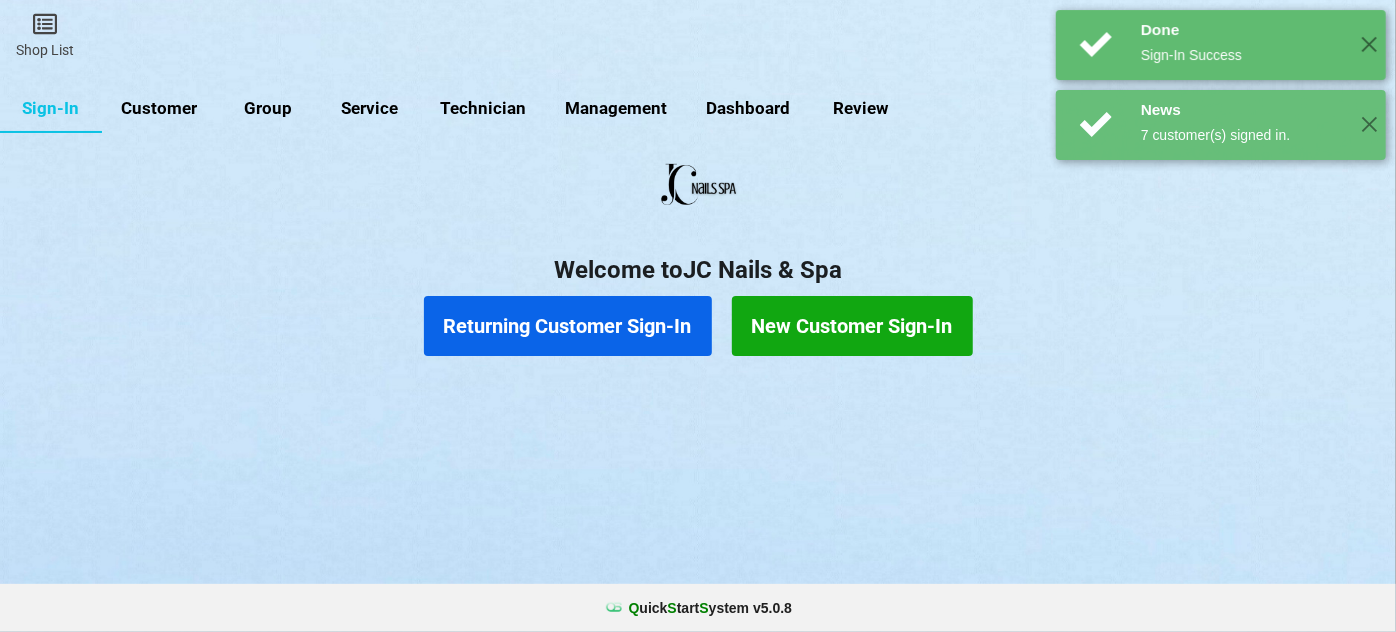 click on "Returning Customer Sign-In" at bounding box center [568, 326] 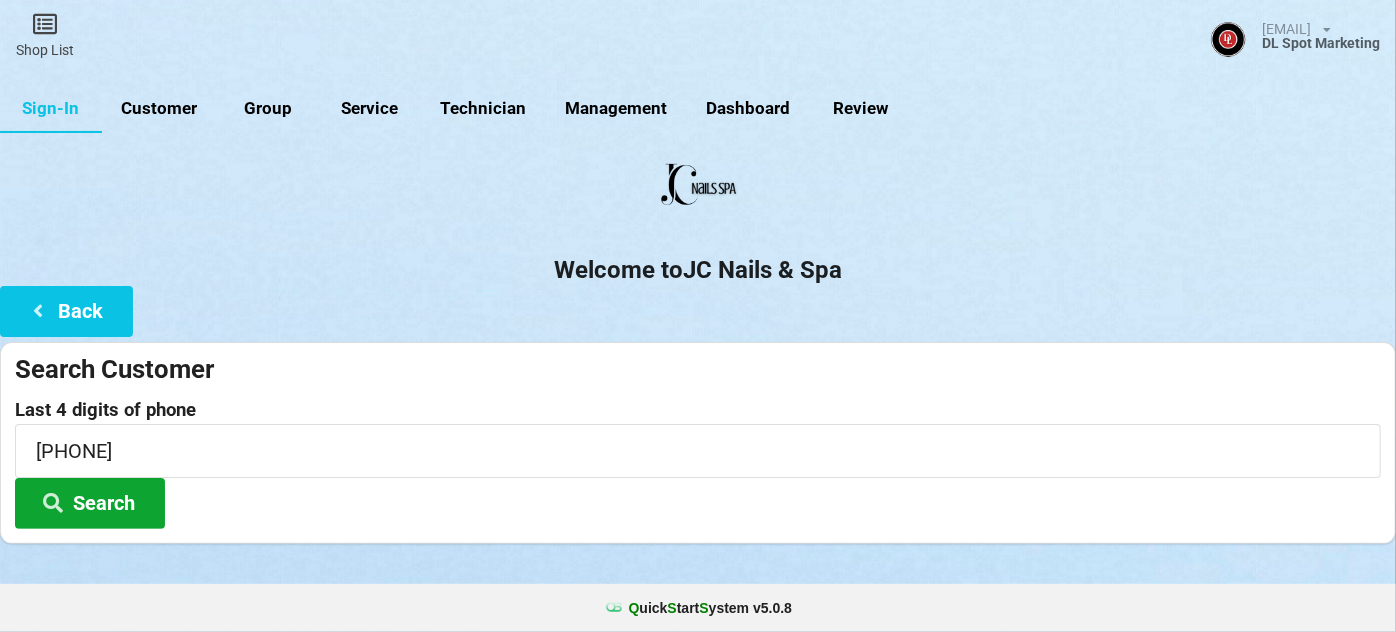 click on "Search" at bounding box center [90, 503] 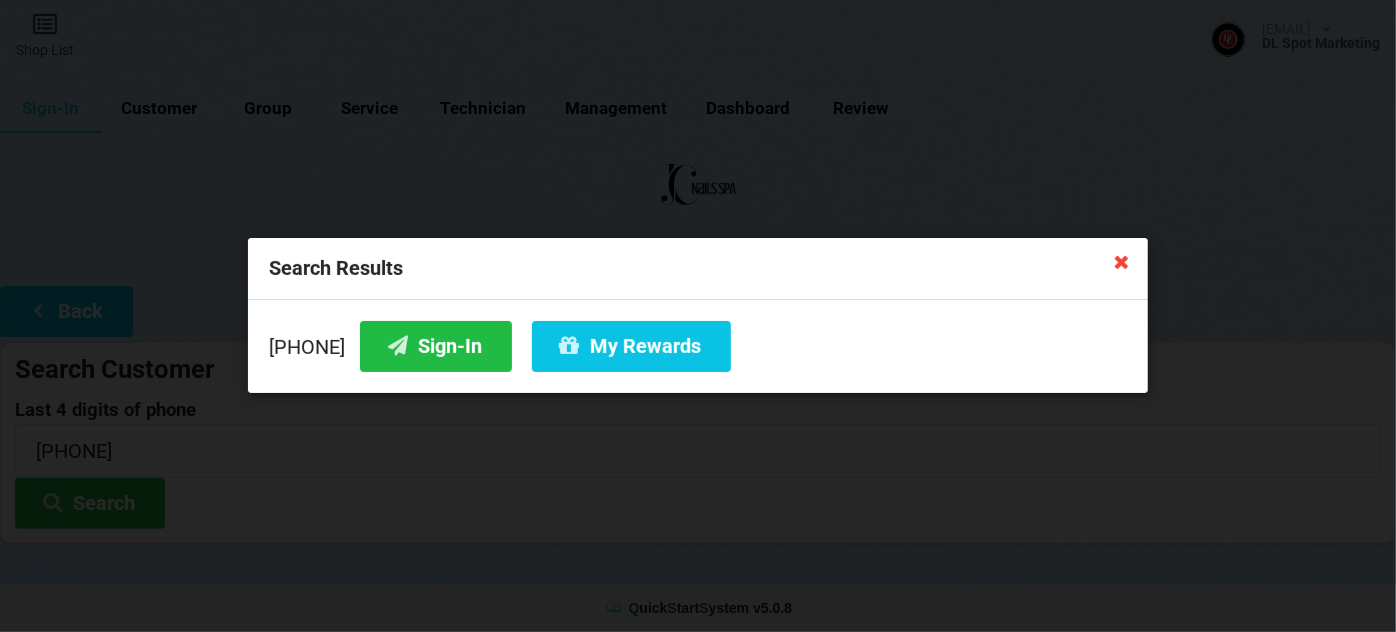 click at bounding box center [1122, 261] 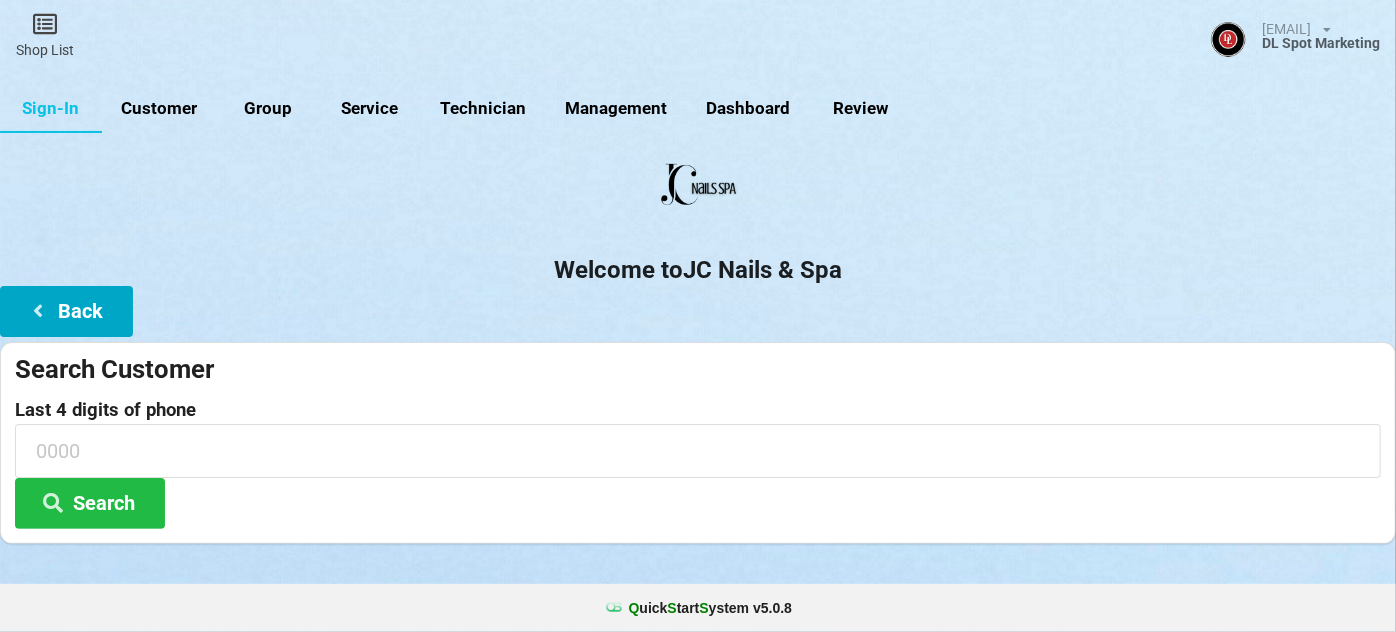 click on "Back" at bounding box center [66, 311] 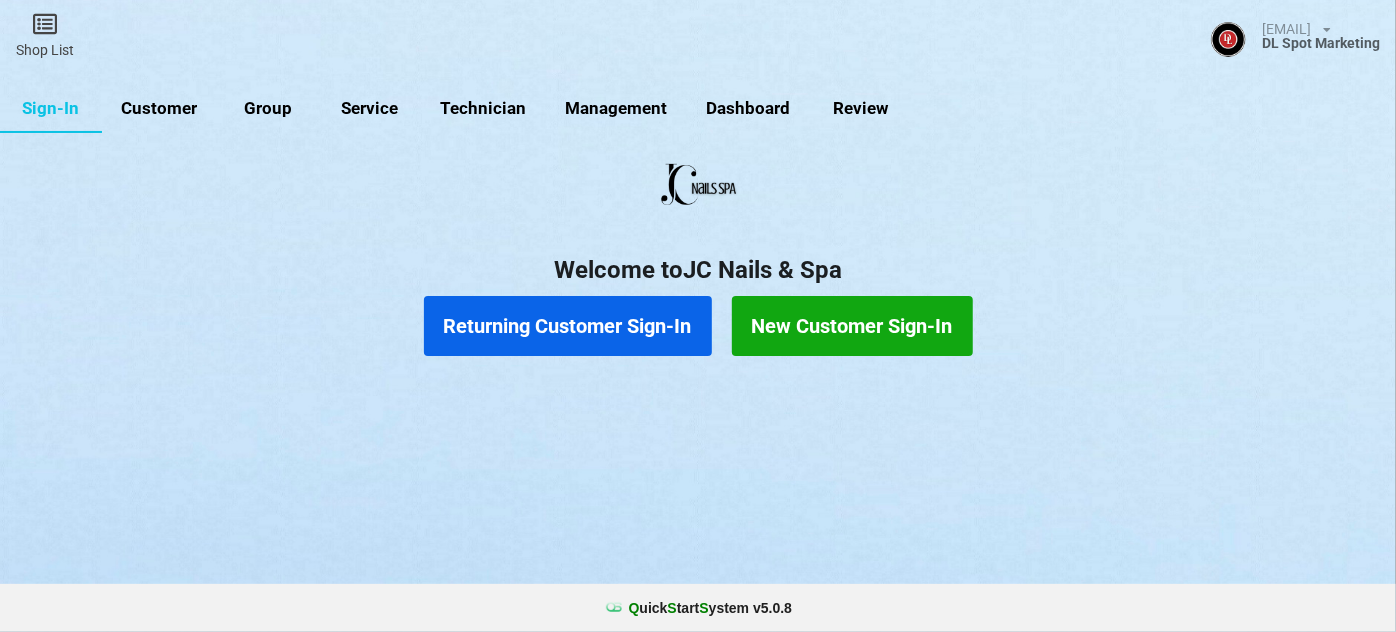 click on "New Customer Sign-In" at bounding box center [852, 326] 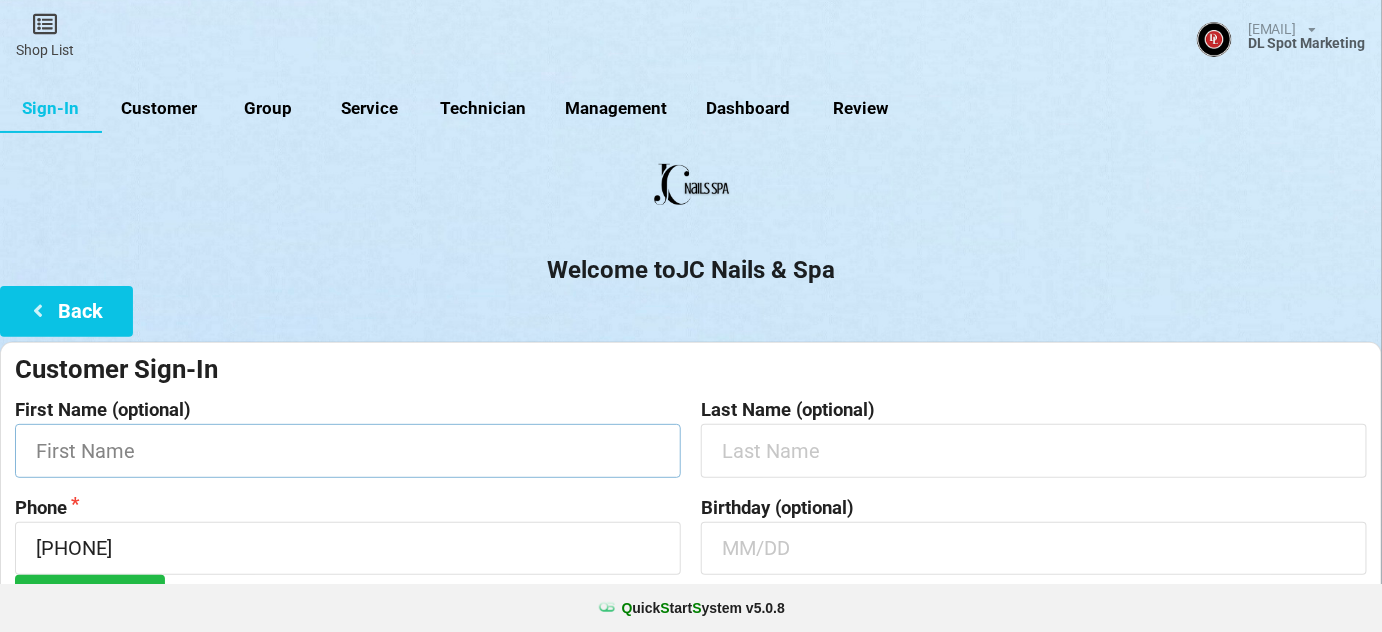 click at bounding box center (348, 450) 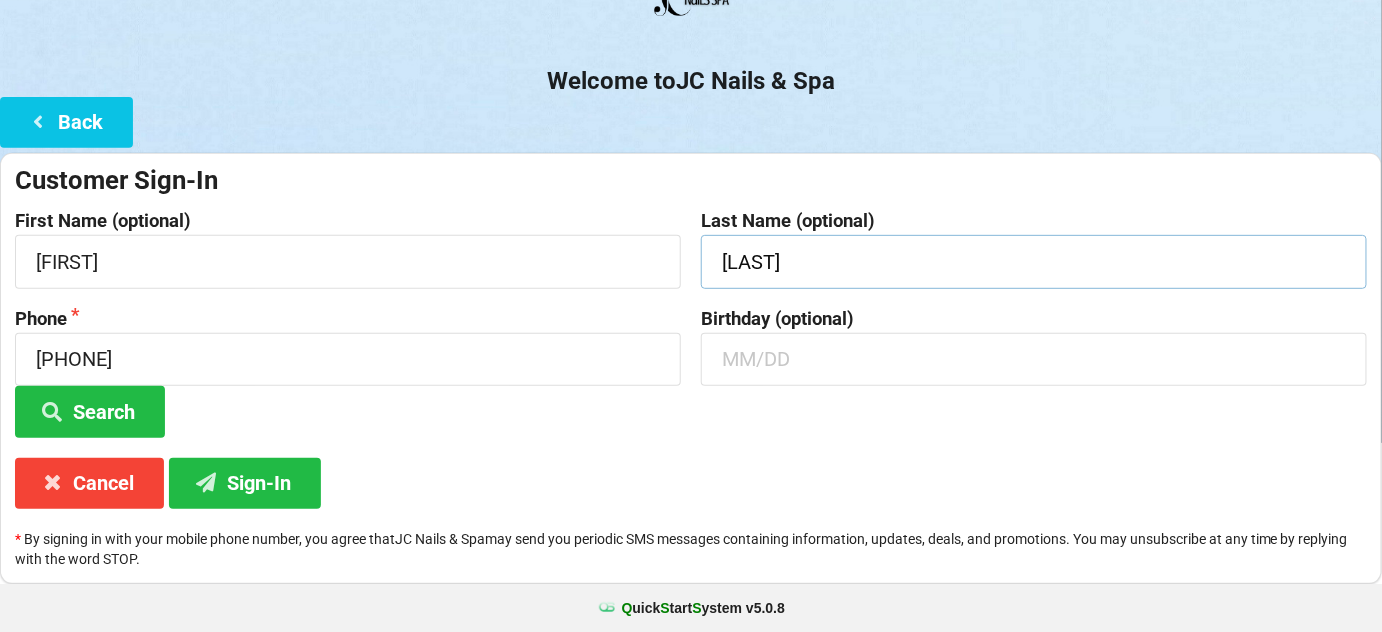 scroll, scrollTop: 191, scrollLeft: 0, axis: vertical 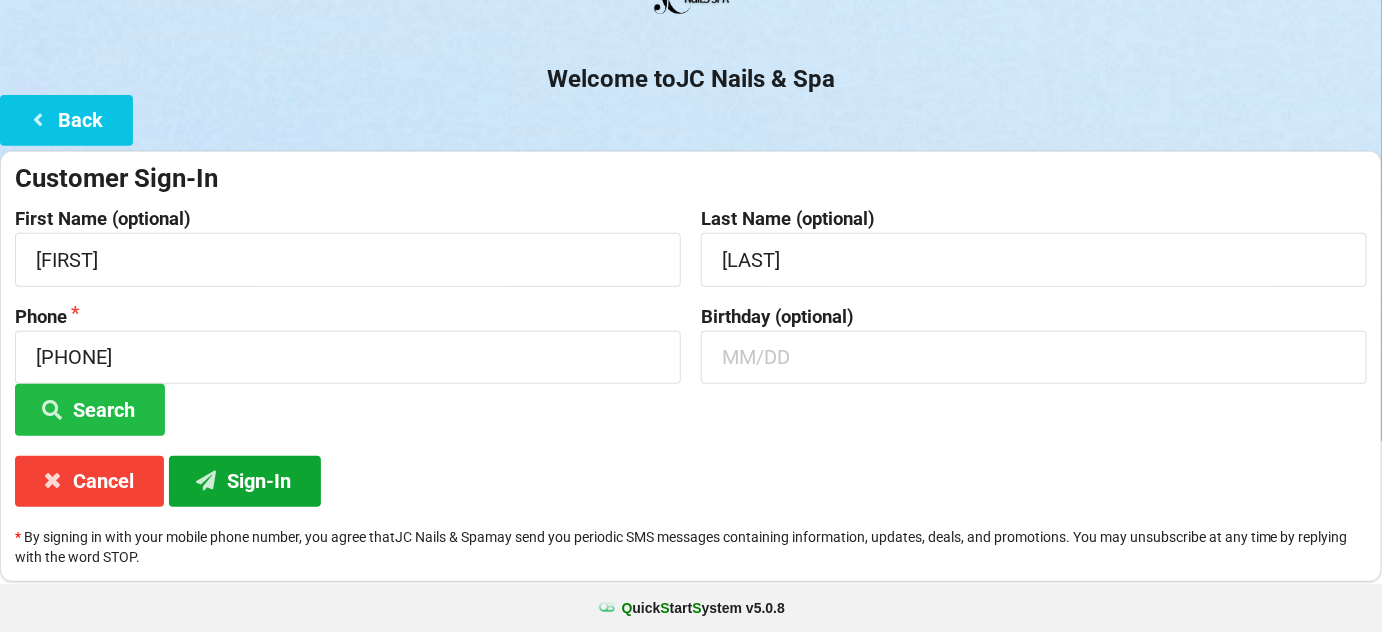 click on "Sign-In" at bounding box center [245, 481] 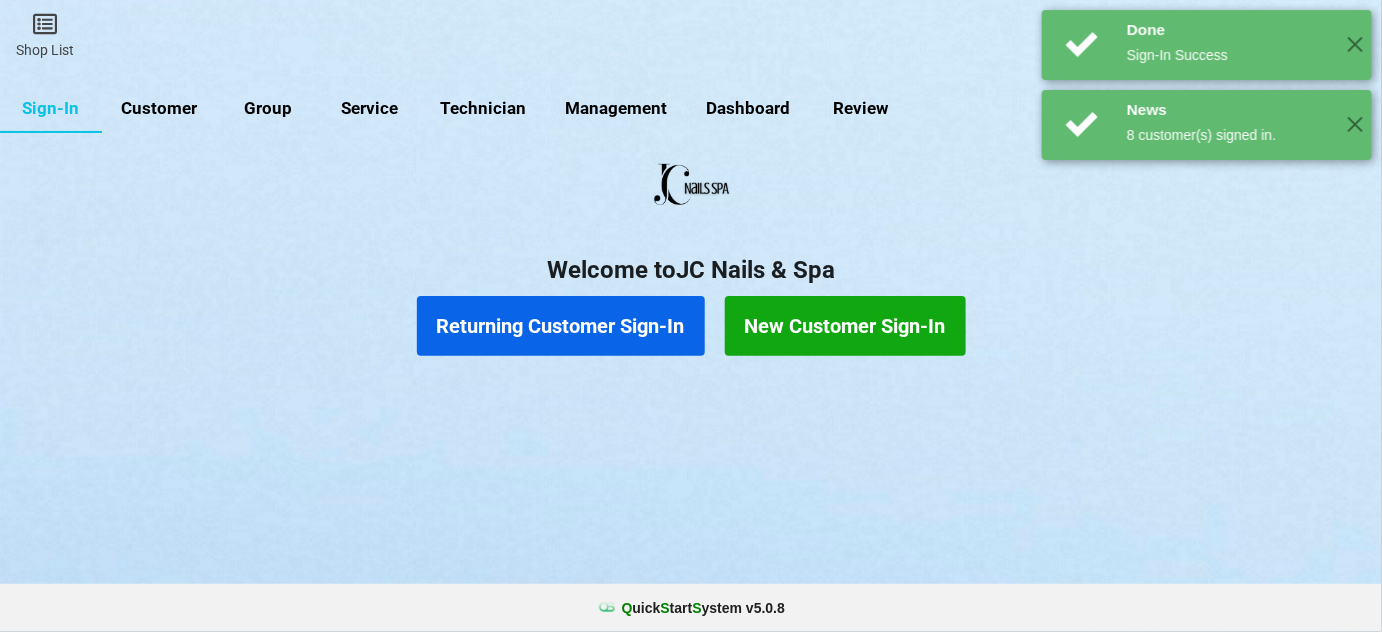 scroll, scrollTop: 0, scrollLeft: 0, axis: both 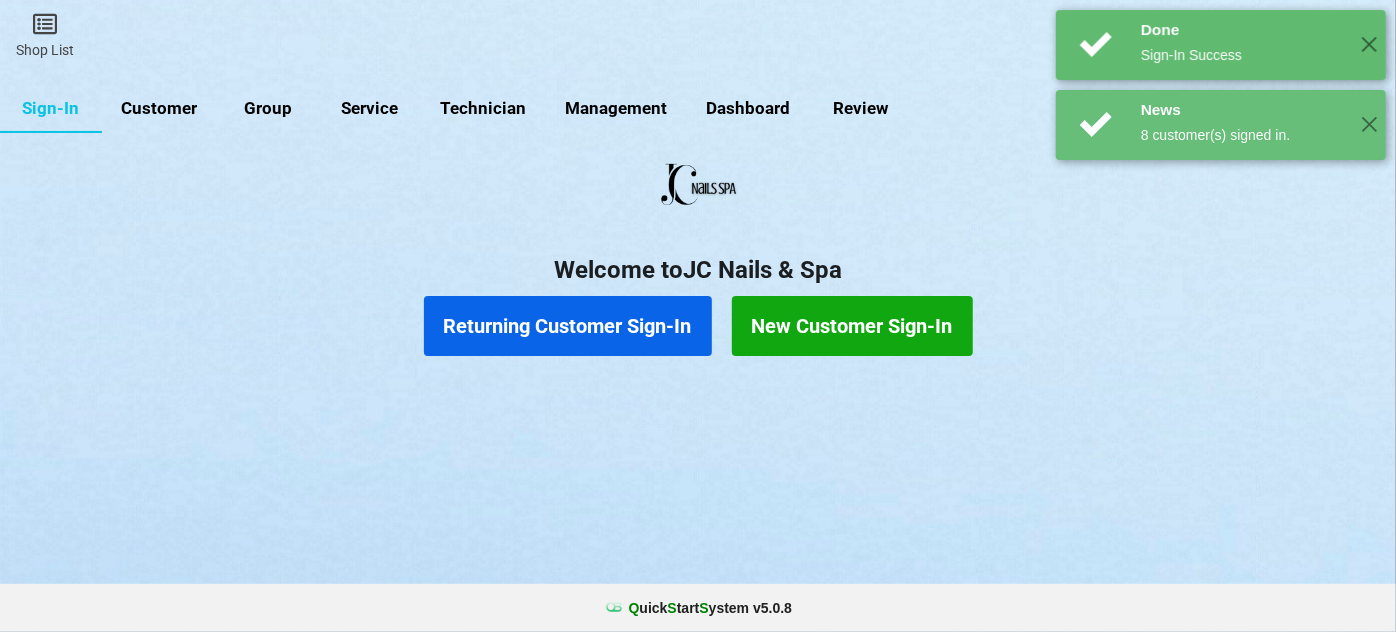 click on "Returning Customer Sign-In" at bounding box center (568, 326) 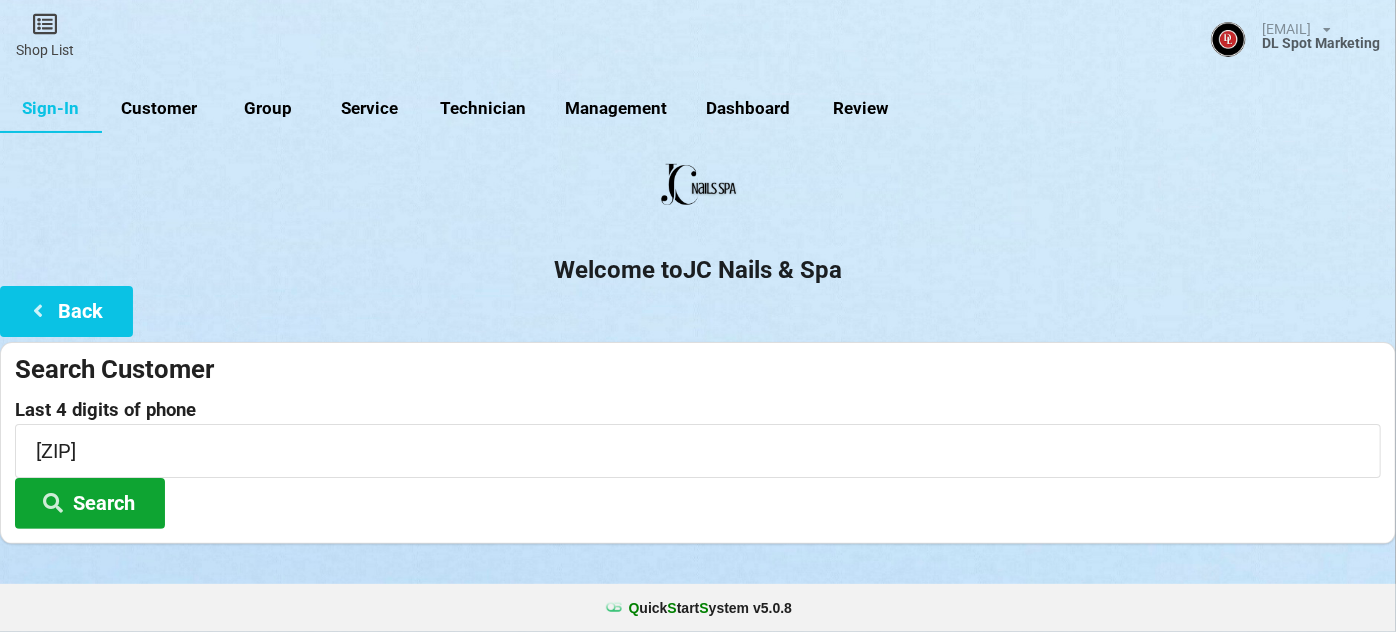 click on "Search" at bounding box center [90, 503] 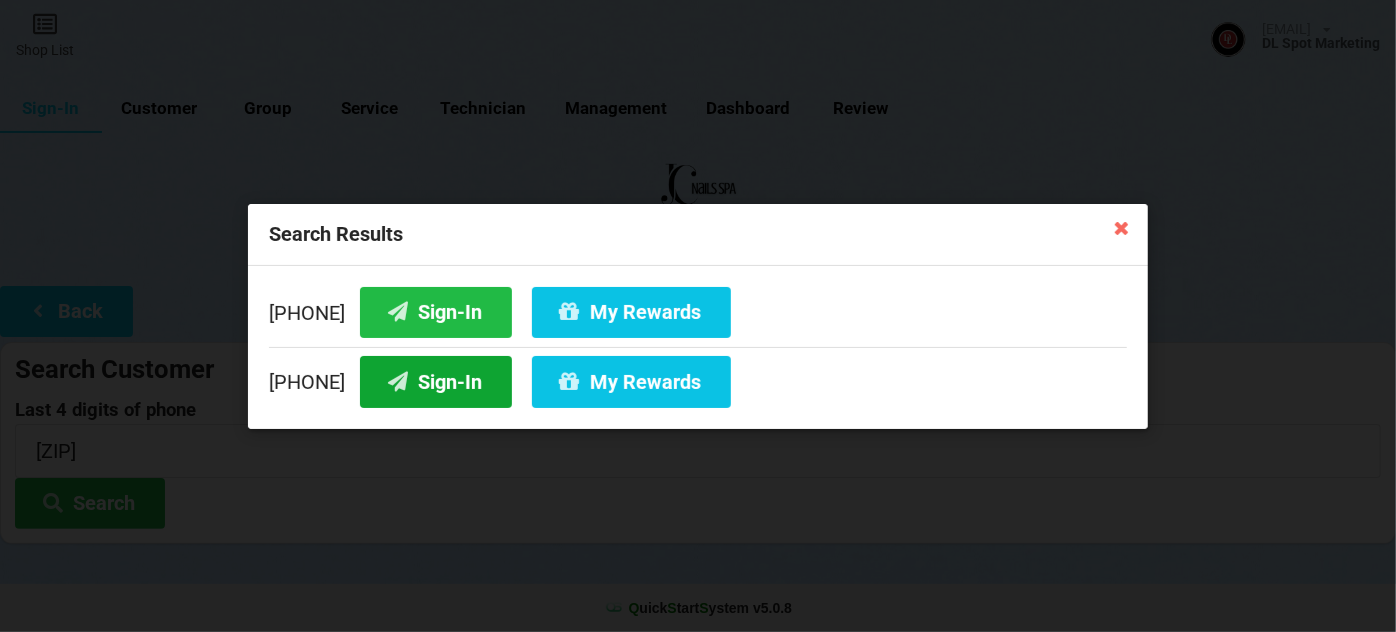click on "Sign-In" at bounding box center [436, 381] 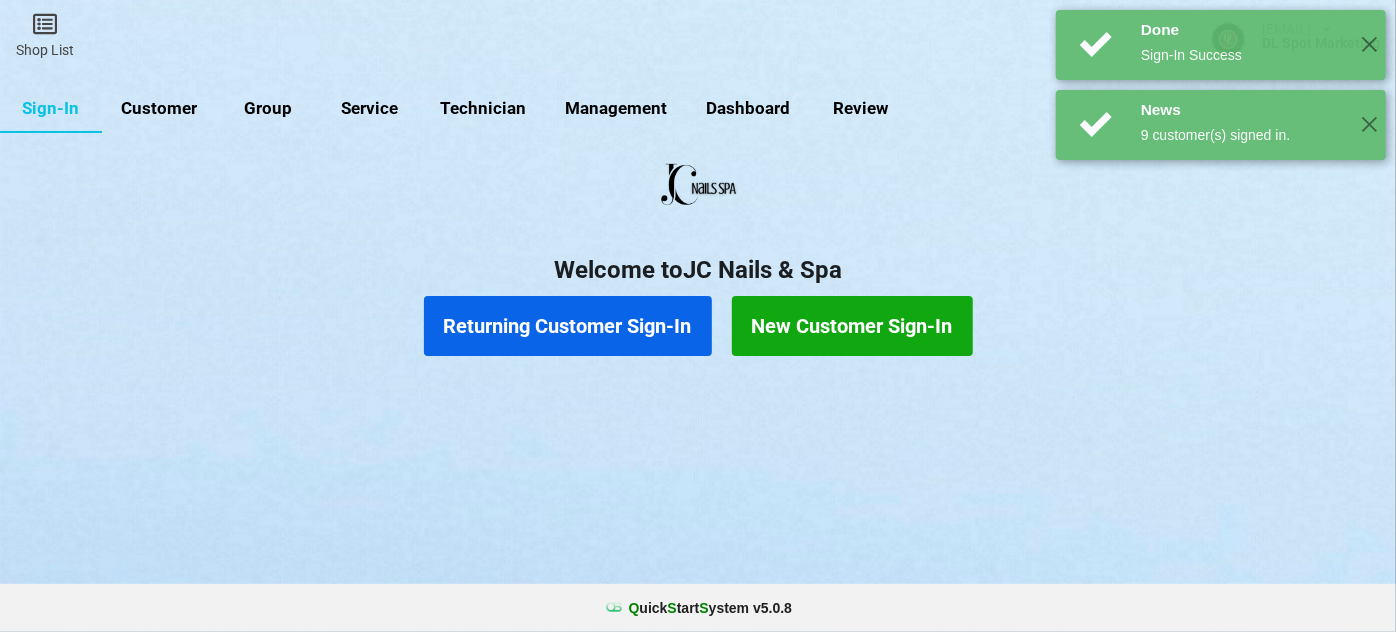 click on "Returning Customer Sign-In" at bounding box center (568, 326) 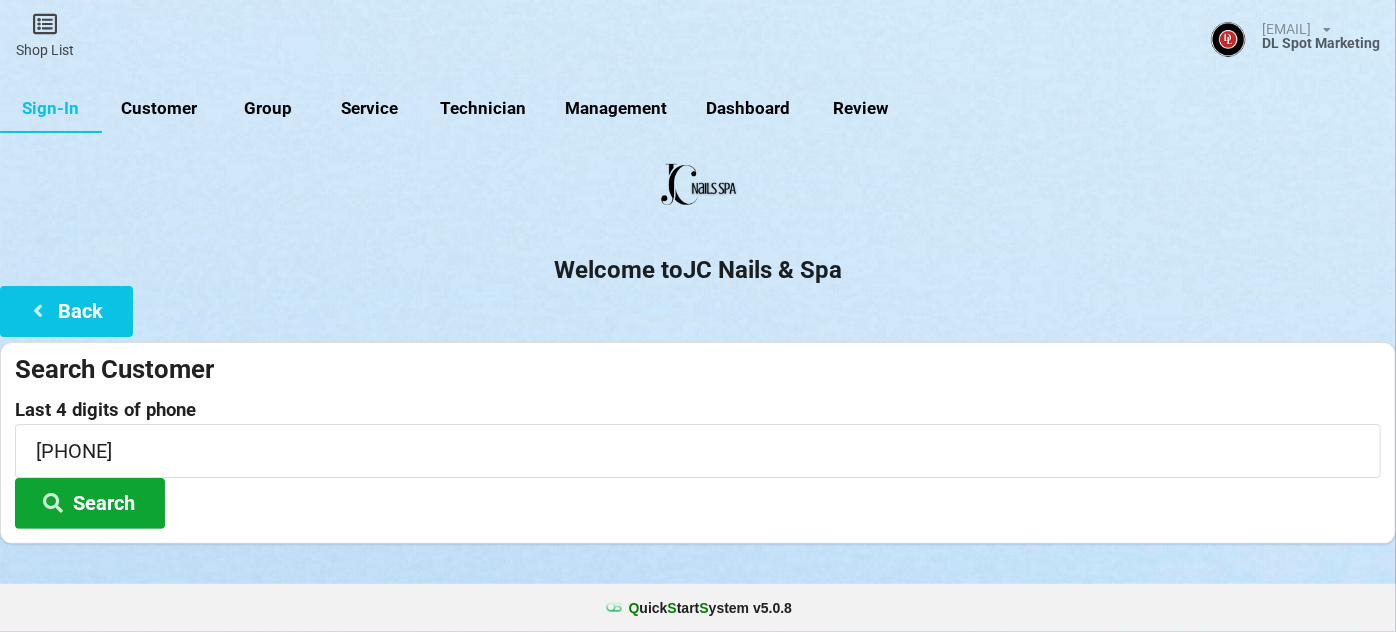 click on "Search" at bounding box center (90, 503) 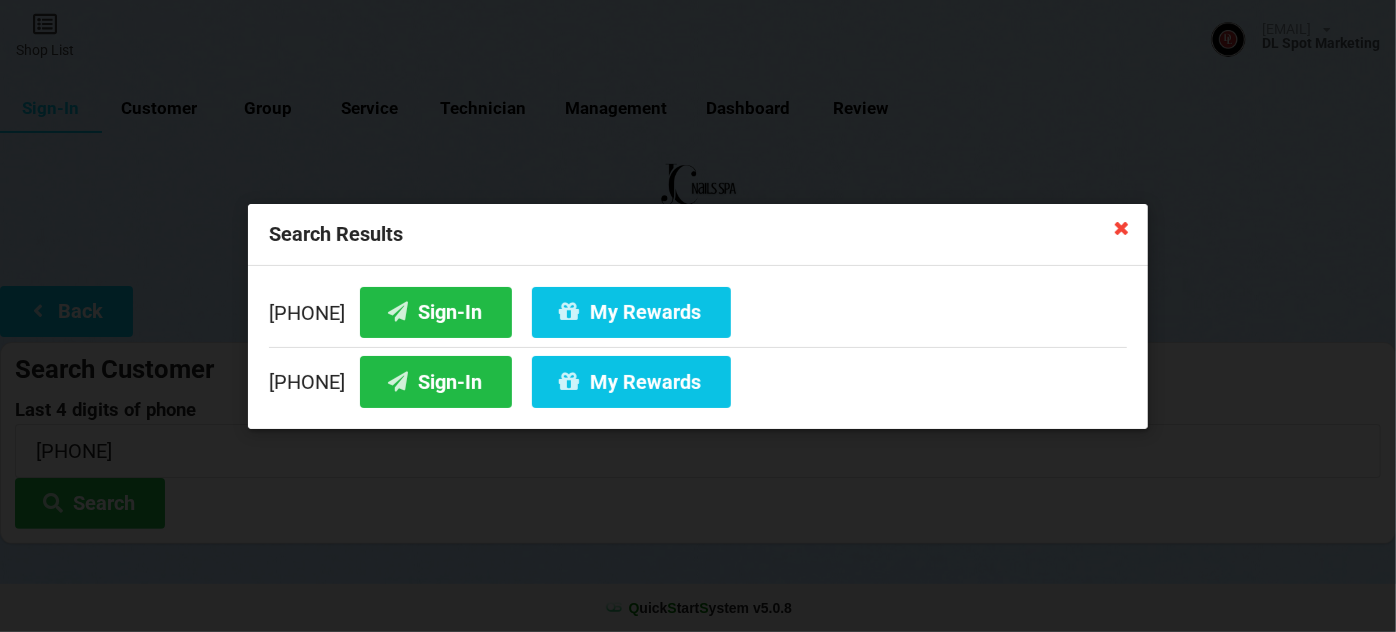 click at bounding box center [1122, 227] 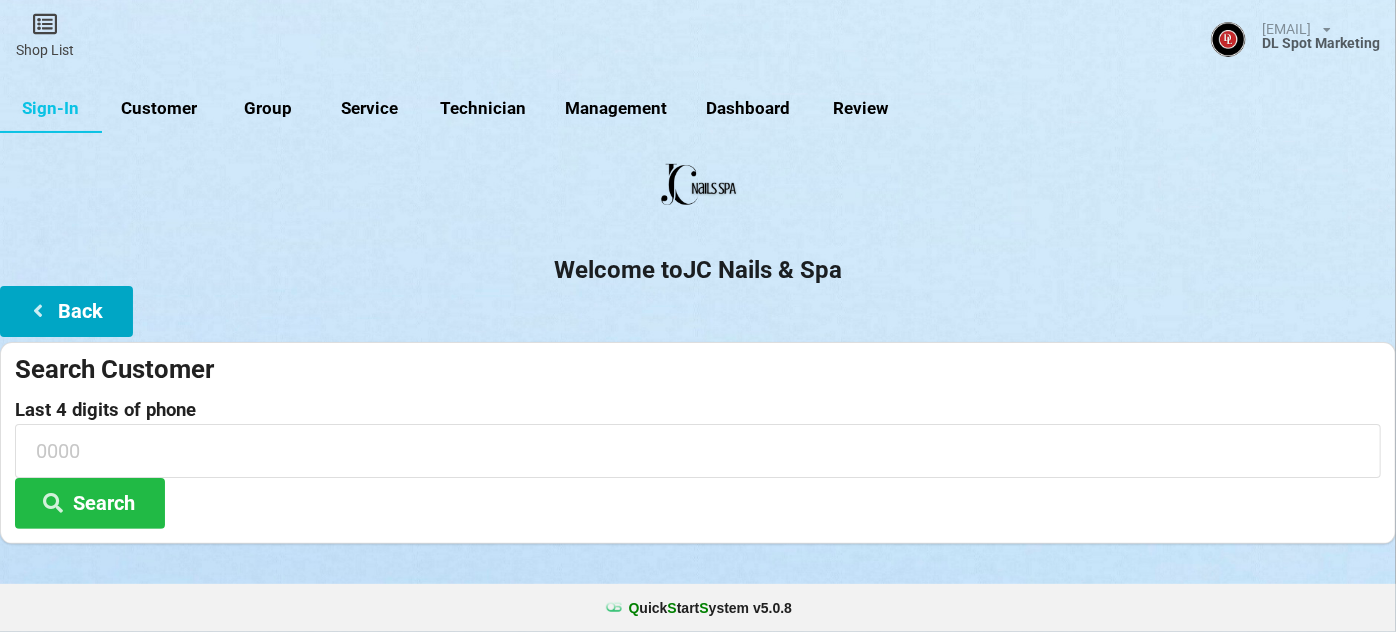 click on "Back" at bounding box center (66, 311) 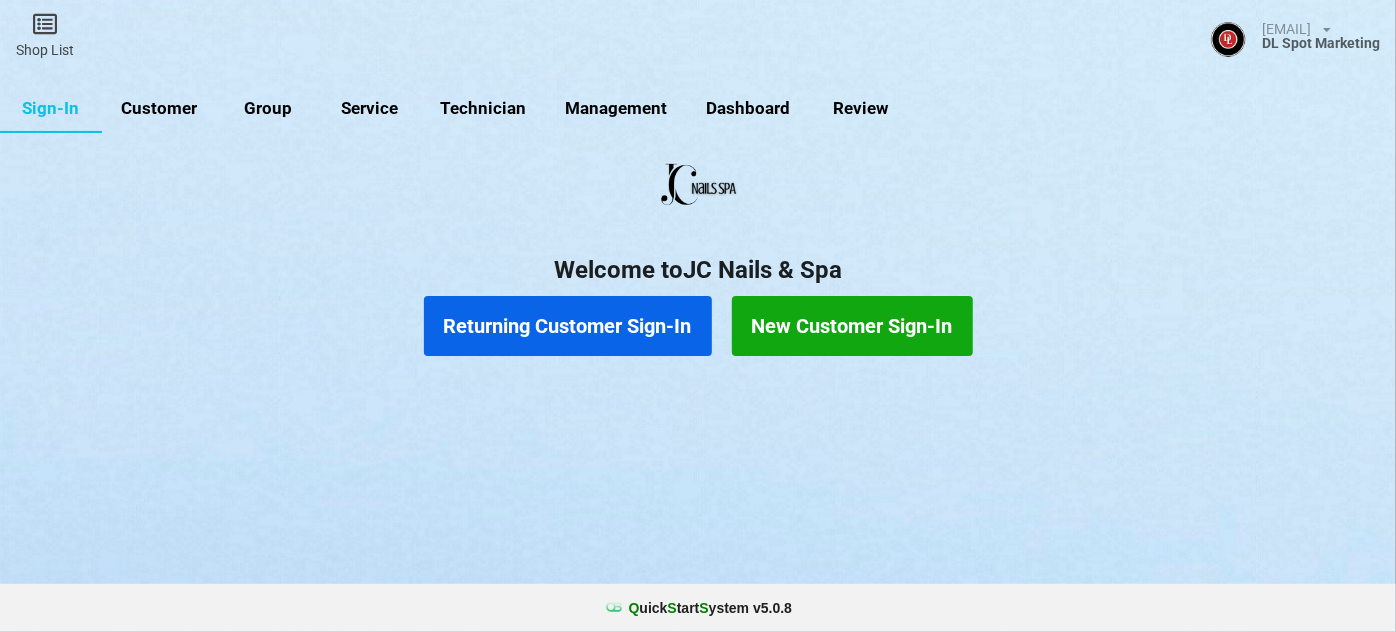 click on "New Customer Sign-In" at bounding box center [852, 326] 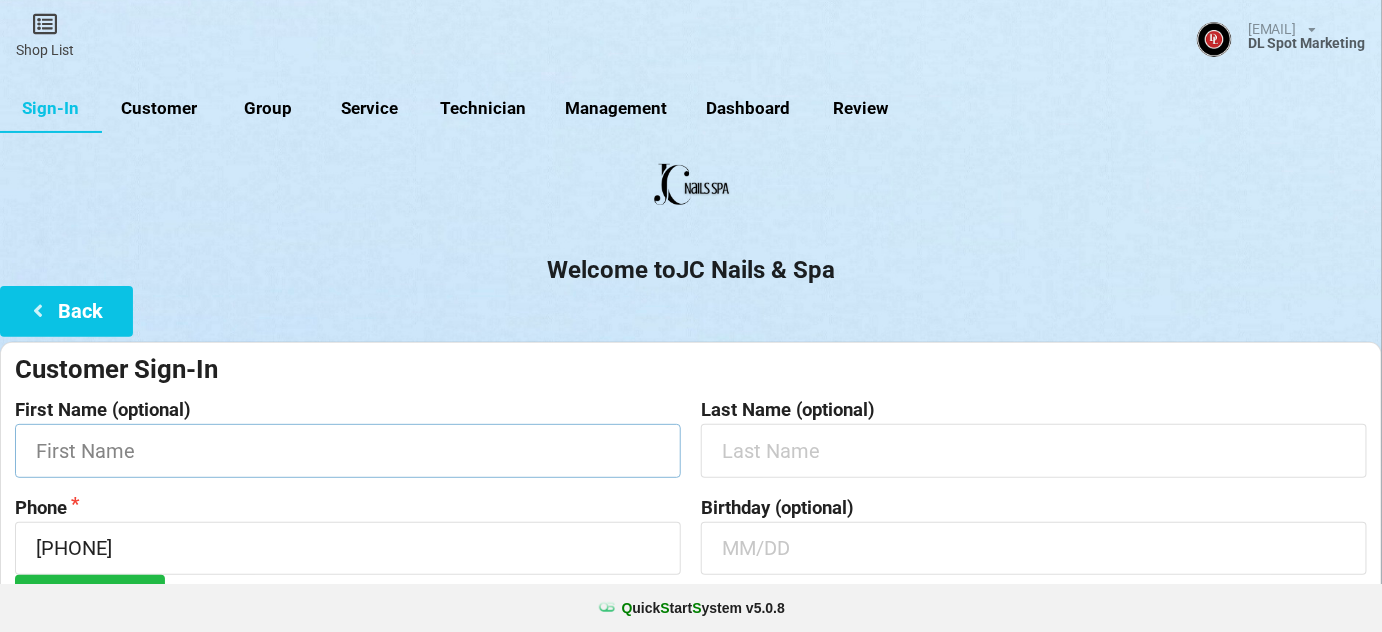 click at bounding box center [348, 450] 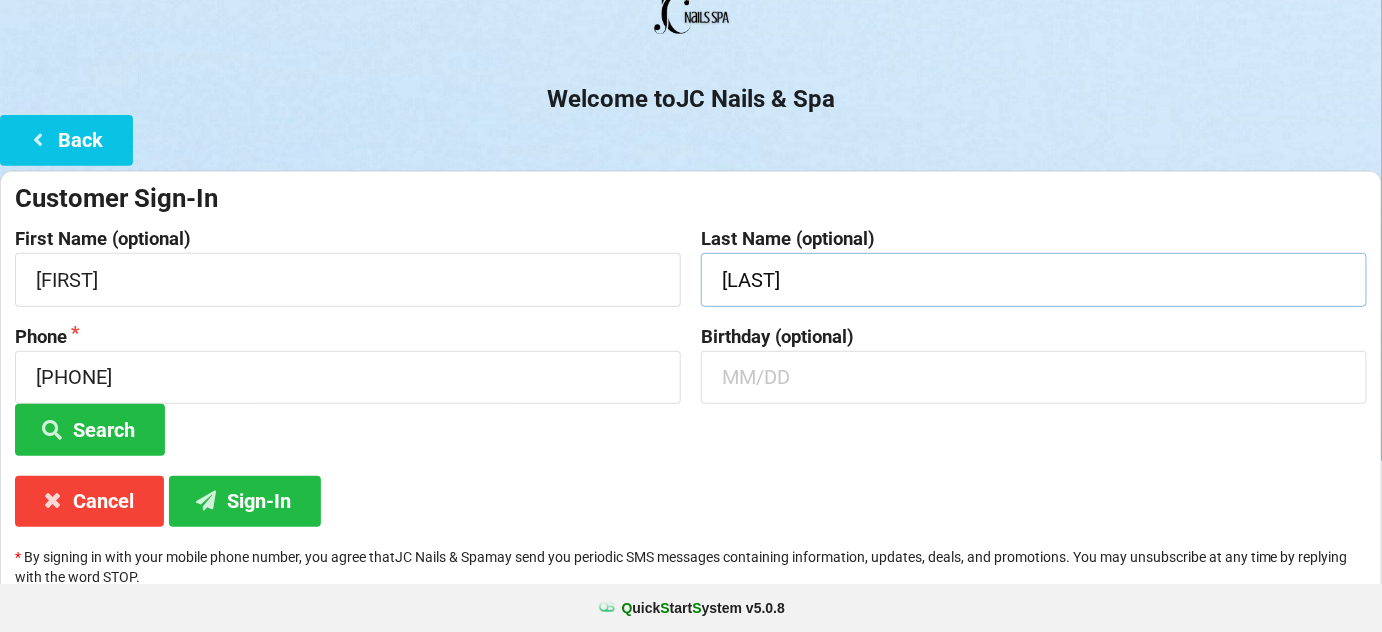 scroll, scrollTop: 191, scrollLeft: 0, axis: vertical 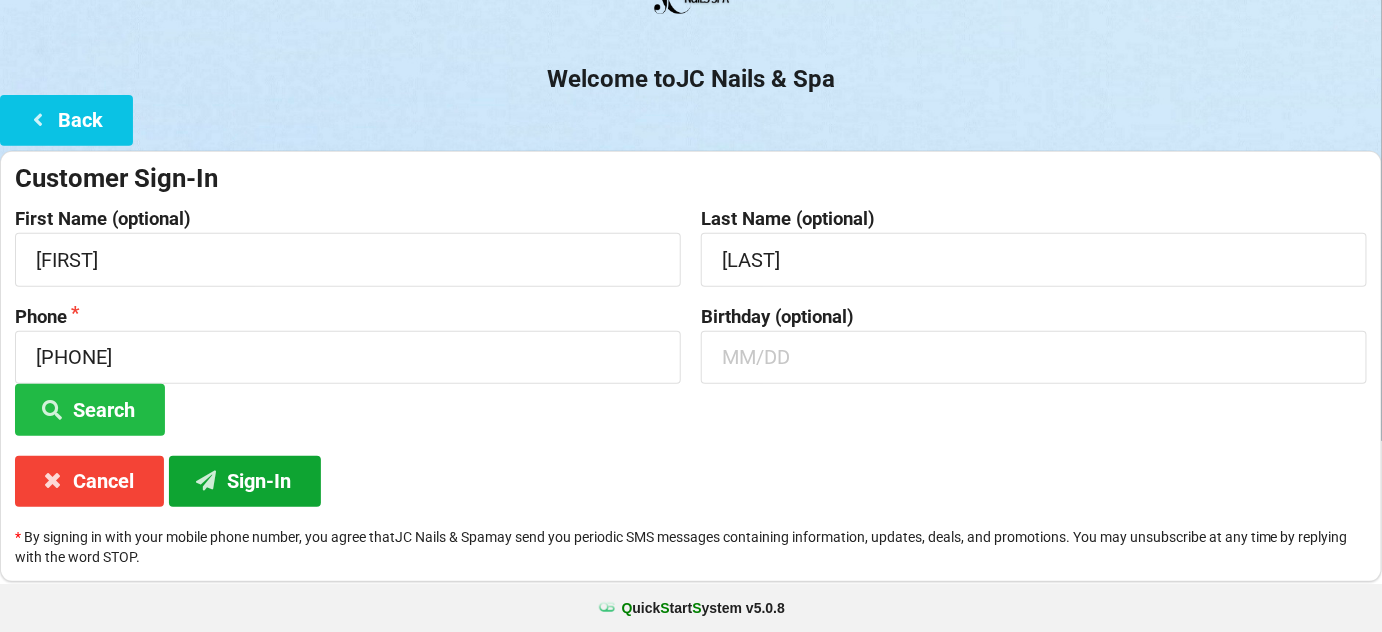 click on "Sign-In" at bounding box center (245, 481) 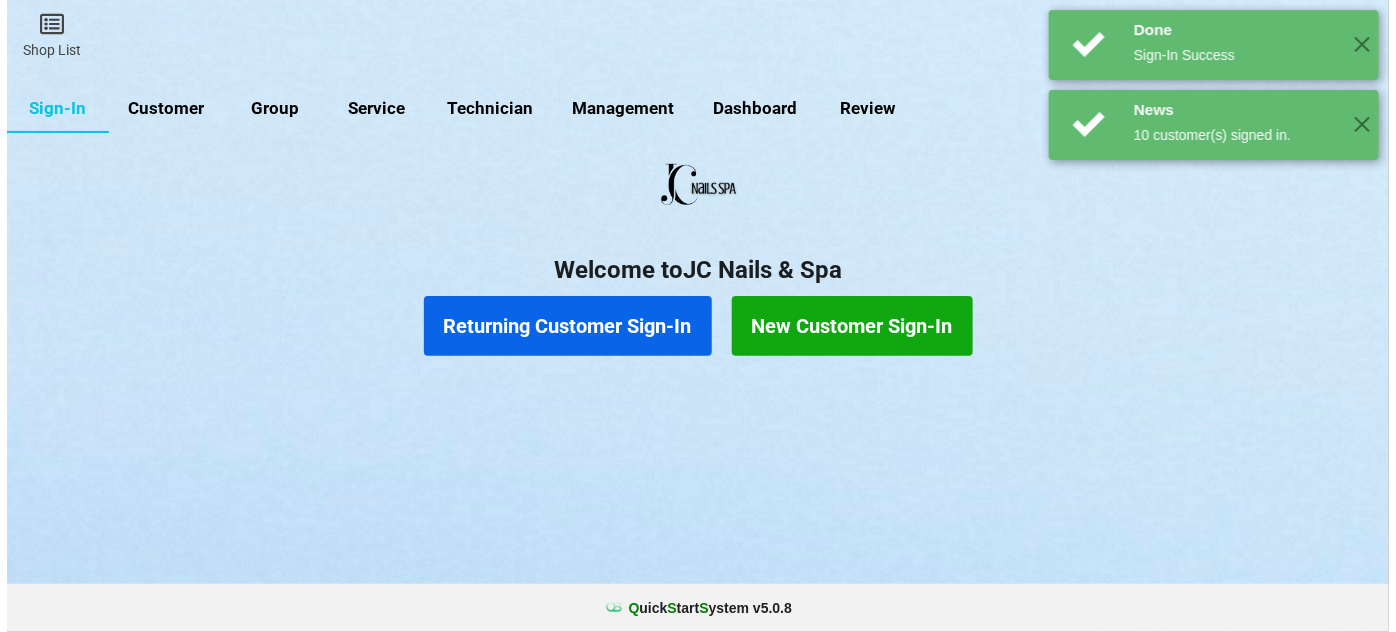 scroll, scrollTop: 0, scrollLeft: 0, axis: both 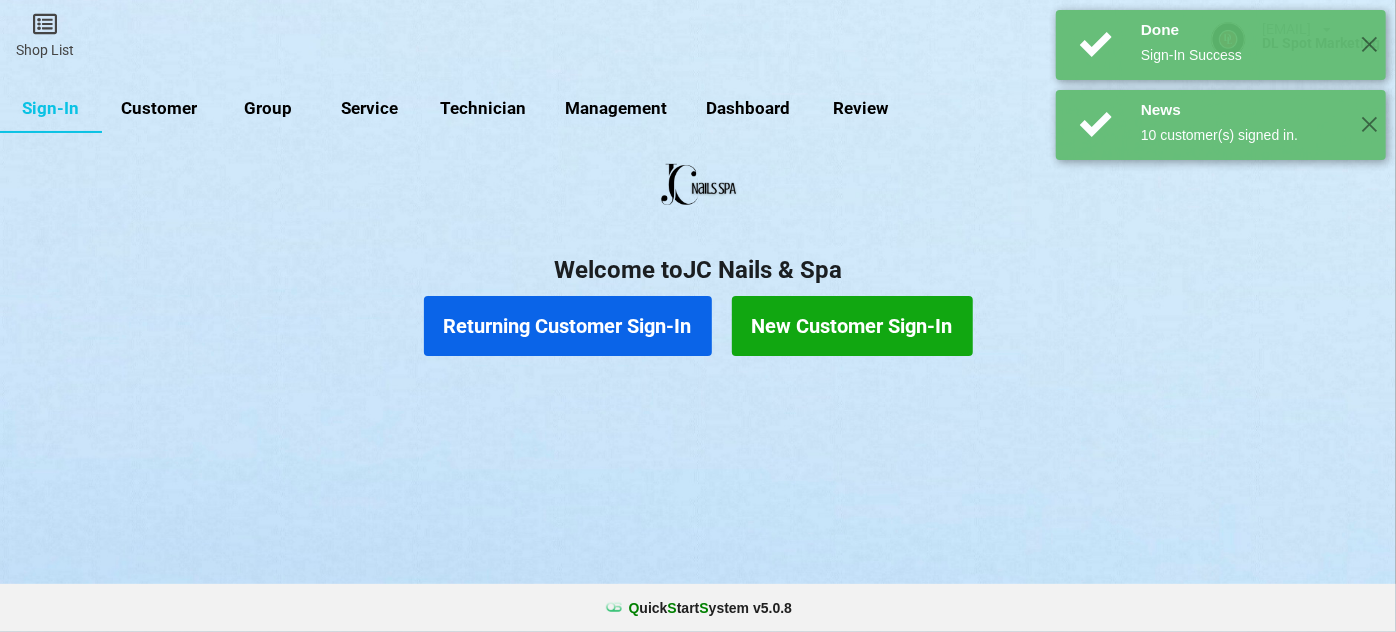 click on "Returning Customer Sign-In" at bounding box center [568, 326] 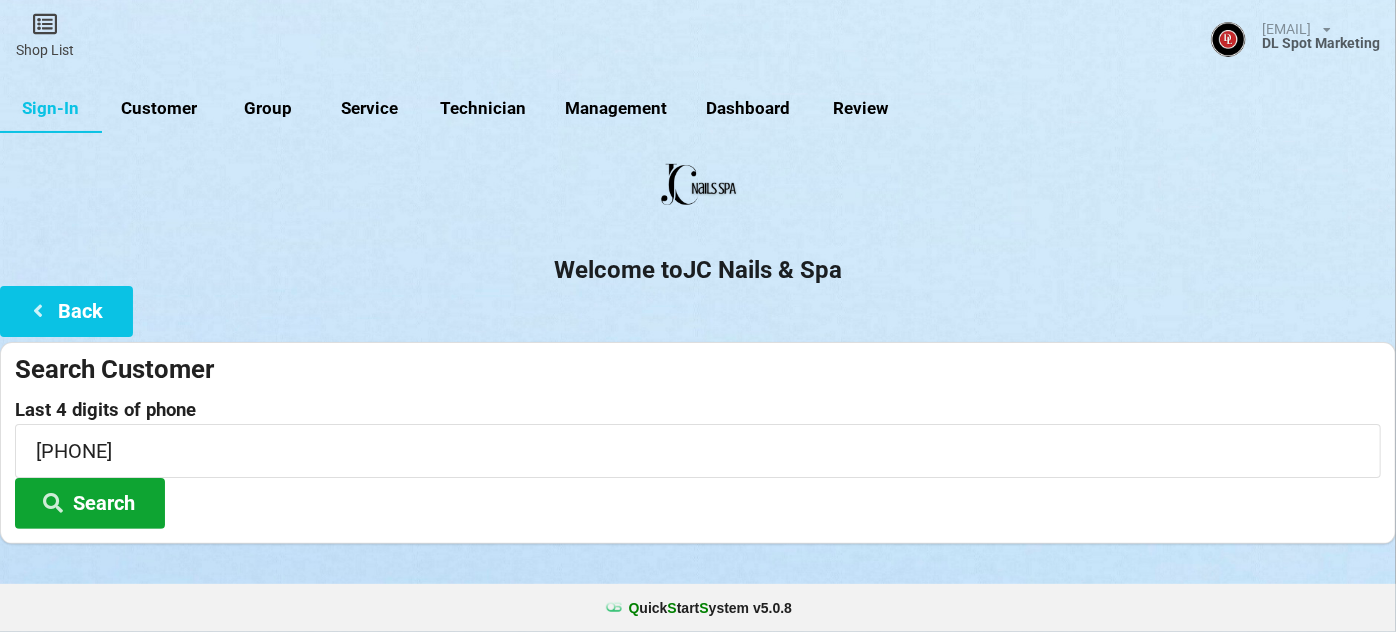 click on "Search" at bounding box center [90, 503] 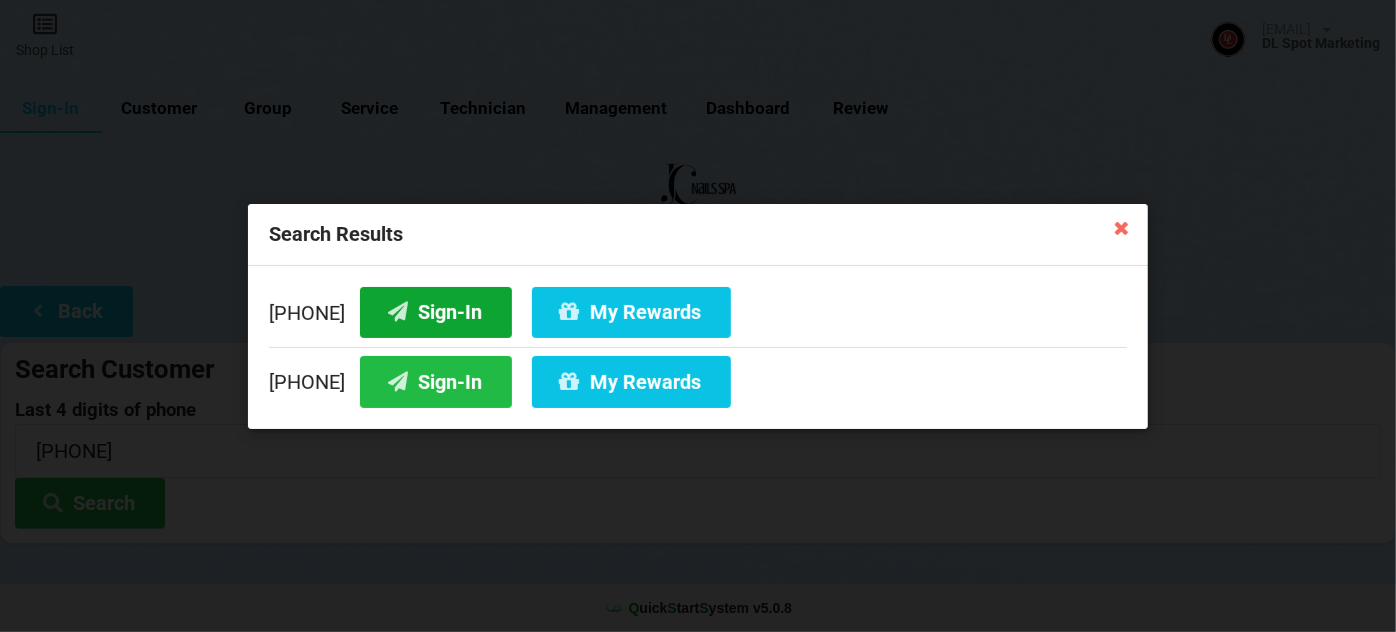 click on "Sign-In" at bounding box center (436, 311) 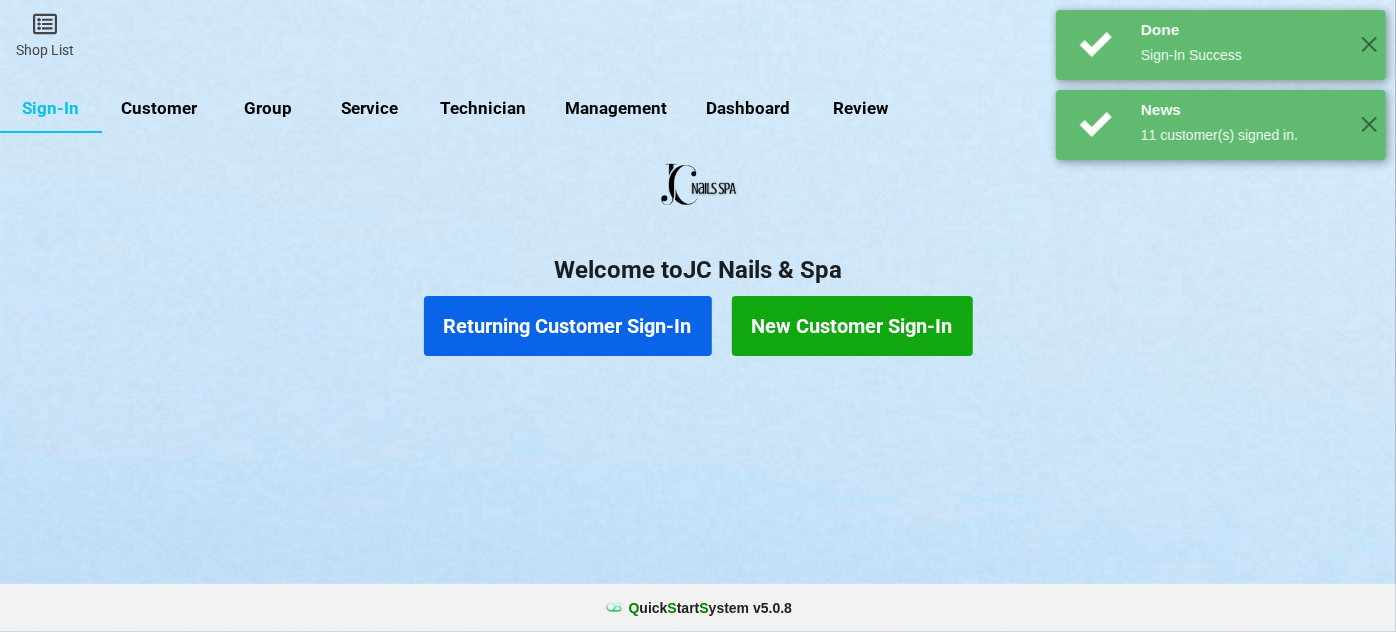 click on "Returning Customer Sign-In" at bounding box center [568, 326] 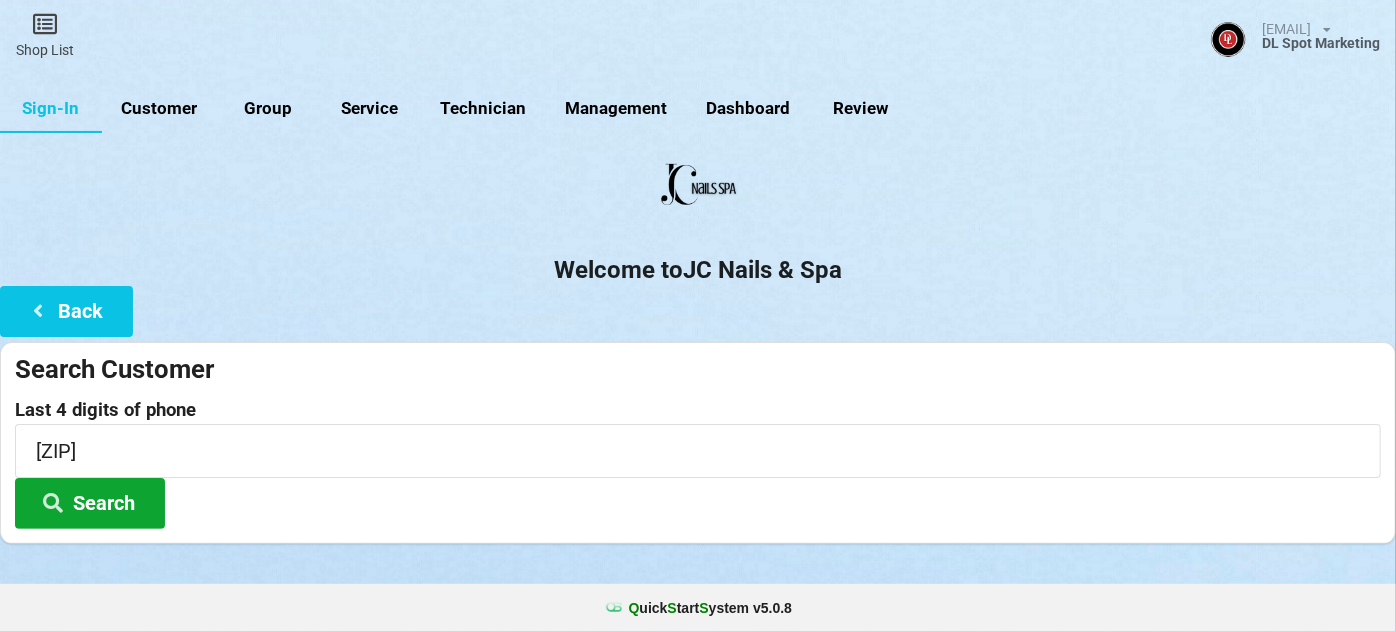 click on "Search" at bounding box center [90, 503] 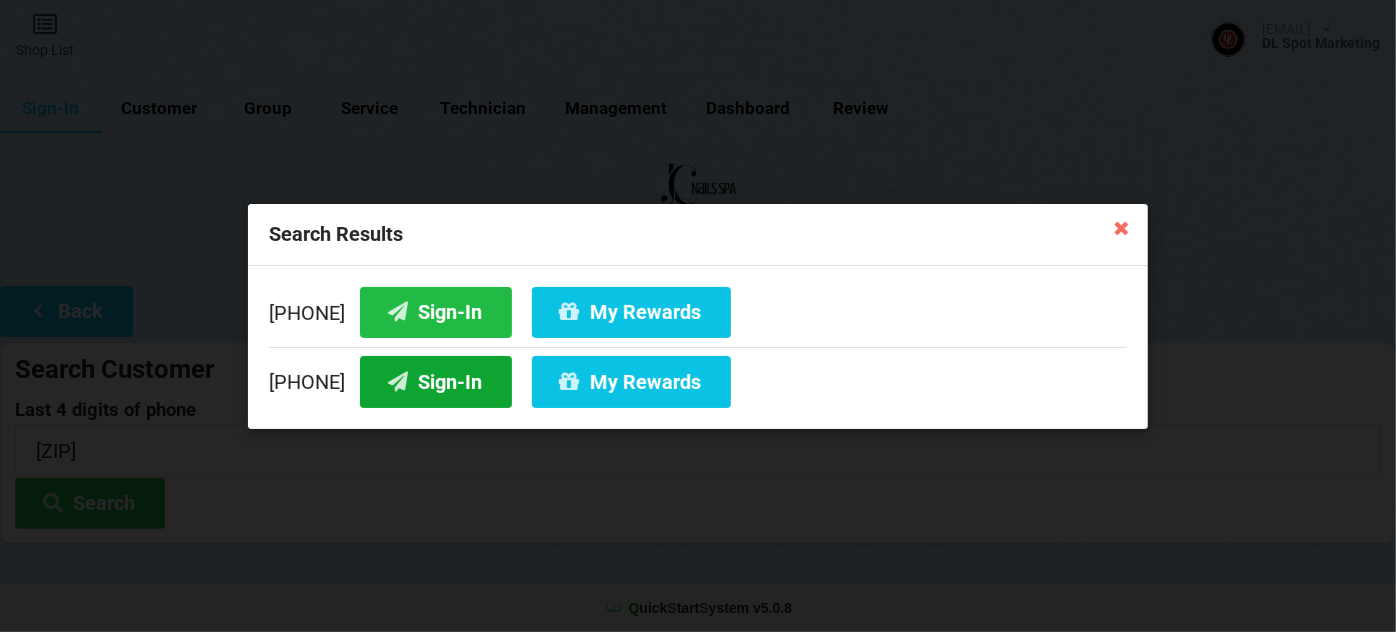 click on "Sign-In" at bounding box center (436, 381) 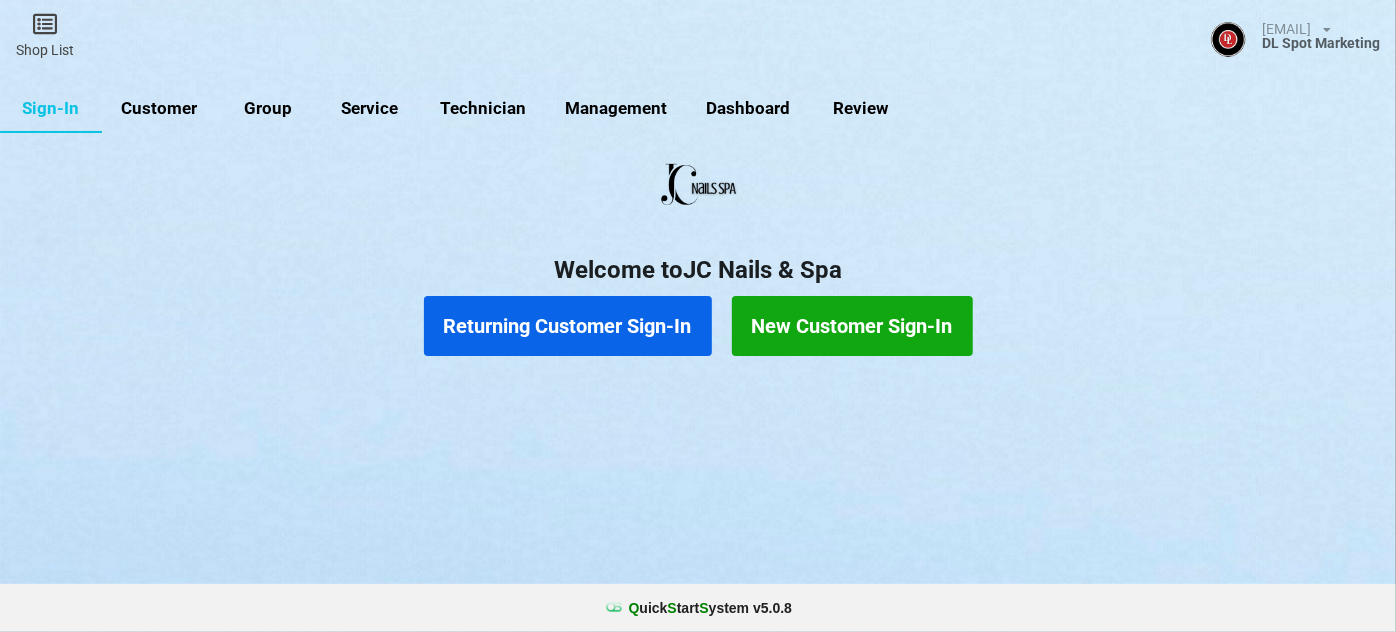 click on "Customer" at bounding box center [159, 109] 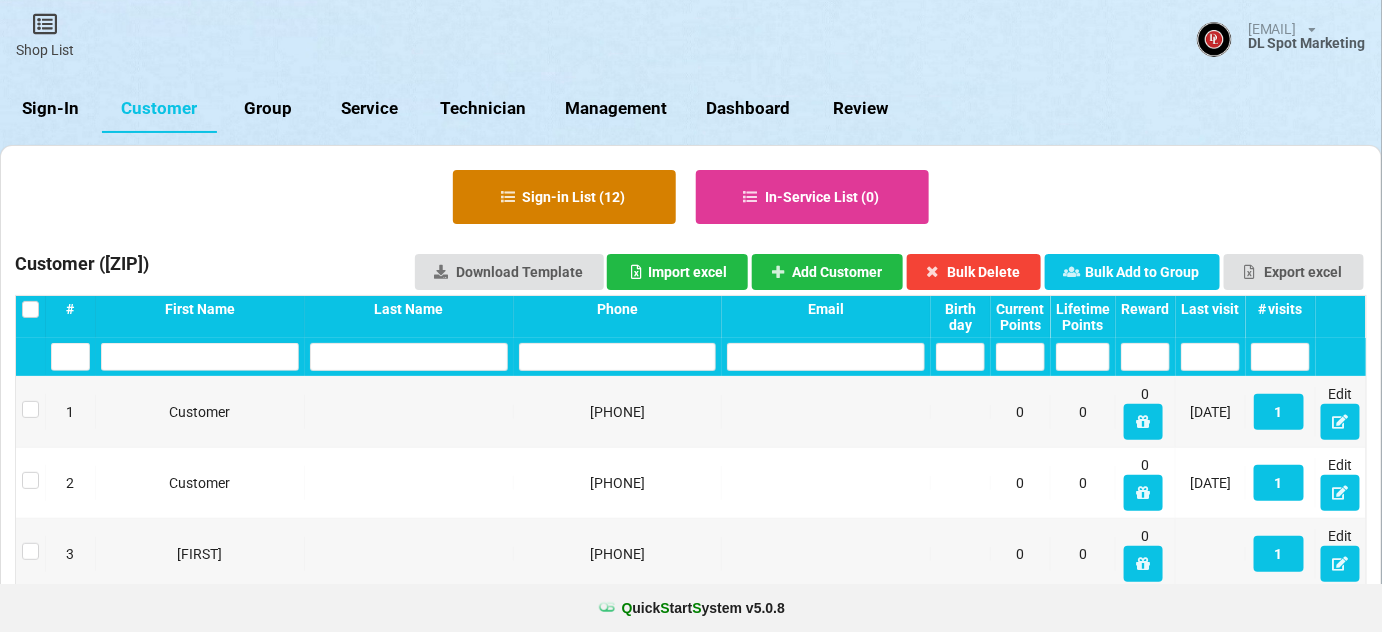 click on "Sign-in List ( 12 )" at bounding box center [564, 197] 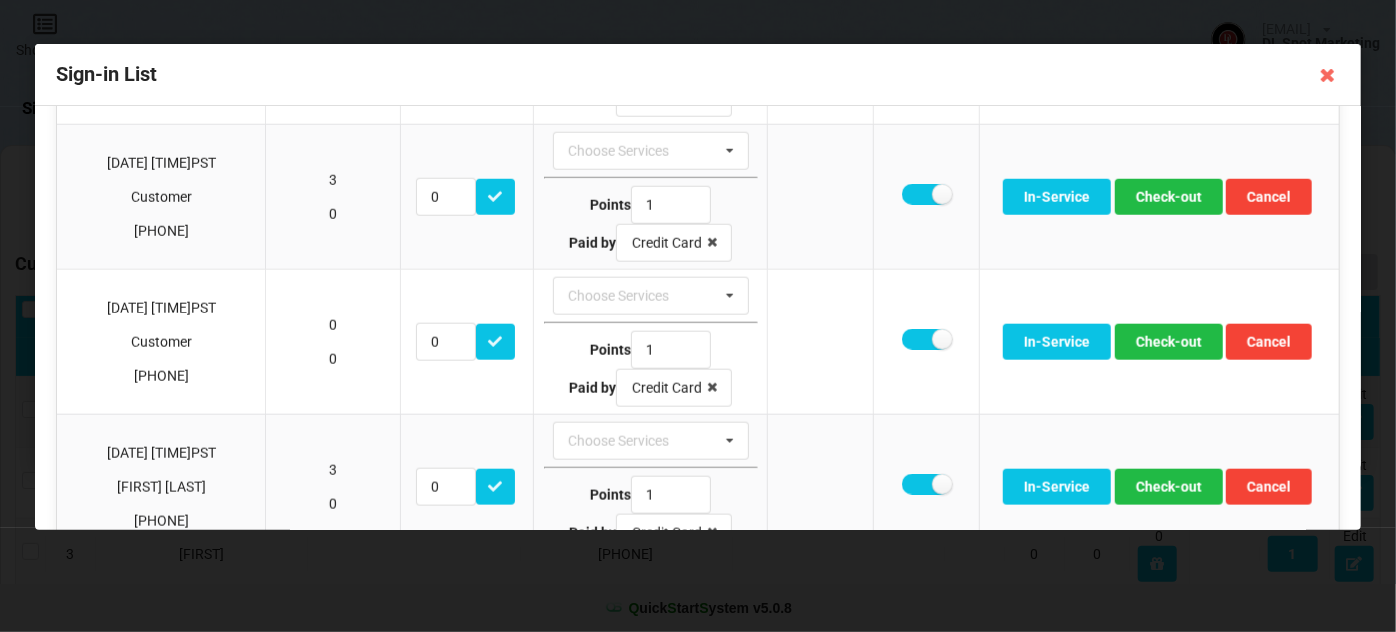 scroll, scrollTop: 1212, scrollLeft: 0, axis: vertical 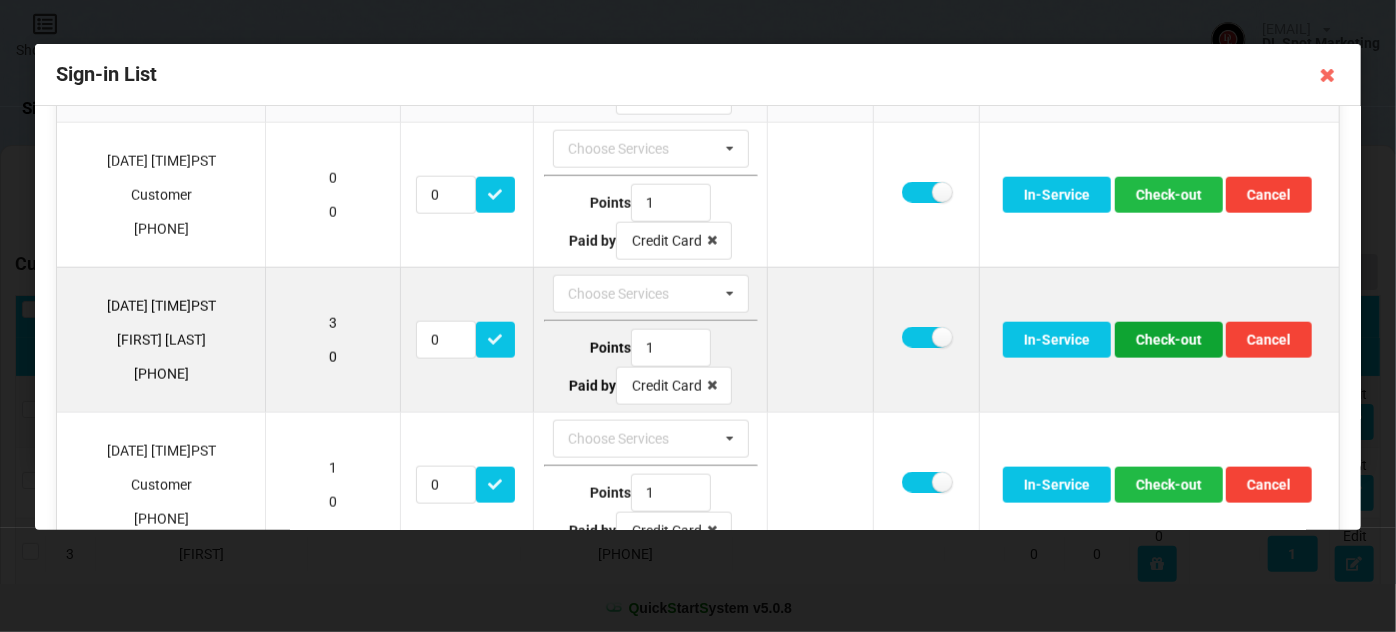 click on "Check-out" at bounding box center (1169, 340) 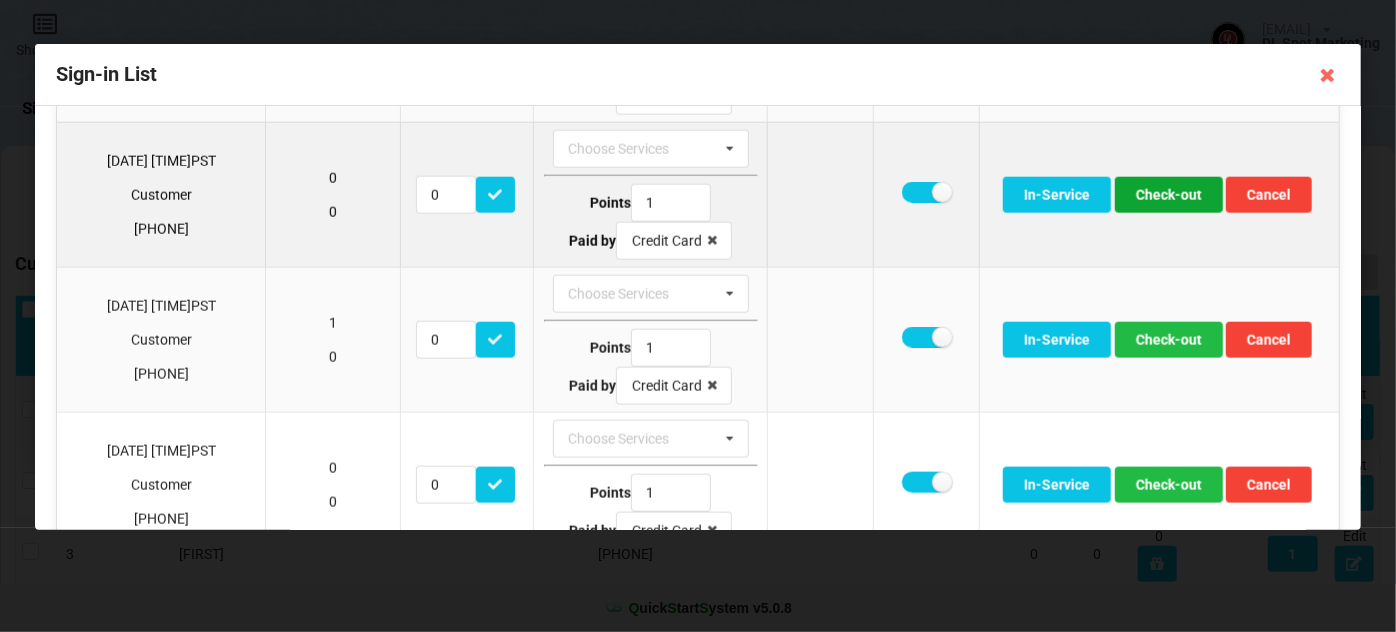 click on "Check-out" at bounding box center [1169, 195] 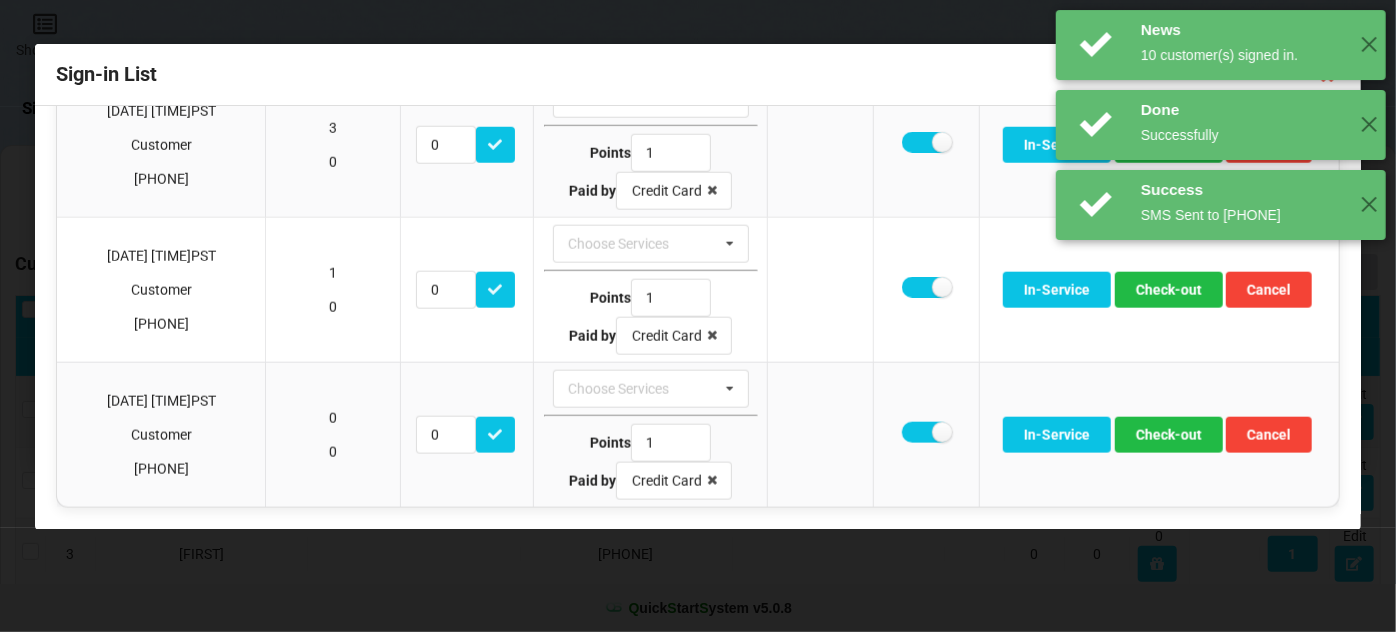 scroll, scrollTop: 1102, scrollLeft: 0, axis: vertical 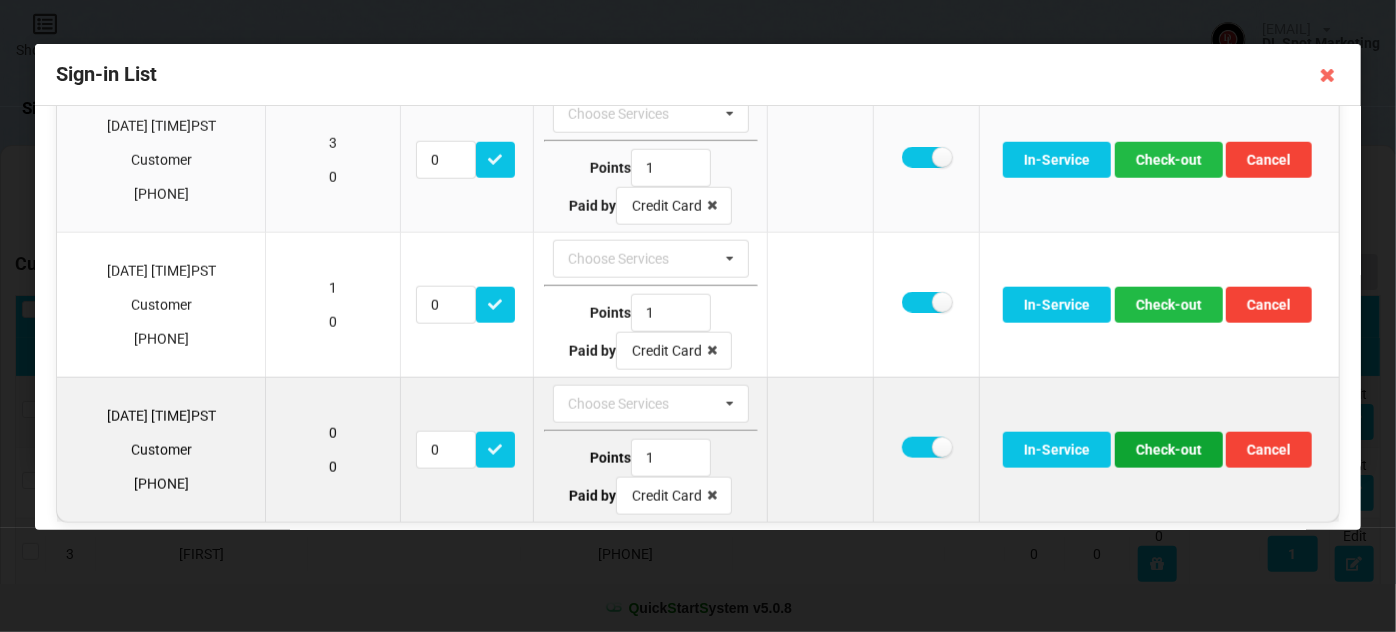 click on "Check-out" at bounding box center [1169, 450] 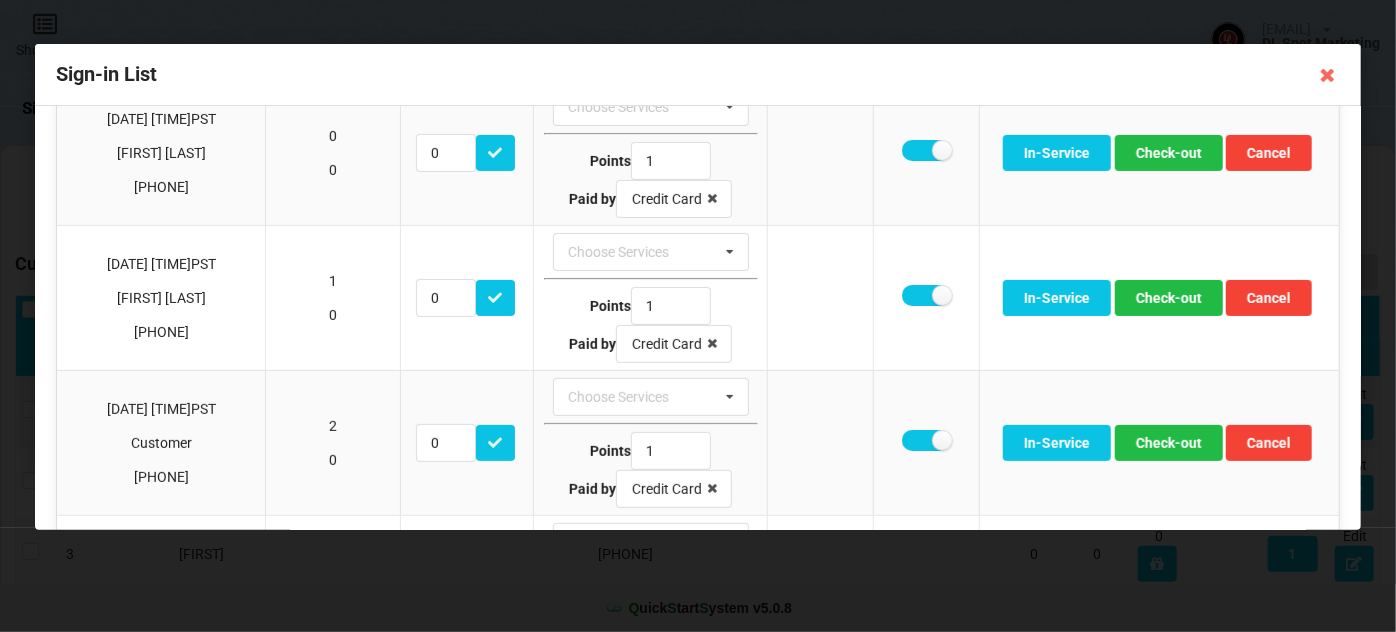 scroll, scrollTop: 232, scrollLeft: 0, axis: vertical 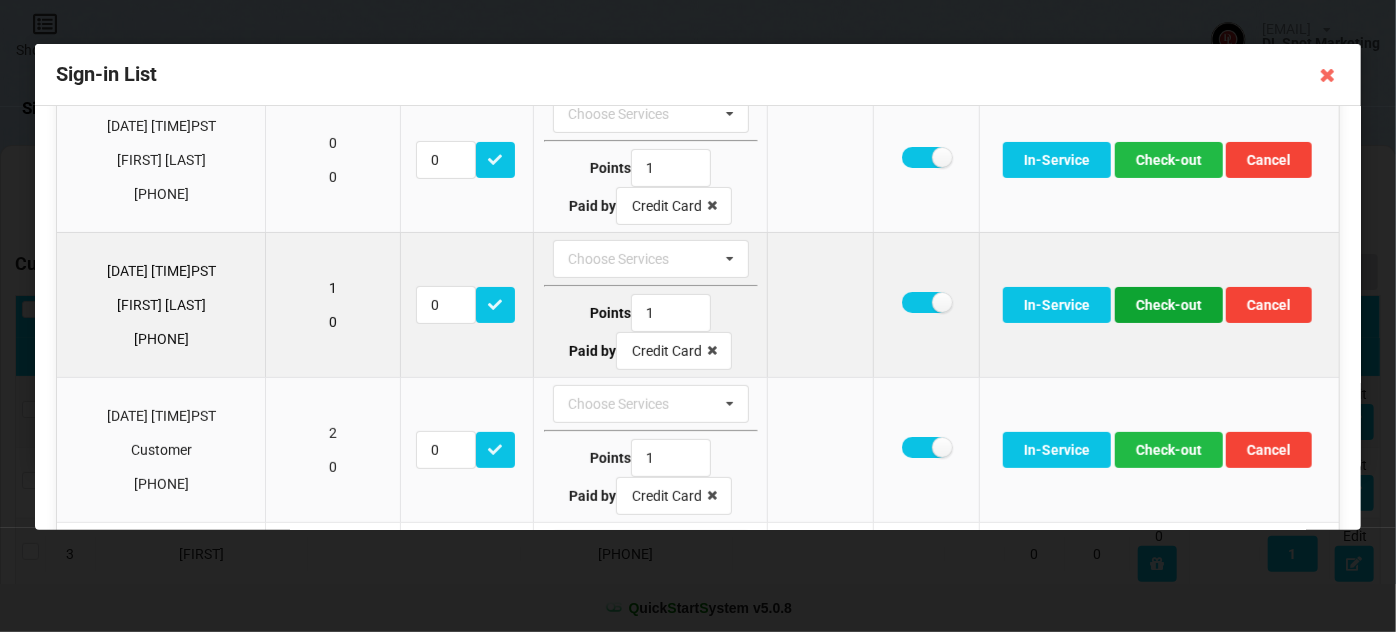 click on "Check-out" at bounding box center [1169, 305] 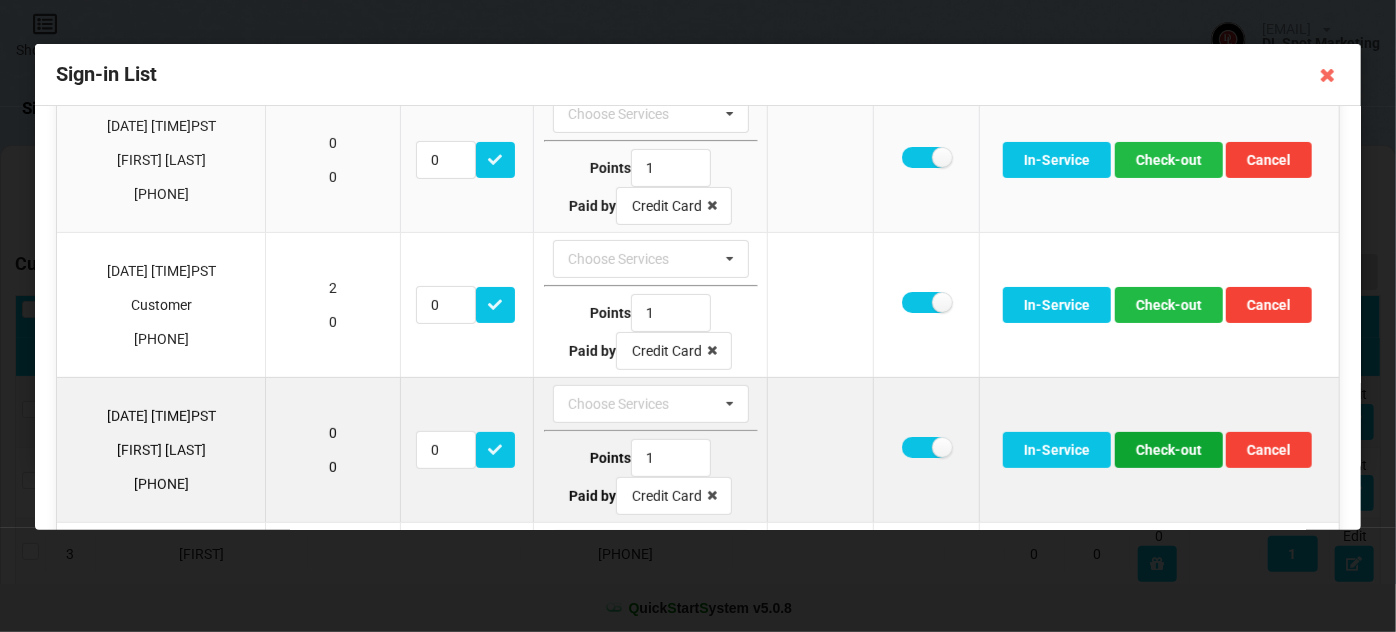click on "Check-out" at bounding box center (1169, 450) 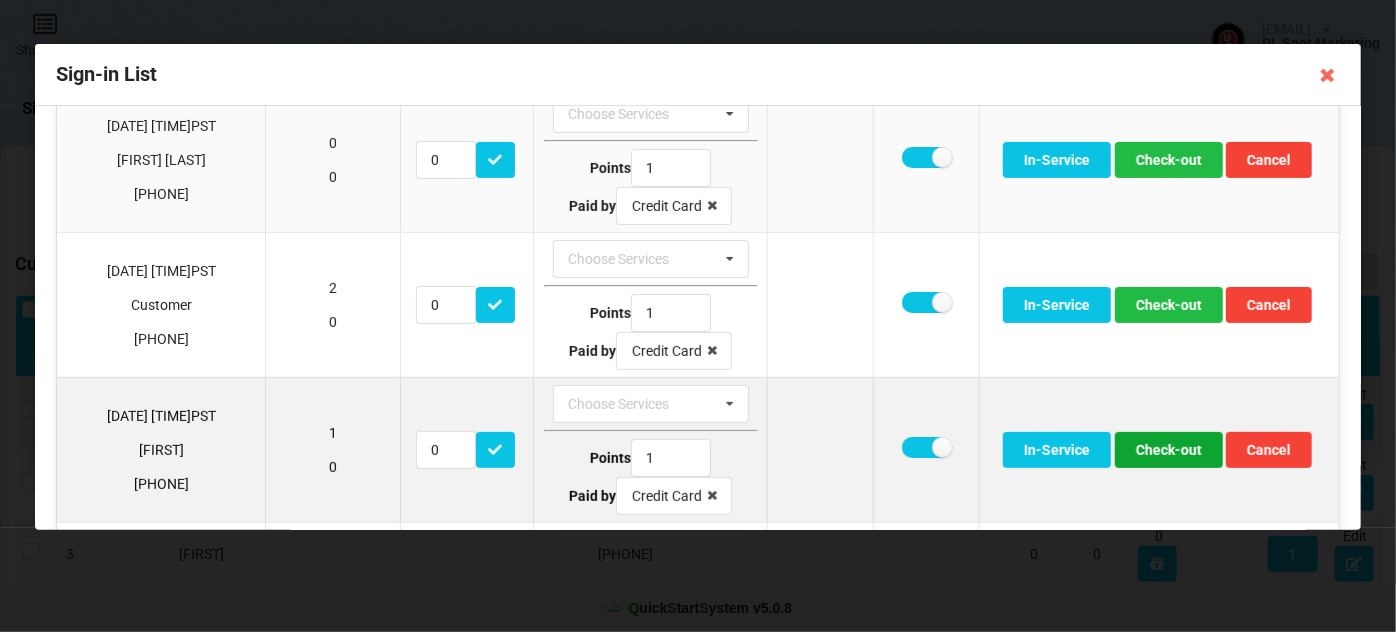 click on "Check-out" at bounding box center (1169, 450) 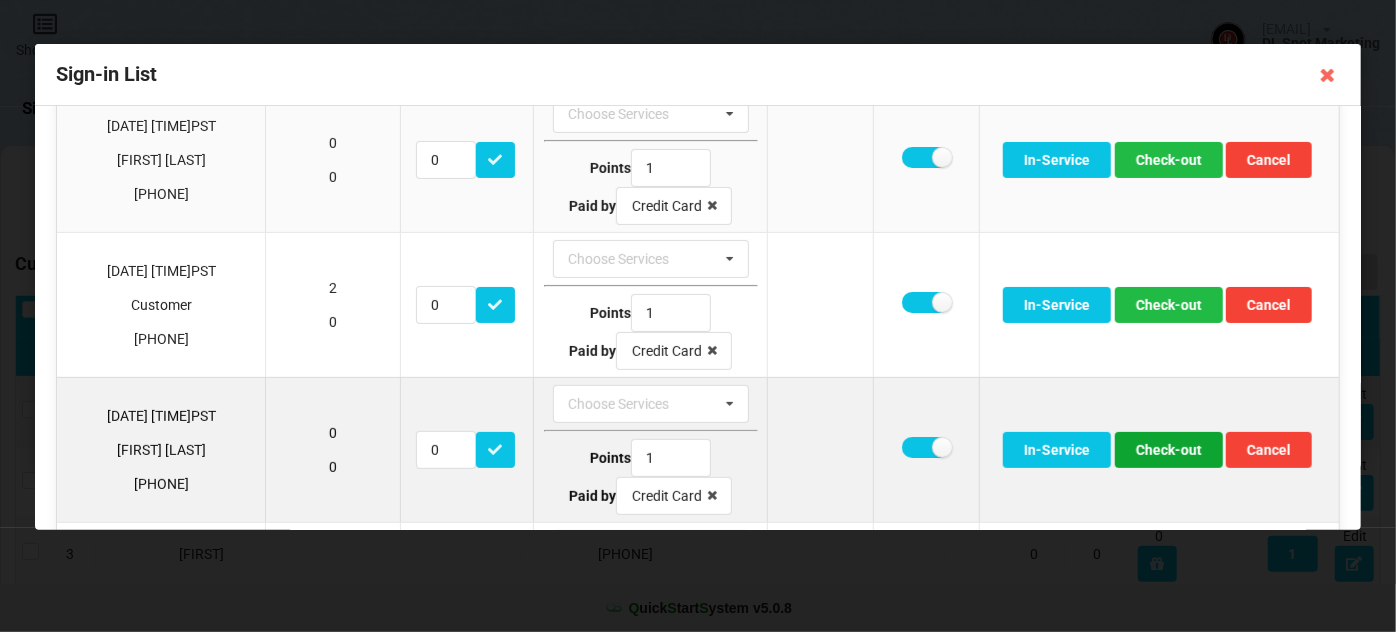click on "Check-out" at bounding box center (1169, 450) 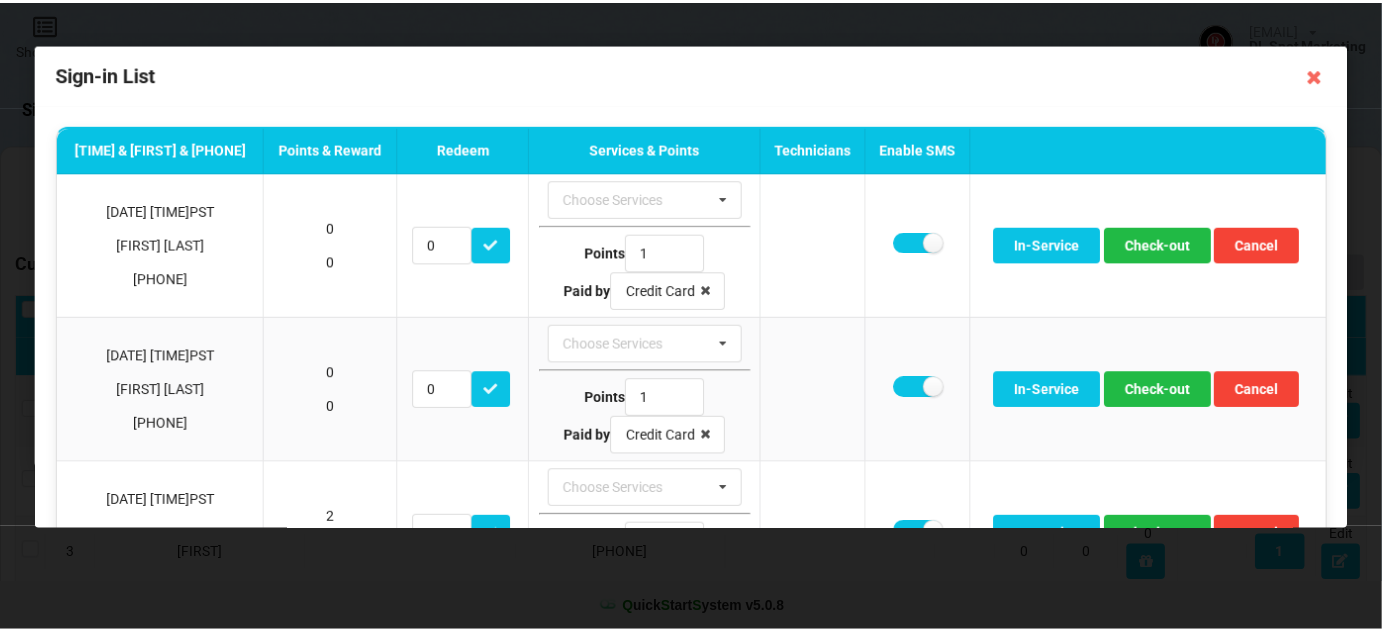 scroll, scrollTop: 0, scrollLeft: 0, axis: both 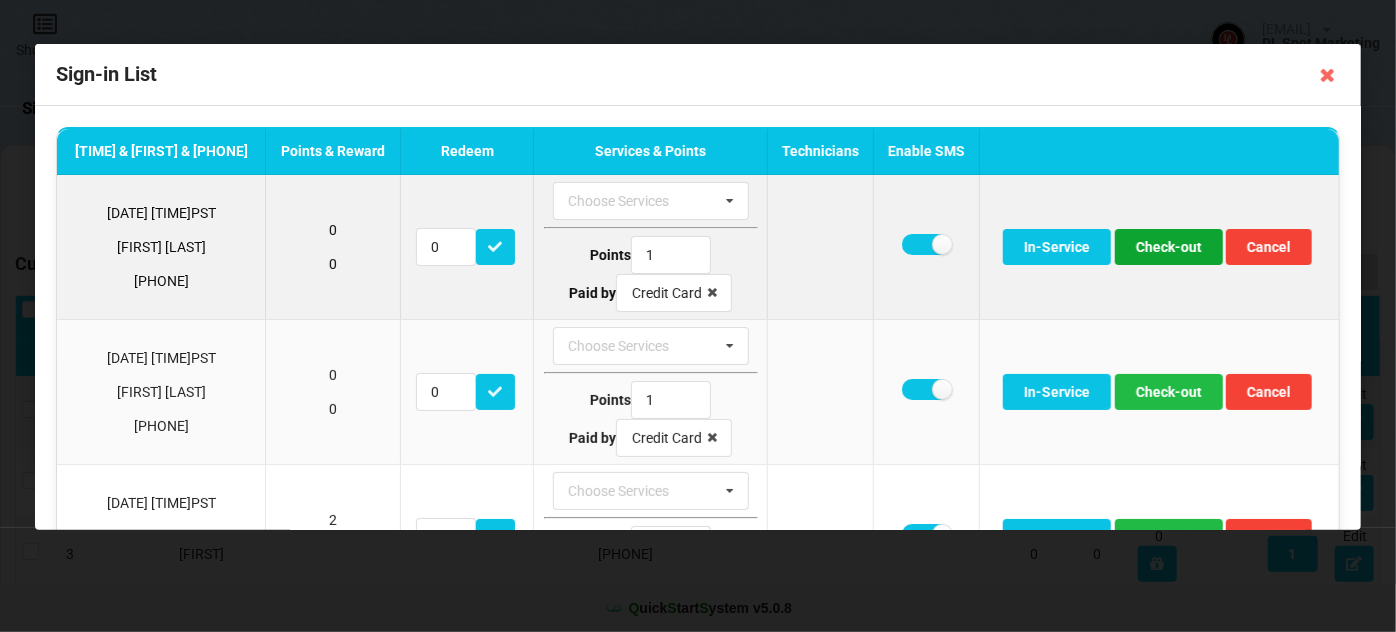 click on "Check-out" at bounding box center [1169, 247] 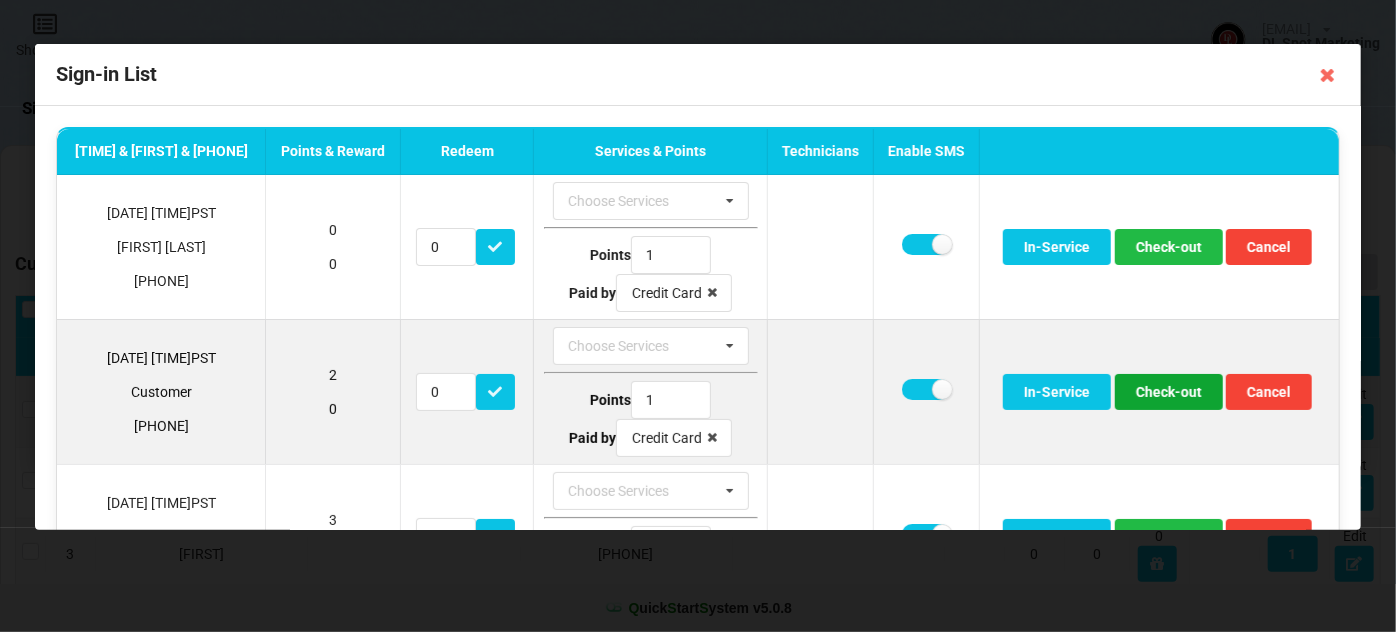 click on "Check-out" at bounding box center (1169, 392) 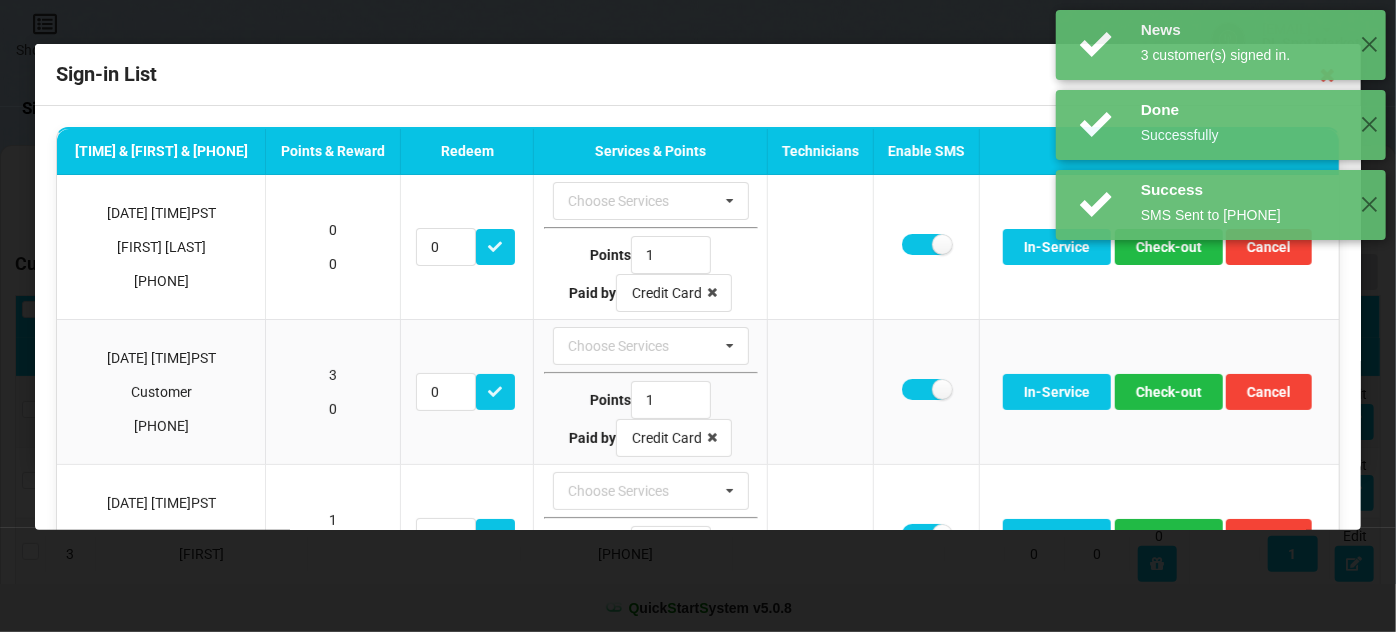 click on "News 3 customer(s) signed in. ✕ Done Successfully ✕ Success SMS Sent to [PHONE] ✕" at bounding box center (1221, 125) 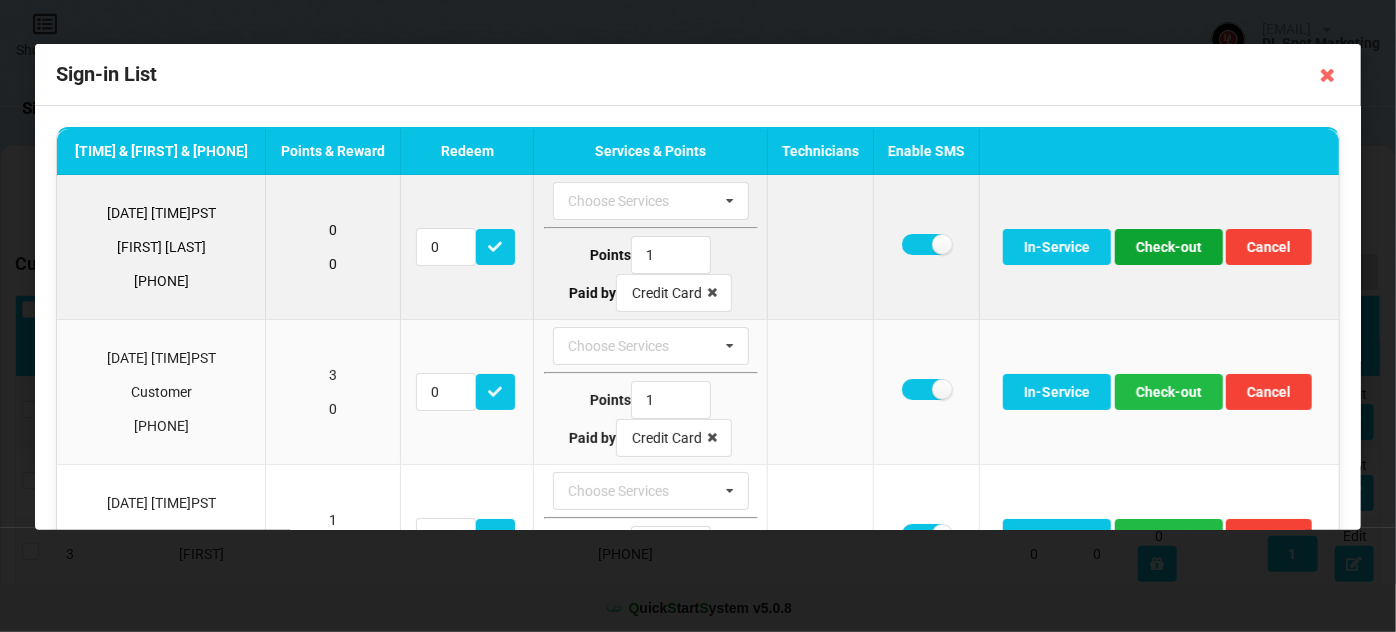 click on "Check-out" at bounding box center (1169, 247) 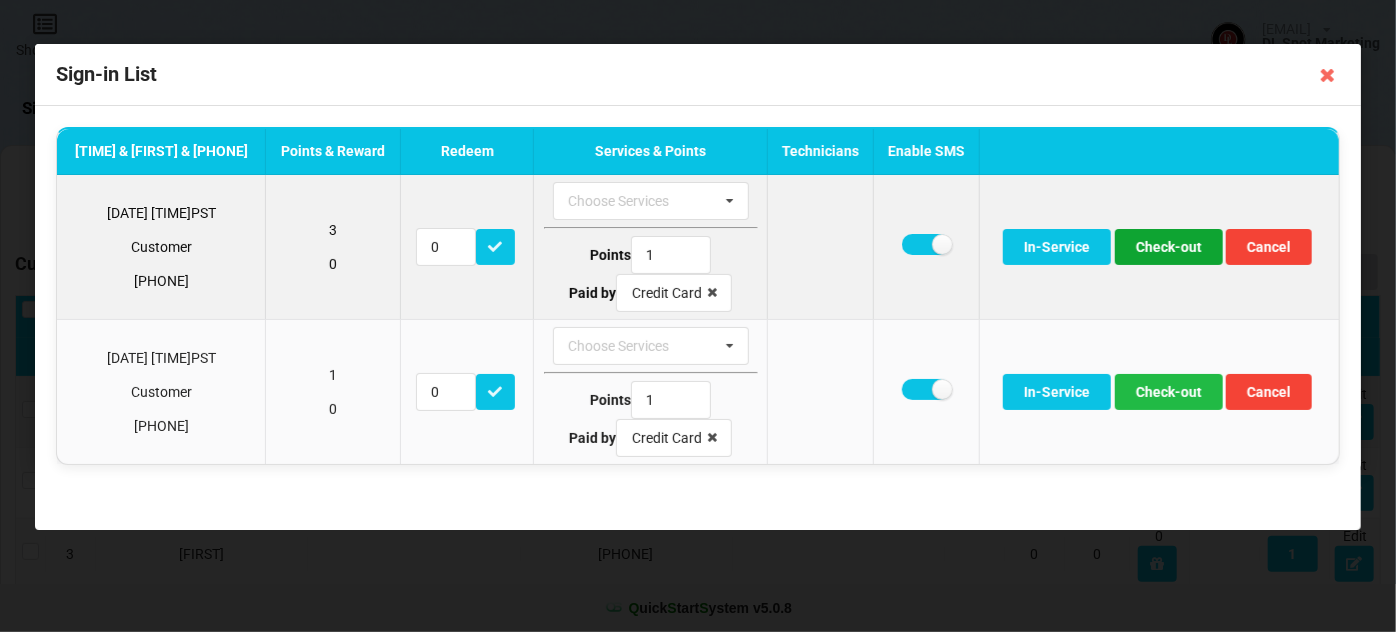 click on "Check-out" at bounding box center [1169, 247] 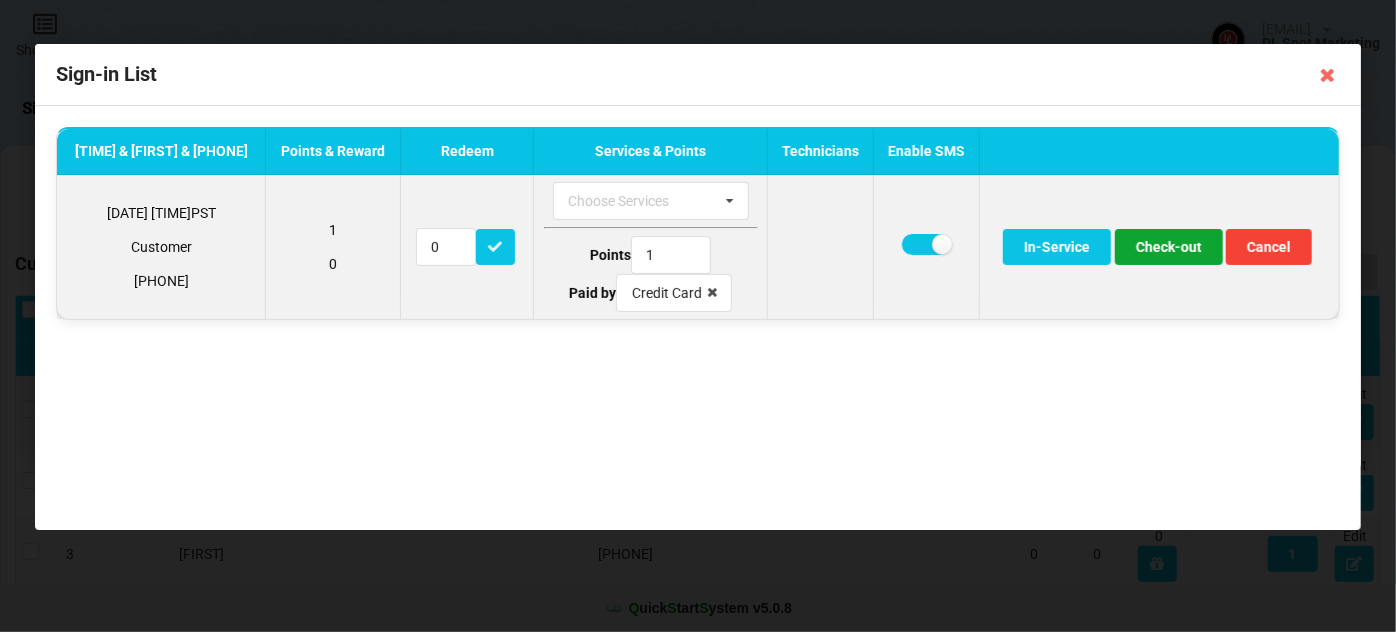click on "Check-out" at bounding box center (1169, 247) 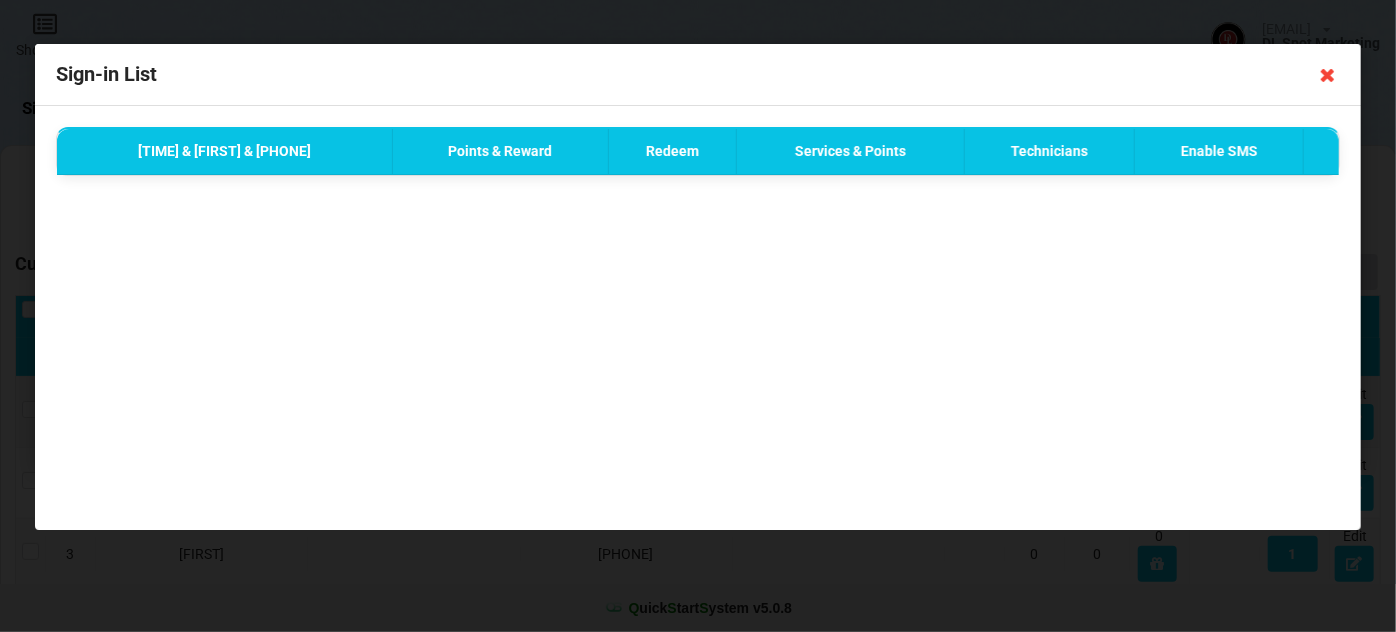 click at bounding box center [1328, 75] 